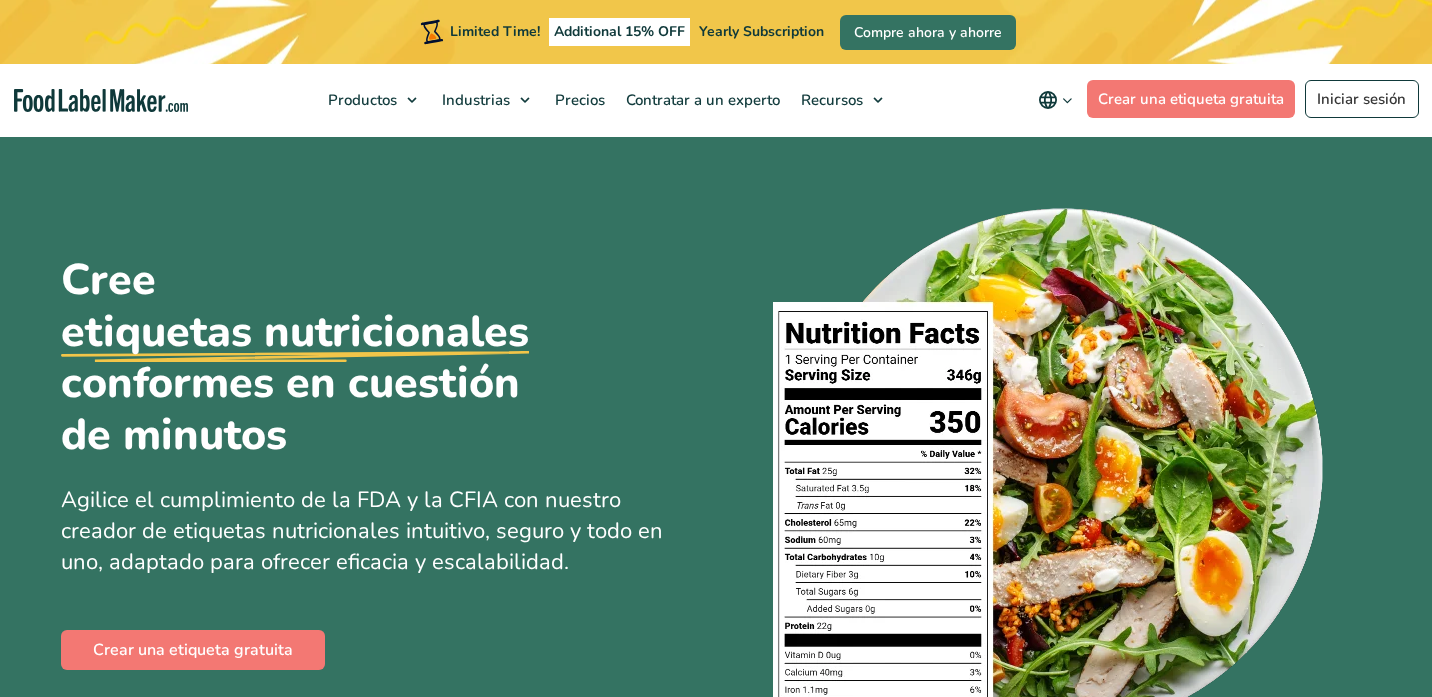scroll, scrollTop: 0, scrollLeft: 0, axis: both 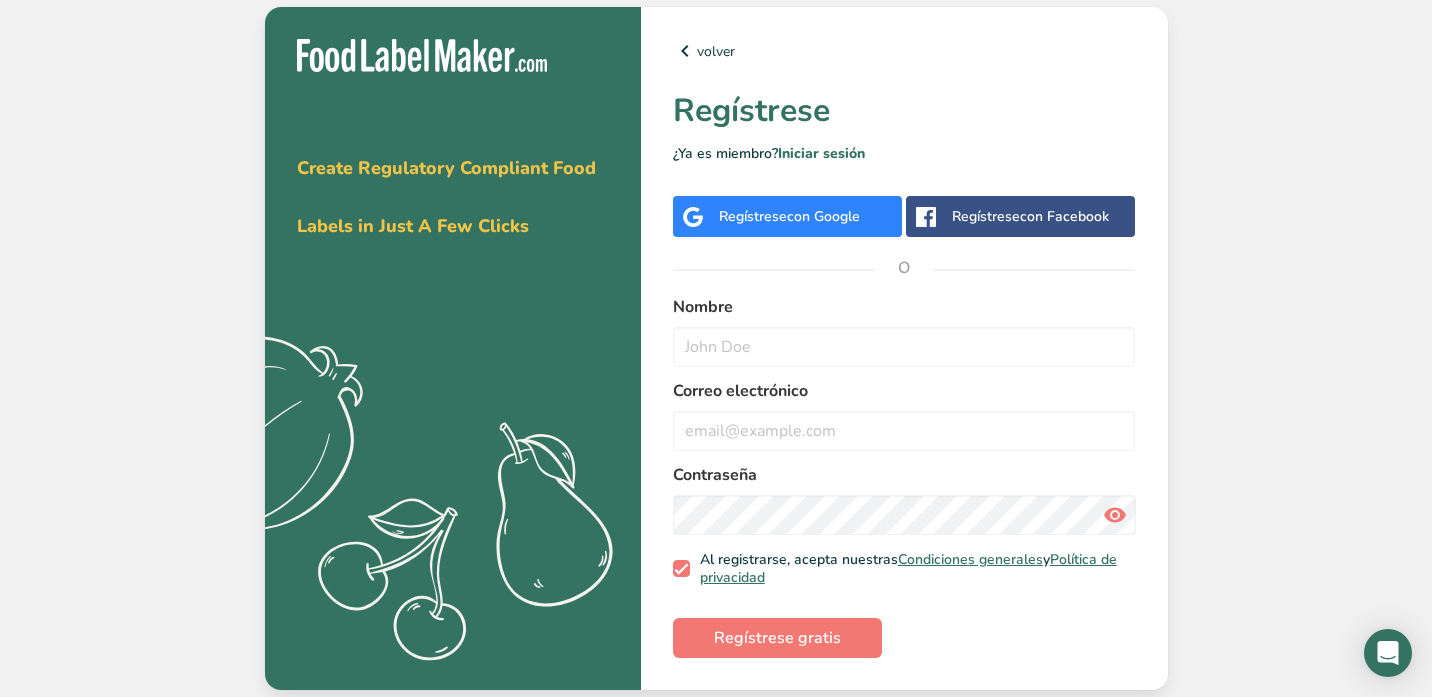 click on "con Google" at bounding box center [823, 216] 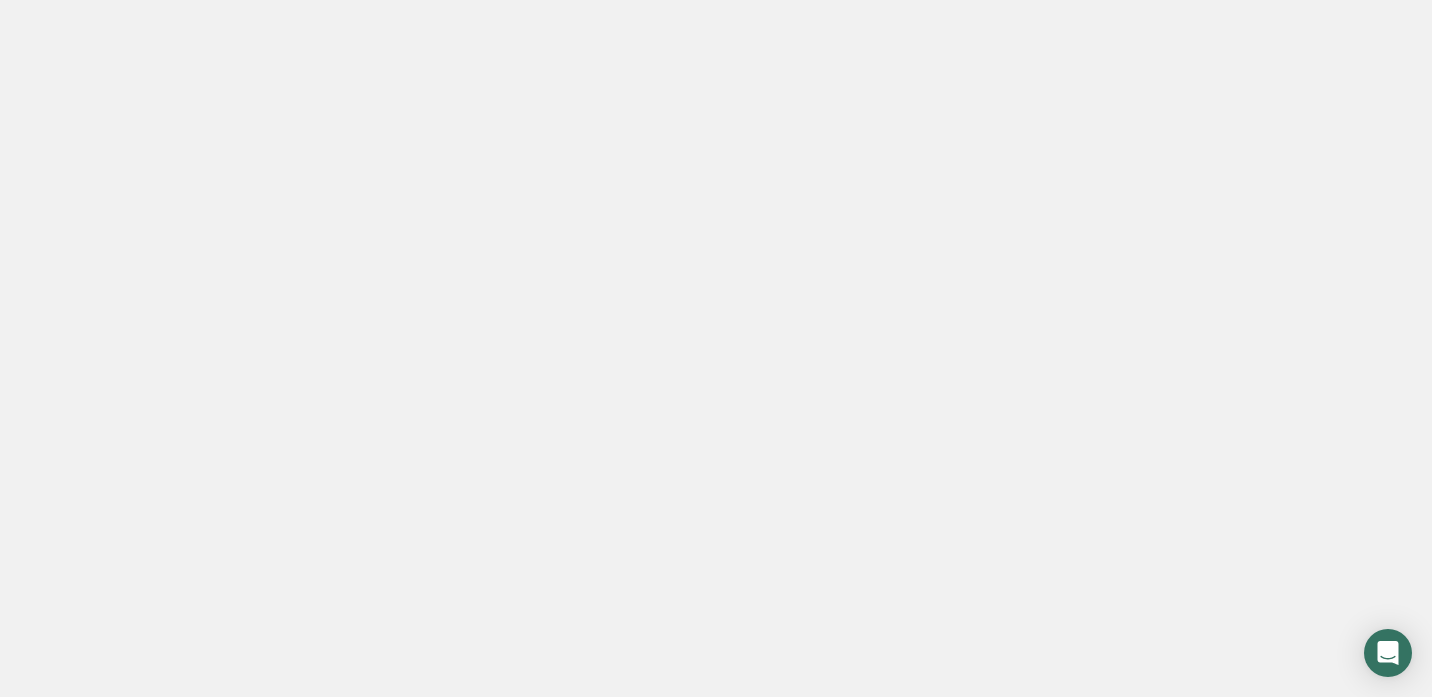 scroll, scrollTop: 0, scrollLeft: 0, axis: both 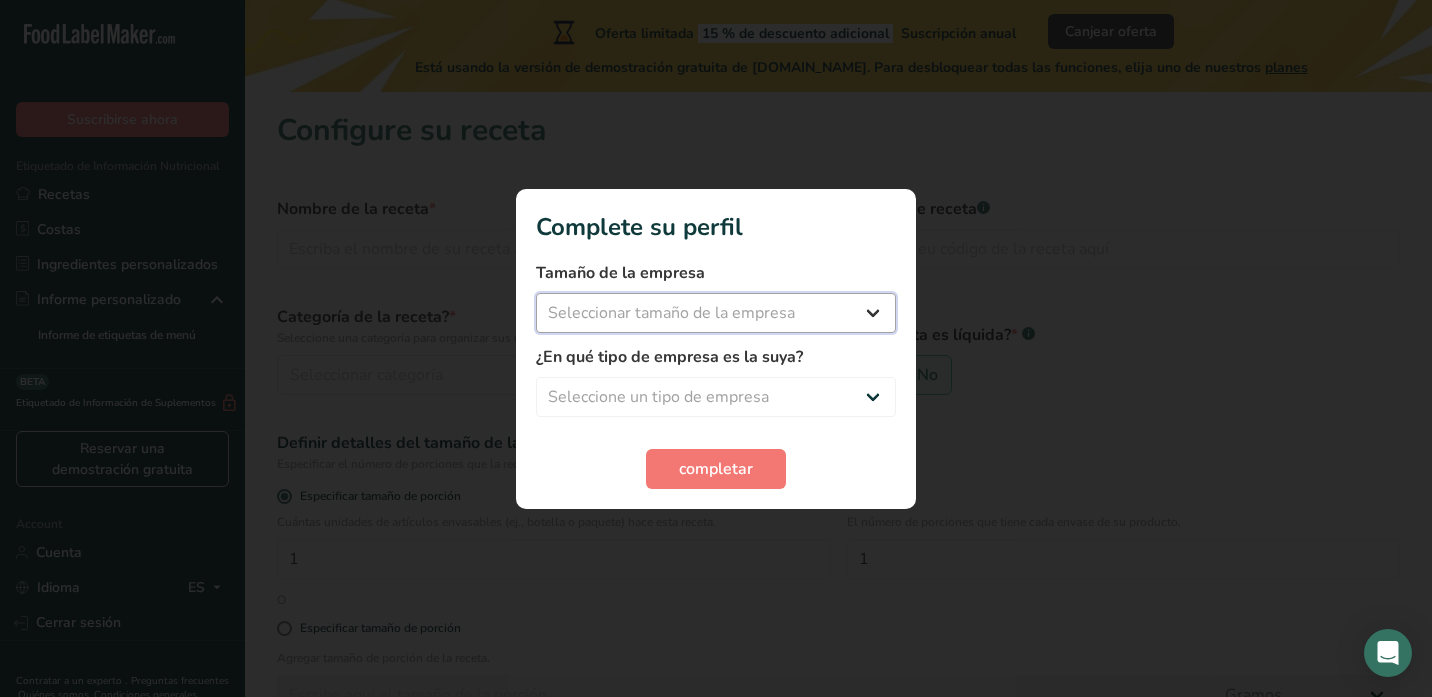 click on "Seleccionar tamaño de la empresa
Menos de 10 empleados
De 10 a 50 empleados
De 51 a 500 empleados
Más de 500 empleados" at bounding box center [716, 313] 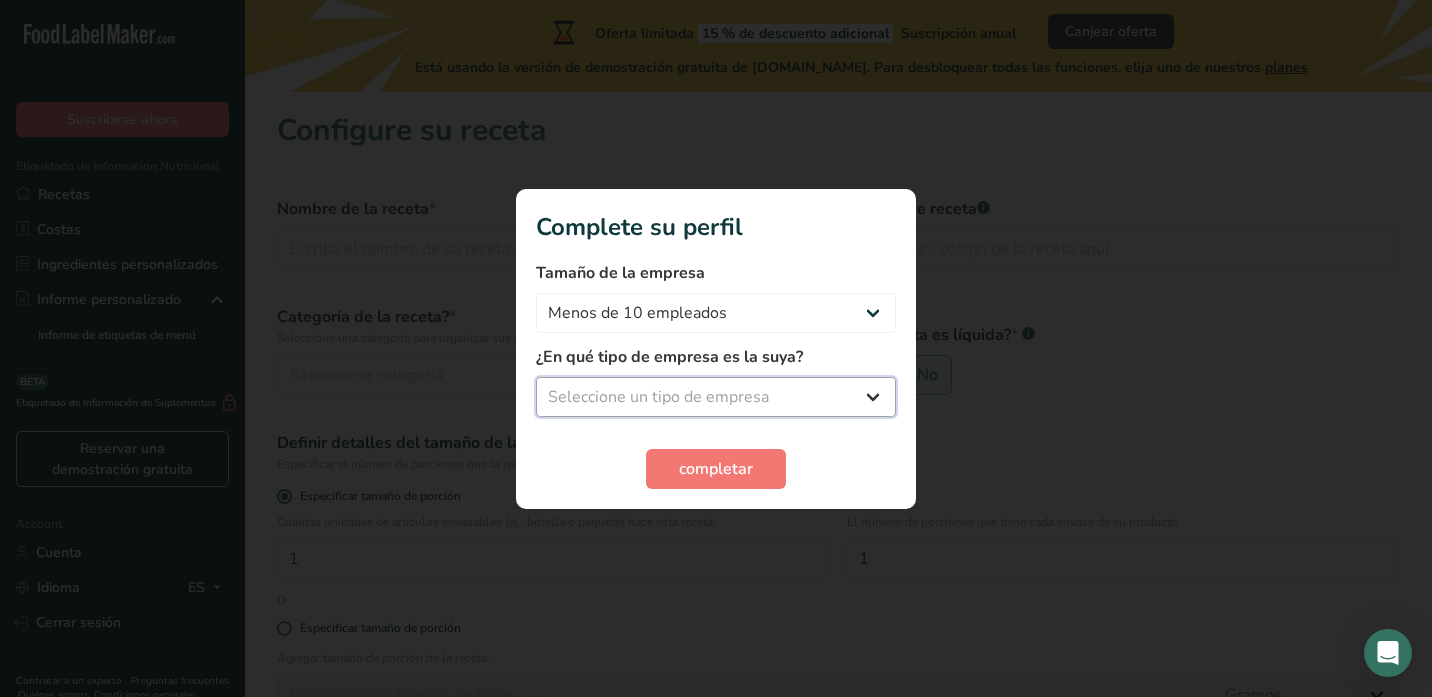 click on "Seleccione un tipo de empresa
Fabricante de alimentos envasados
Restaurante y cafetería
Panadería
Empresa de comidas preparadas y cáterin
Nutricionista
Bloguero gastronómico
Entrenador personal
Otro" at bounding box center (716, 397) 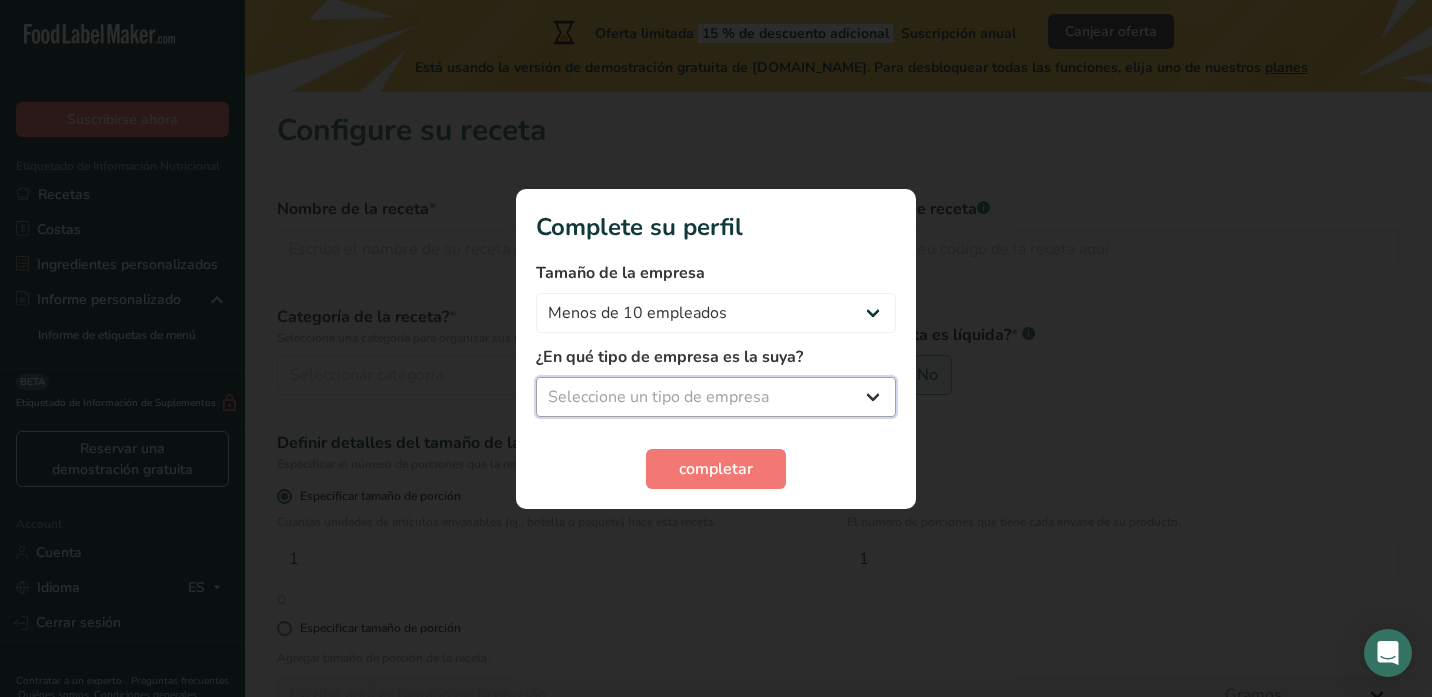 select on "2" 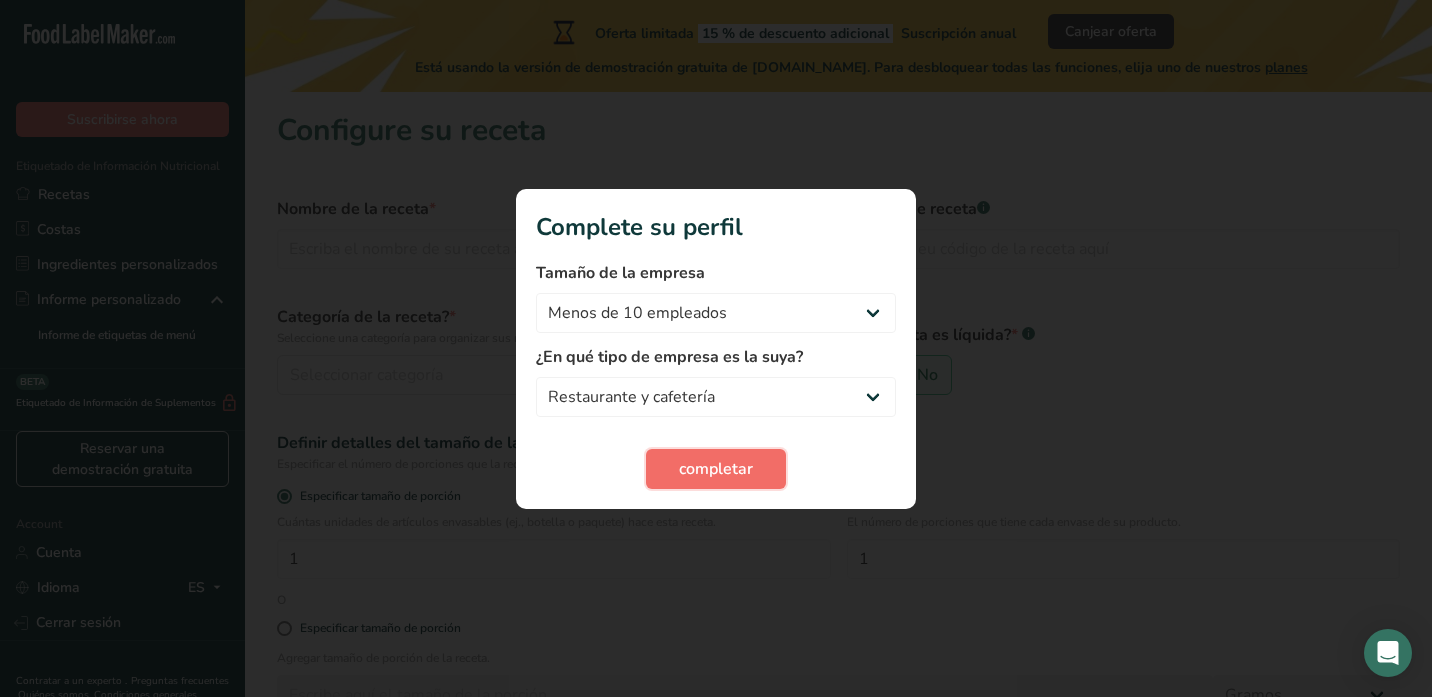 click on "completar" at bounding box center (716, 469) 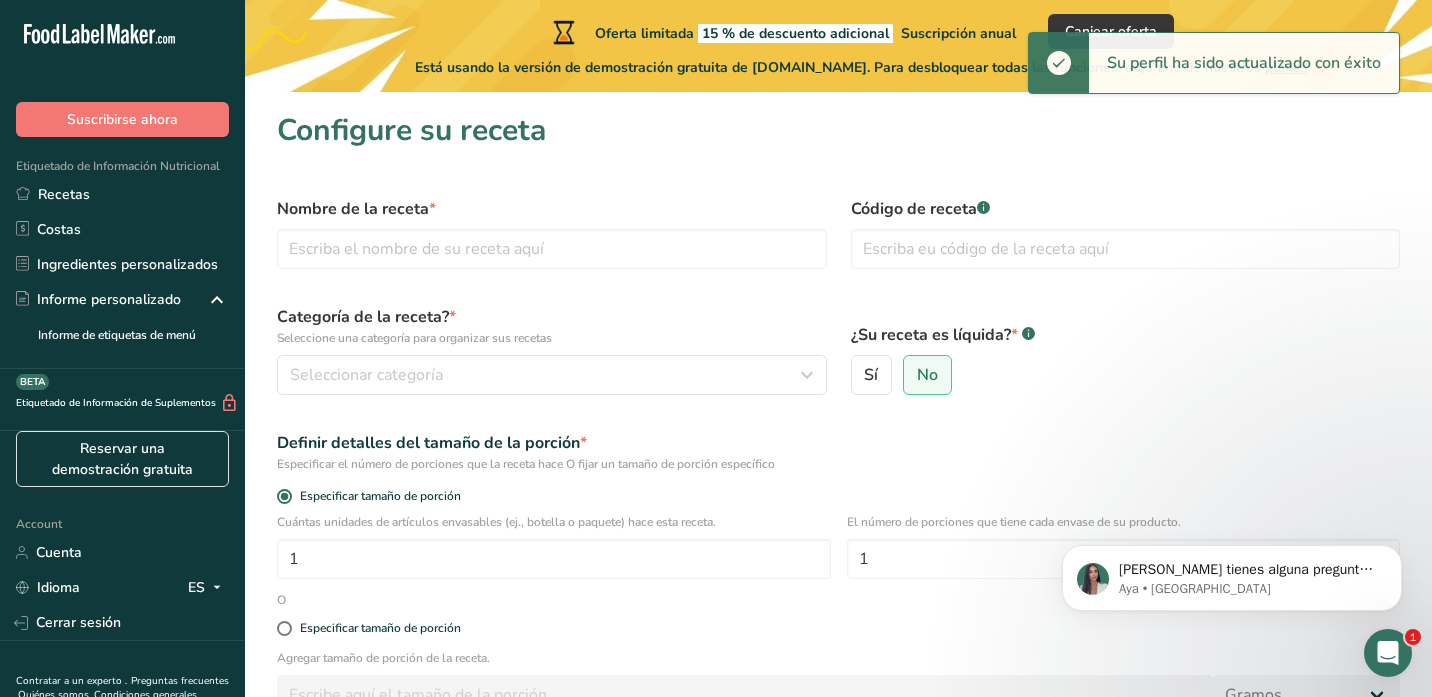 scroll, scrollTop: 0, scrollLeft: 0, axis: both 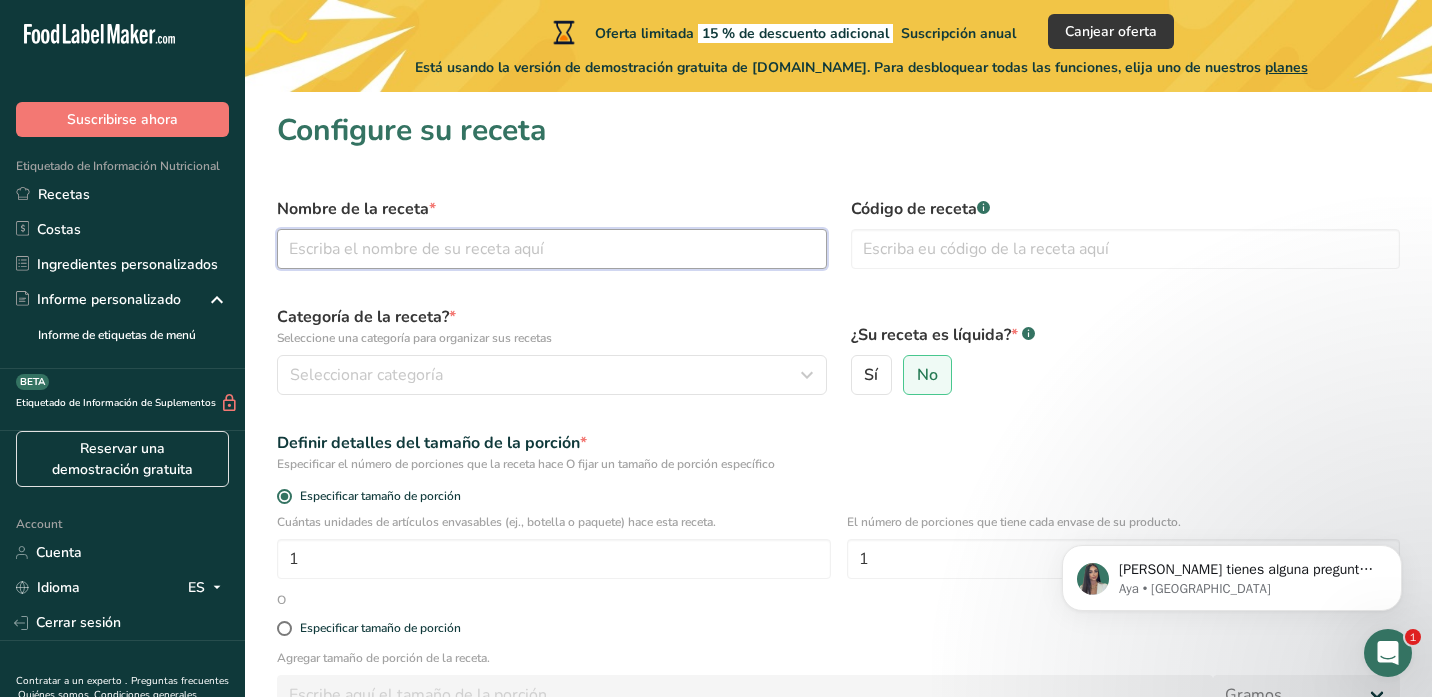 click at bounding box center [552, 249] 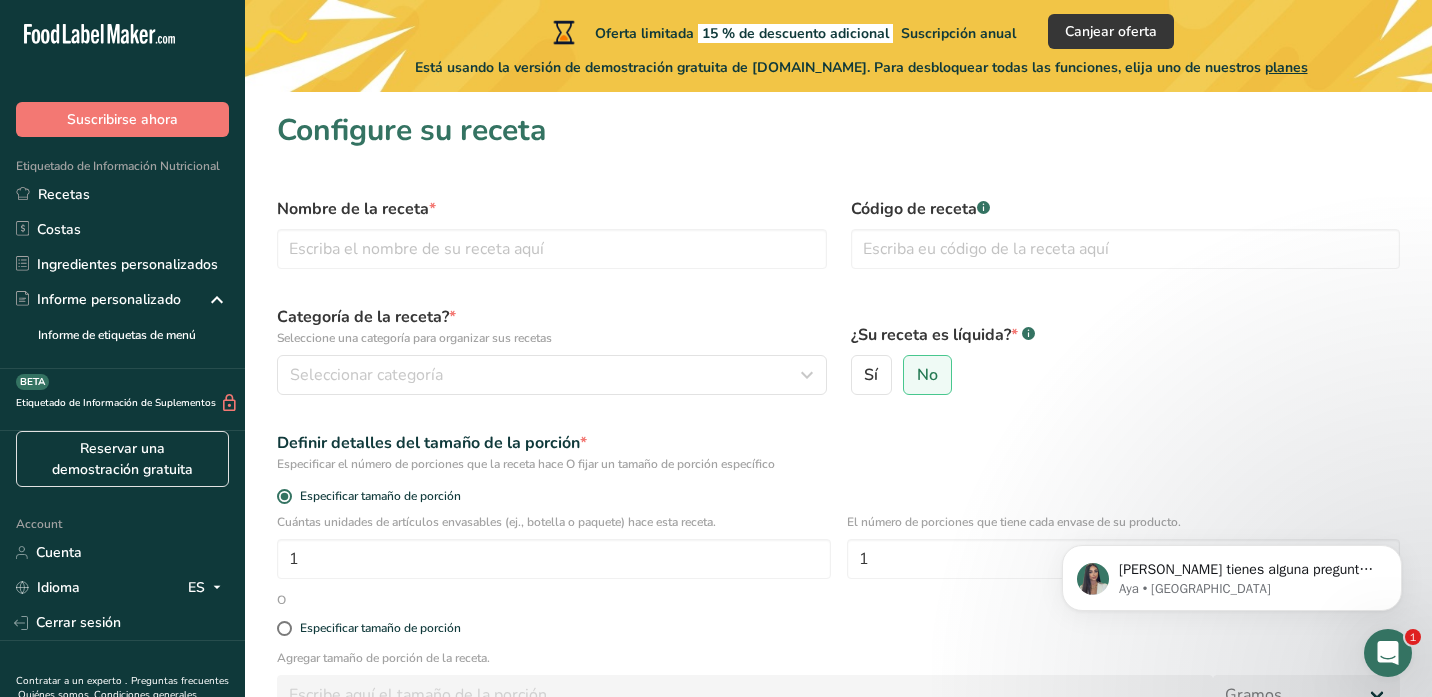 click on "Definir detalles del tamaño de la porción *
Especificar el número de porciones que la receta hace O fijar un tamaño de porción específico" at bounding box center [838, 452] 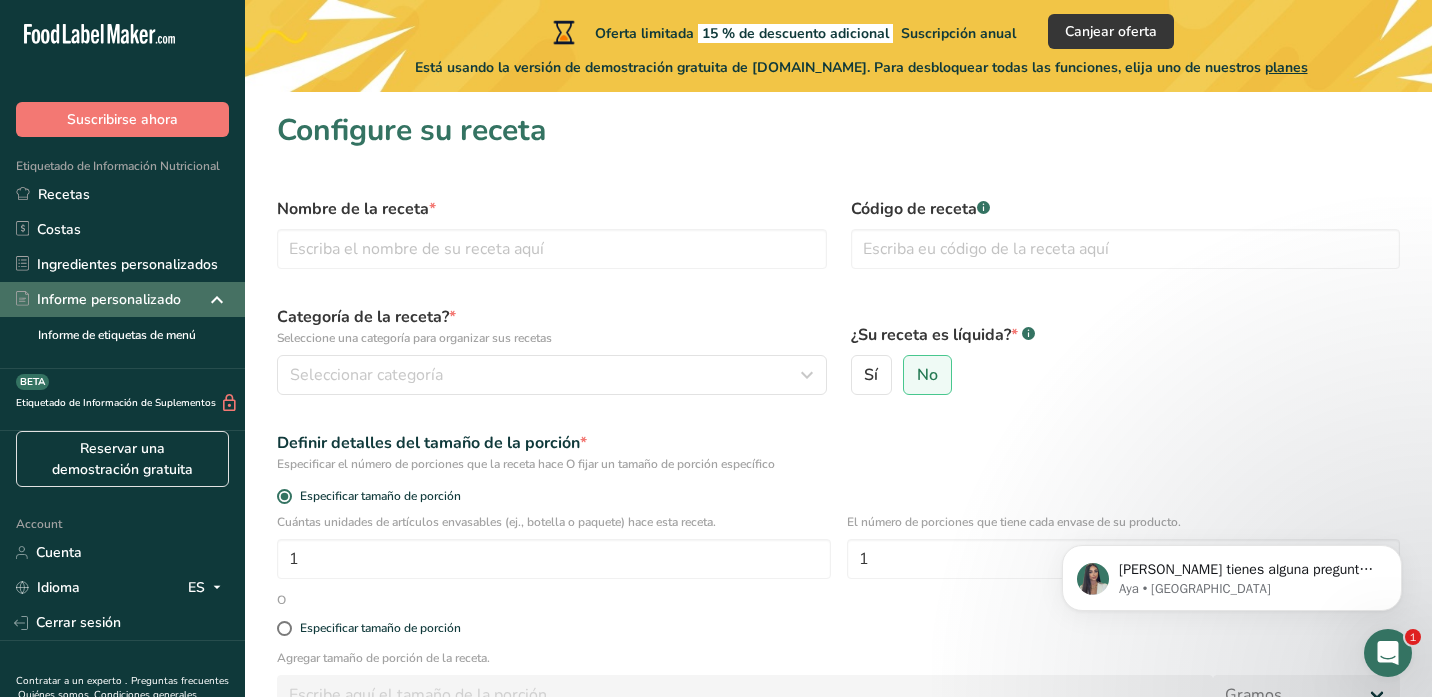 click on "Informe personalizado" at bounding box center (122, 299) 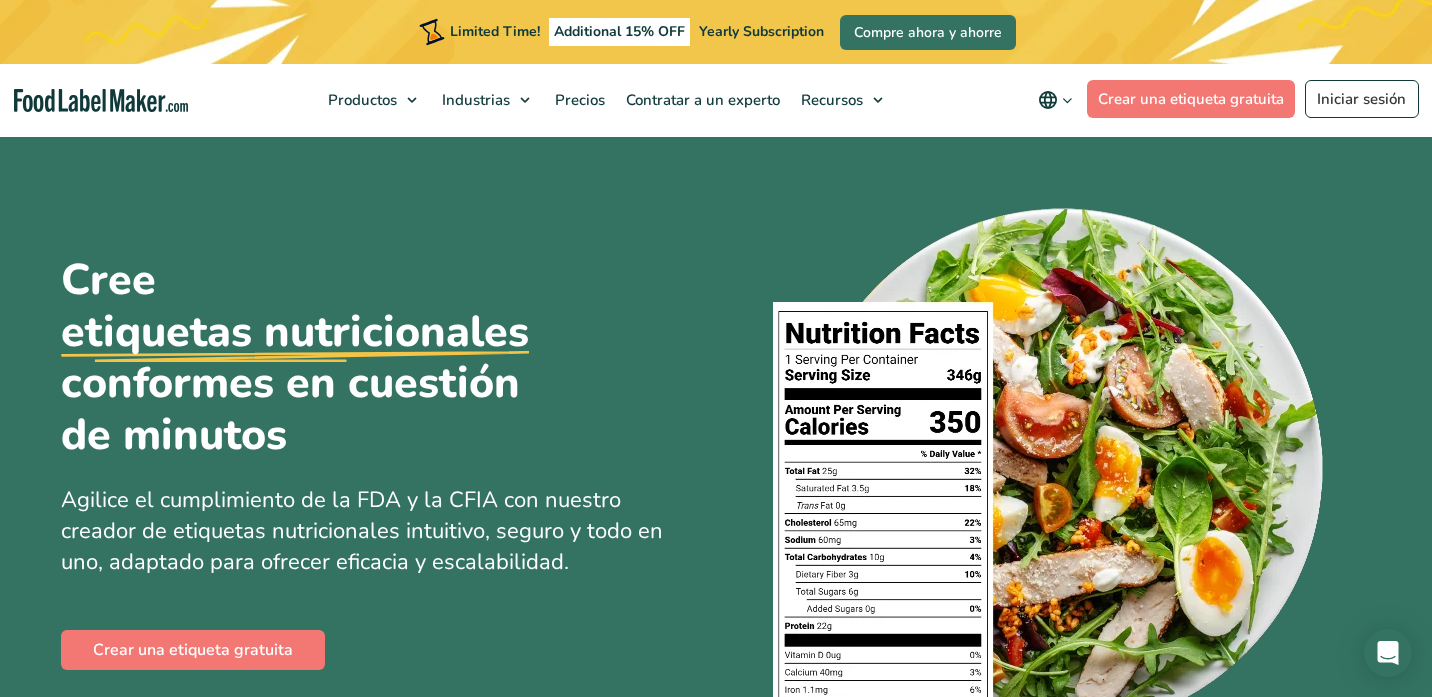 scroll, scrollTop: 0, scrollLeft: 0, axis: both 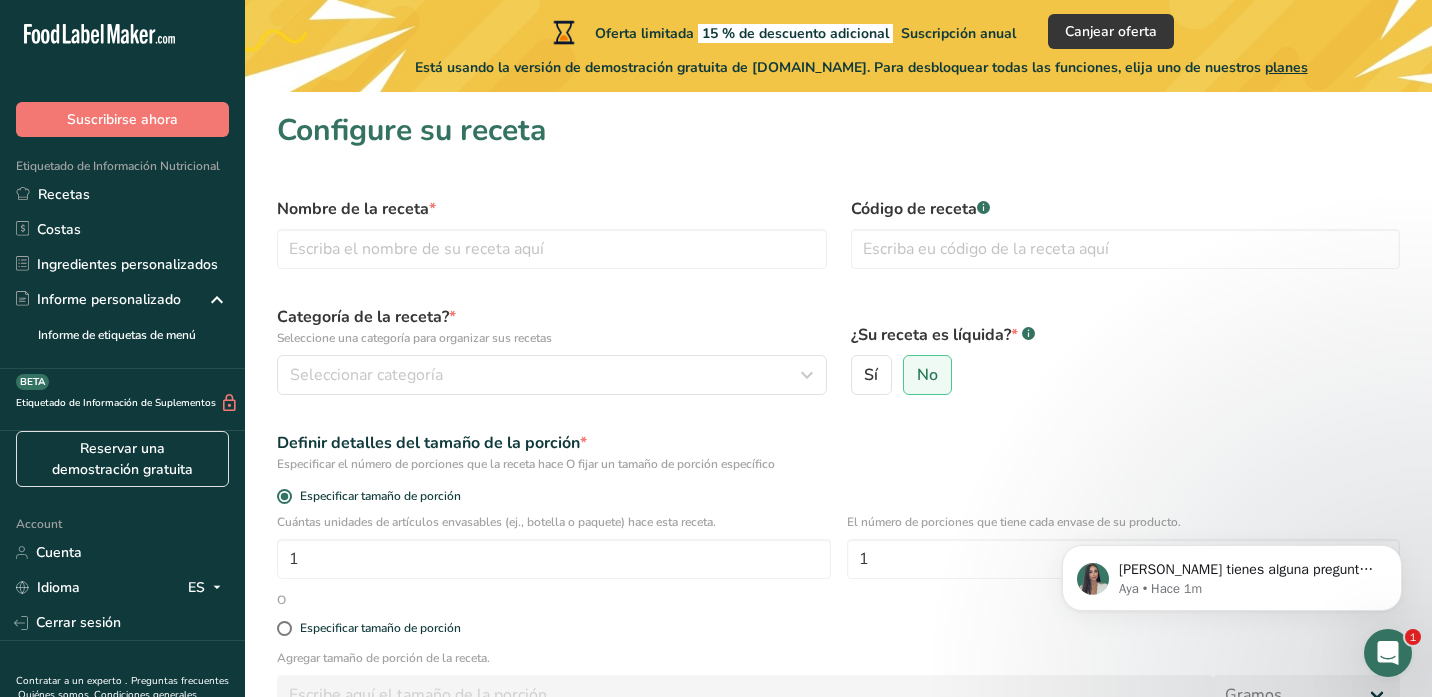 click on "Sí   No" at bounding box center [1126, 375] 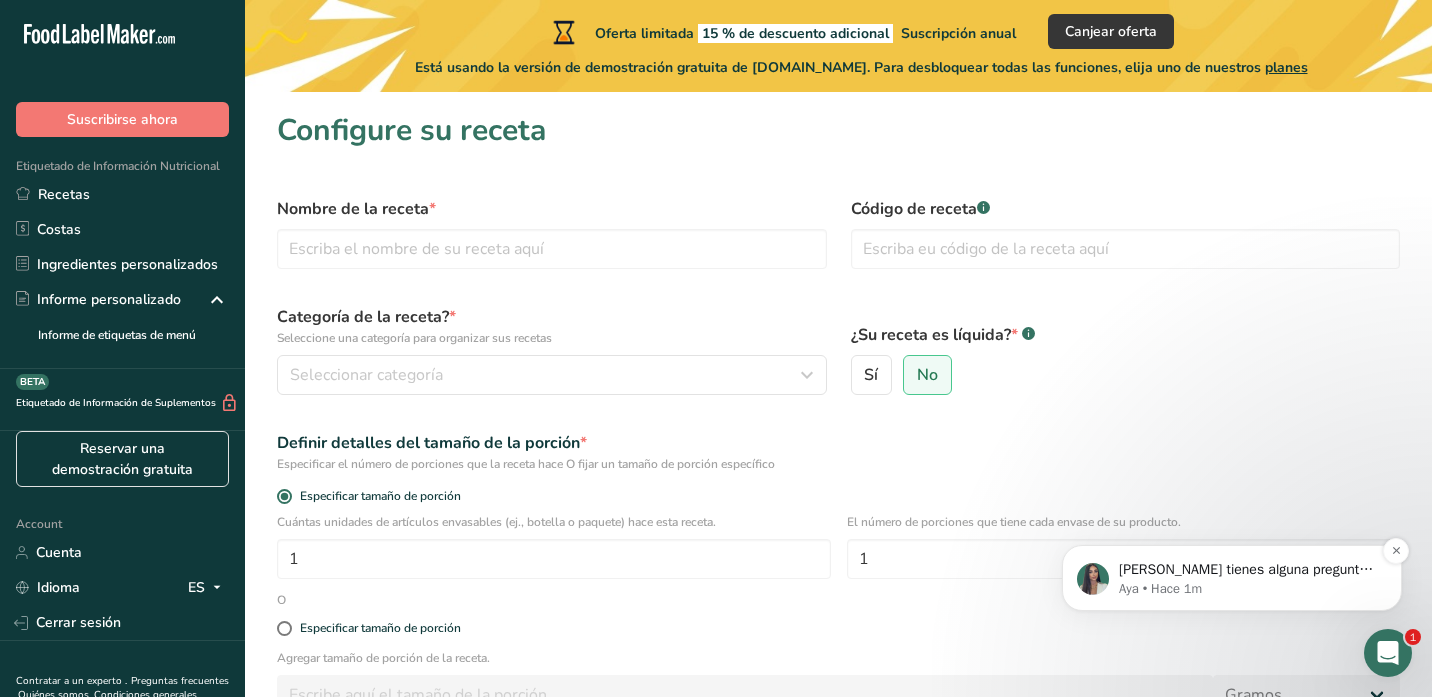 click on "[PERSON_NAME] tienes alguna pregunta no dudes en consultarnos. ¡Estamos aquí para ayudarte! 😊" at bounding box center [1248, 570] 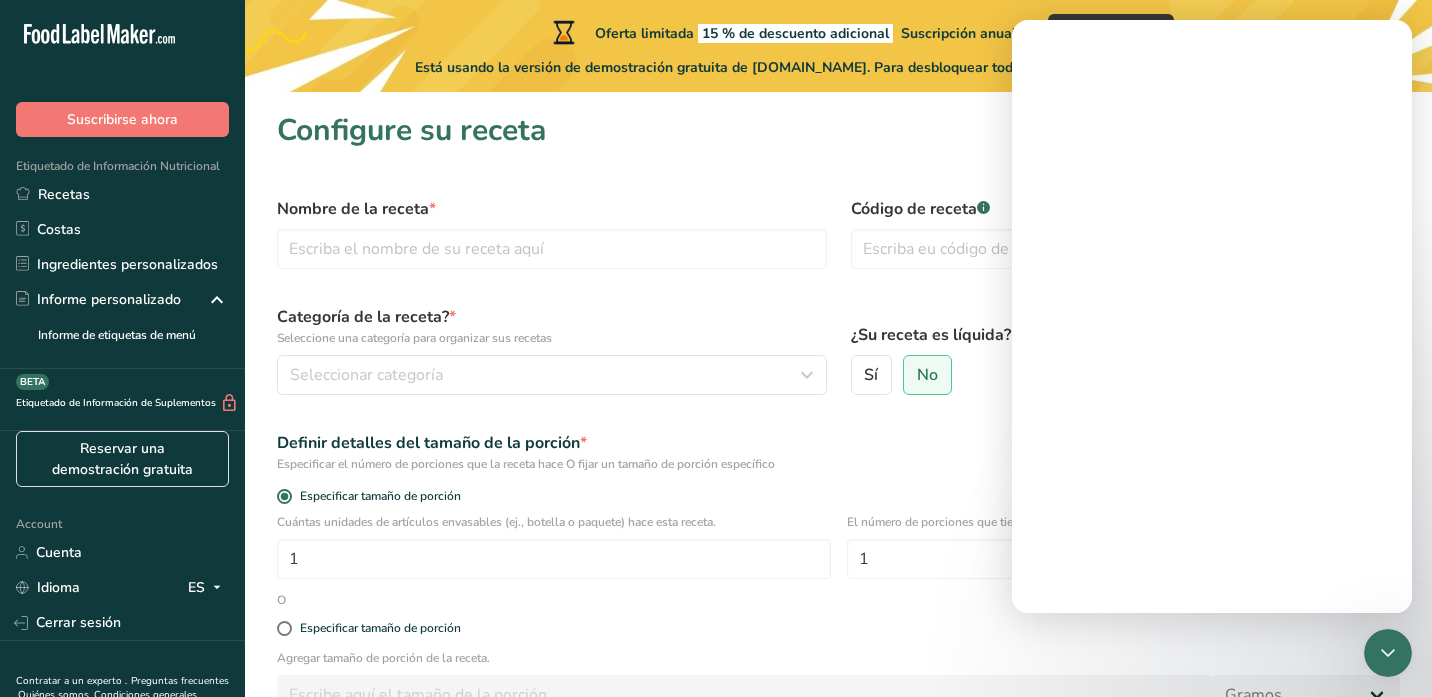 scroll, scrollTop: 0, scrollLeft: 0, axis: both 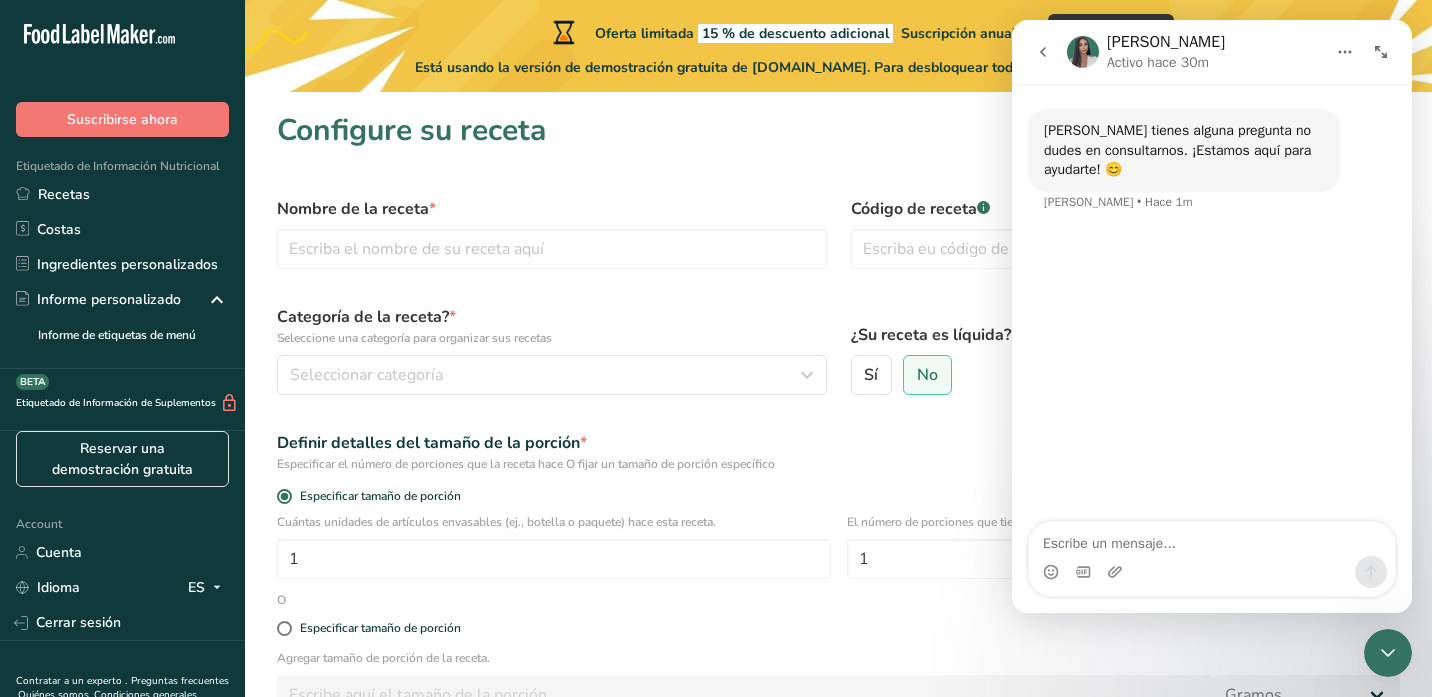 click on "Configure su receta
Nombre de la receta *
Código de receta
.a-a{fill:#347362;}.b-a{fill:#fff;}
Categoría de la receta? *
Seleccione una categoría para organizar sus recetas
Seleccionar categoría
Categorías estándar
Categorías personalizadas
.a-a{fill:#347362;}.b-a{fill:#fff;}
Productos de panadería
Bebidas
Confitería
Comidas cocinadas, ensaladas y salsas
Lácteos
Aperitivos
Añadir nueva categoría
¿Su receta es líquida? *   .a-a{fill:#347362;}.b-a{fill:#fff;}           Sí   No
Definir detalles del tamaño de la porción *
Especificar el número de porciones que la receta hace O fijar un tamaño de porción específico" at bounding box center (838, 469) 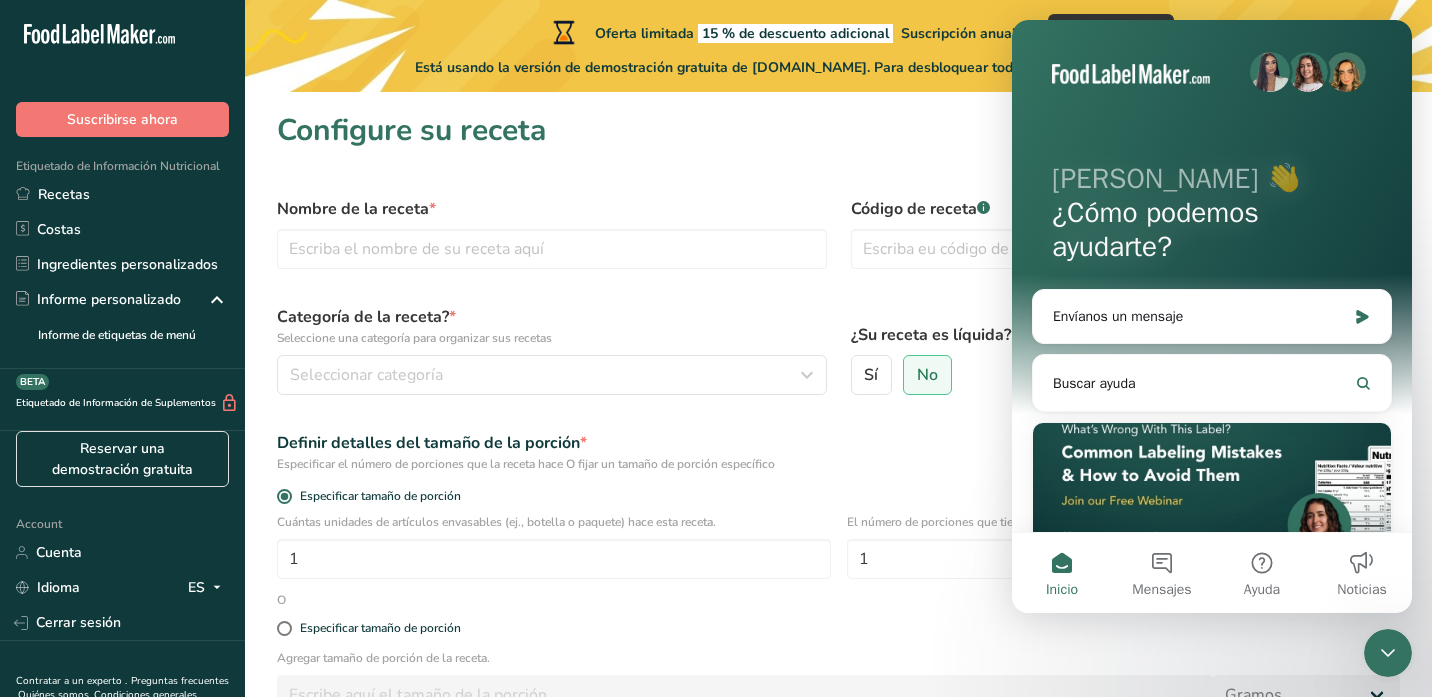 click on "Configure su receta" at bounding box center (838, 130) 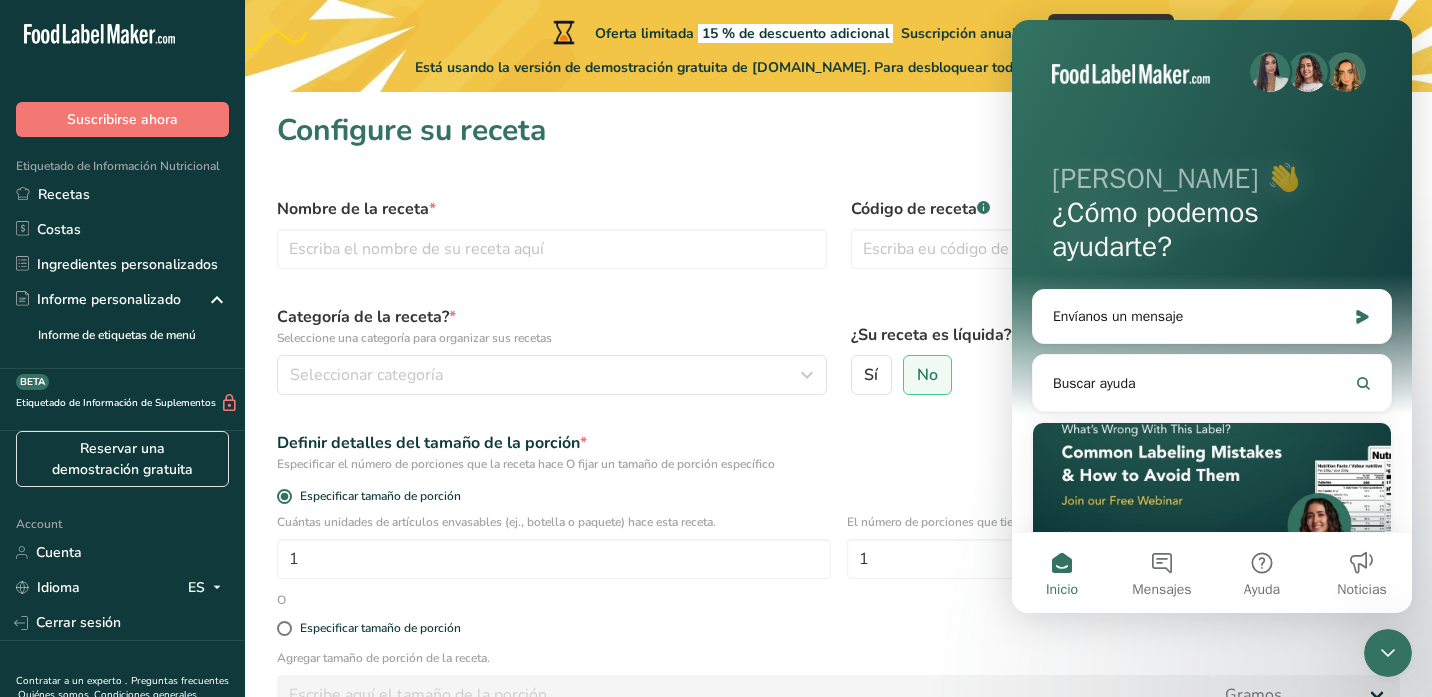 click at bounding box center (1388, 653) 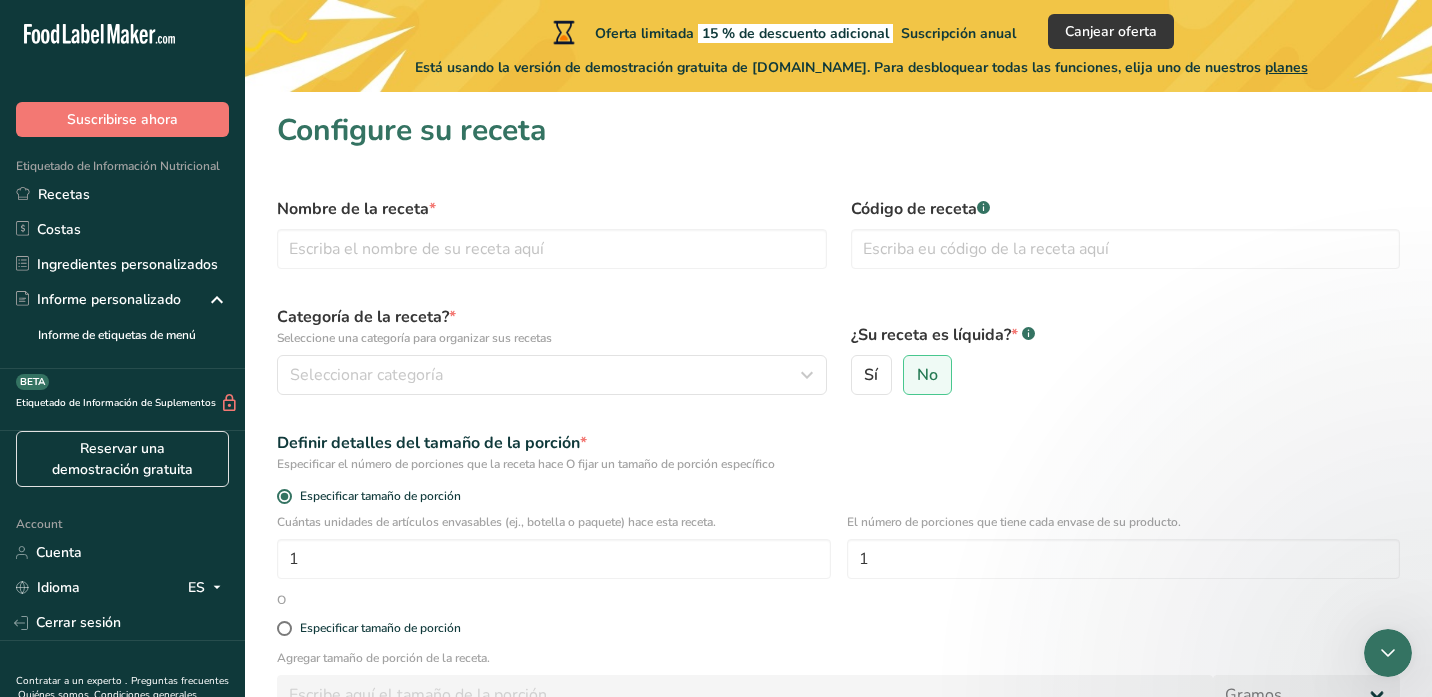 scroll, scrollTop: 0, scrollLeft: 0, axis: both 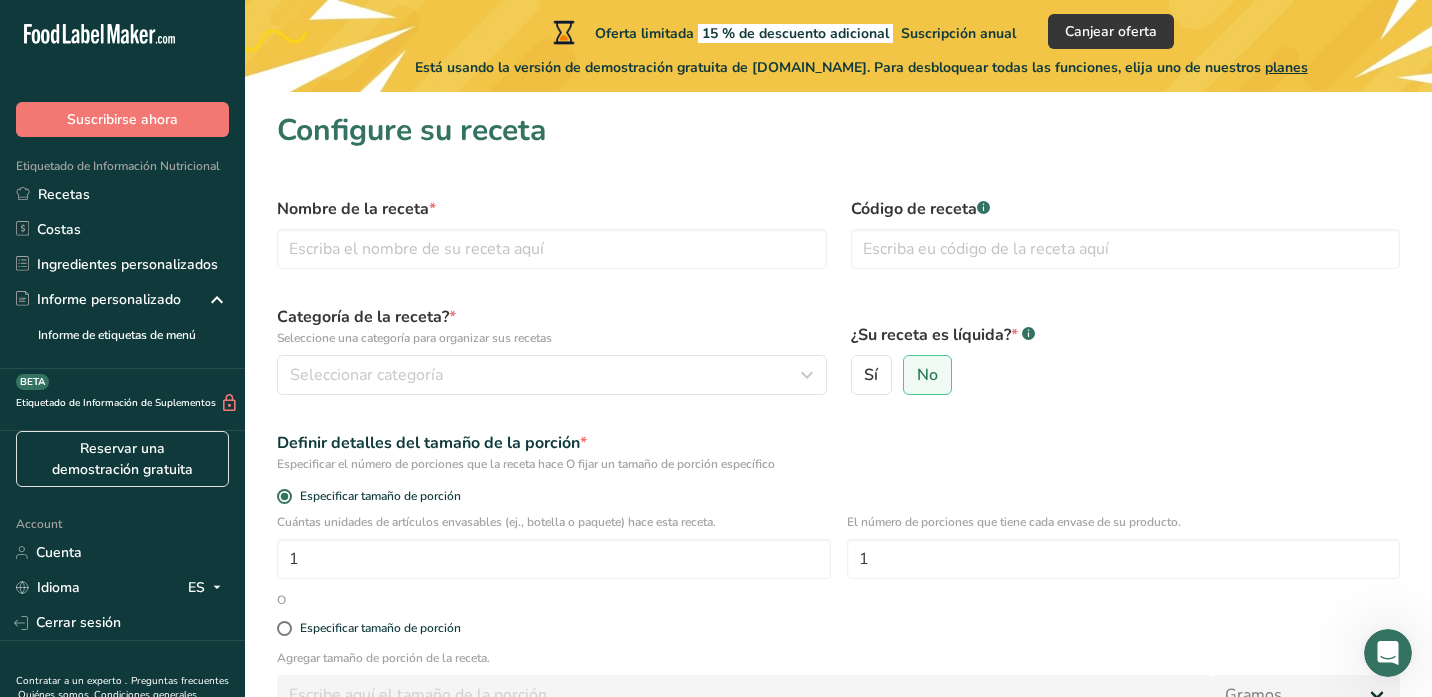 click on "Sí   No" at bounding box center [1126, 375] 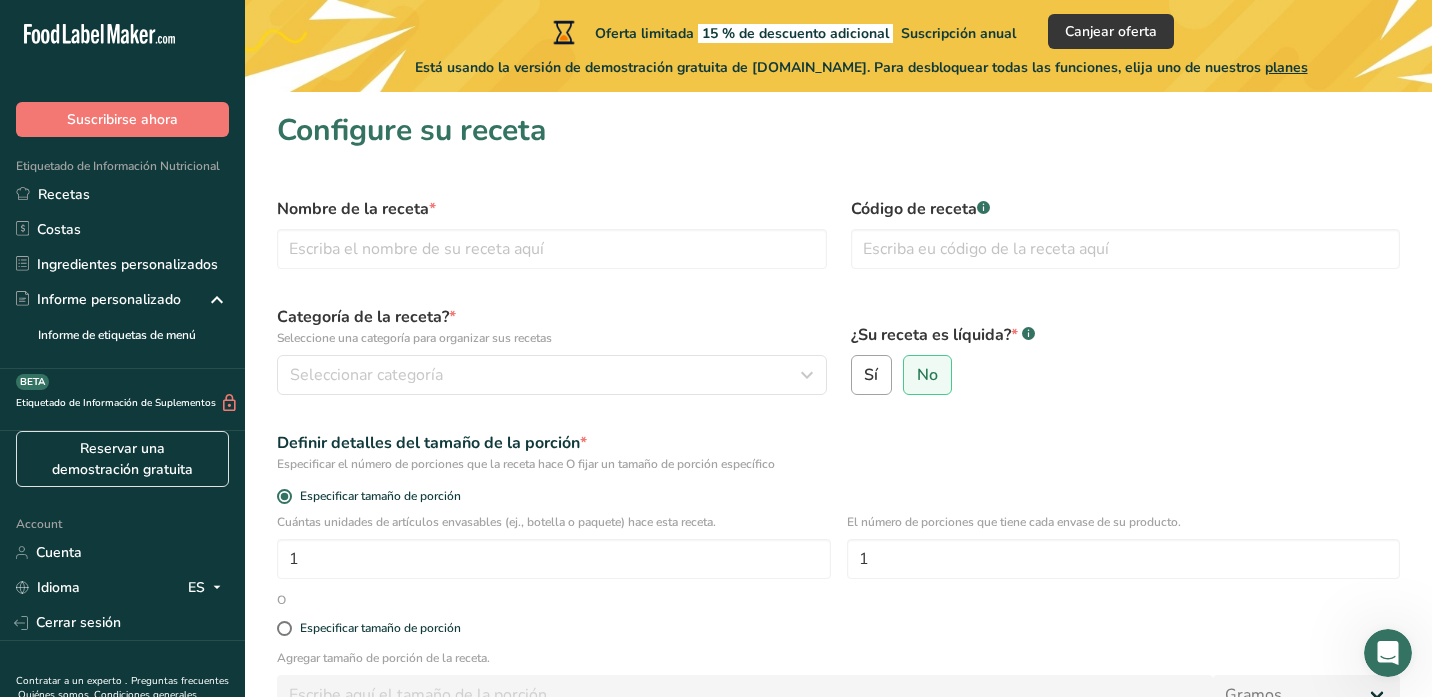 click on "Sí" at bounding box center (871, 375) 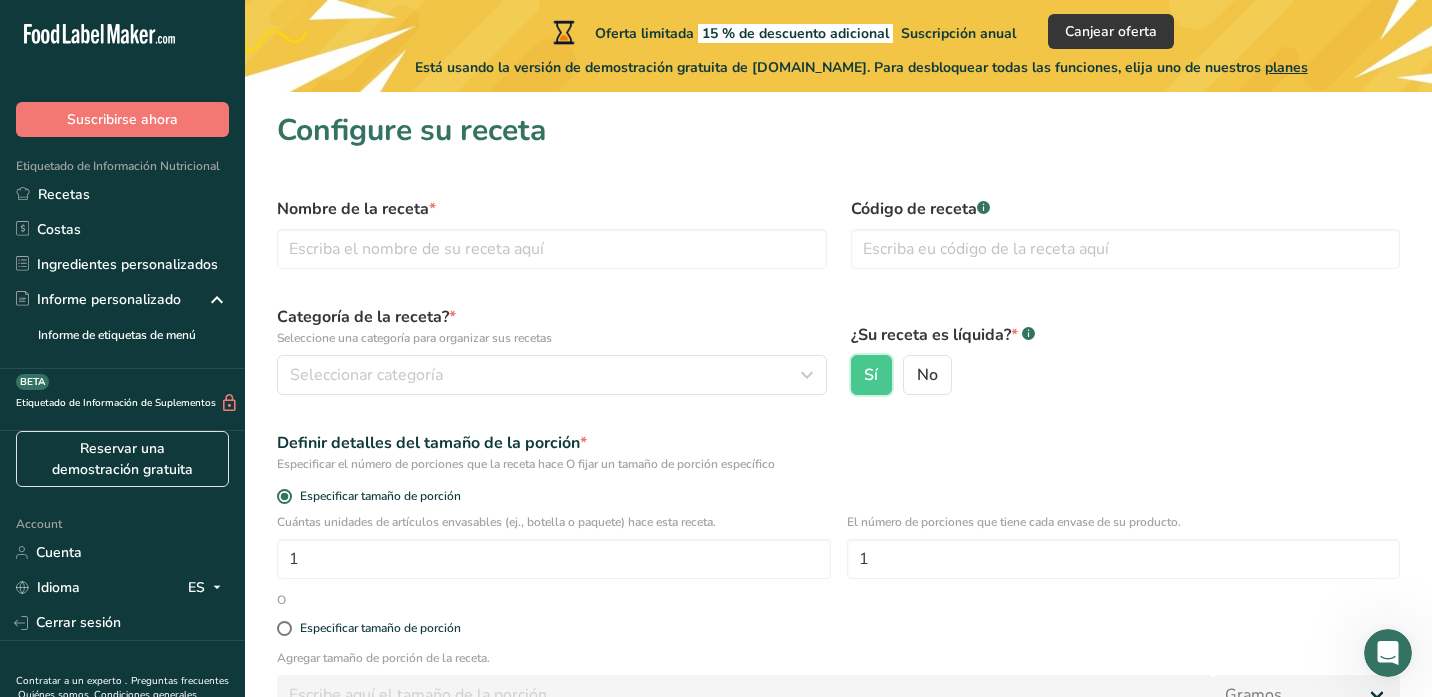 click on "¿Su receta es líquida? *   .a-a{fill:#347362;}.b-a{fill:#fff;}           Sí   No" at bounding box center (1126, 350) 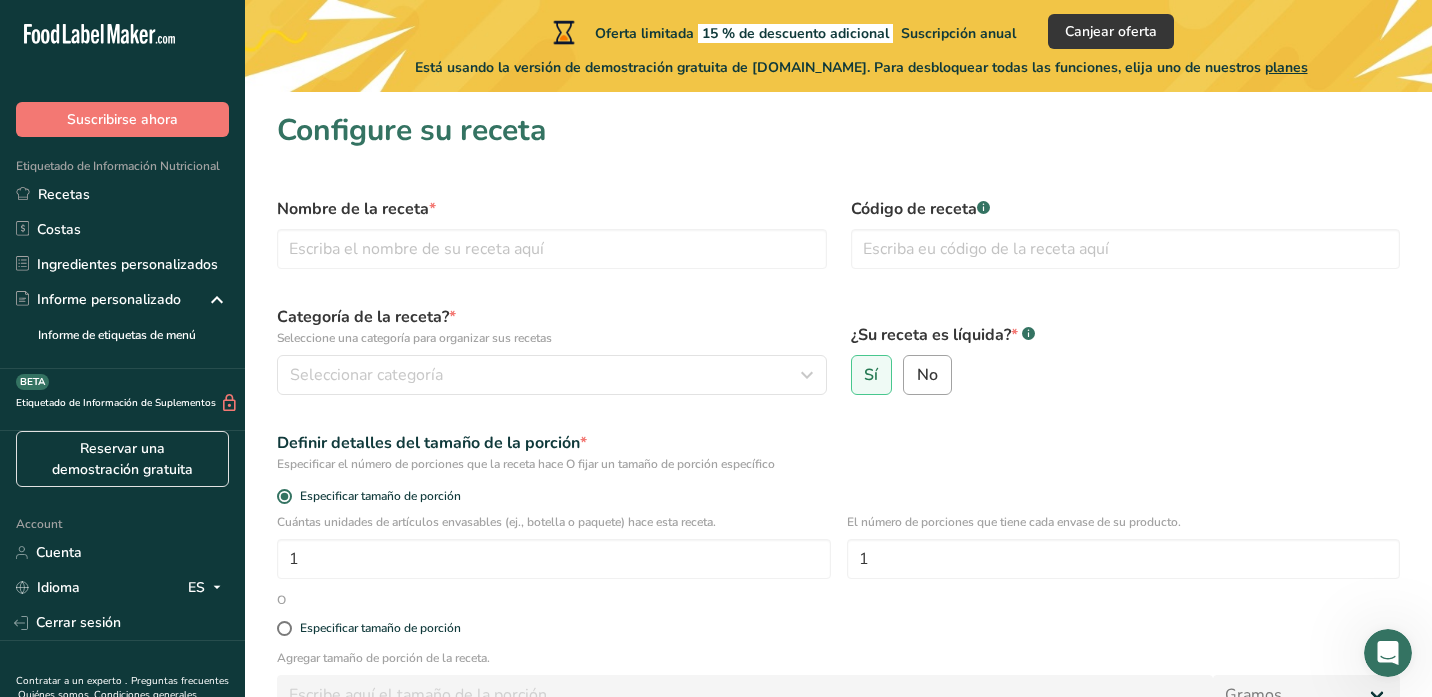 click on "No" at bounding box center (927, 375) 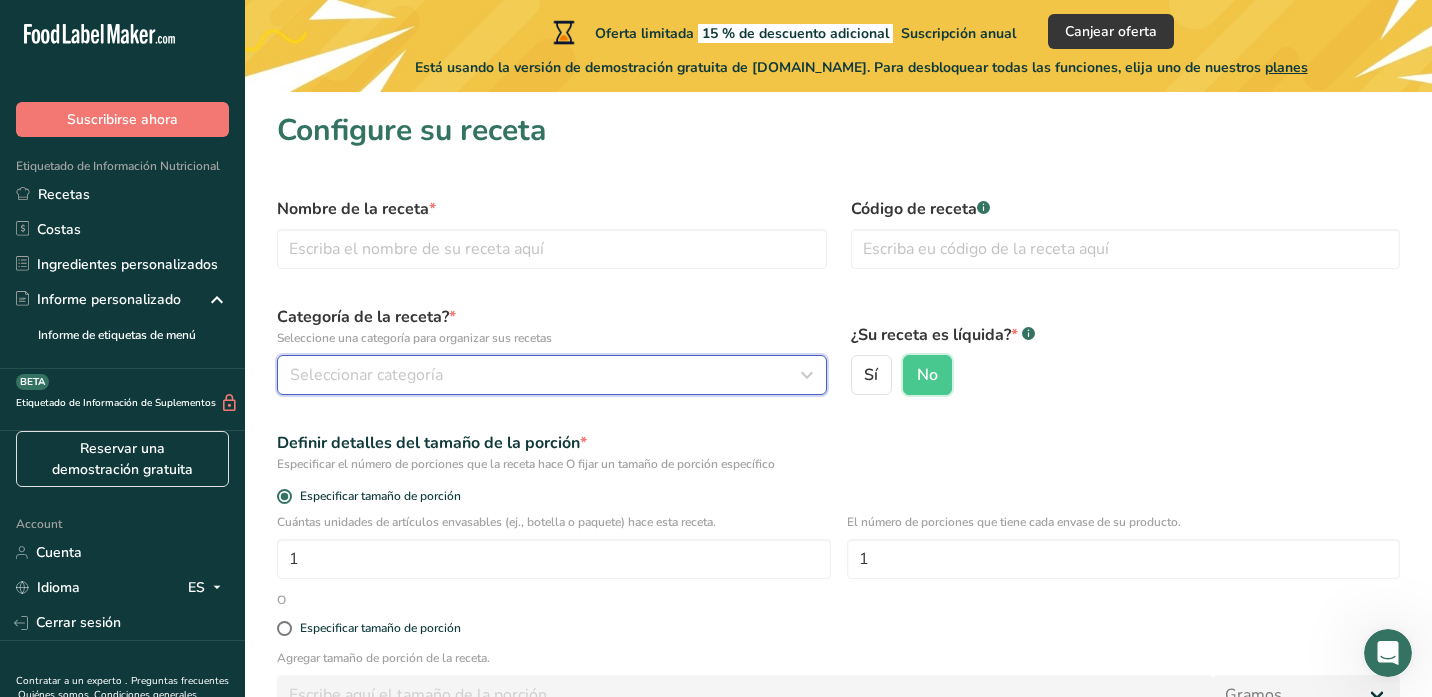click on "Seleccionar categoría" at bounding box center (546, 375) 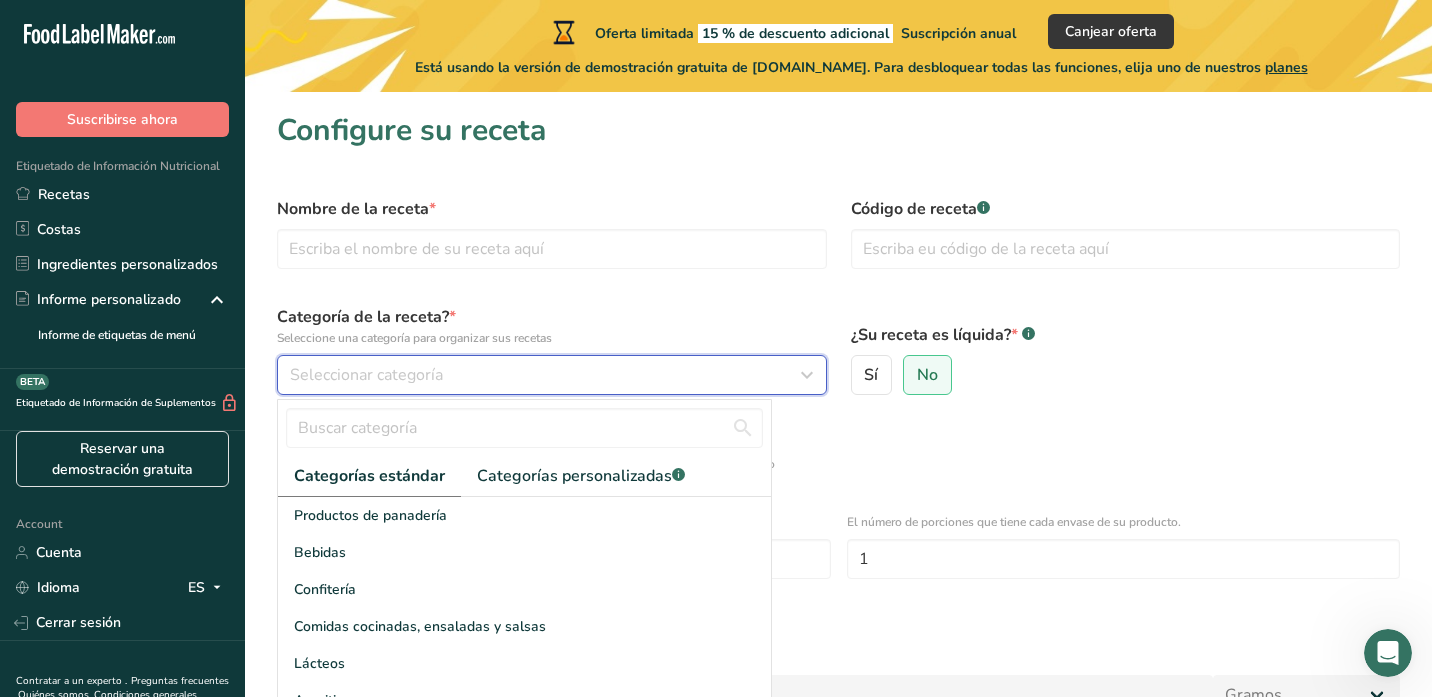 type 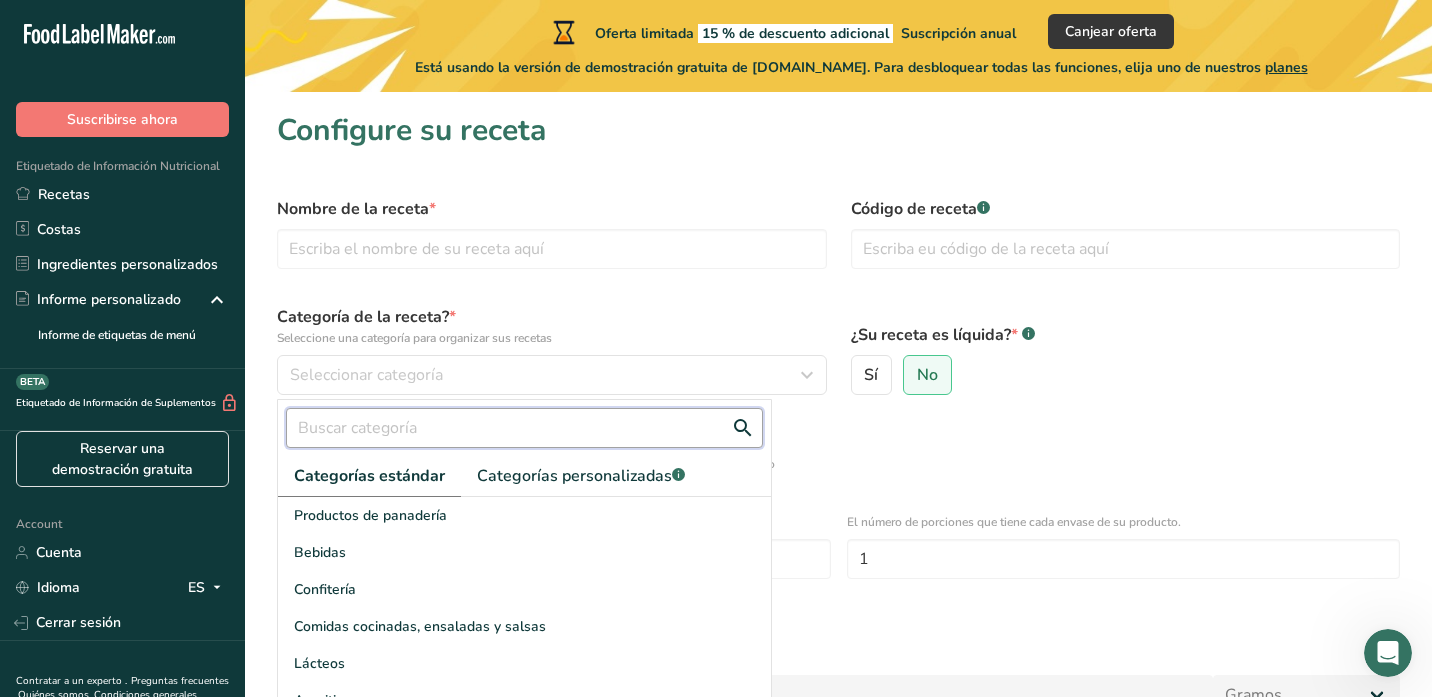 click at bounding box center (524, 428) 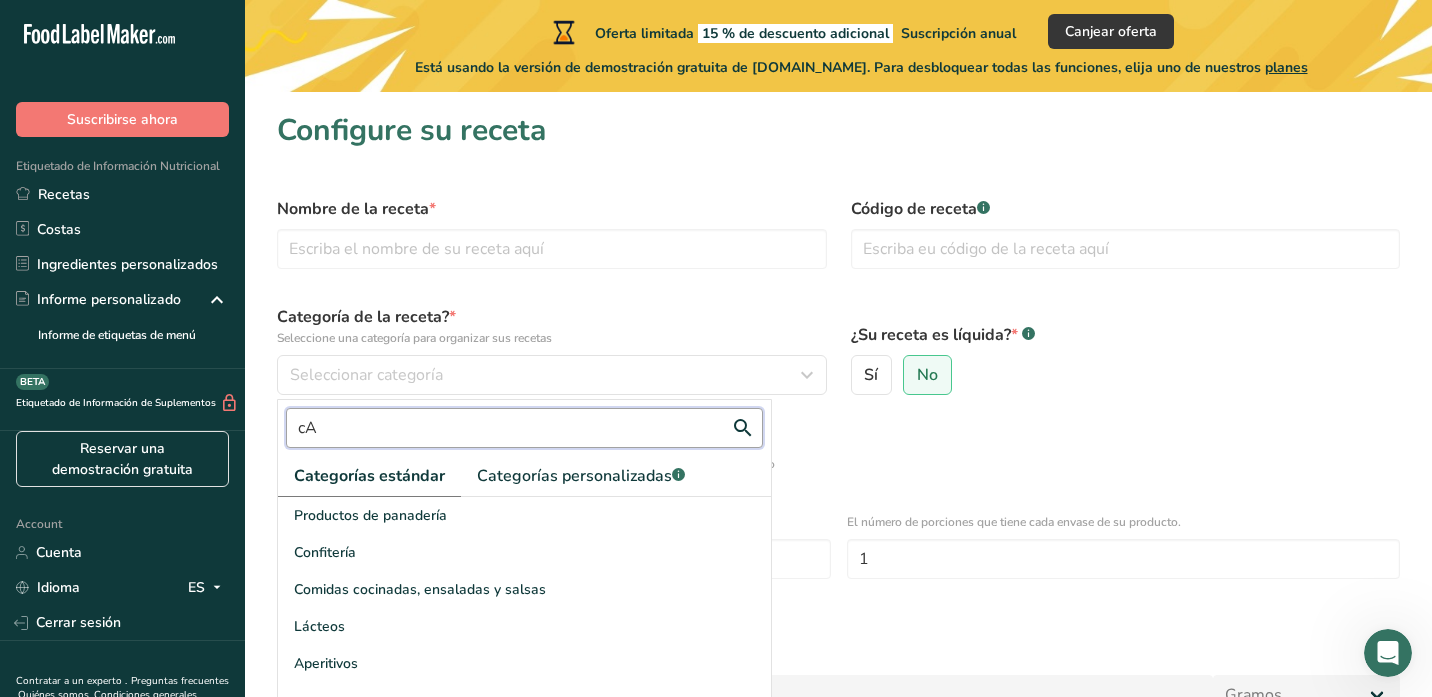 type on "c" 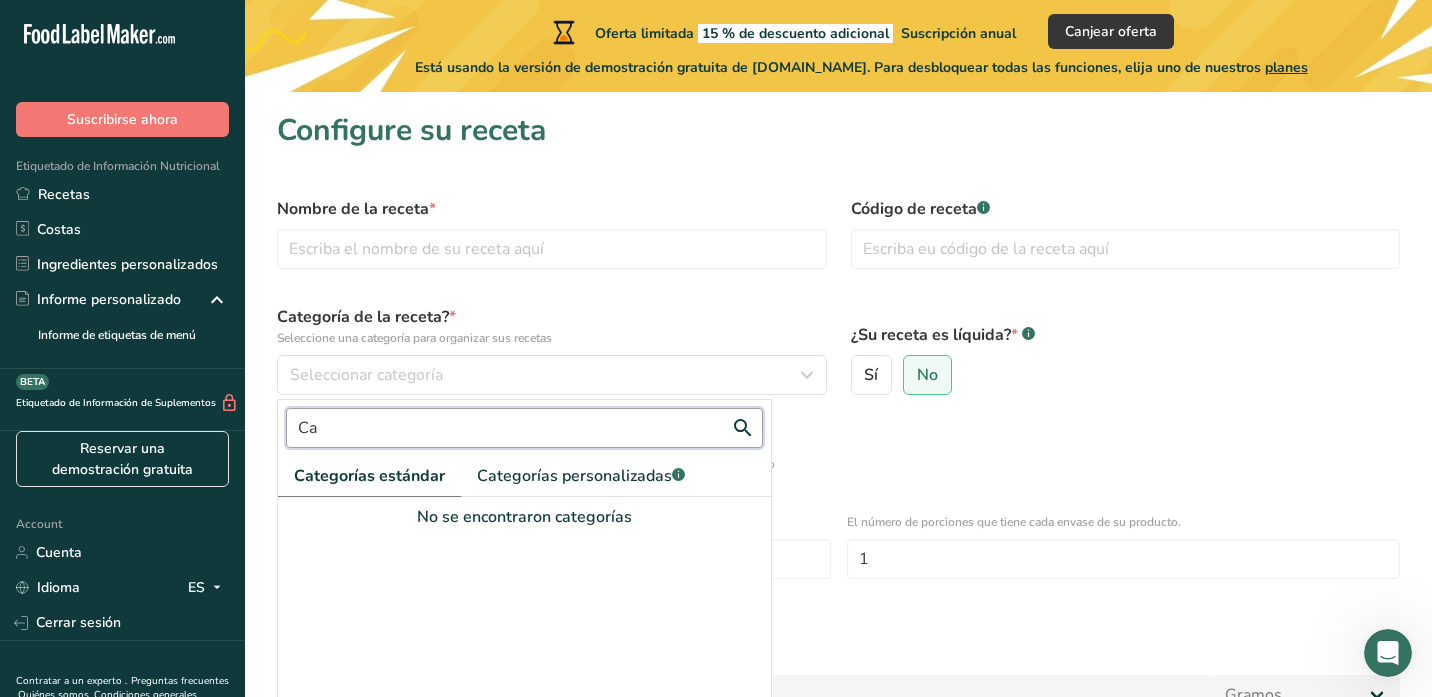 type on "C" 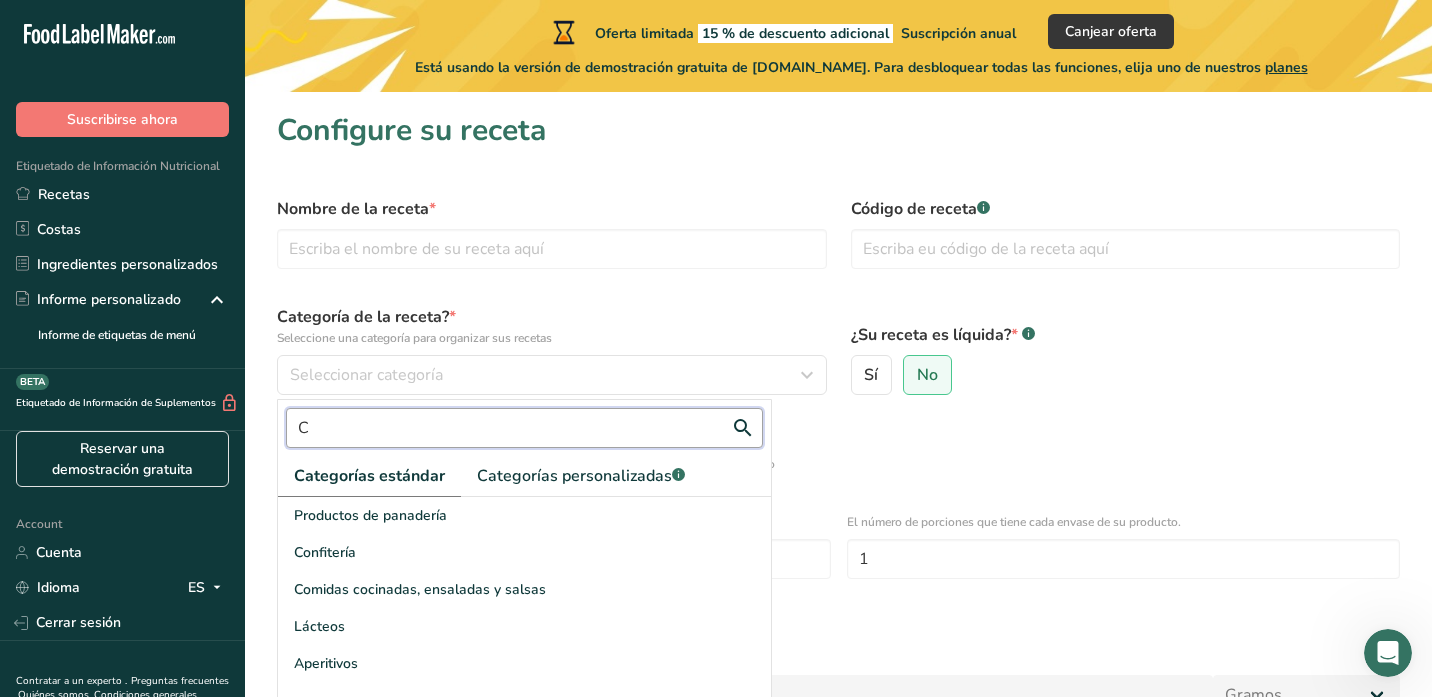type 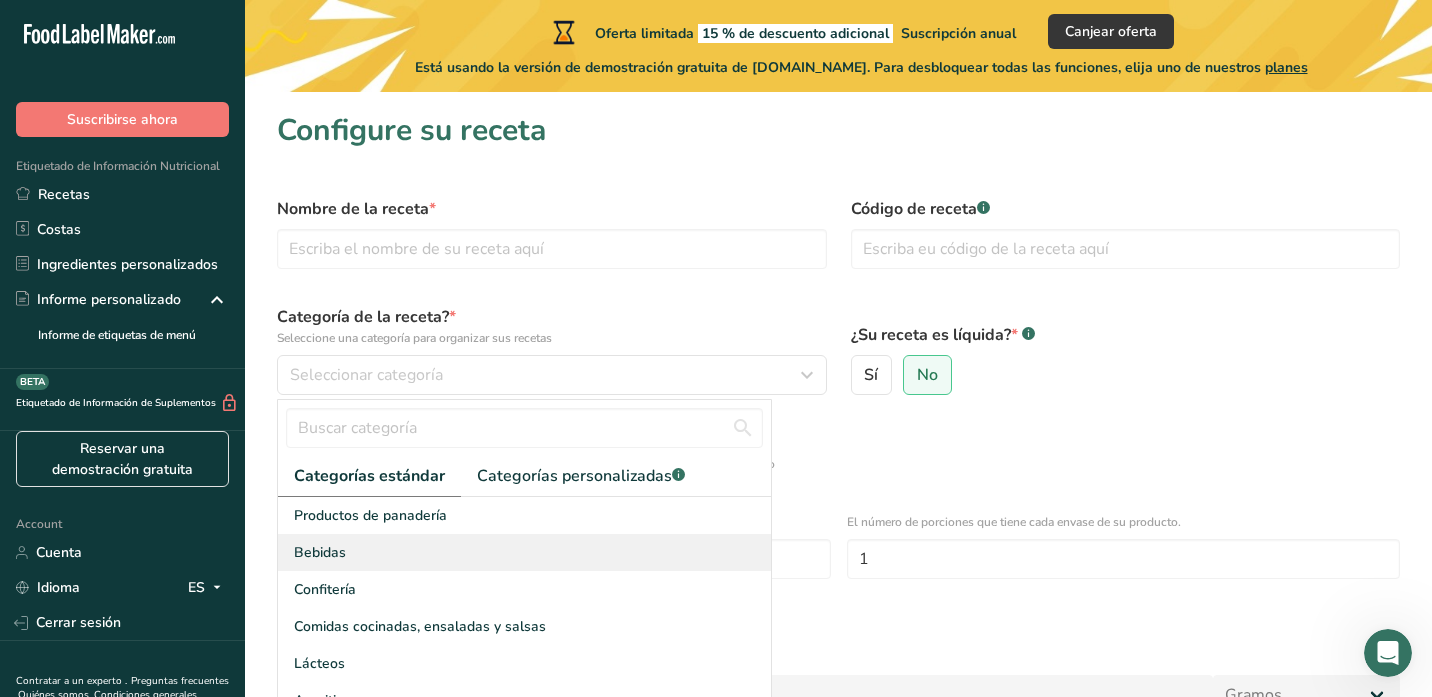 click on "Bebidas" at bounding box center [524, 552] 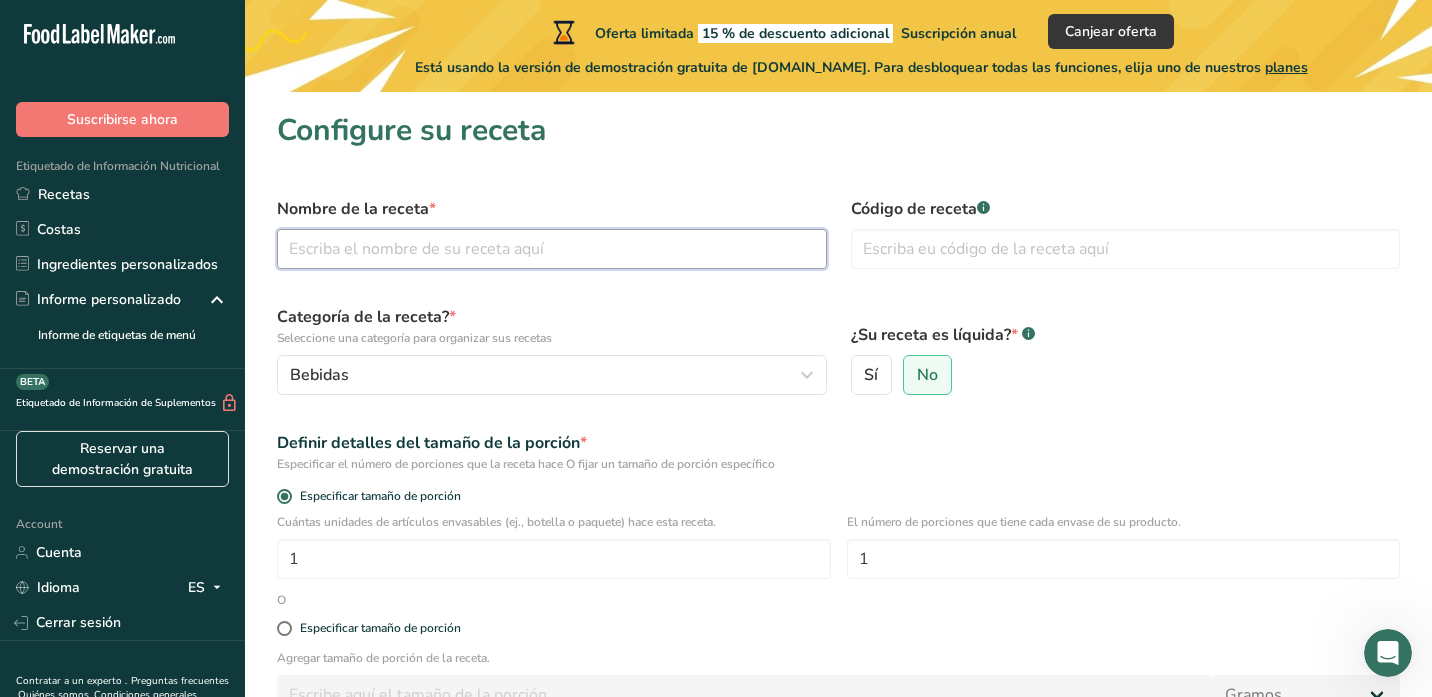 click at bounding box center (552, 249) 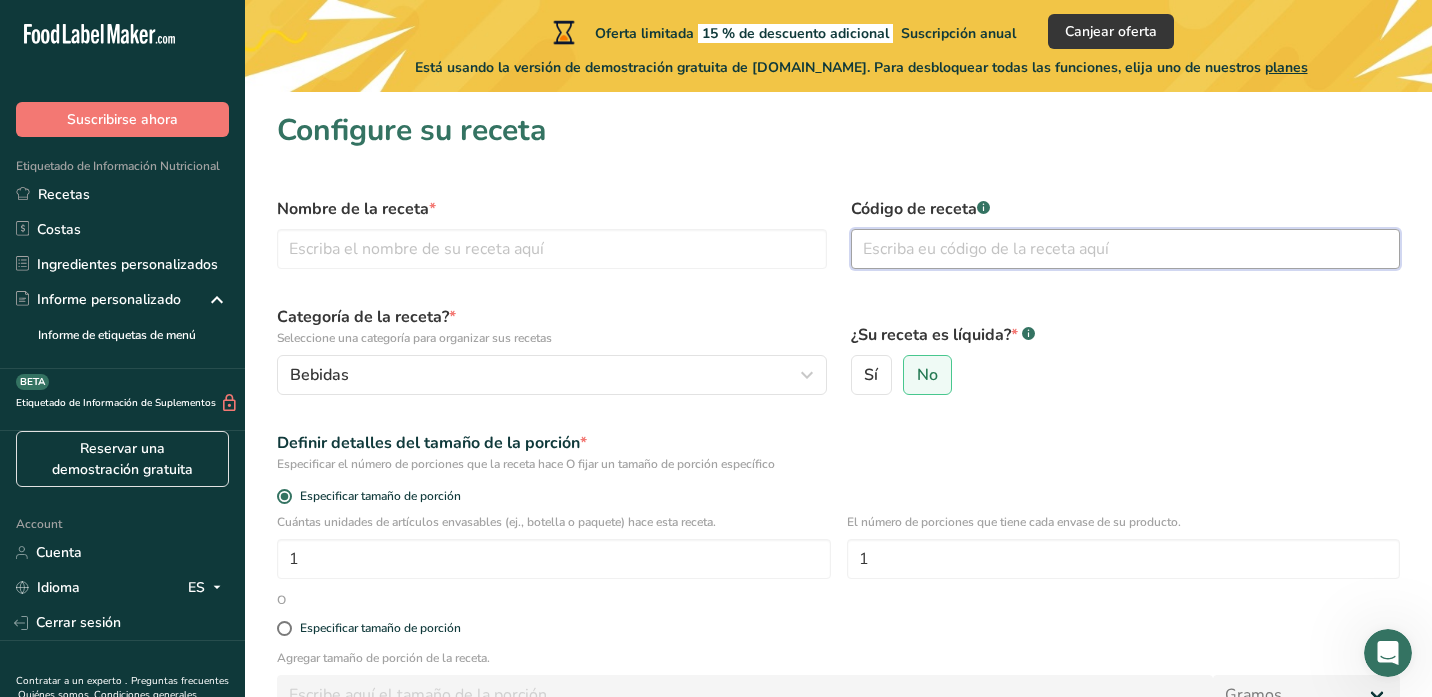 click at bounding box center [1126, 249] 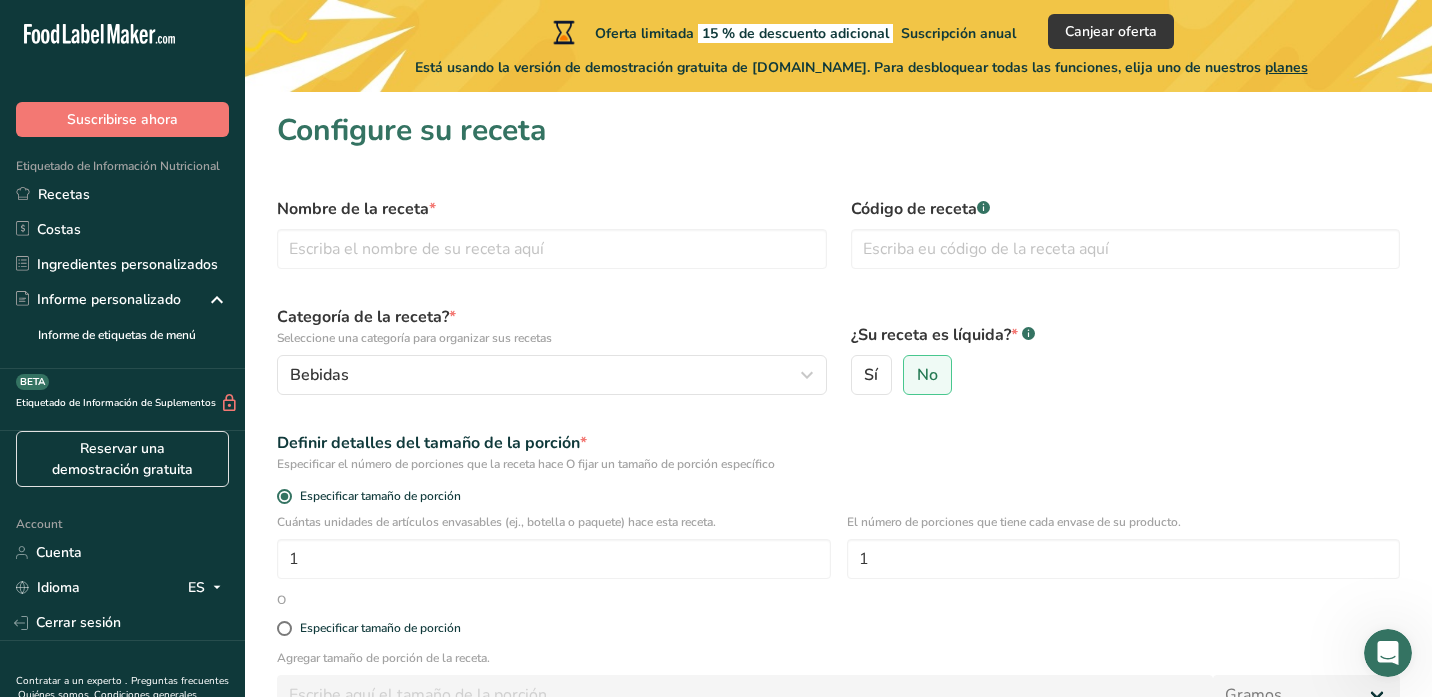 click on "Sí   No" at bounding box center [1126, 375] 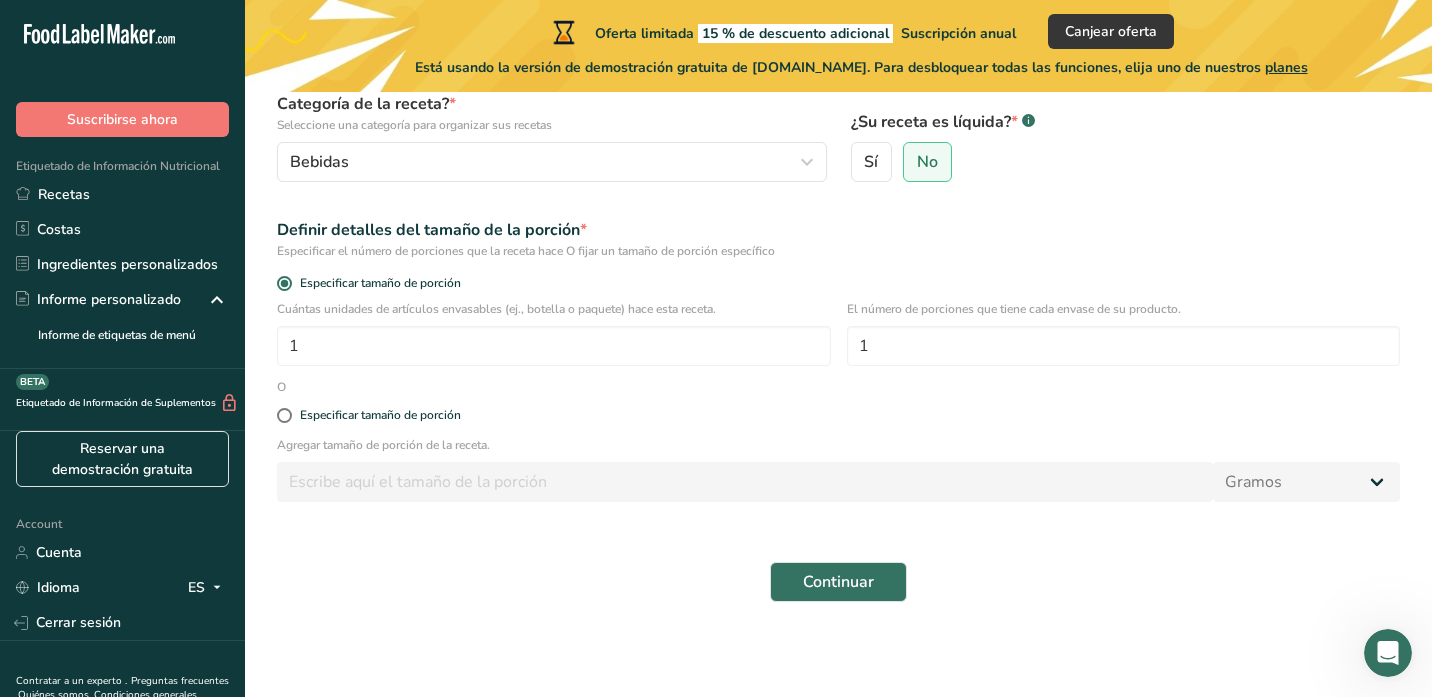 scroll, scrollTop: 214, scrollLeft: 0, axis: vertical 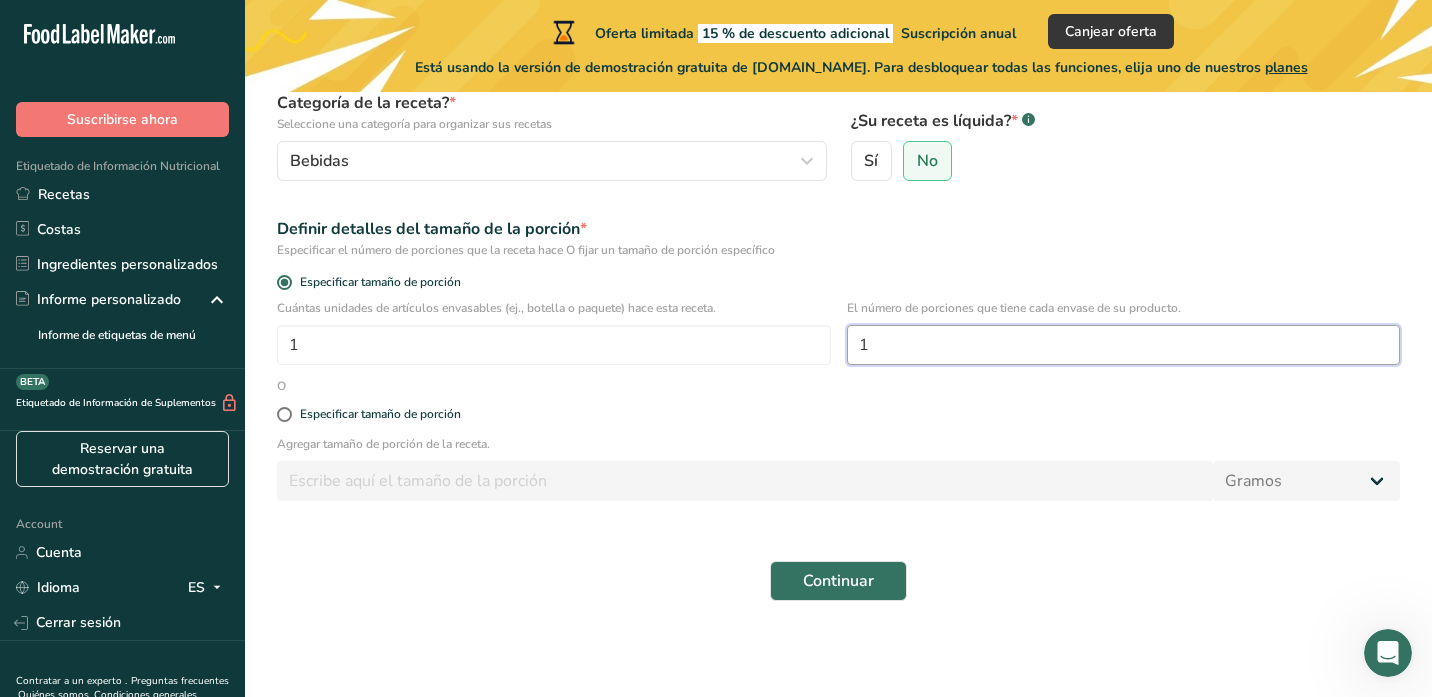 click on "1" at bounding box center [1124, 345] 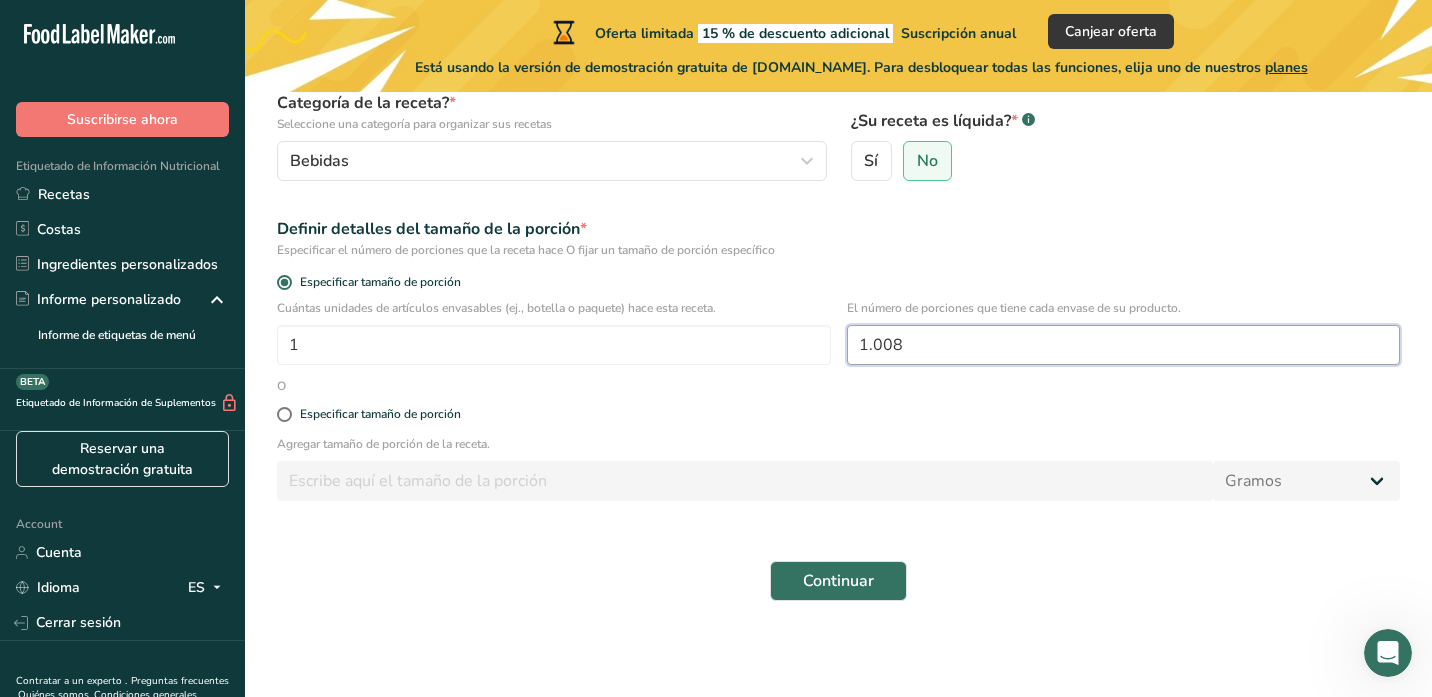 type on "1" 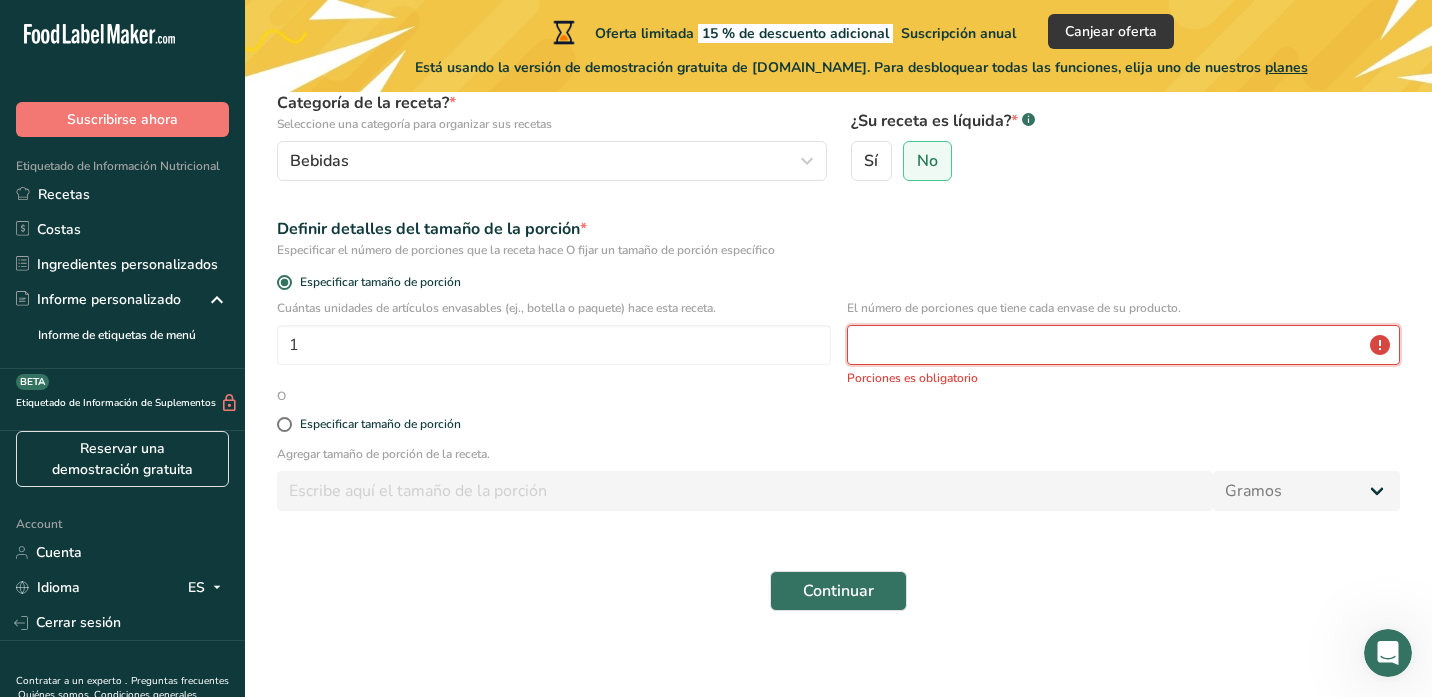 type 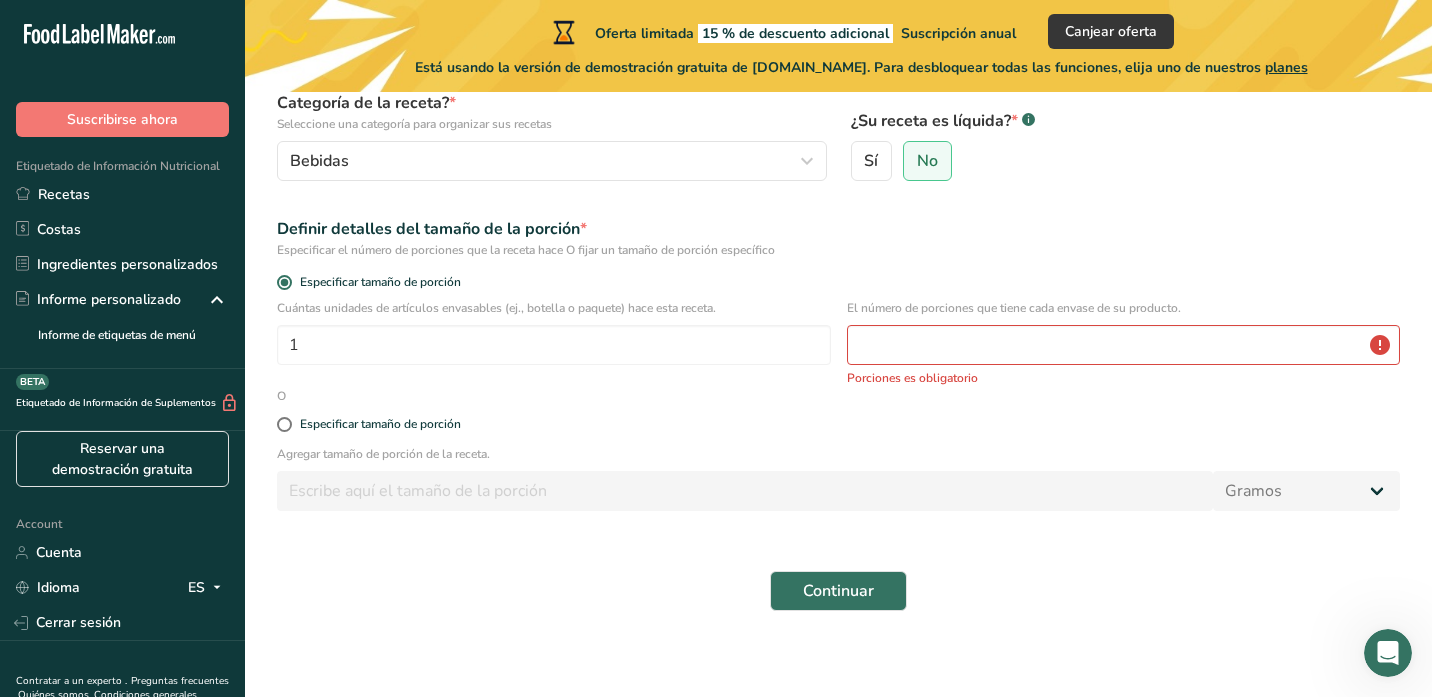 drag, startPoint x: 849, startPoint y: 307, endPoint x: 1200, endPoint y: 304, distance: 351.01282 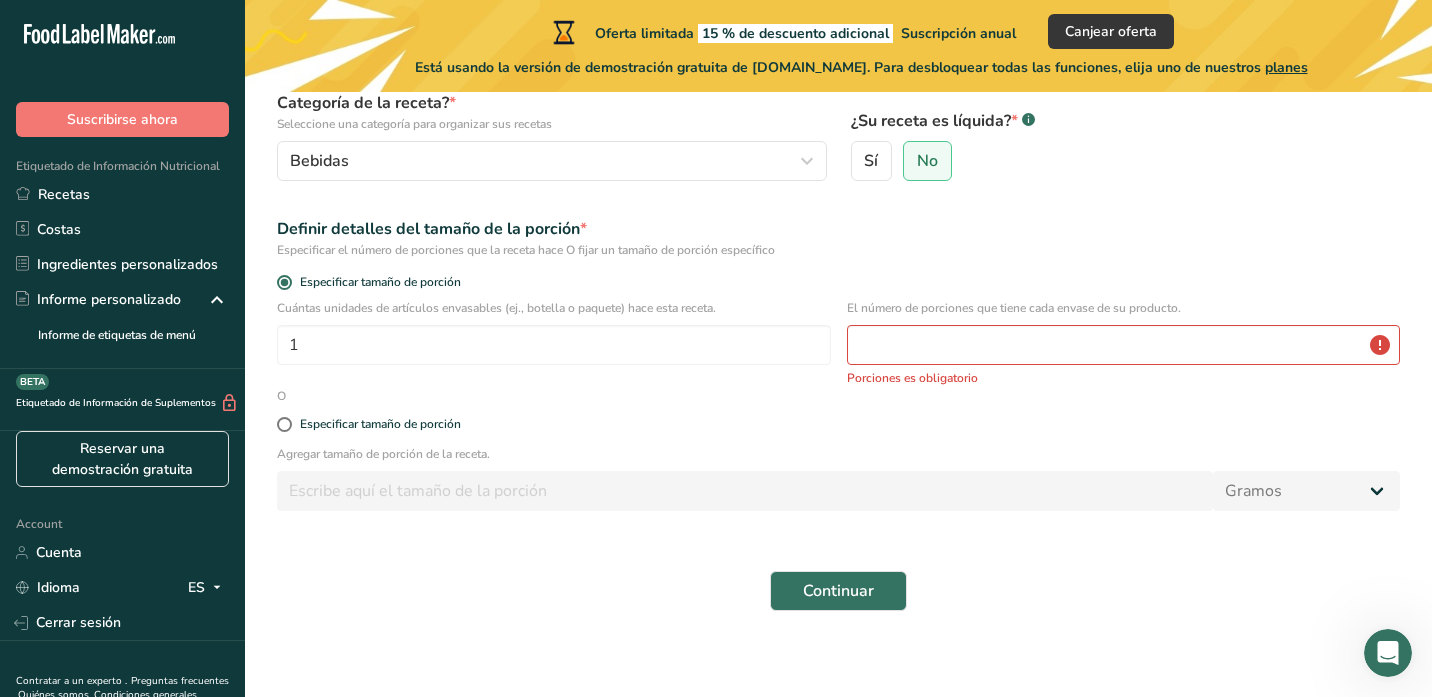 click on "El número de porciones que tiene cada envase de su producto." at bounding box center (1124, 308) 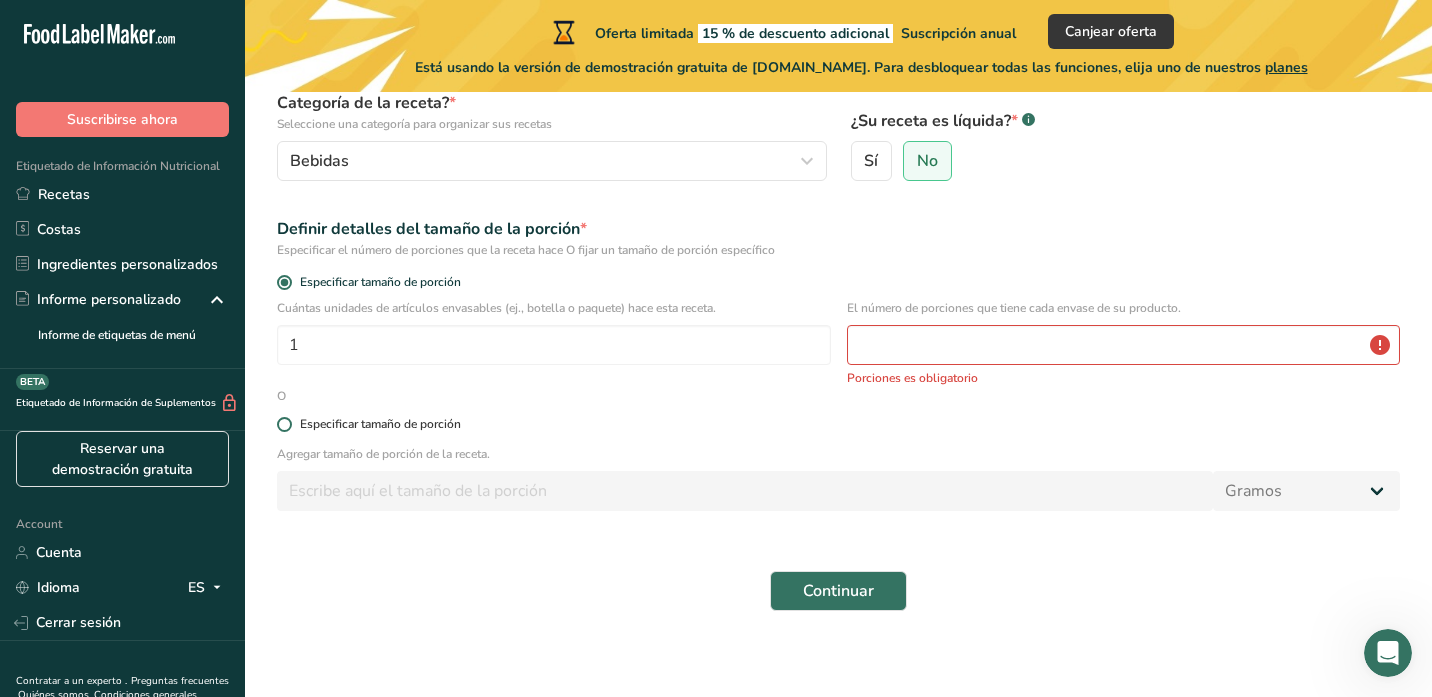 click on "Especificar tamaño de porción" at bounding box center [380, 424] 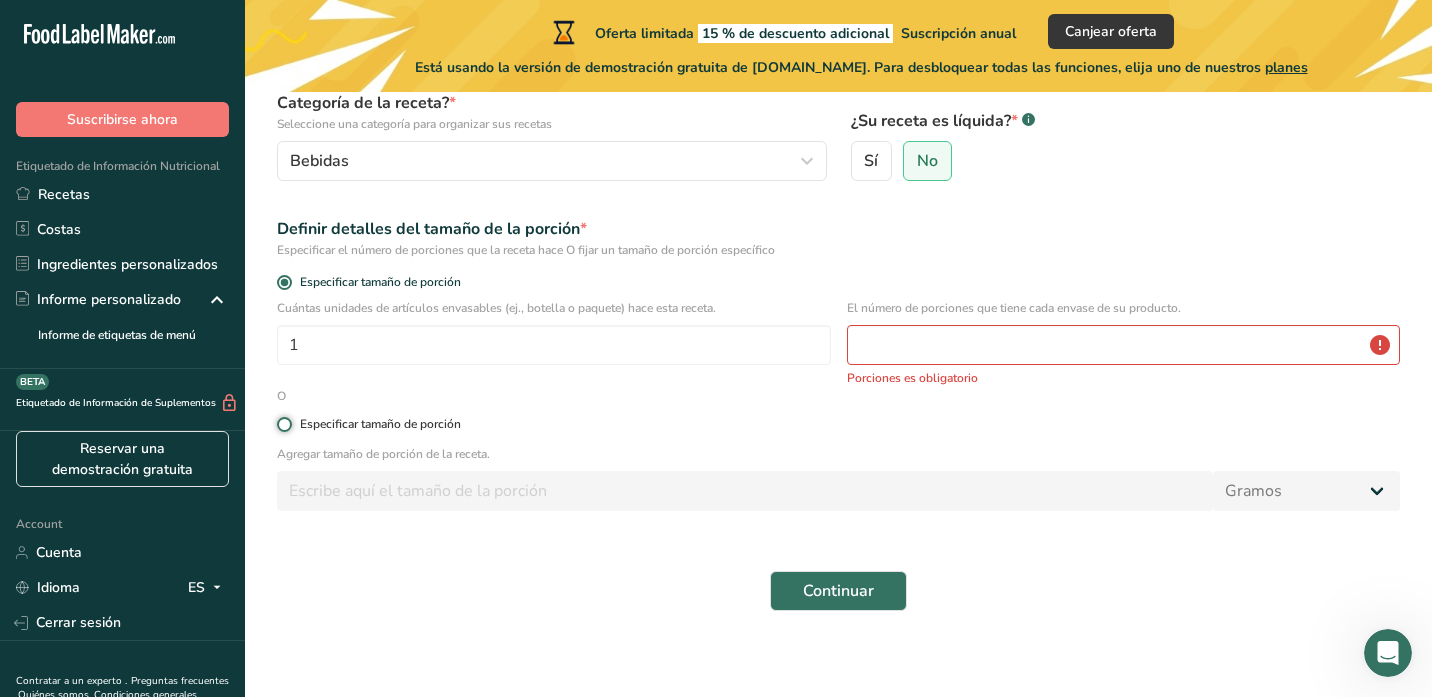 click on "Especificar tamaño de porción" at bounding box center (283, 424) 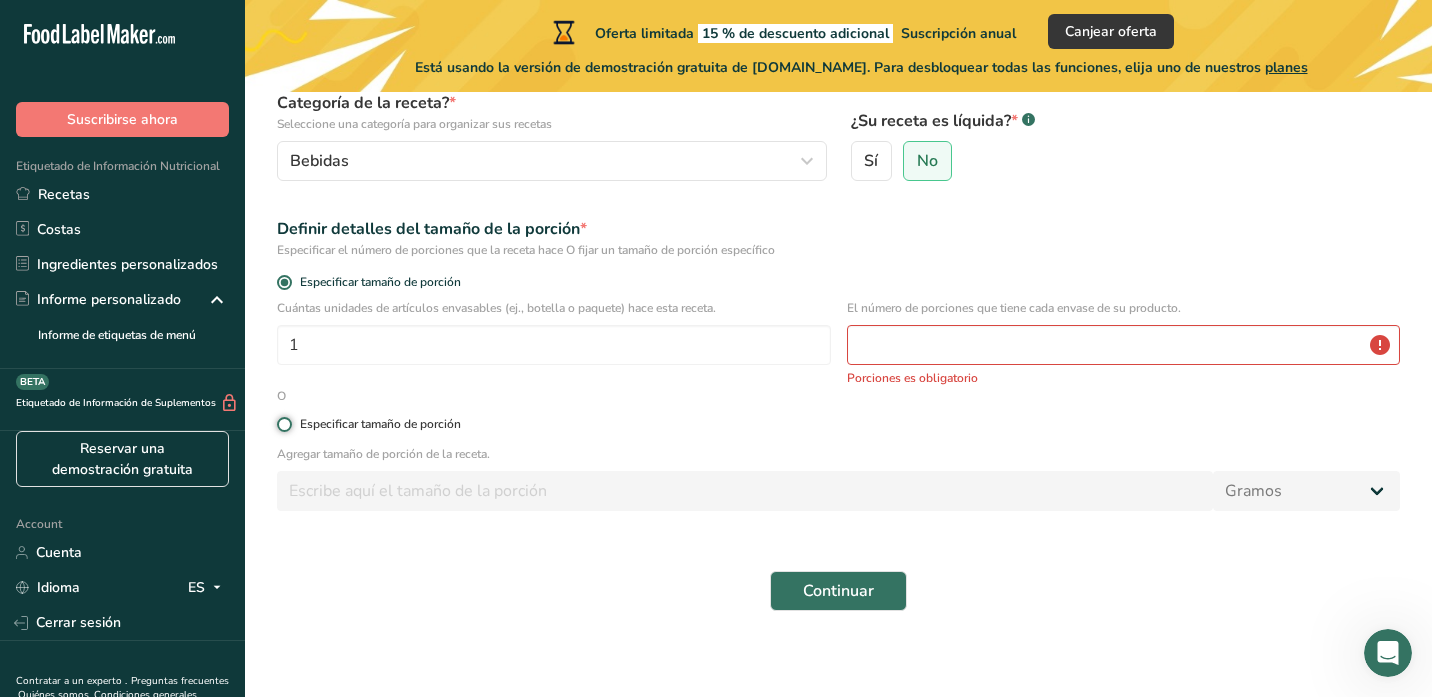 radio on "true" 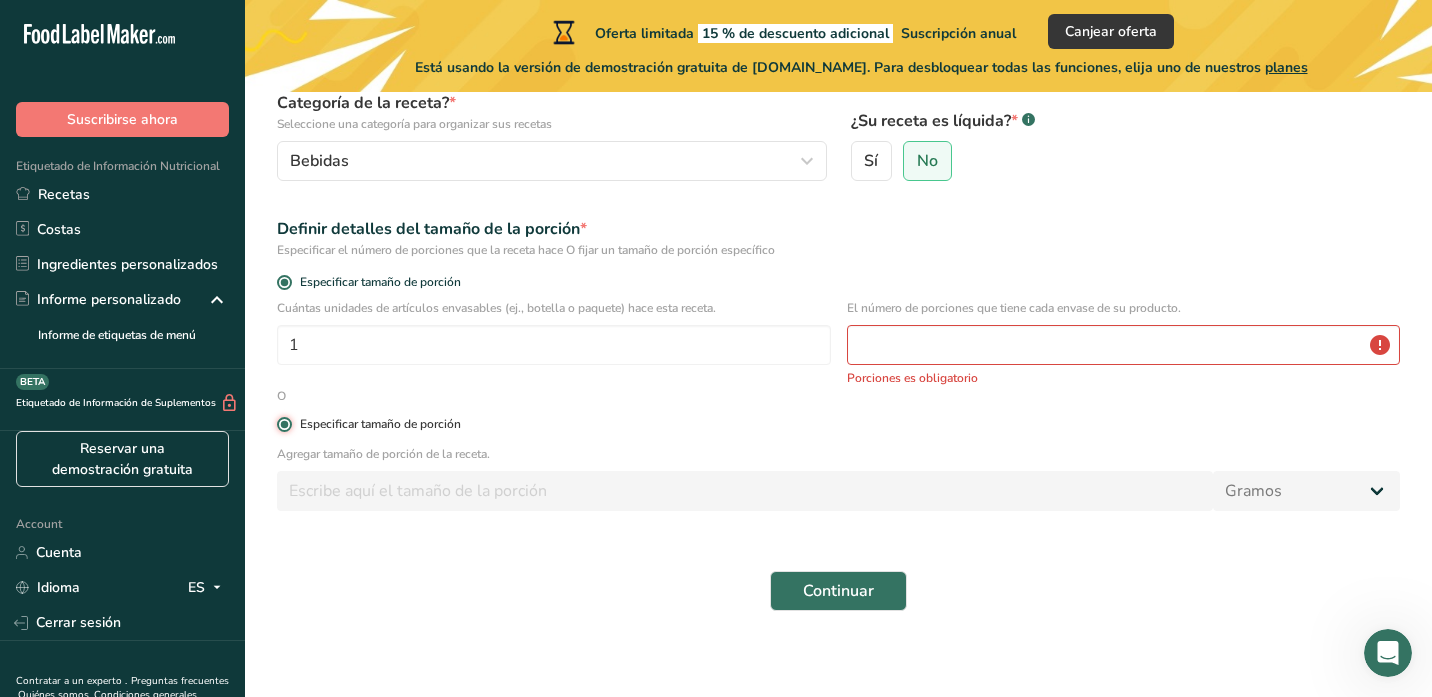 radio on "false" 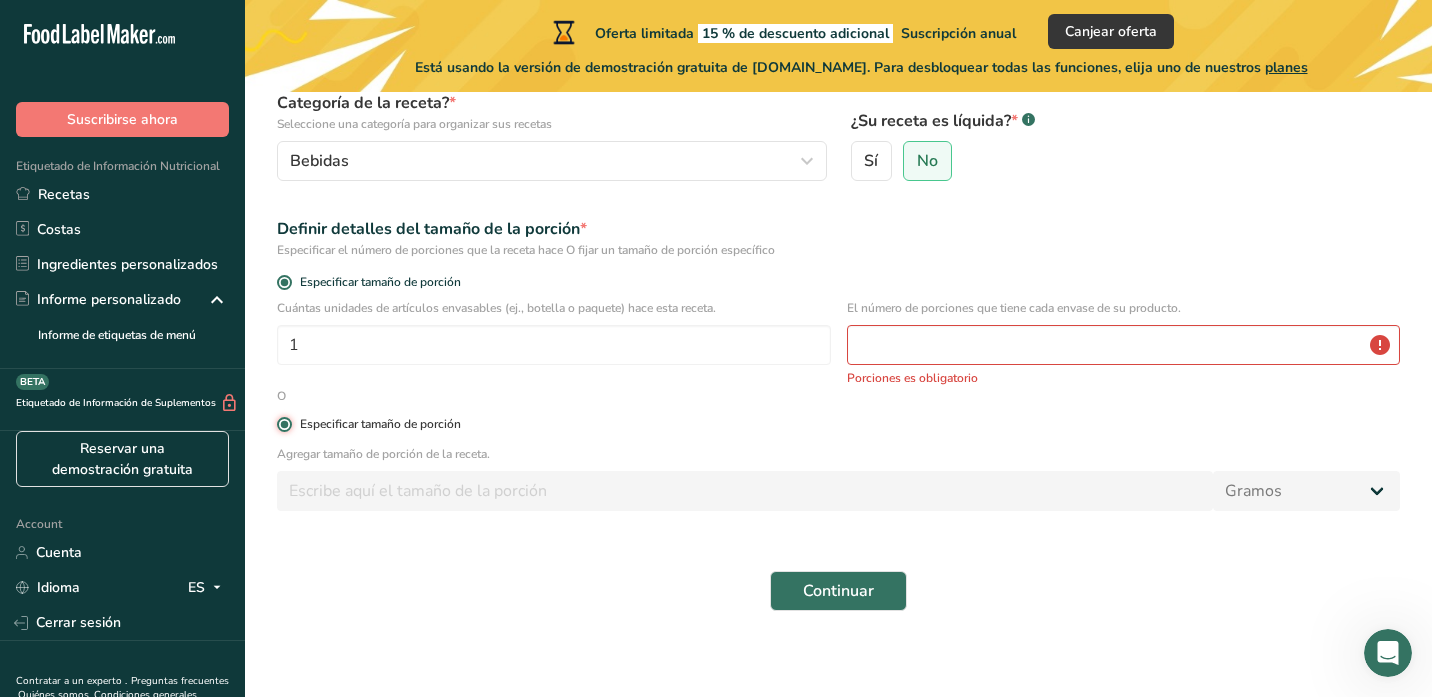 type 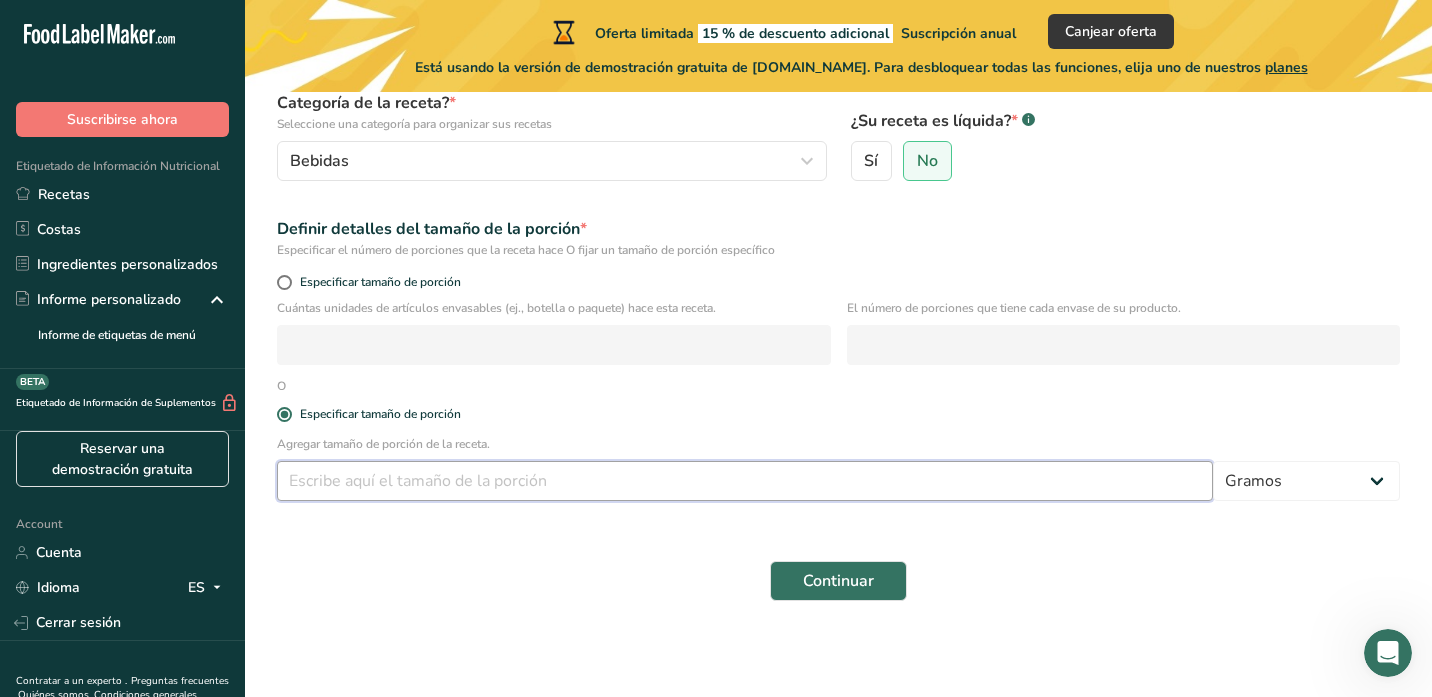 click at bounding box center (745, 481) 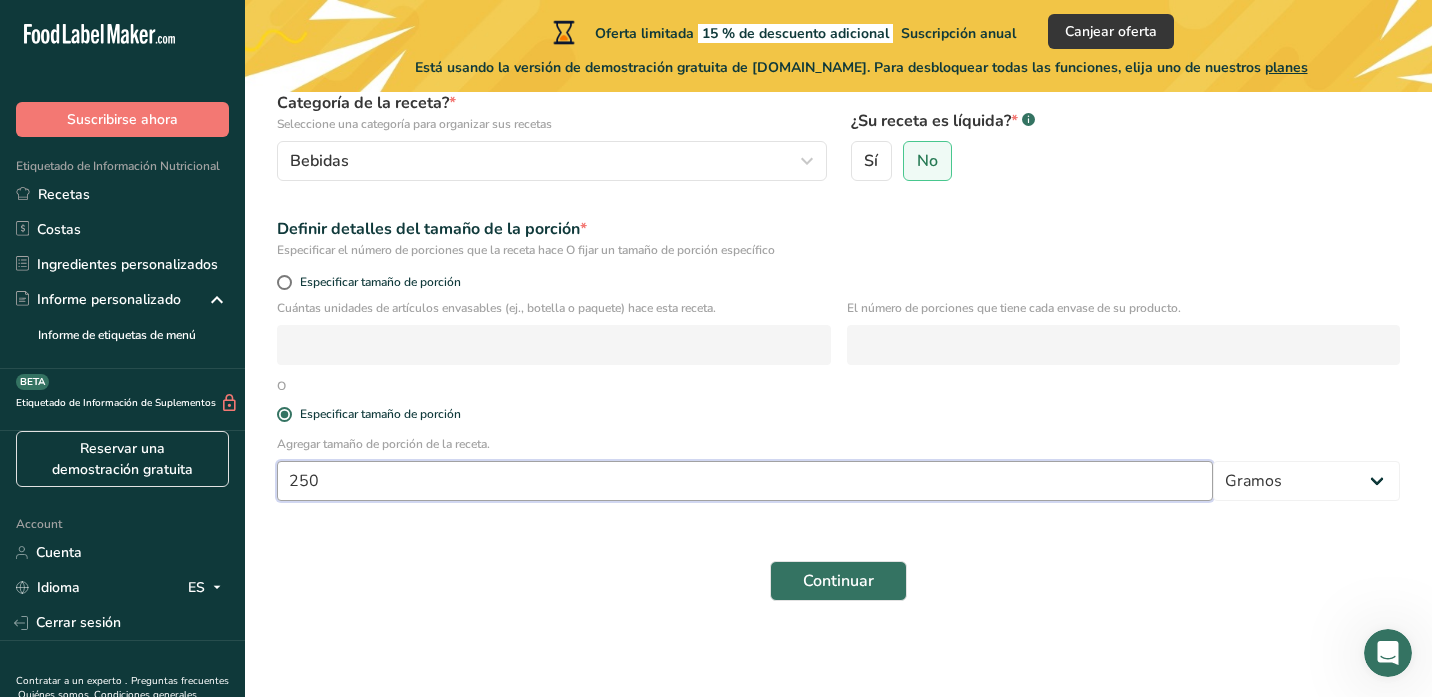 type on "250" 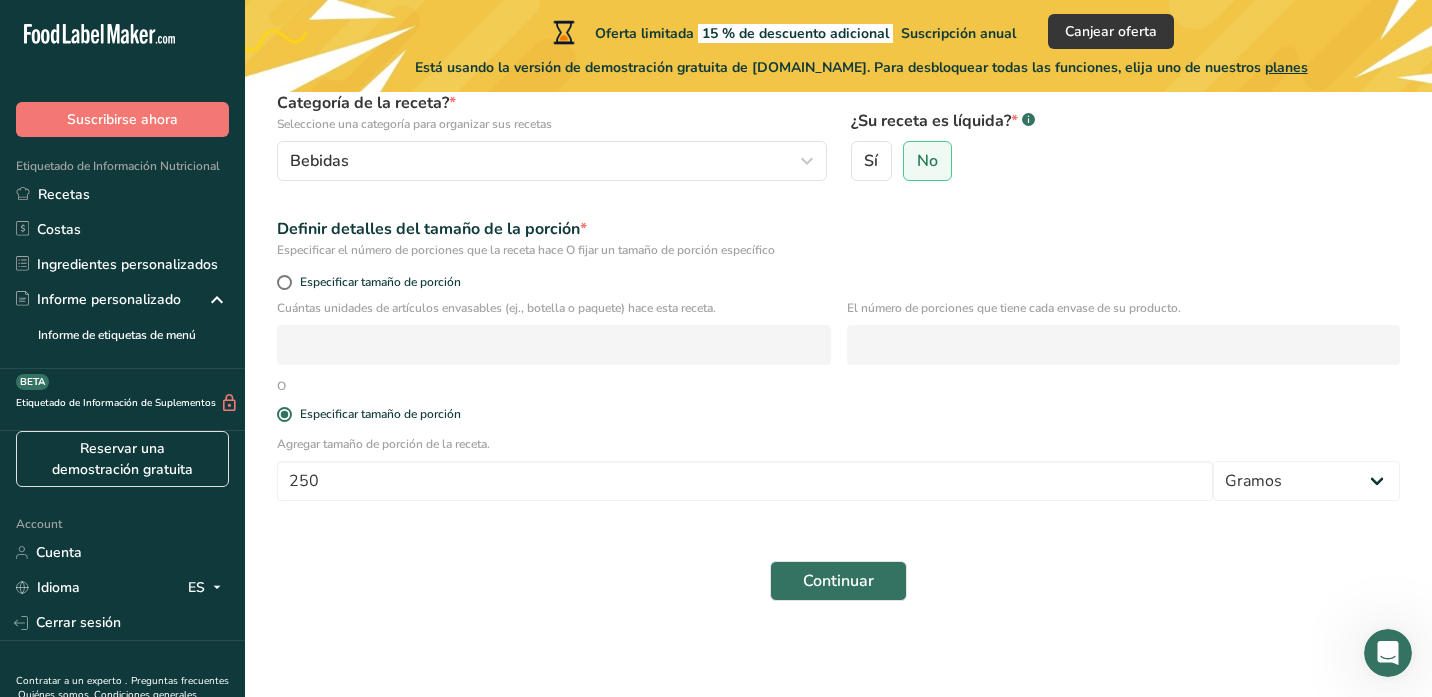 click on "Especificar el número de porciones que la receta hace O fijar un tamaño de porción específico" at bounding box center [838, 250] 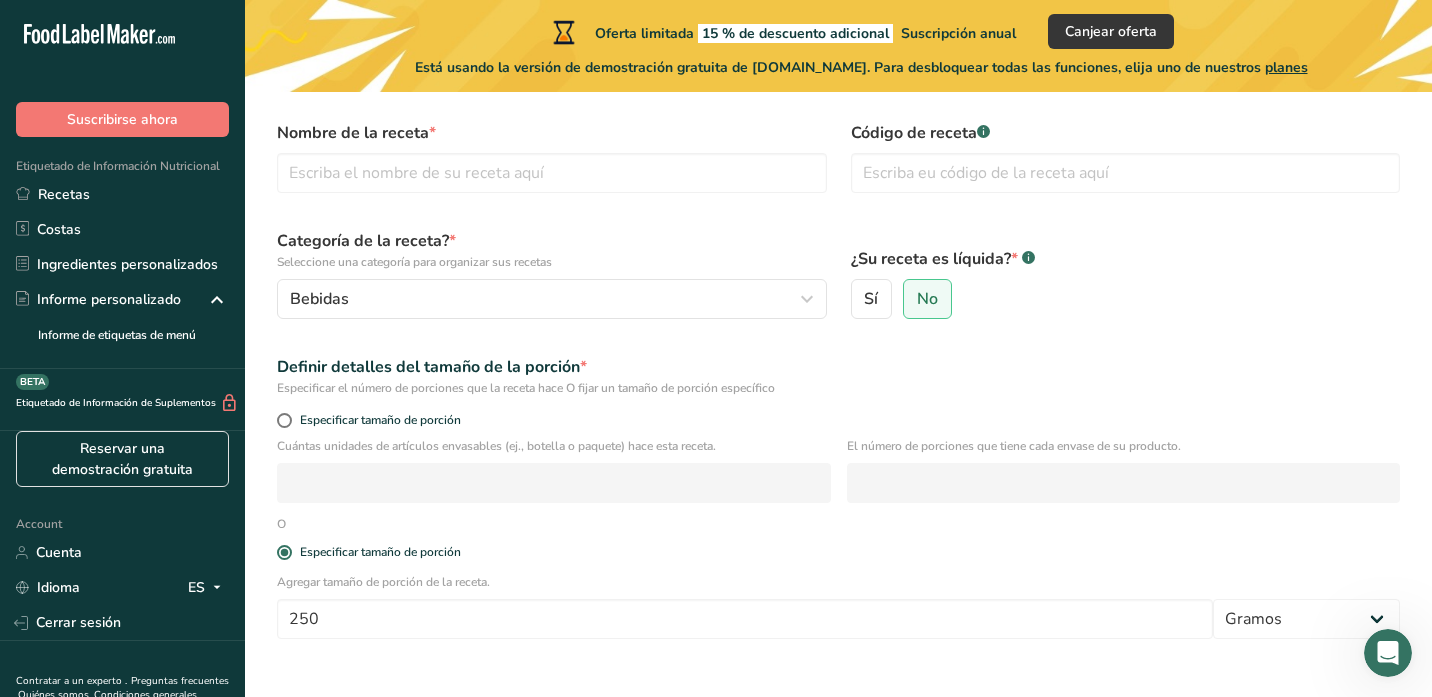 scroll, scrollTop: 0, scrollLeft: 0, axis: both 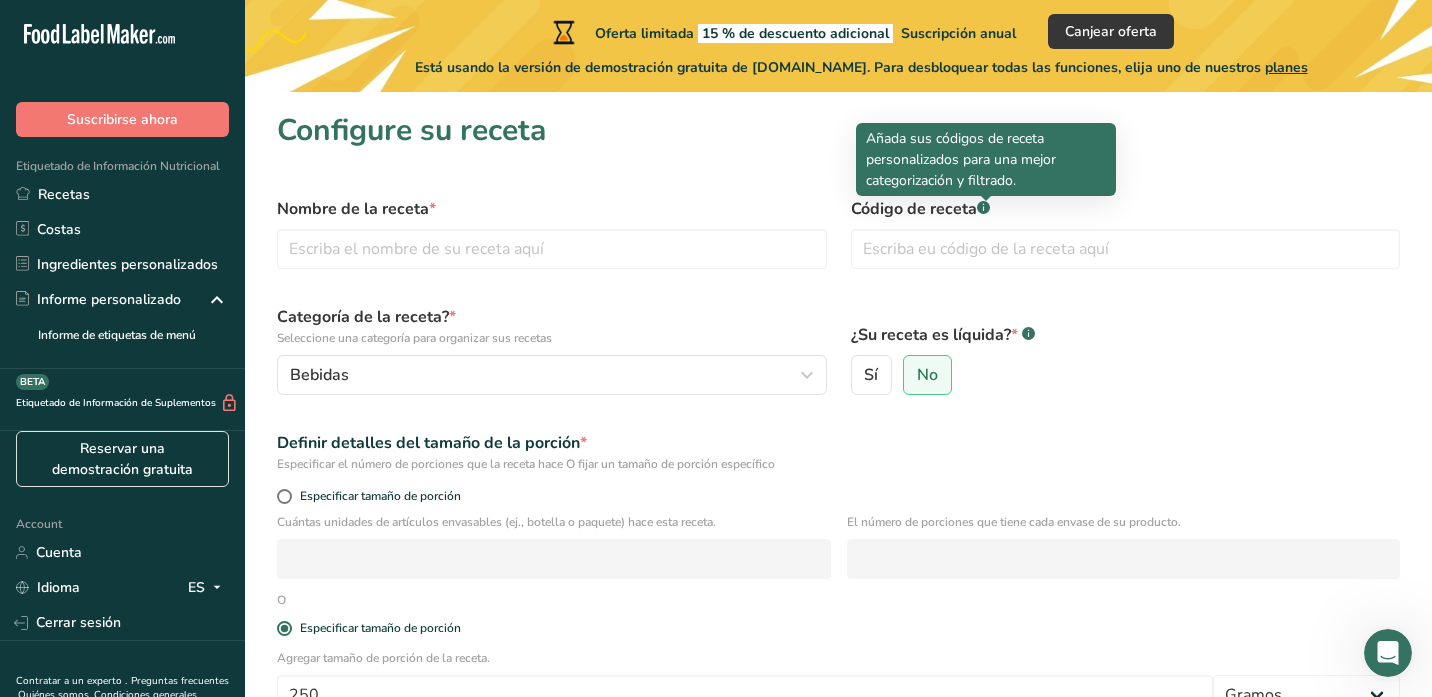click at bounding box center [986, 201] 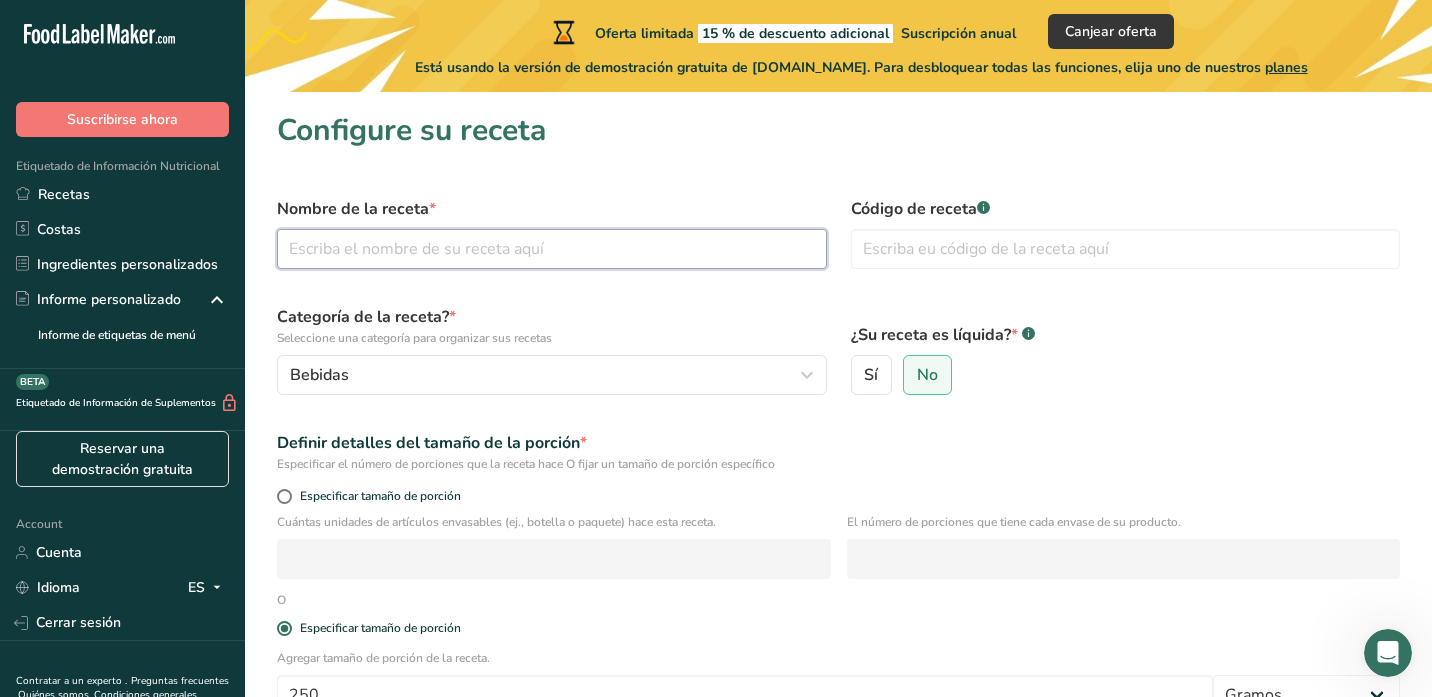 click at bounding box center (552, 249) 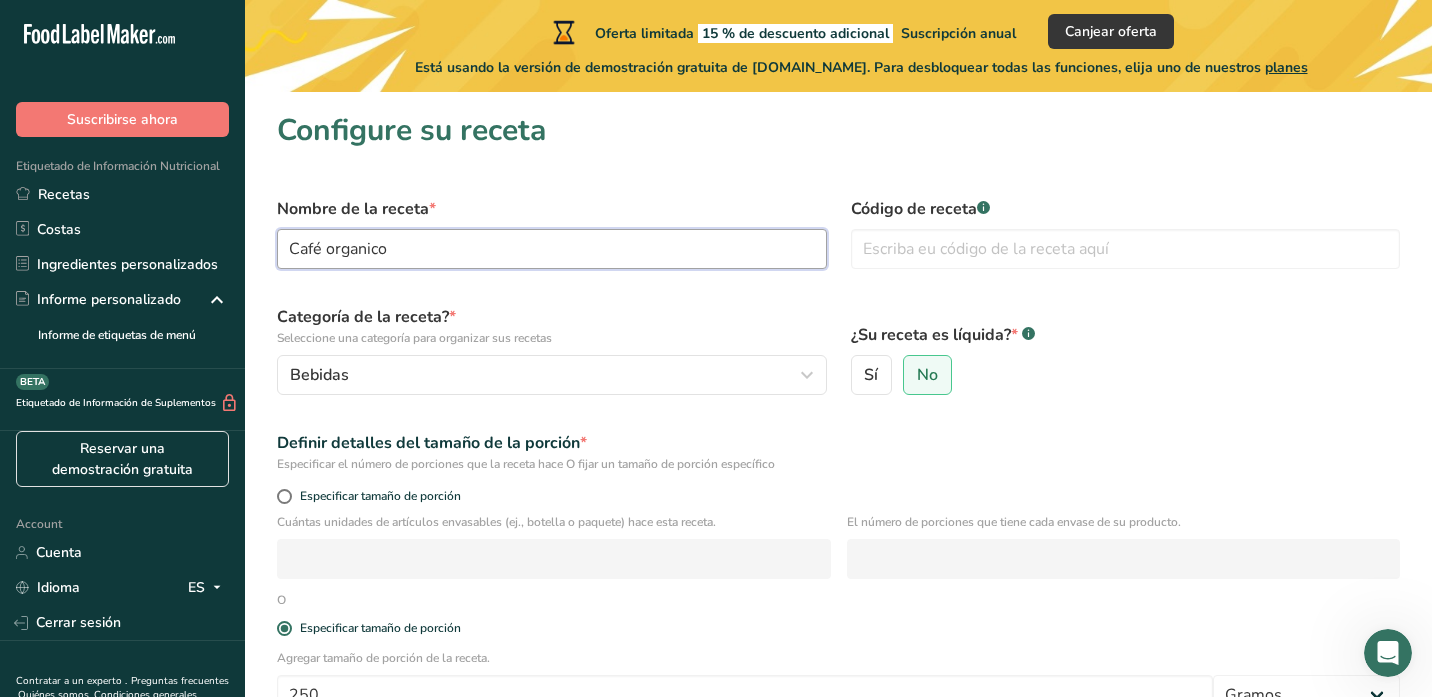 type on "Café organico" 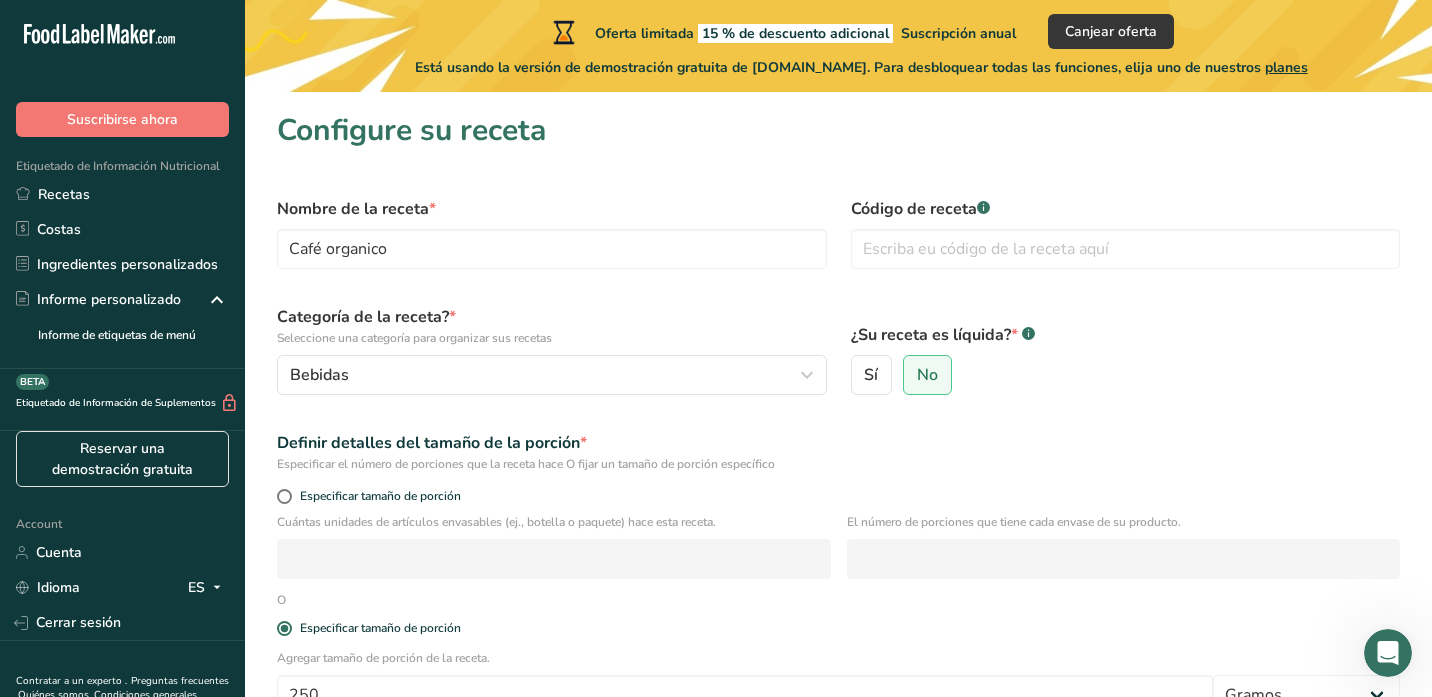 click on "Nombre de la receta *   Café organico
Código de receta
.a-a{fill:#347362;}.b-a{fill:#fff;}
Categoría de la receta? *
Seleccione una categoría para organizar sus recetas
Bebidas
Categorías estándar
Categorías personalizadas
.a-a{fill:#347362;}.b-a{fill:#fff;}
Productos de panadería
Bebidas
Confitería
Comidas cocinadas, ensaladas y salsas
Lácteos
Aperitivos
Añadir nueva categoría
¿Su receta es líquida? *   .a-a{fill:#347362;}.b-a{fill:#fff;}           Sí   No
Definir detalles del tamaño de la porción *
Especificar el número de porciones que la receta hace O fijar un tamaño de porción específico" at bounding box center [838, 506] 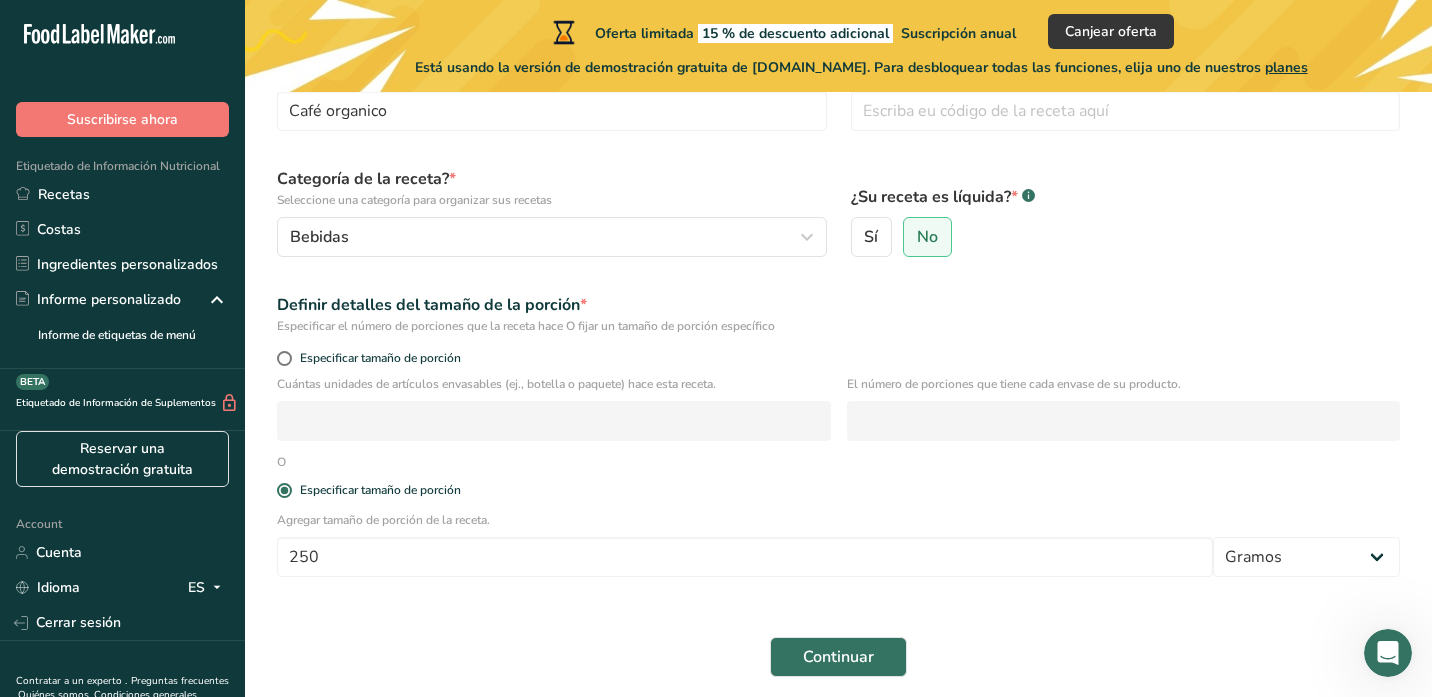 scroll, scrollTop: 200, scrollLeft: 0, axis: vertical 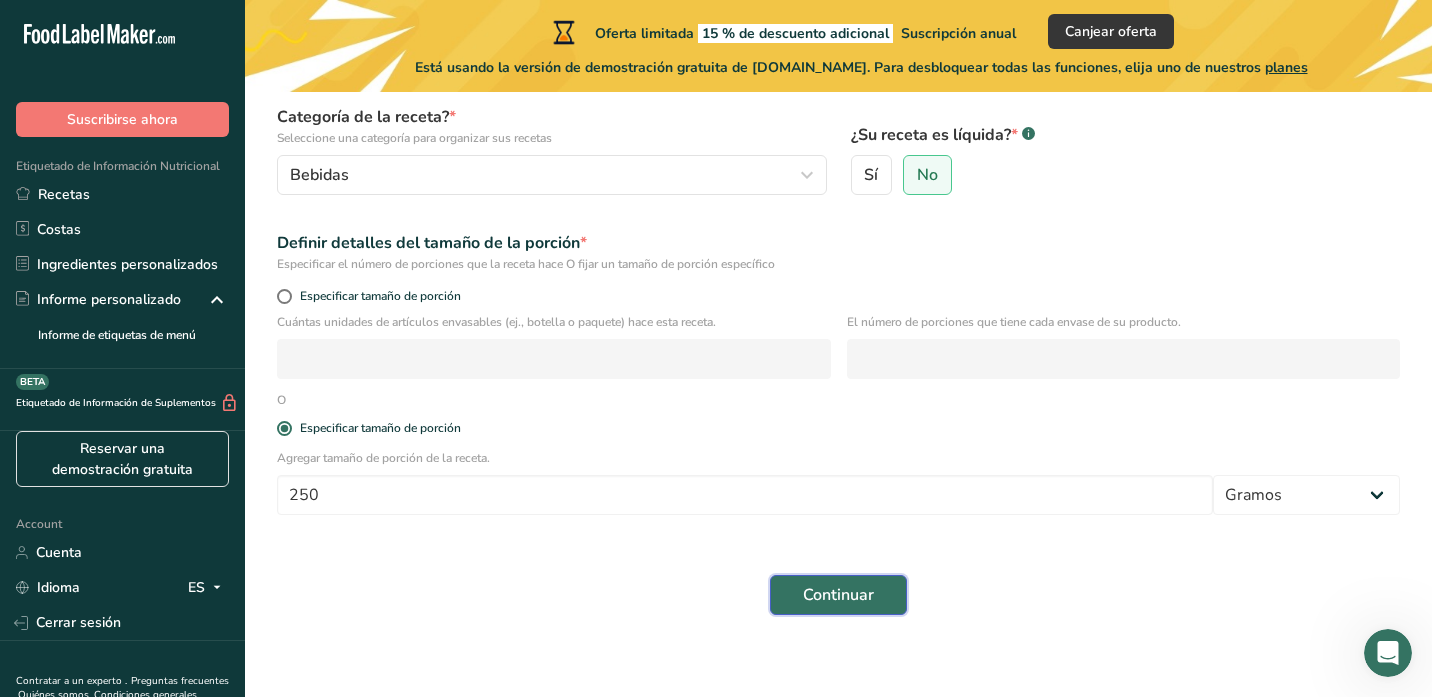 click on "Continuar" at bounding box center [838, 595] 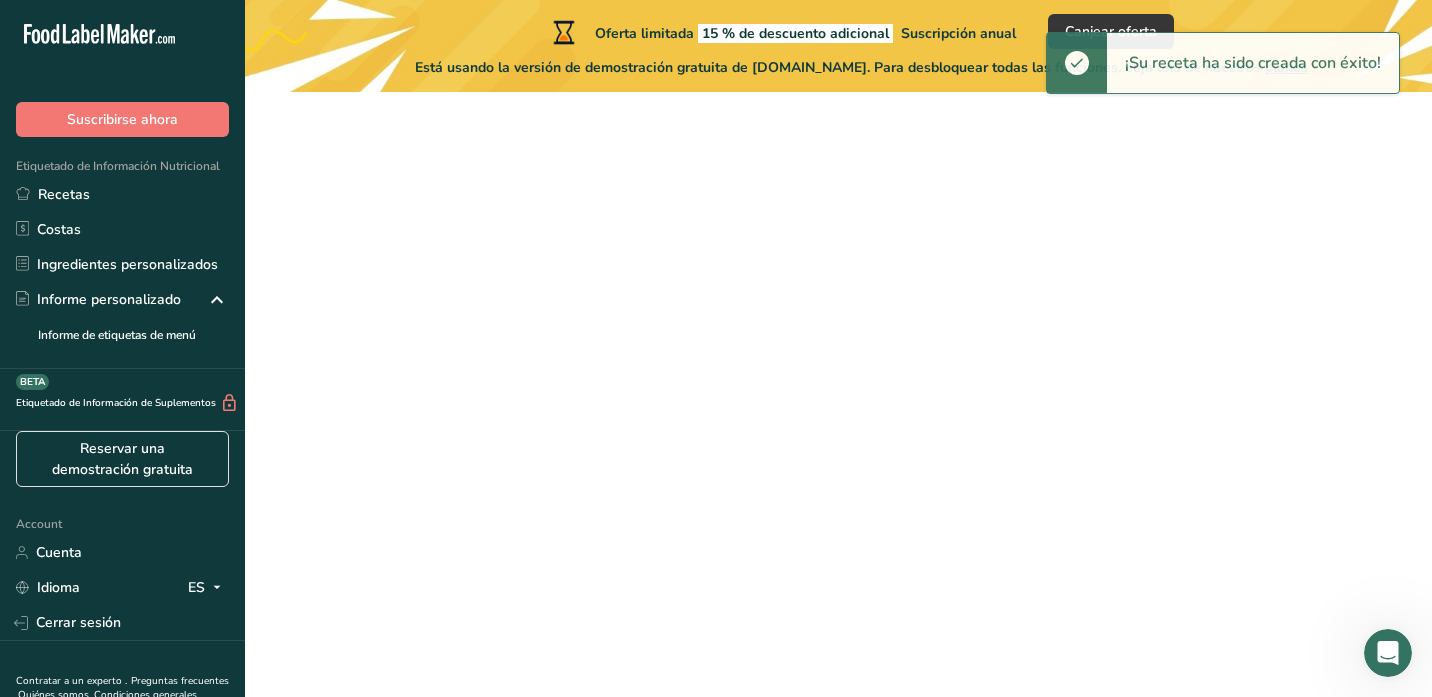 scroll, scrollTop: 0, scrollLeft: 0, axis: both 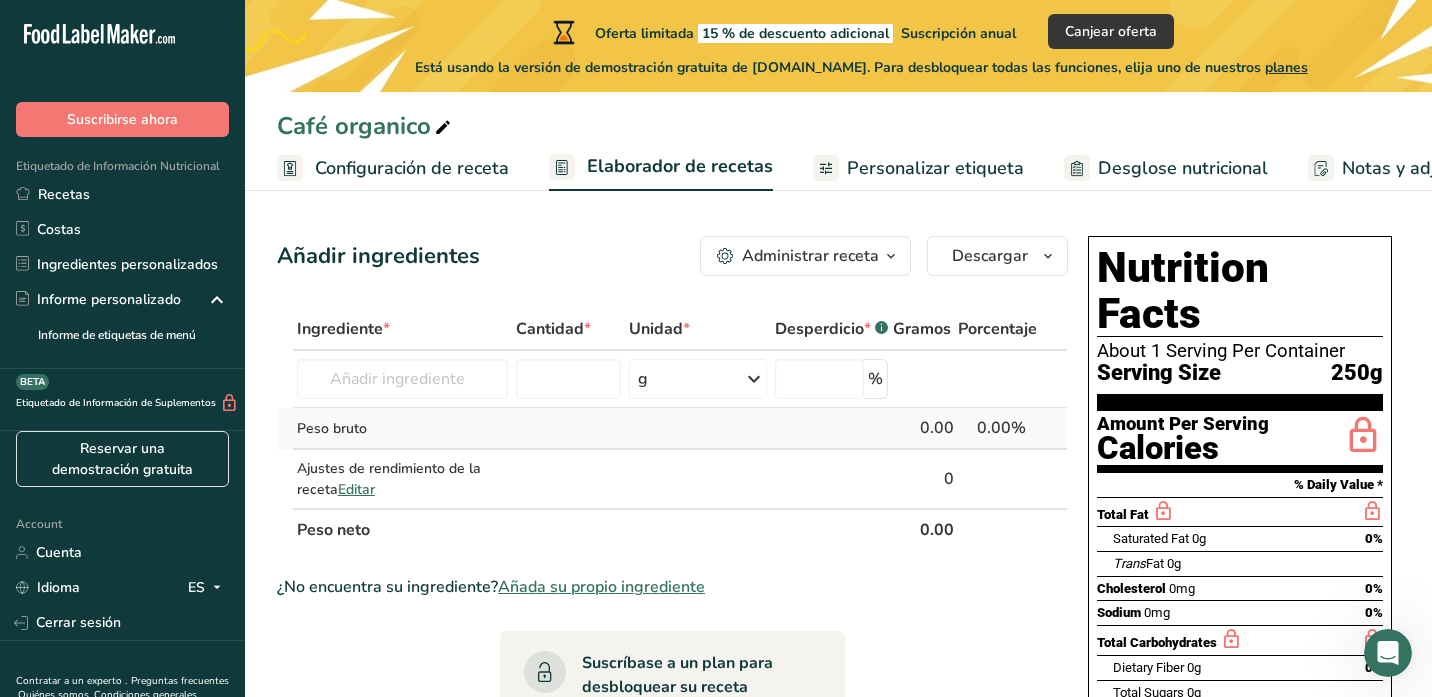 click on "Peso bruto" at bounding box center [402, 429] 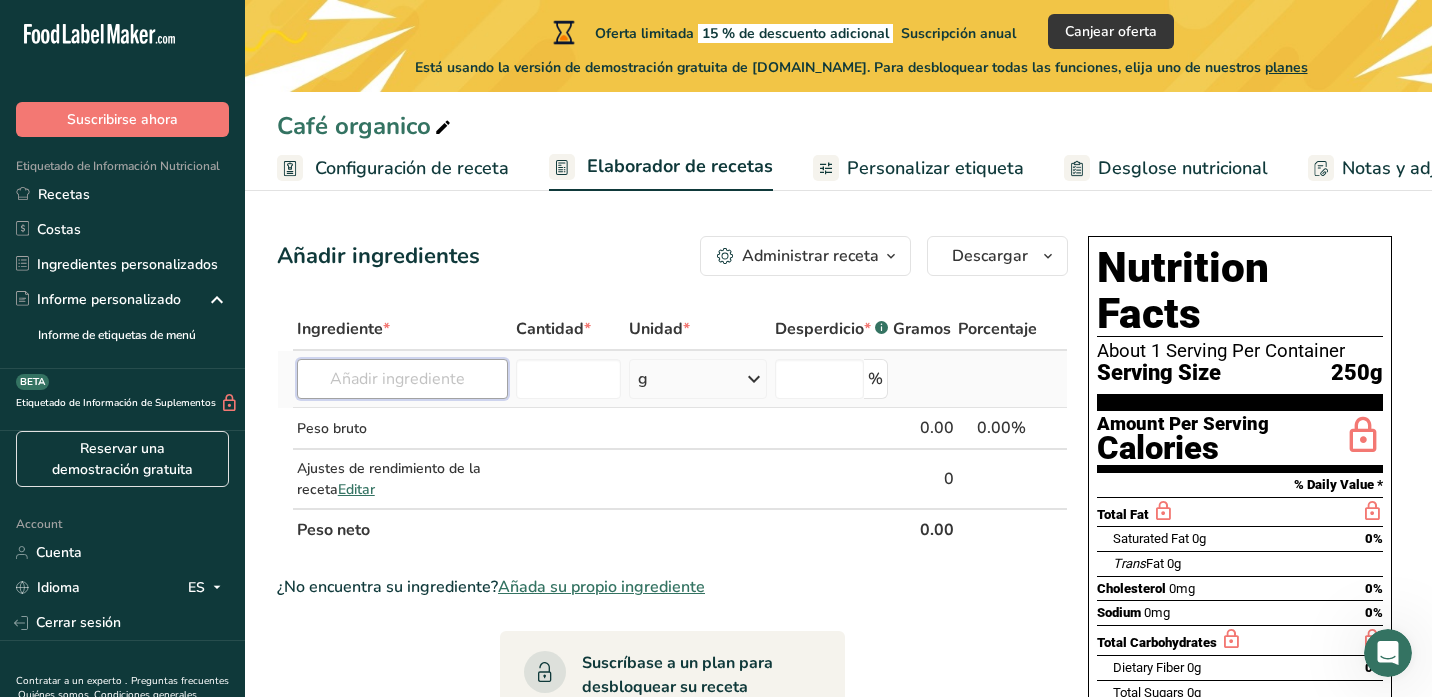 click at bounding box center [402, 379] 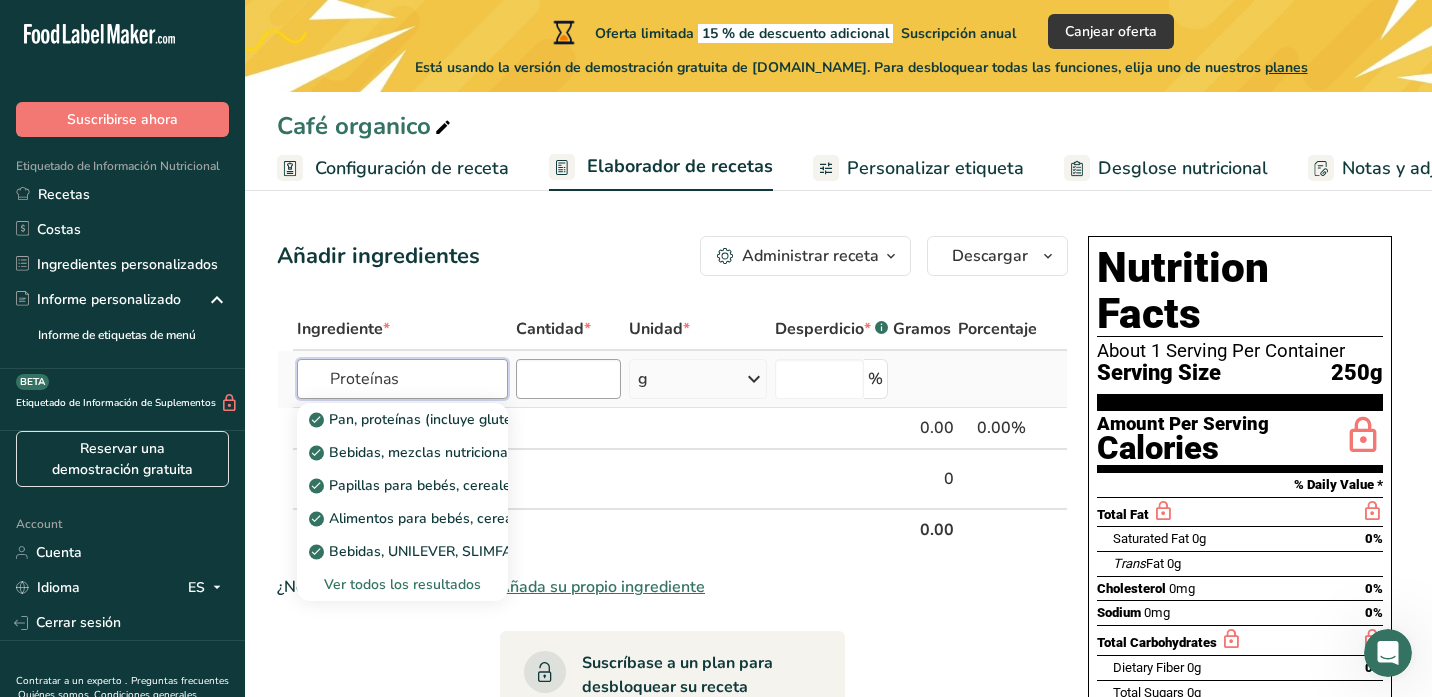 type on "Proteínas" 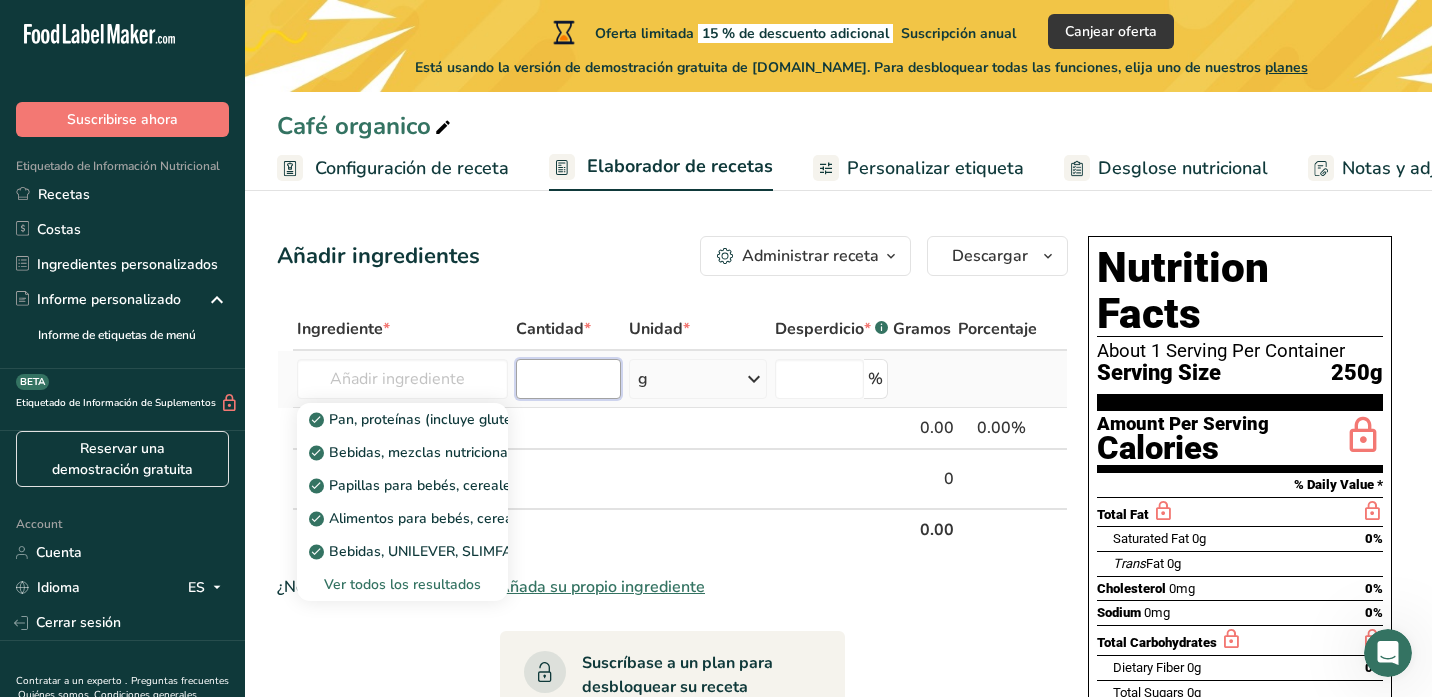click at bounding box center (569, 379) 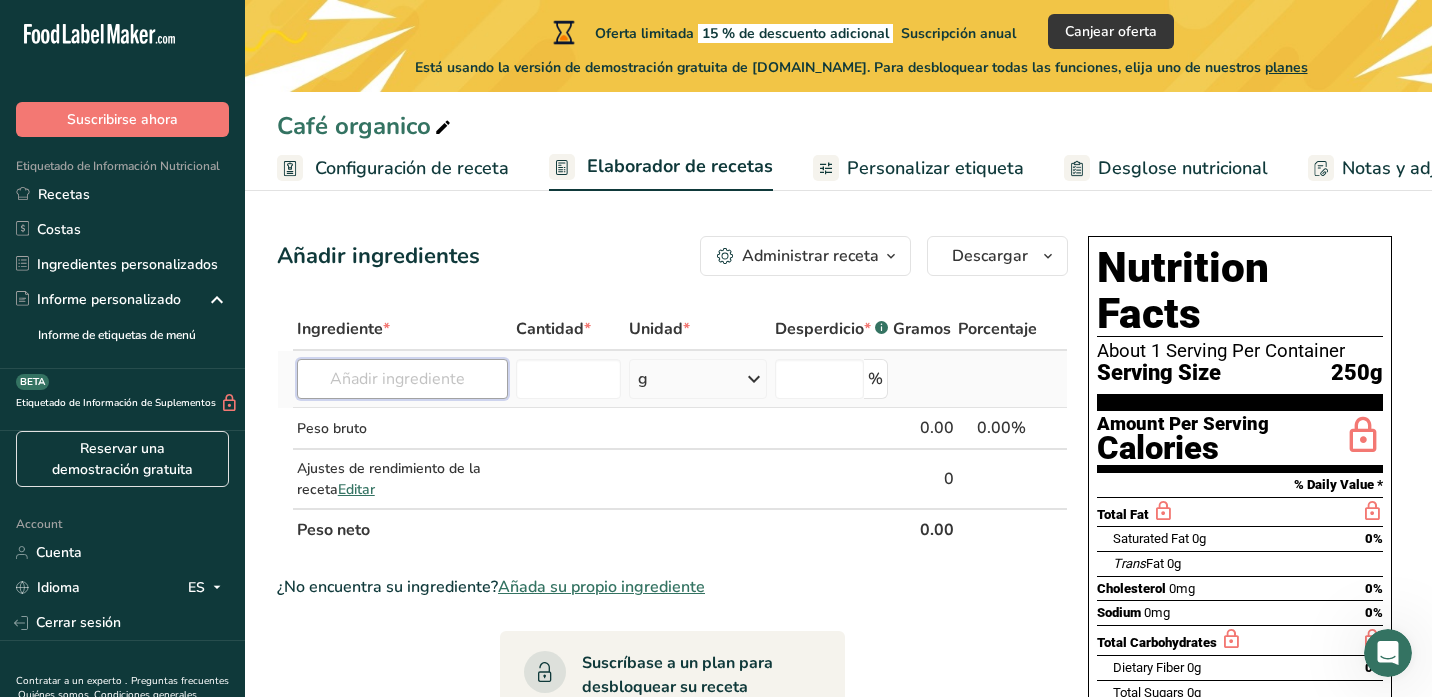 click at bounding box center [402, 379] 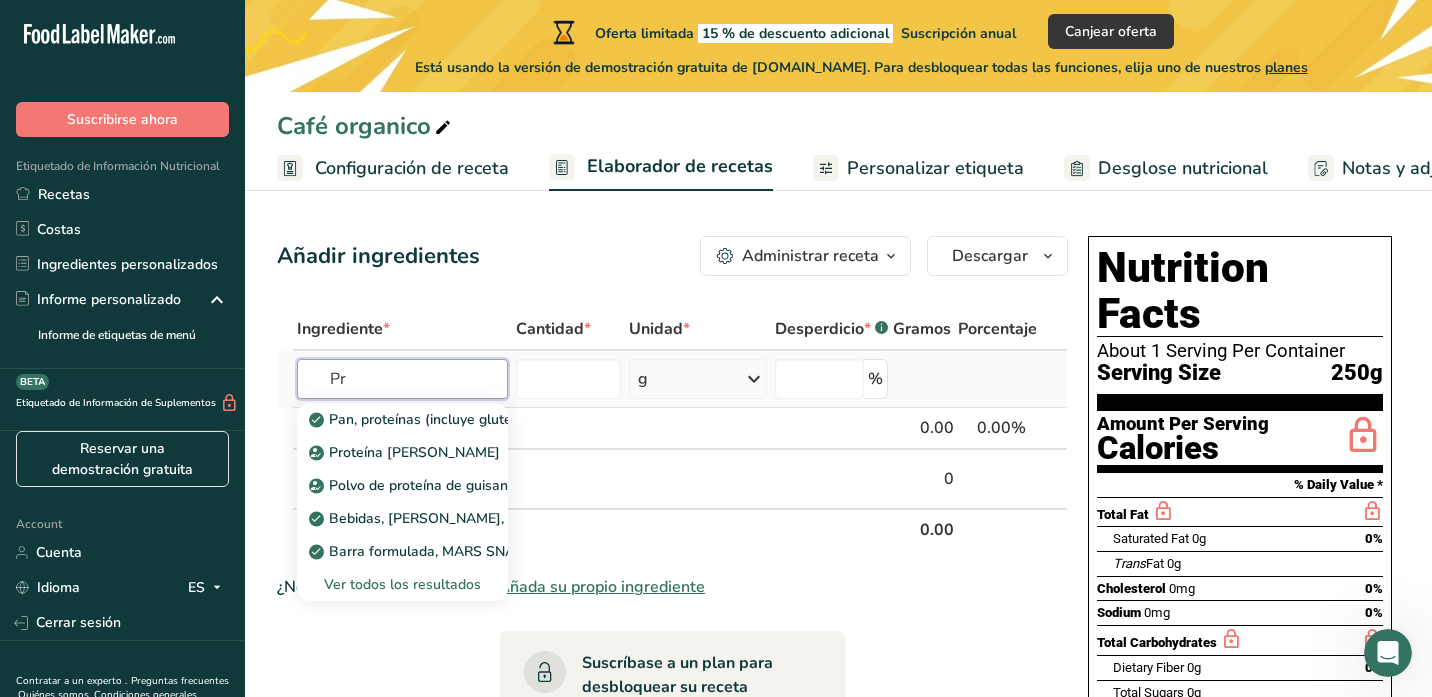 type on "P" 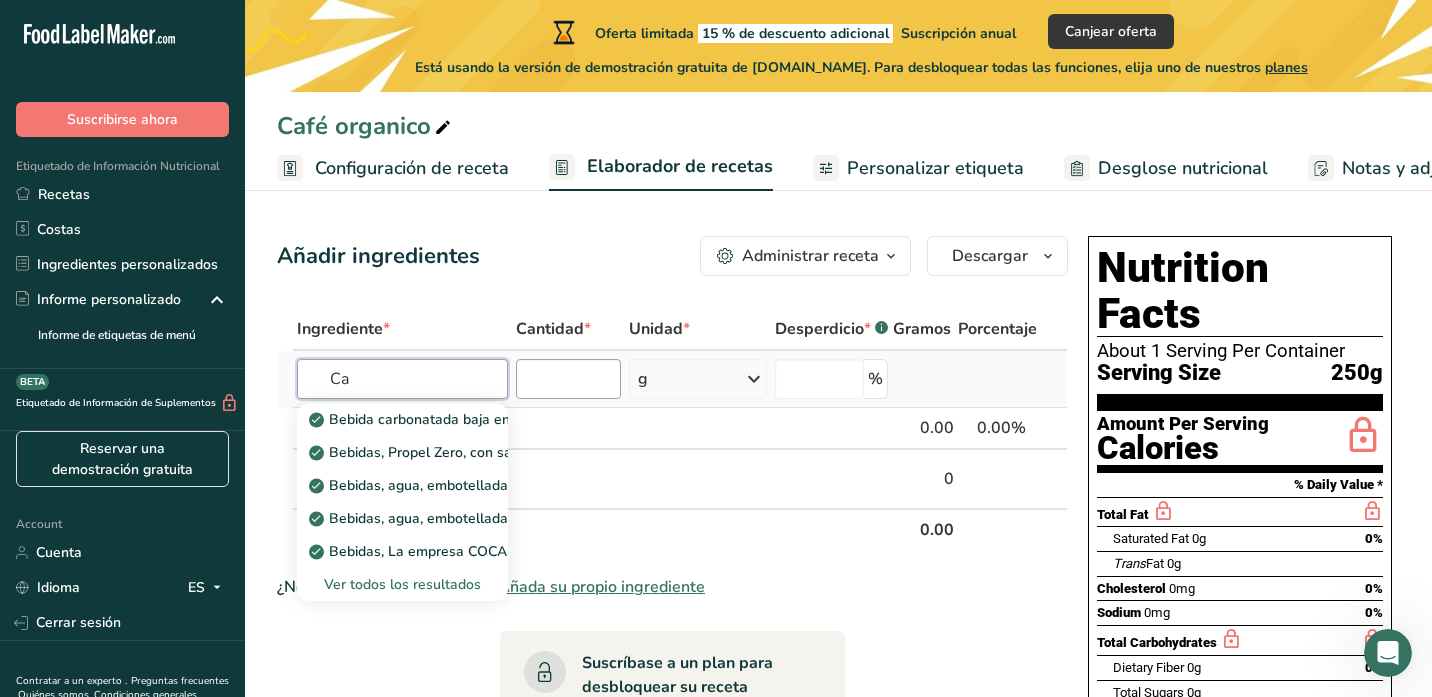 type on "C" 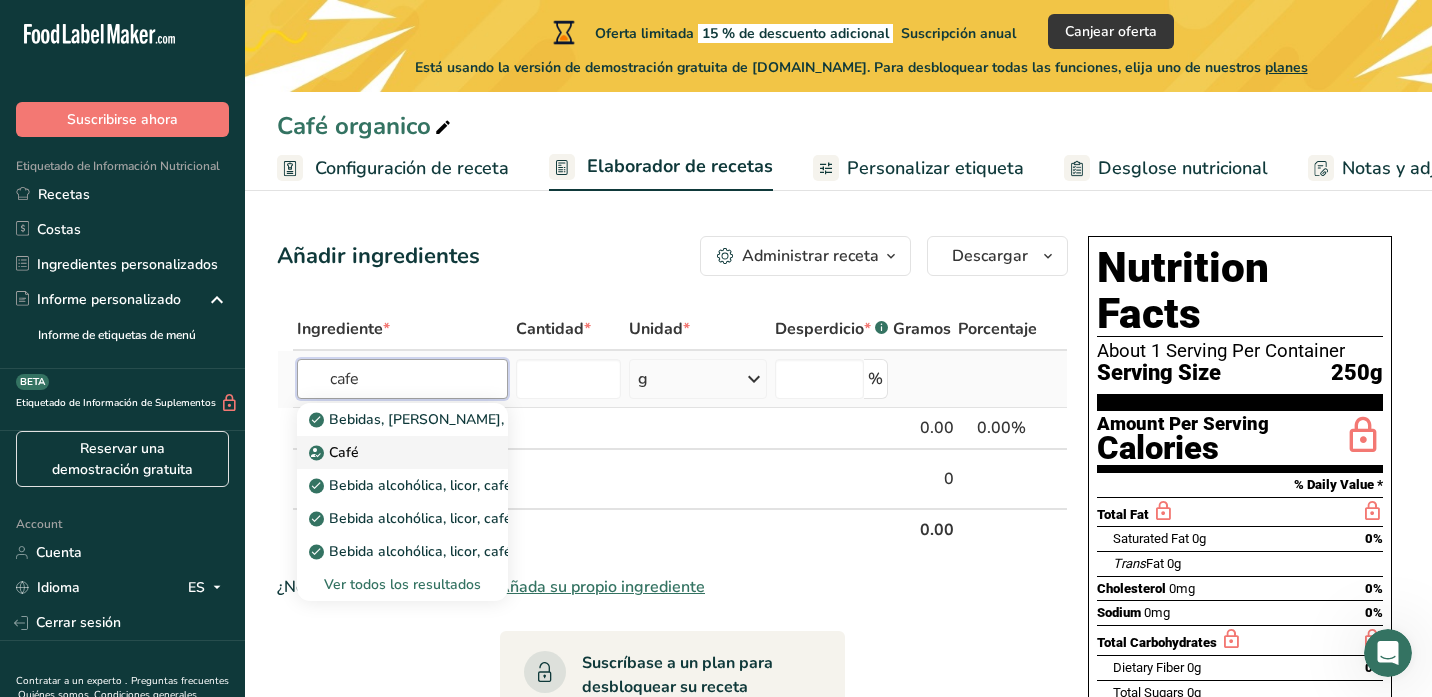 type on "cafe" 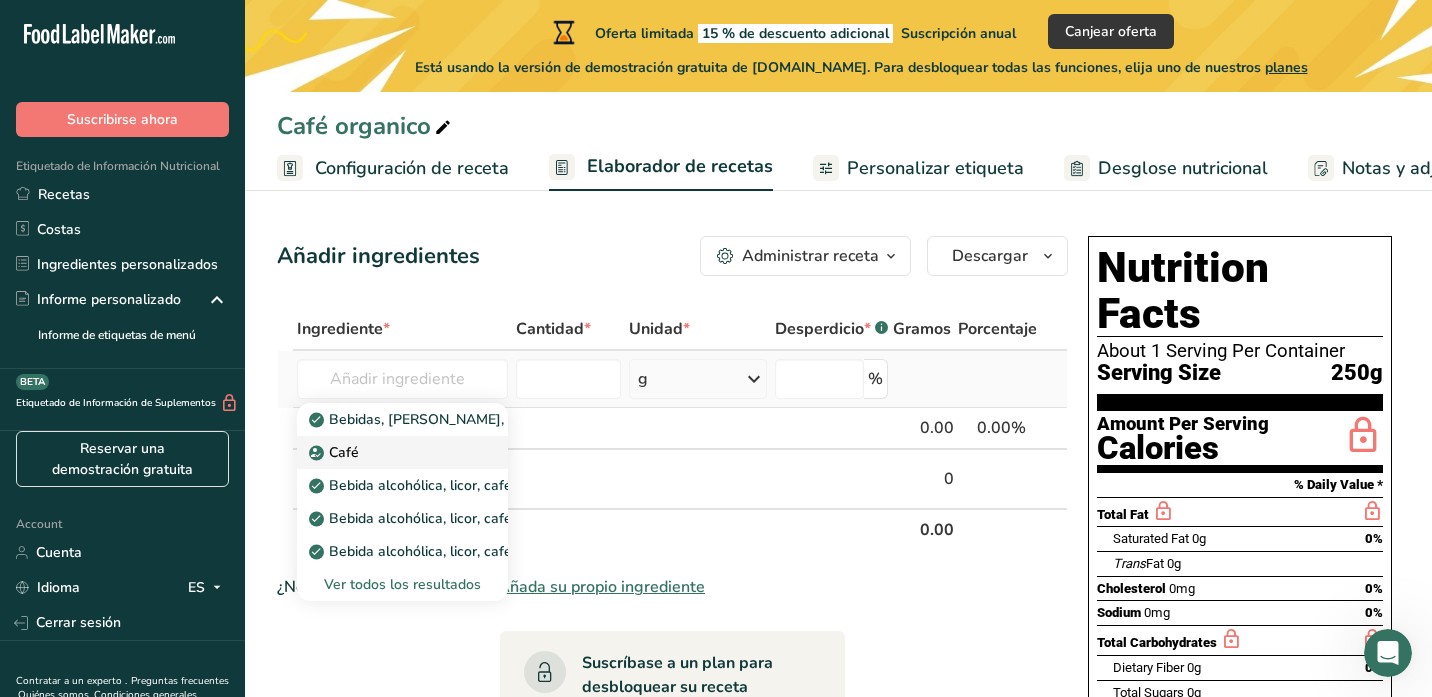 click on "Café" at bounding box center [402, 452] 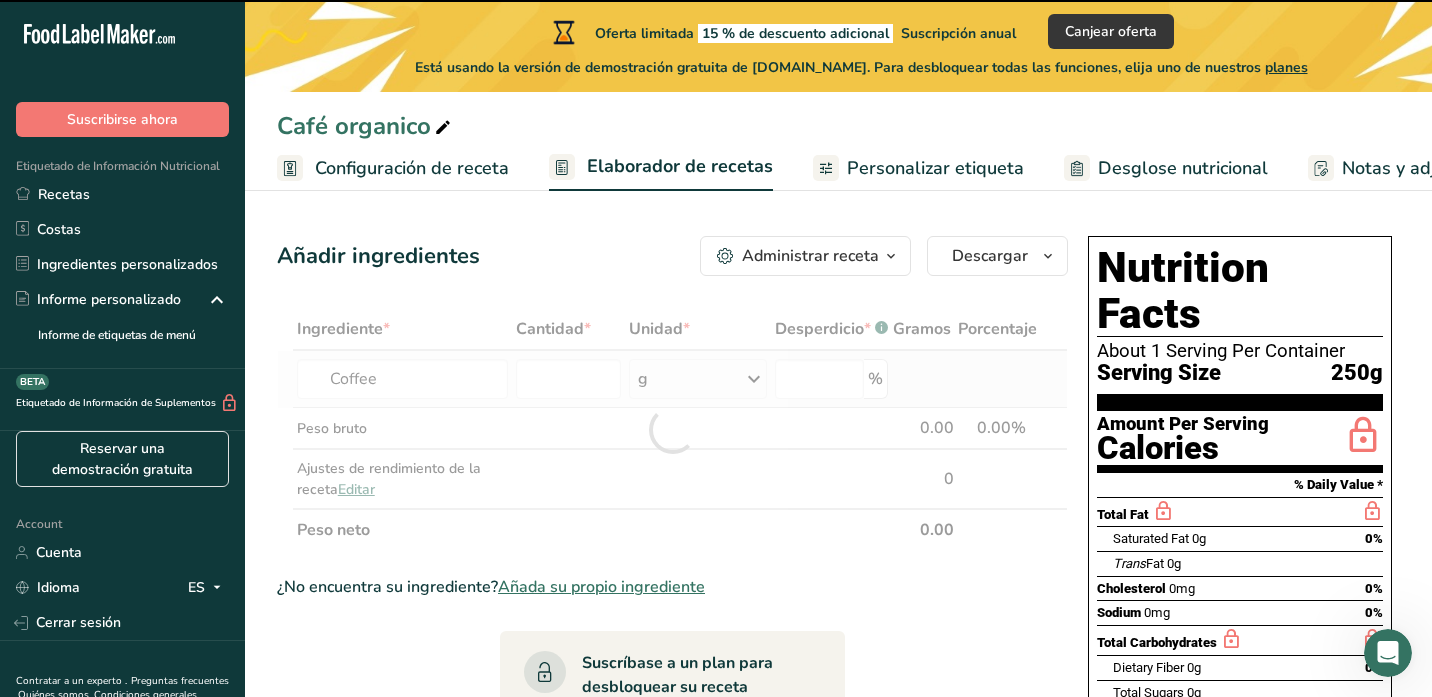 type on "0" 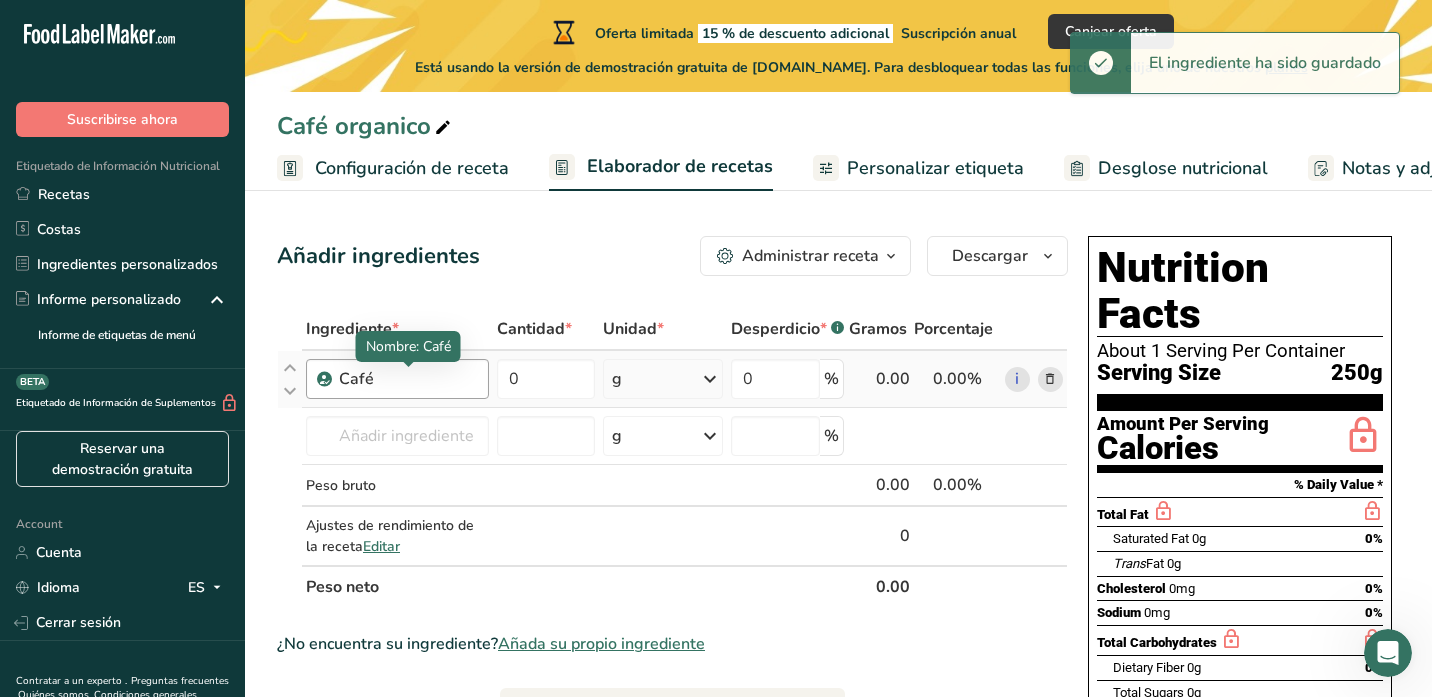 click on "Café" at bounding box center (408, 379) 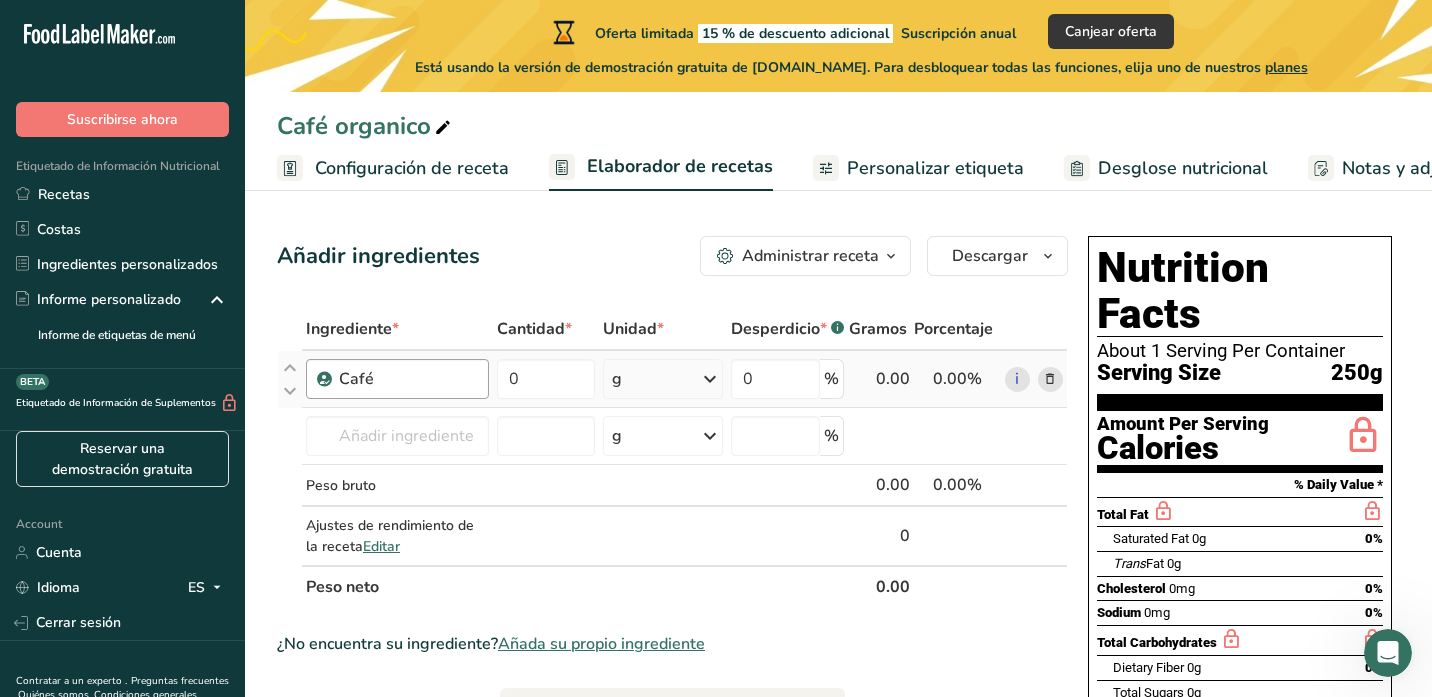 click on "Café" at bounding box center [408, 379] 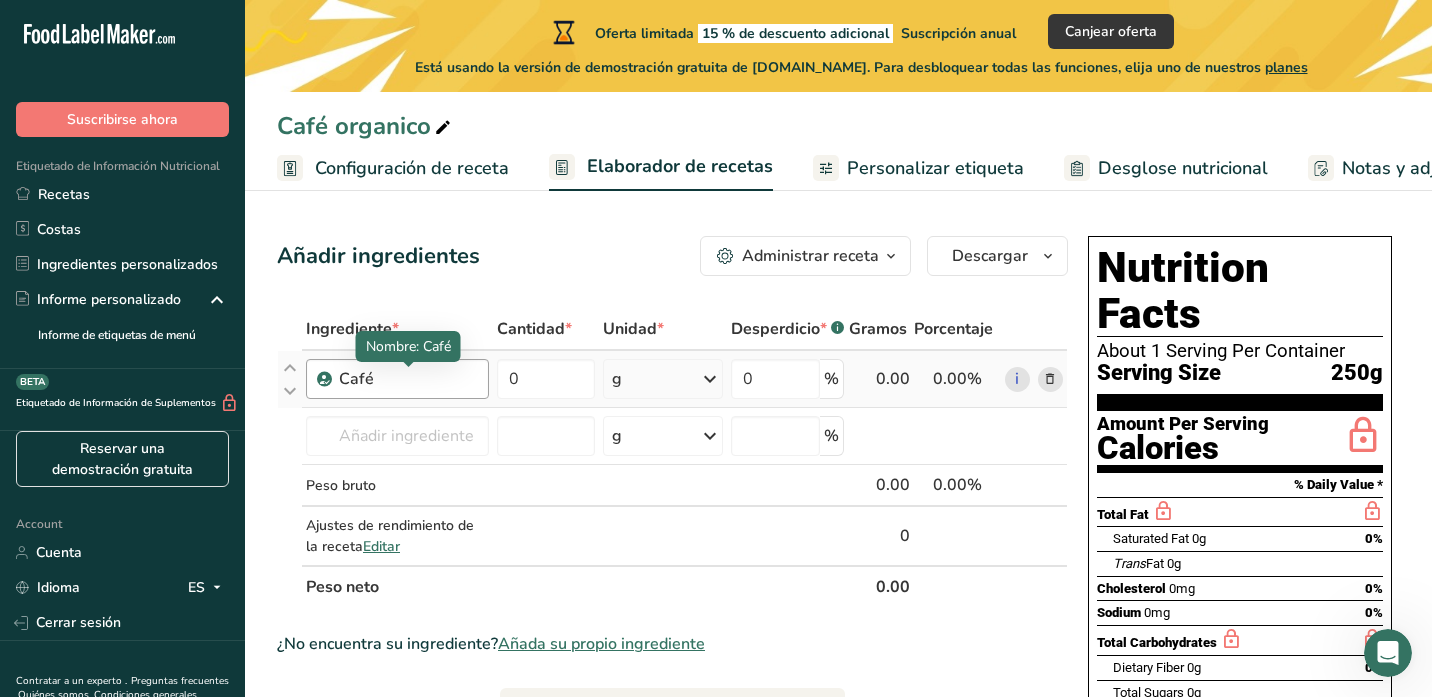 click on "Café" at bounding box center [408, 379] 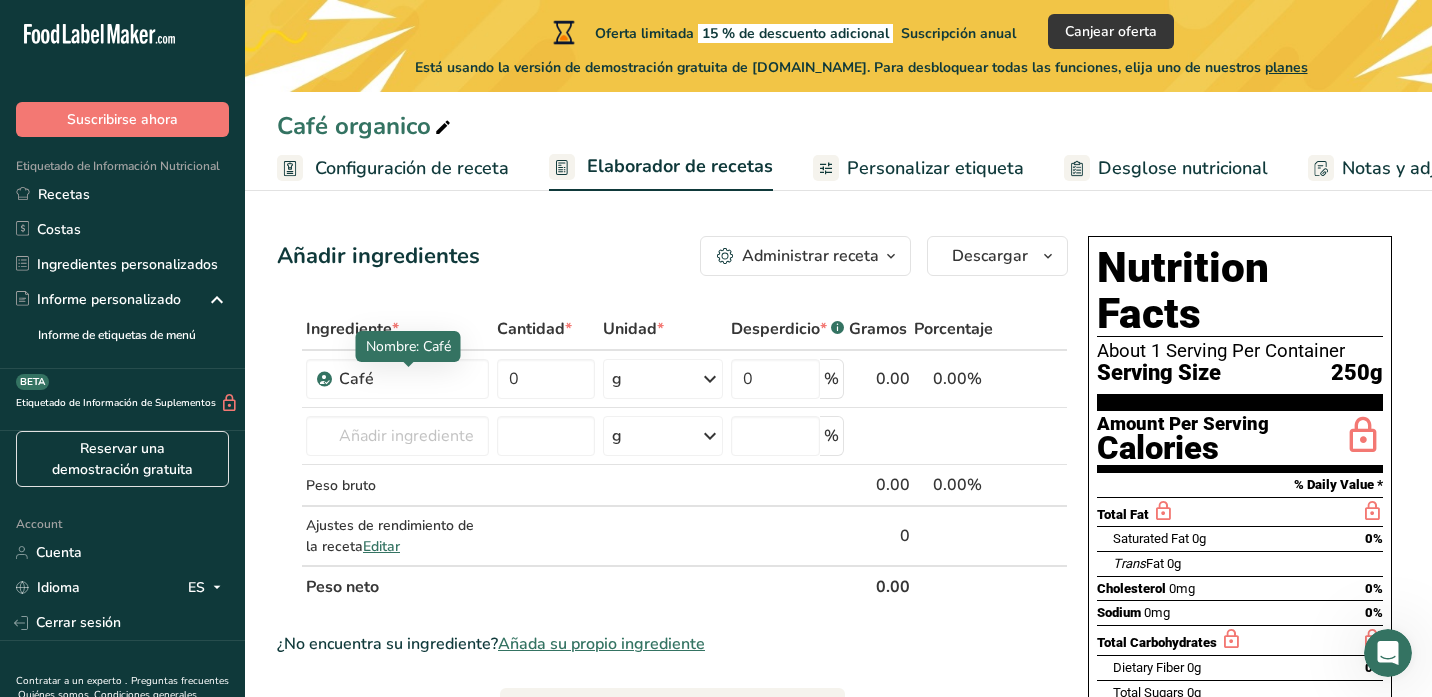 click at bounding box center (409, 364) 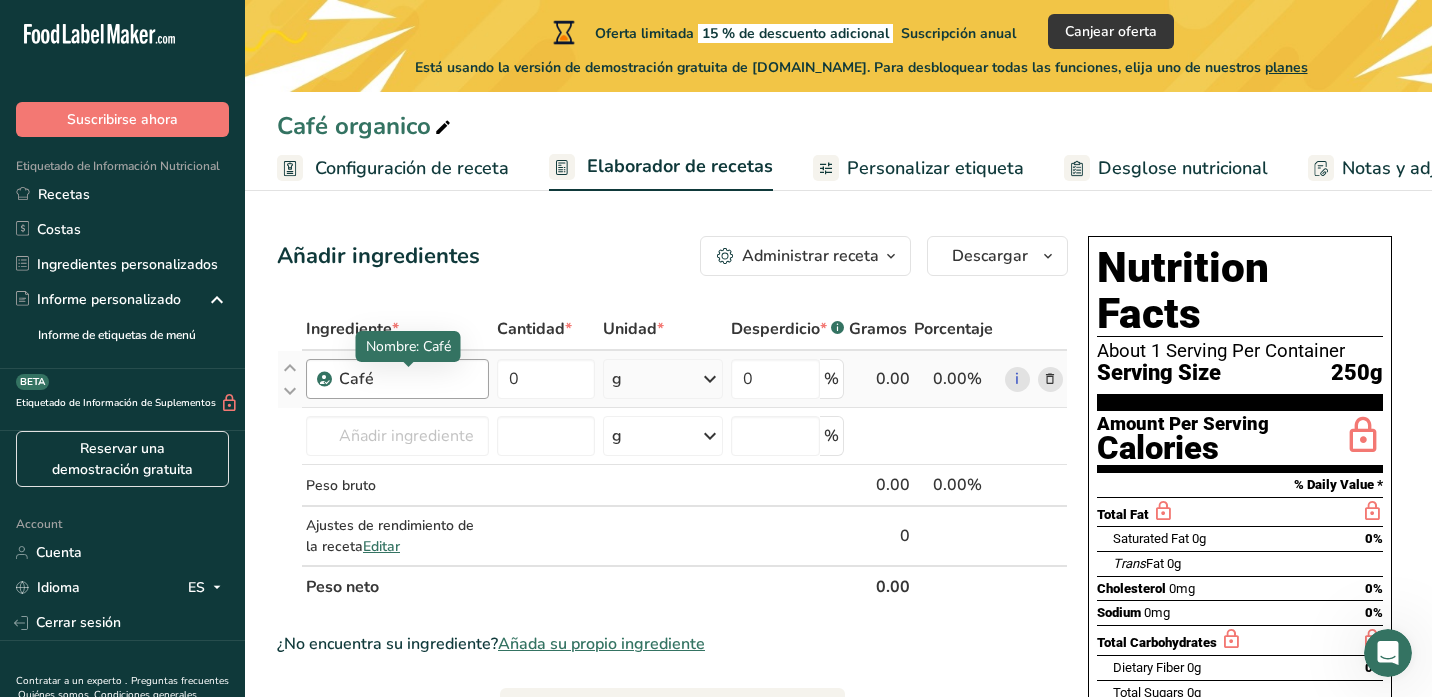 click on "Café" at bounding box center (408, 379) 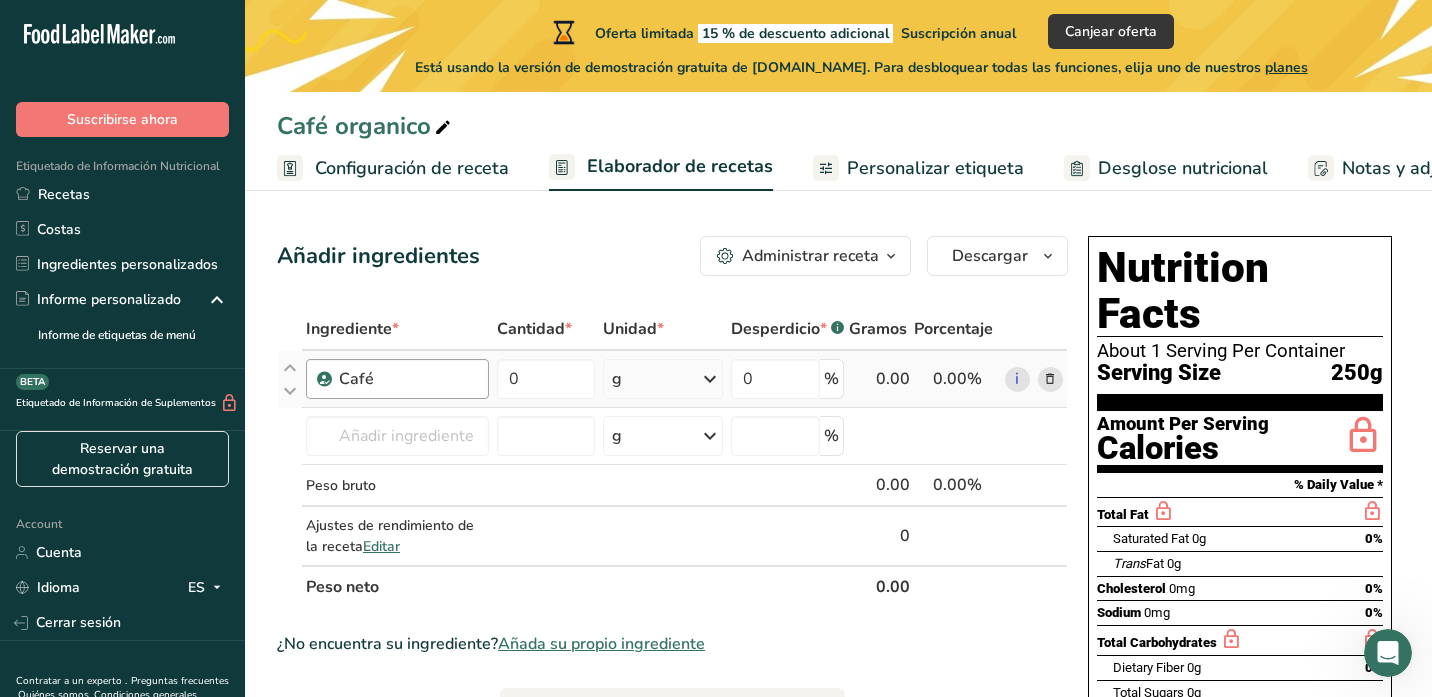 click on "Café" at bounding box center [408, 379] 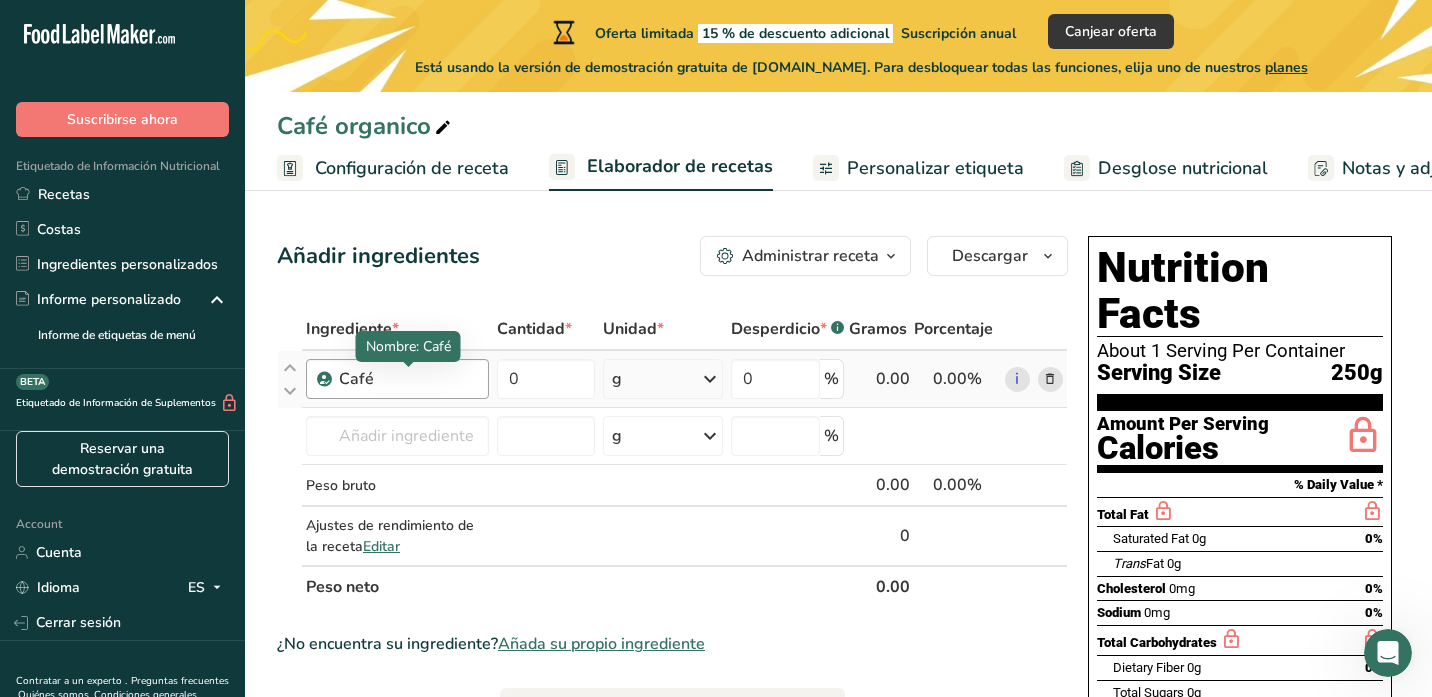 click on "Café" at bounding box center [408, 379] 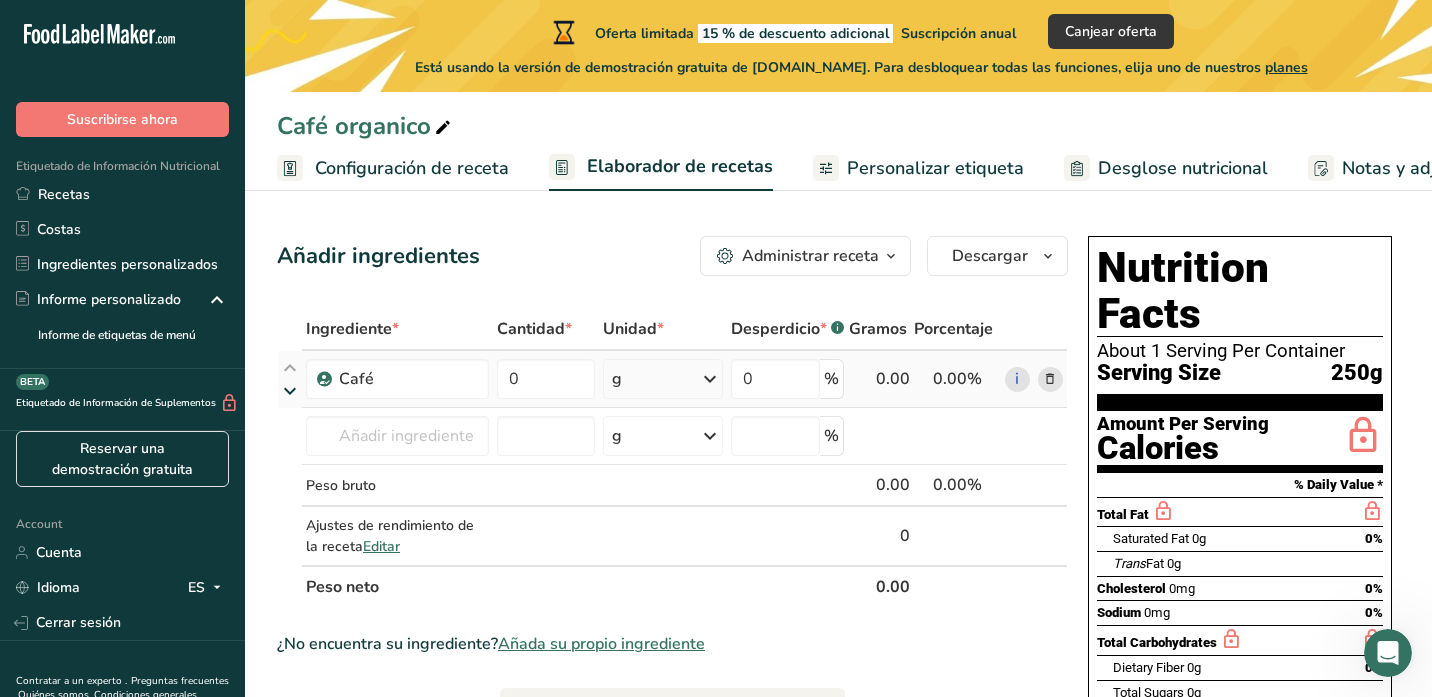 click at bounding box center (290, 391) 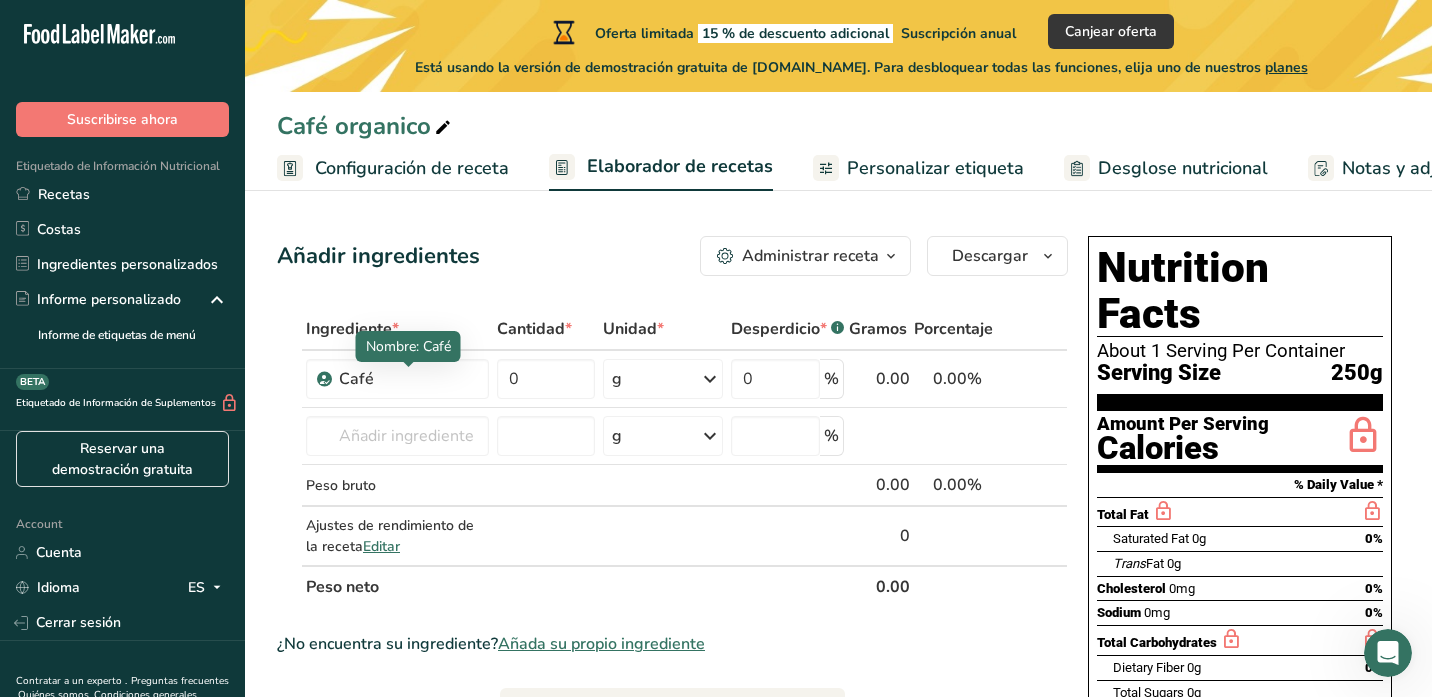 click at bounding box center (409, 367) 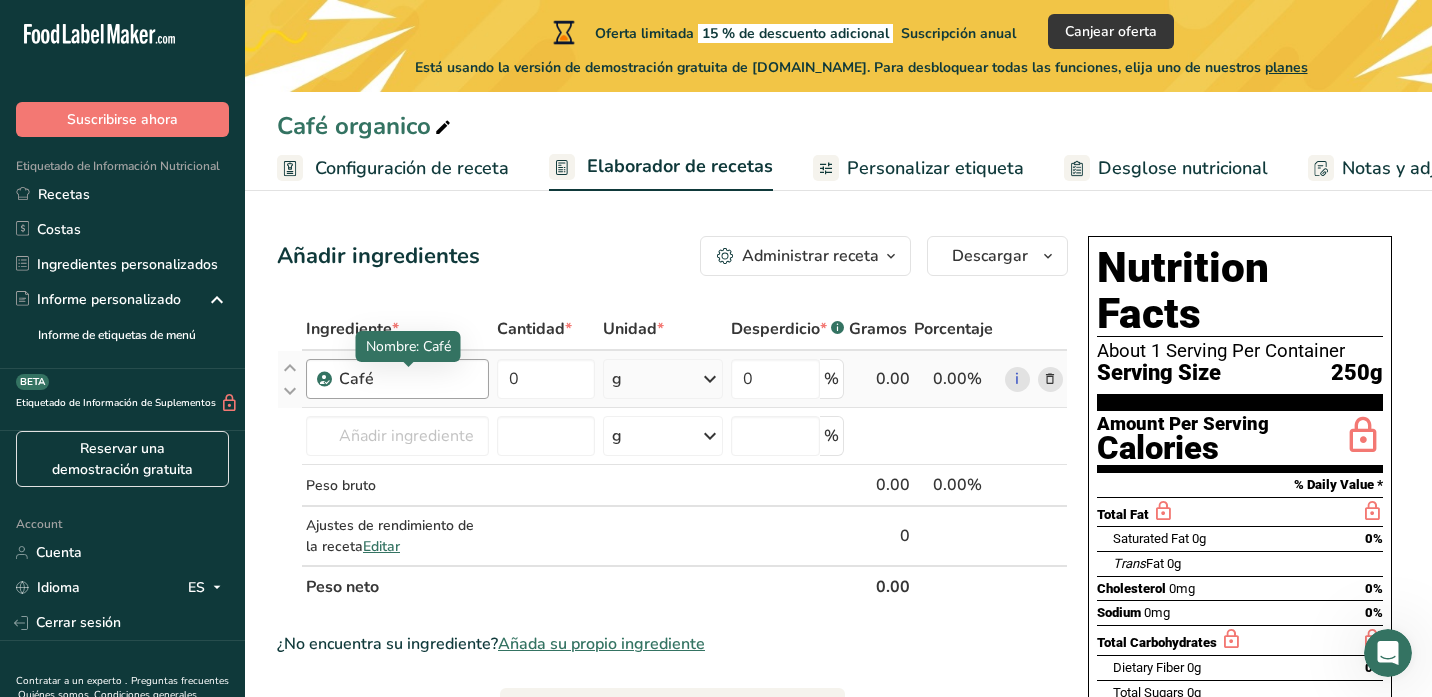 click on "Café" at bounding box center [397, 379] 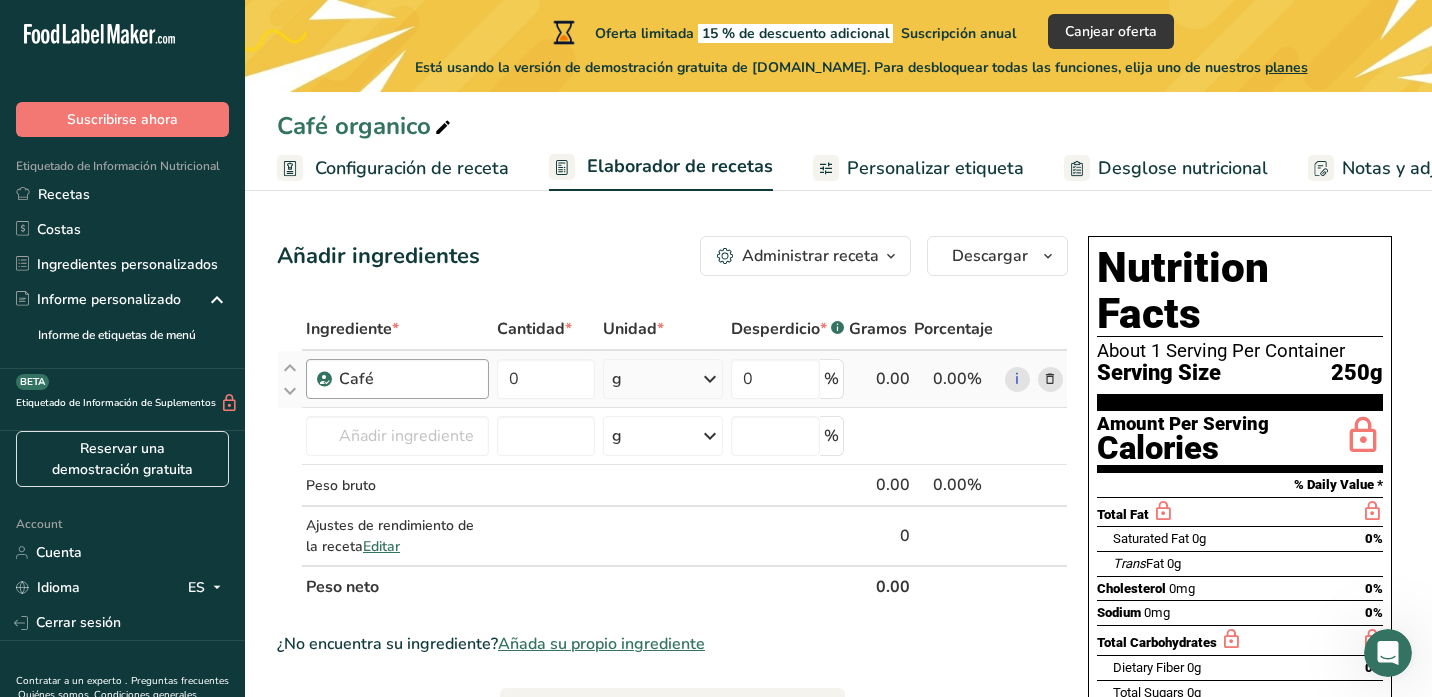 click on "Café" at bounding box center (408, 379) 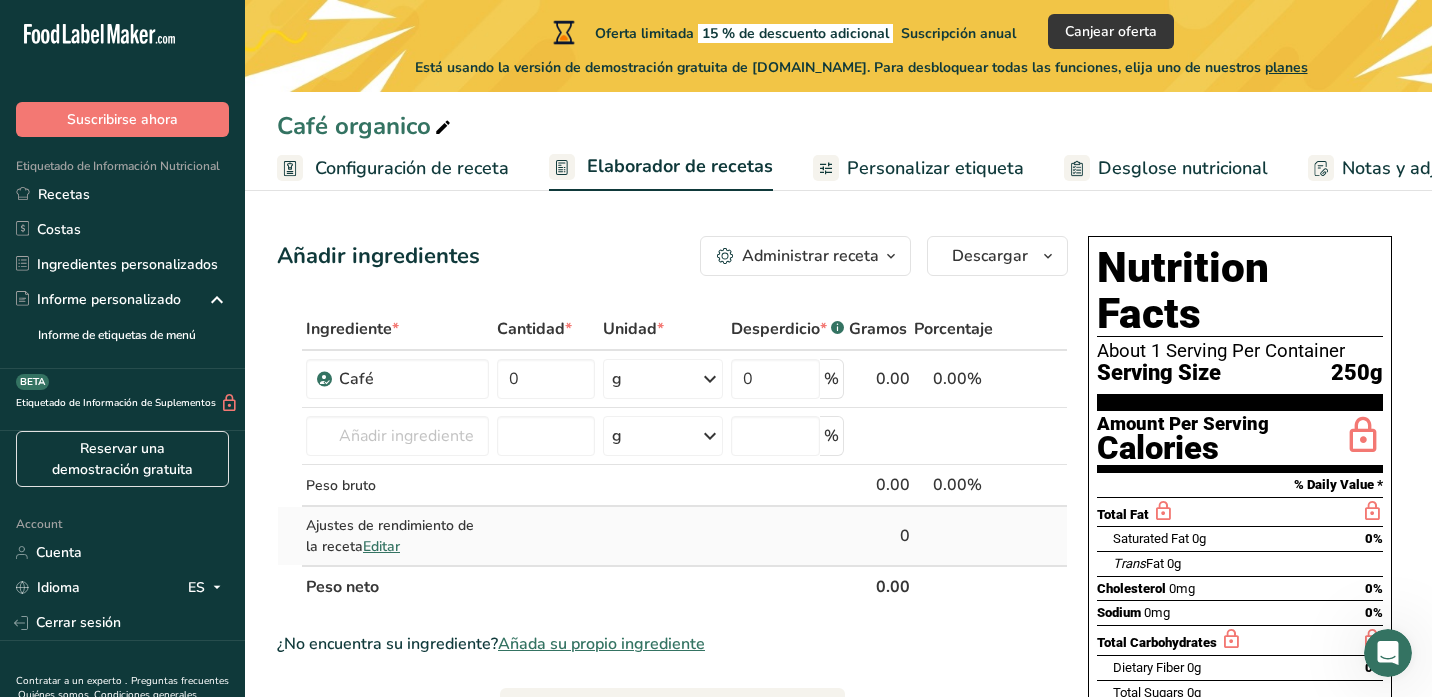 click on "Editar" at bounding box center (381, 546) 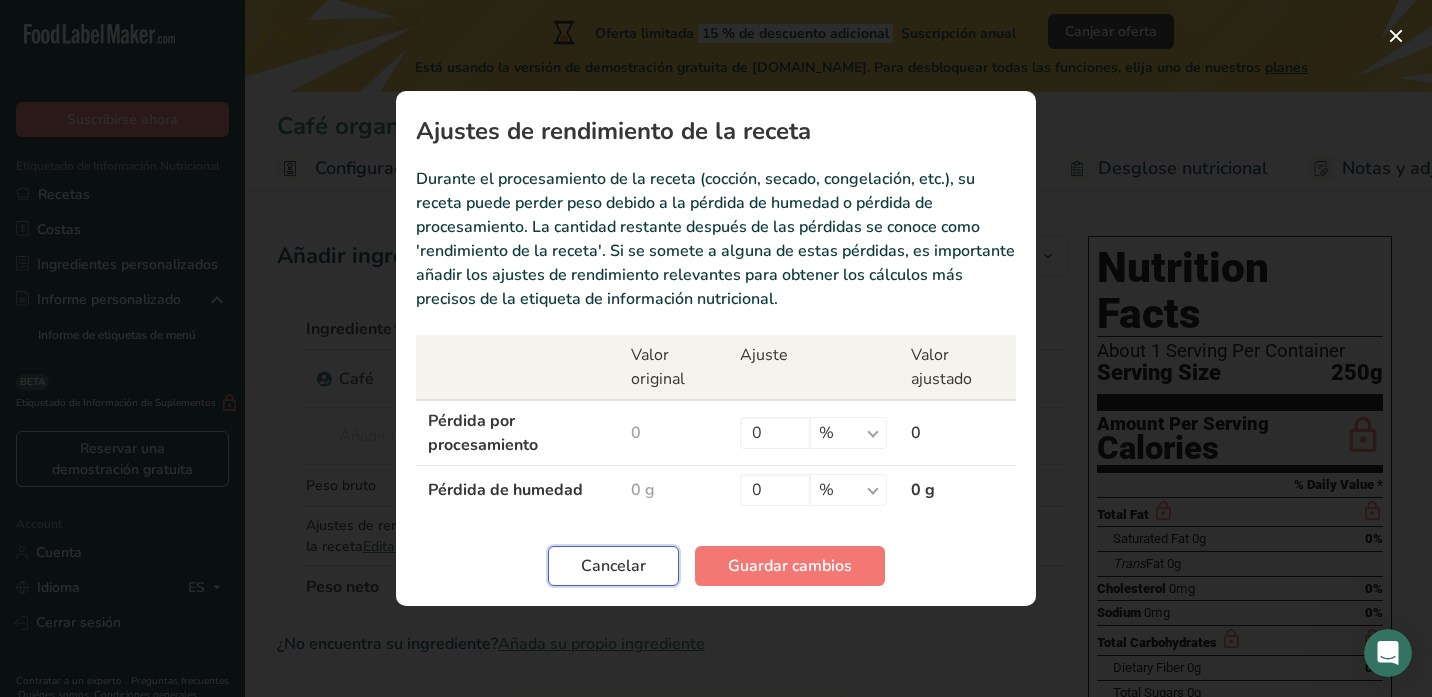 click on "Cancelar" at bounding box center [613, 566] 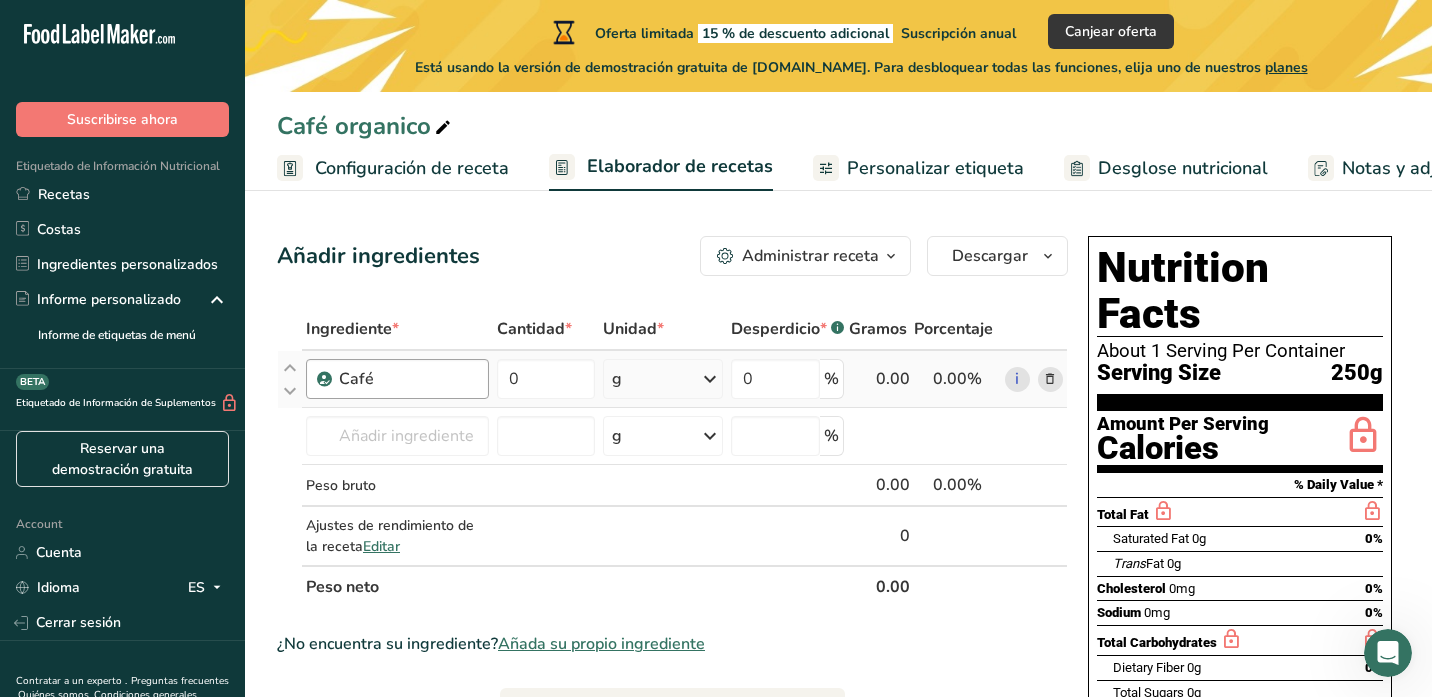 click on "Café" at bounding box center (397, 379) 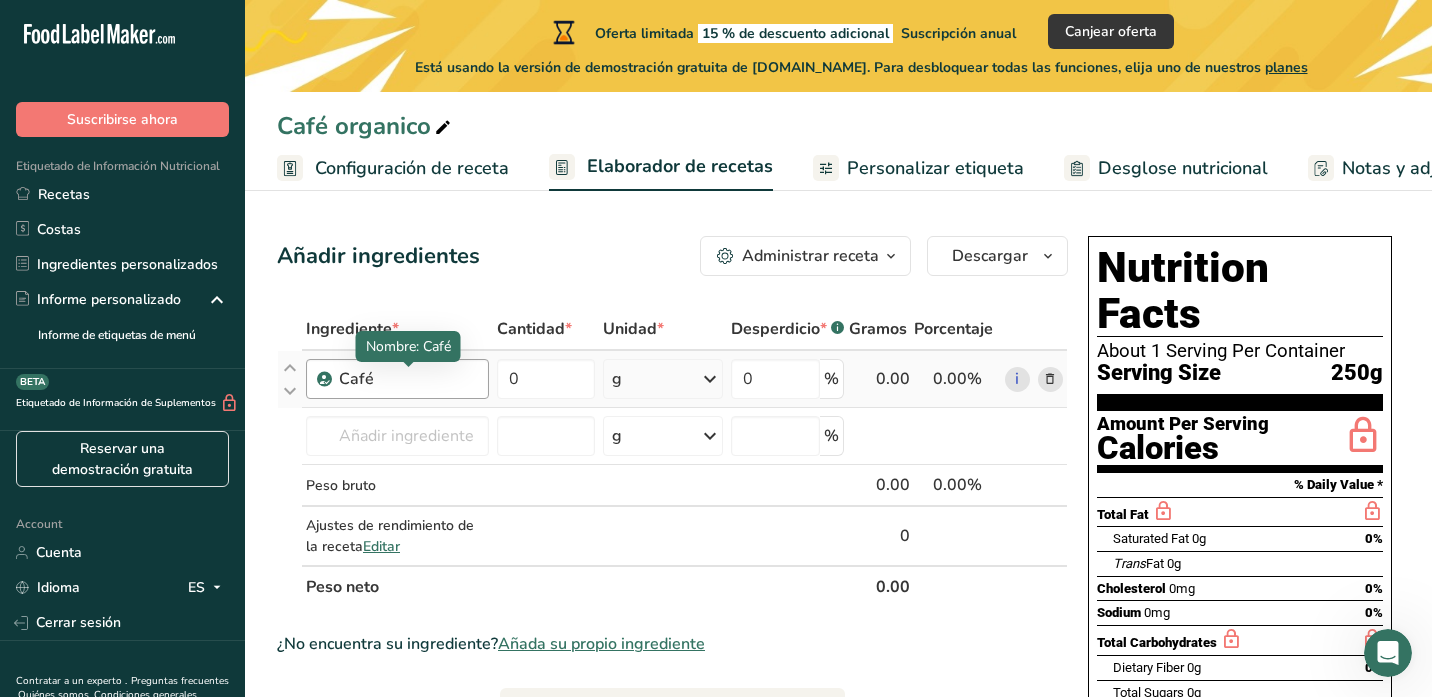 click on "Café" at bounding box center (408, 379) 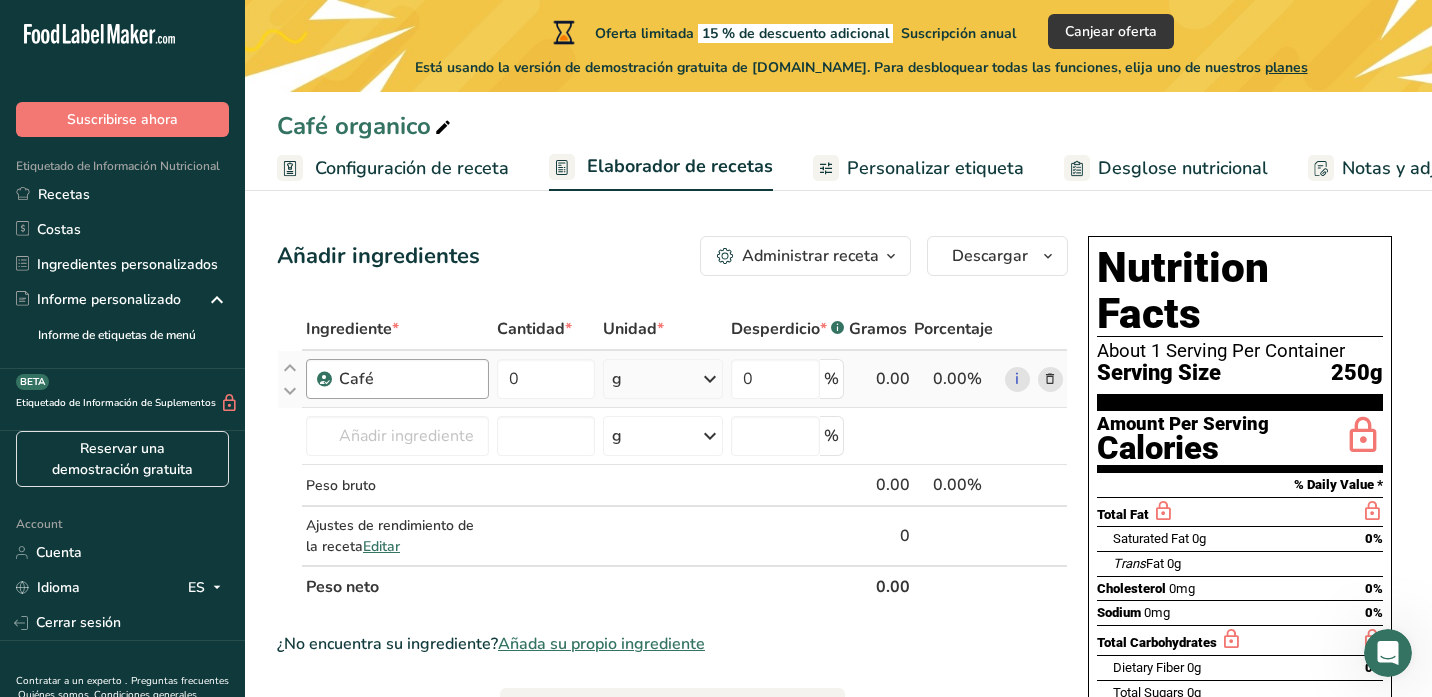 click on "Café" at bounding box center [408, 379] 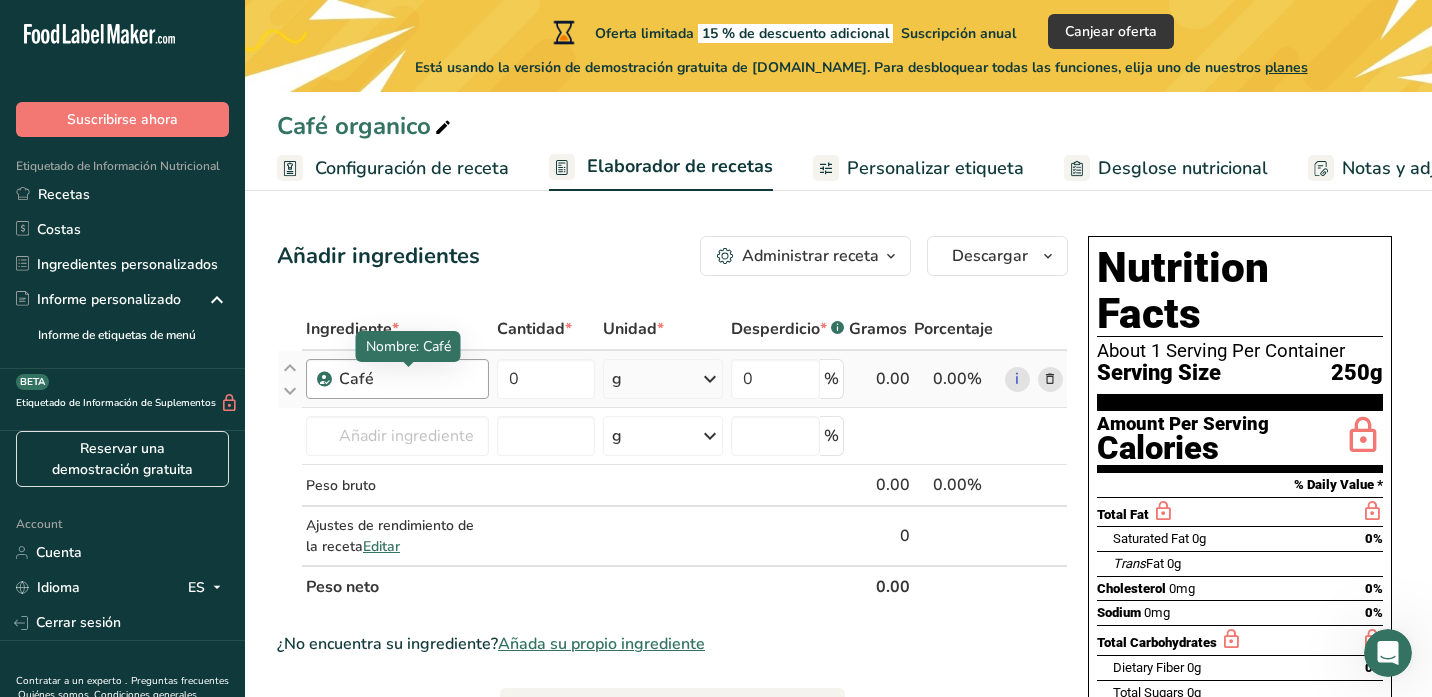 click on "Café" at bounding box center [408, 379] 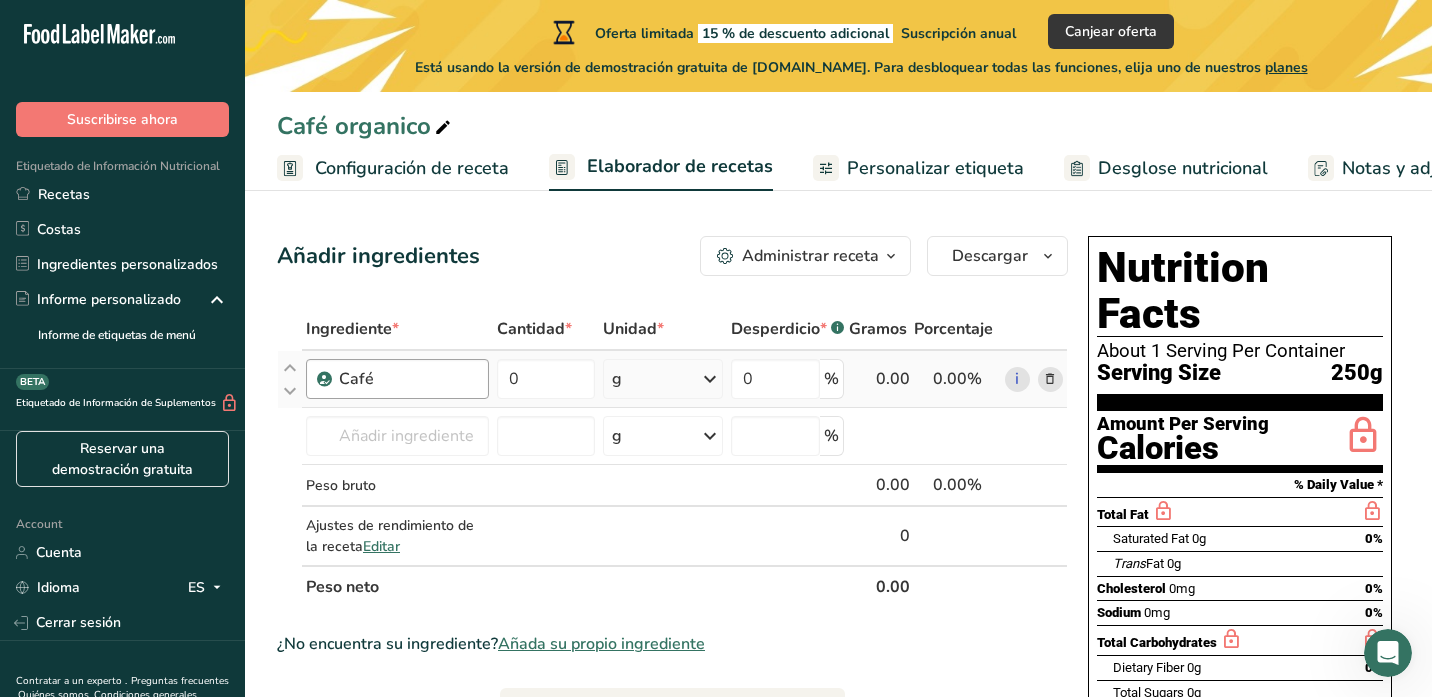 click on "Café" at bounding box center [408, 379] 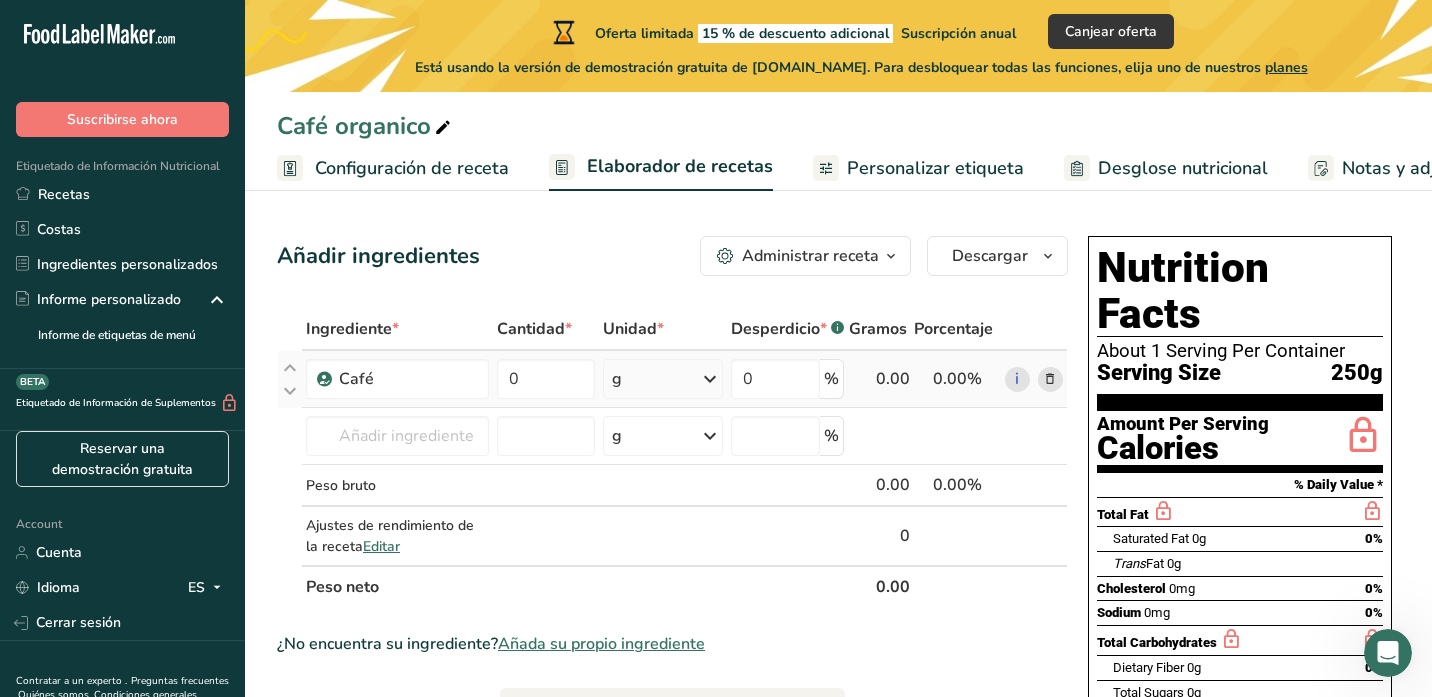 click on "g" at bounding box center (663, 379) 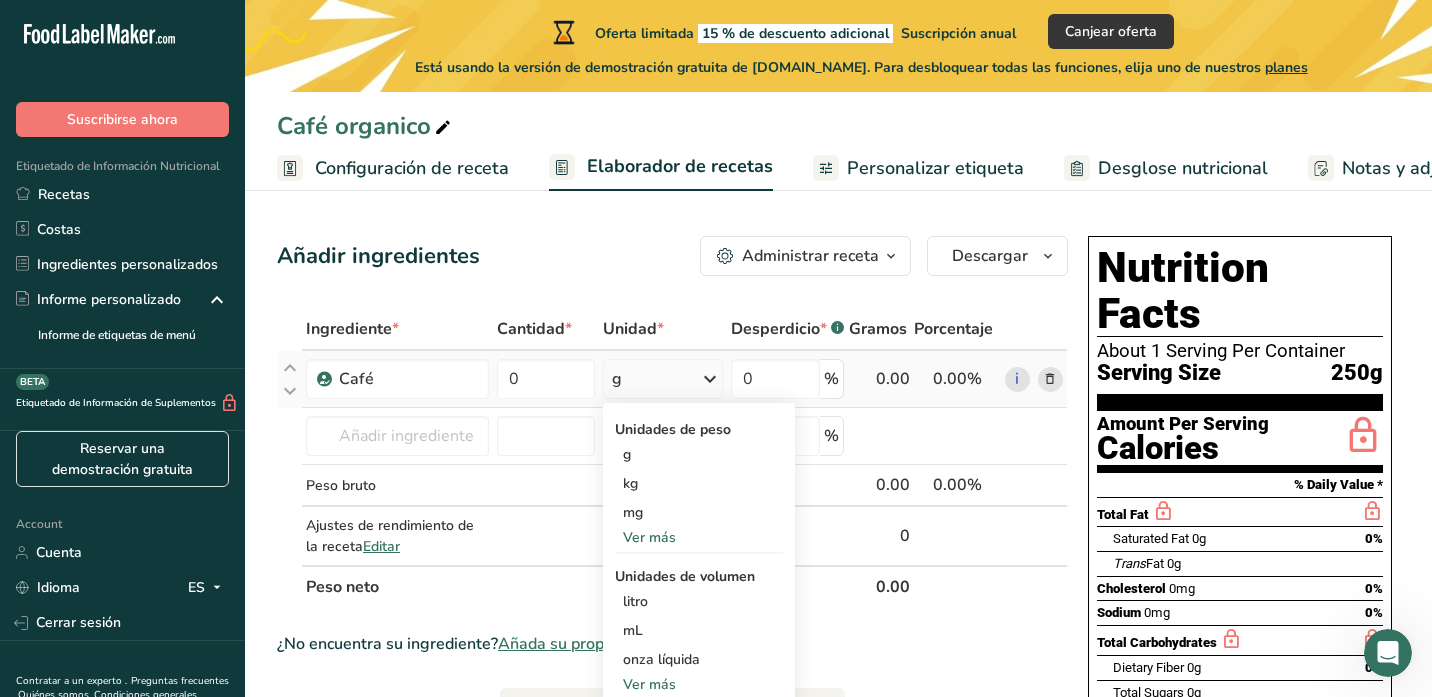 click on "g" at bounding box center [663, 379] 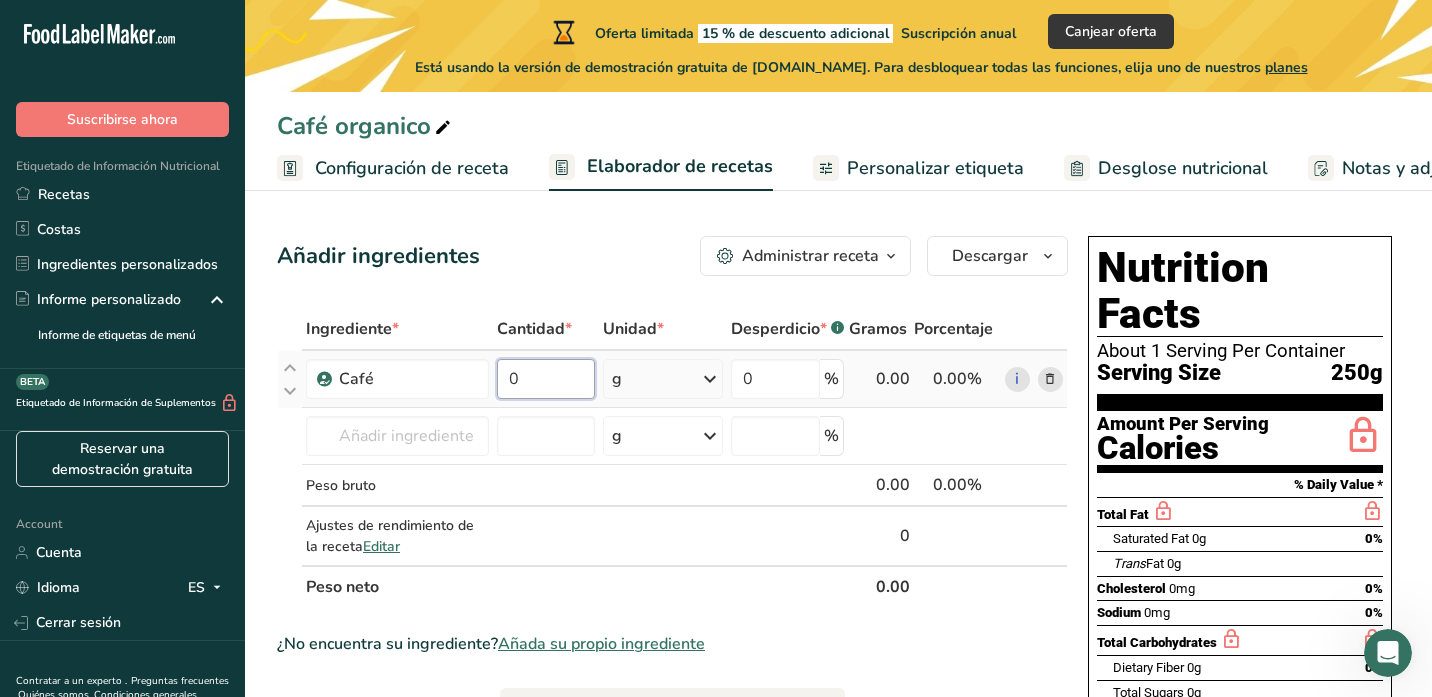 click on "0" at bounding box center [546, 379] 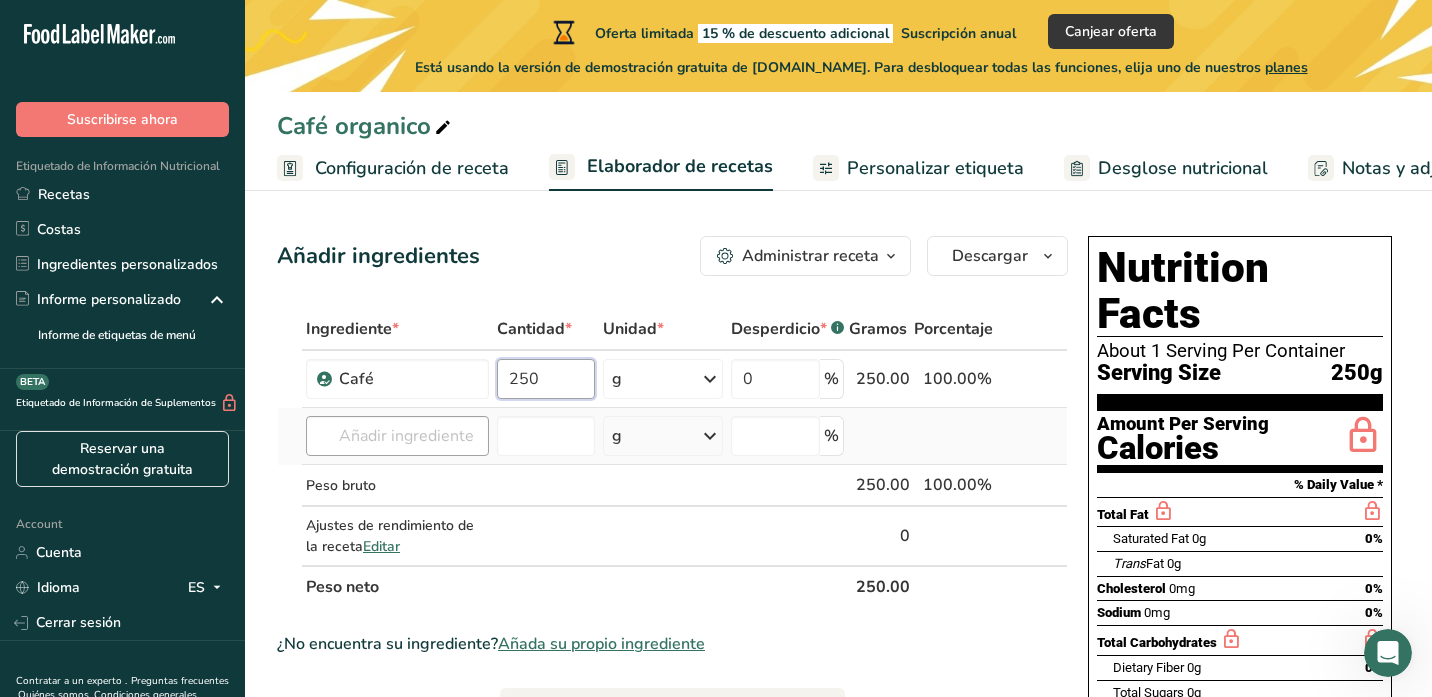 type on "250" 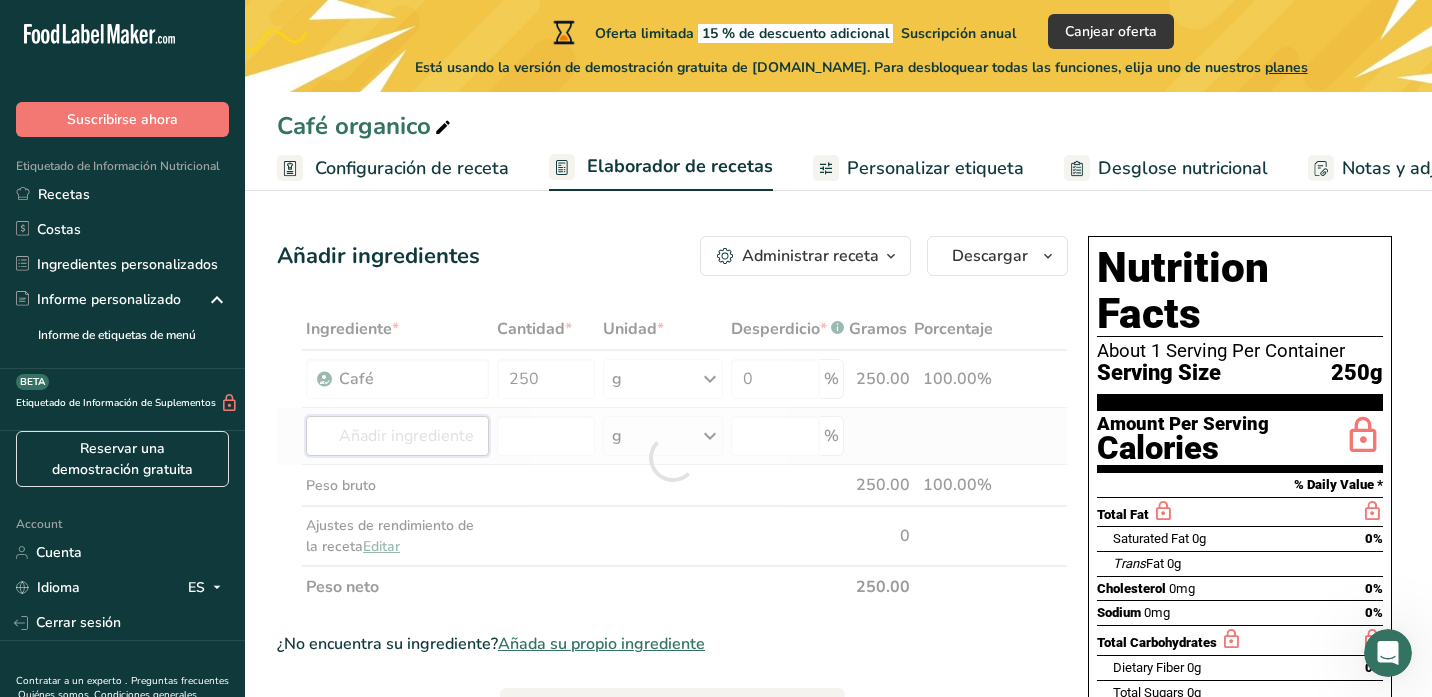 click on "Ingrediente *
Cantidad *
Unidad *
Desperdicio *   .a-a{fill:#347362;}.b-a{fill:#fff;}          Gramos
Porcentaje
Café
250
g
Unidades de peso
g
kg
mg
Ver más
Unidades de volumen
[GEOGRAPHIC_DATA]
Las unidades de volumen requieren una conversión de densidad. Si conoce la densidad de su ingrediente, introdúzcala a continuación. De lo contrario, haga clic en "RIA", nuestra asistente regulatoria de IA, quien podrá ayudarle.
lb/pie³
g/cm³
Confirmar
mL
lb/pie³
g/cm³
Confirmar
onza líquida" at bounding box center (672, 458) 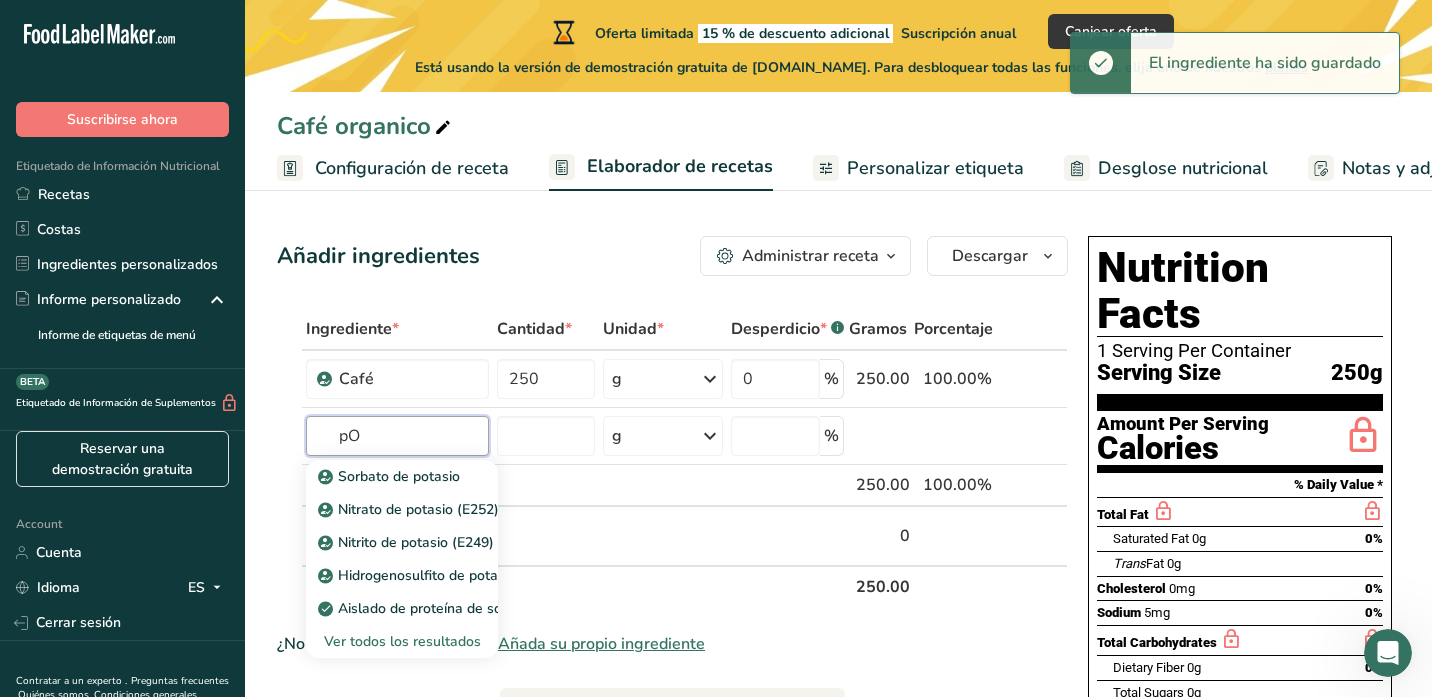 type on "p" 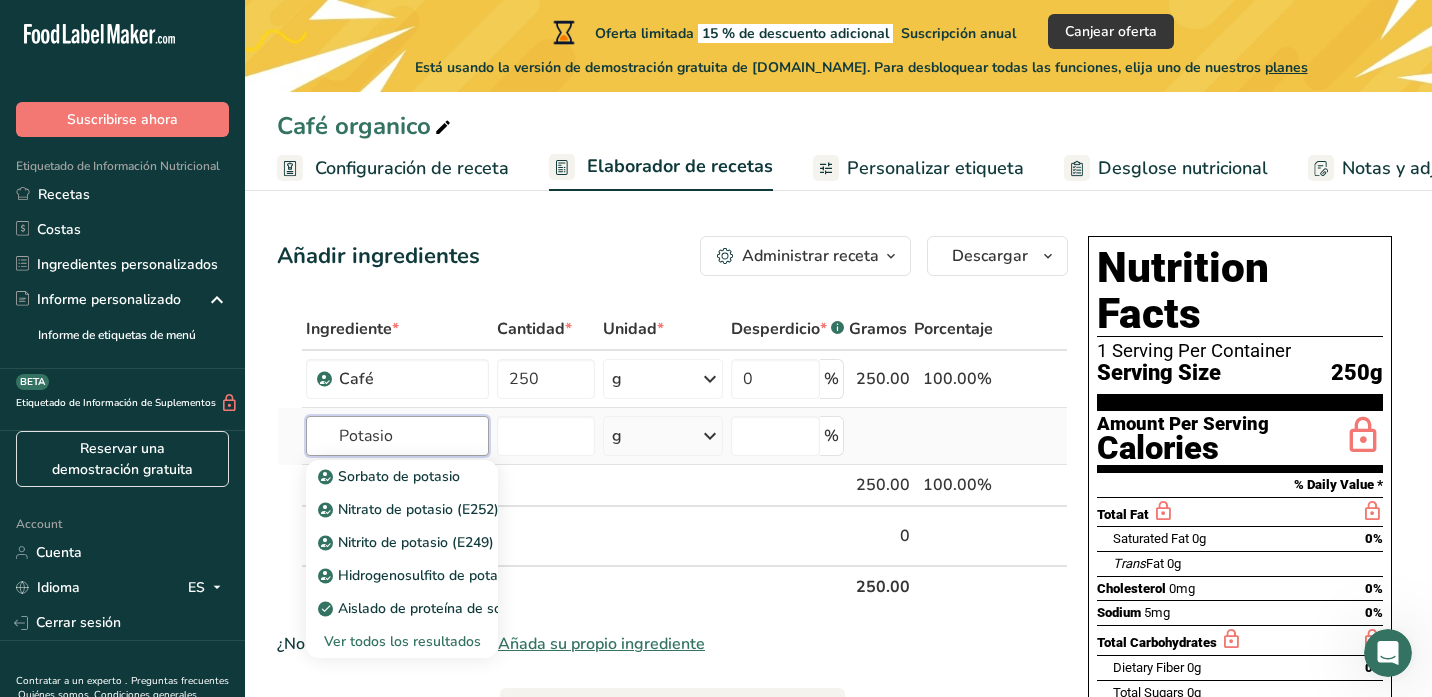 type on "Potasio" 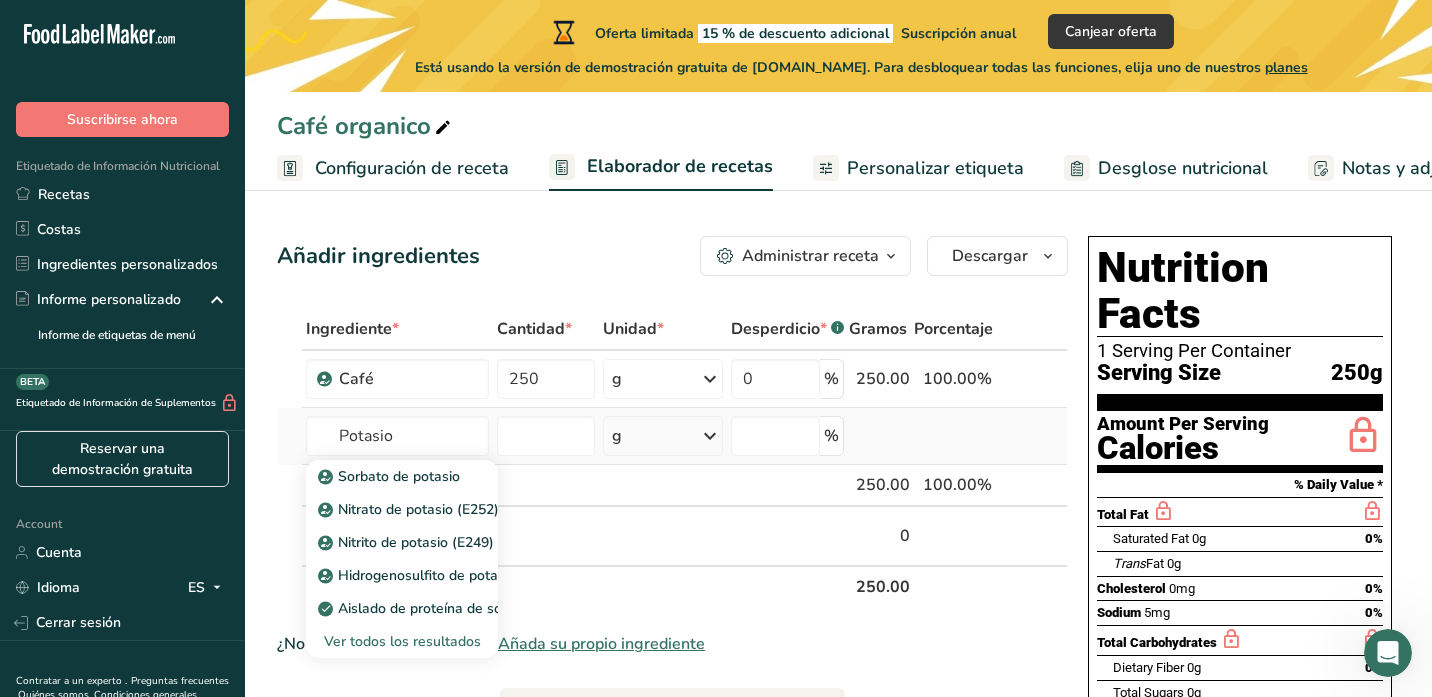 type 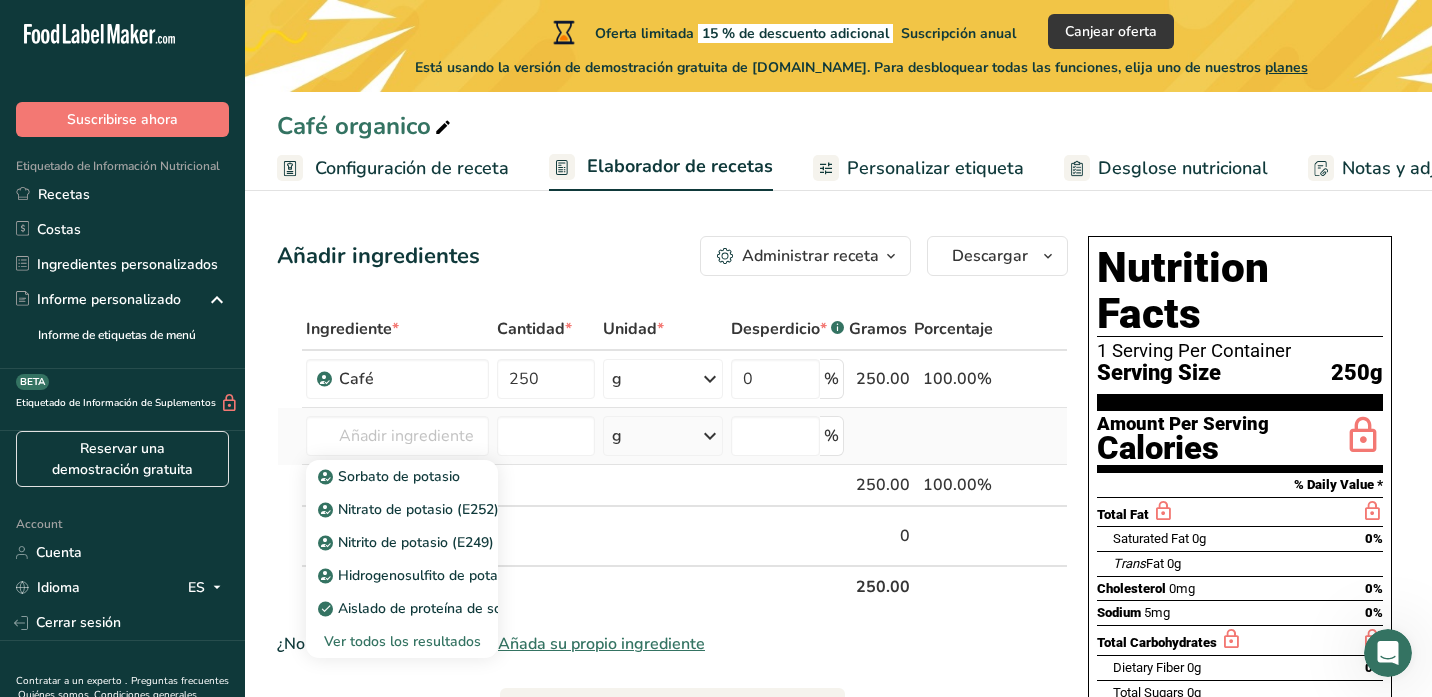 click on "Ver todos los resultados" at bounding box center [402, 641] 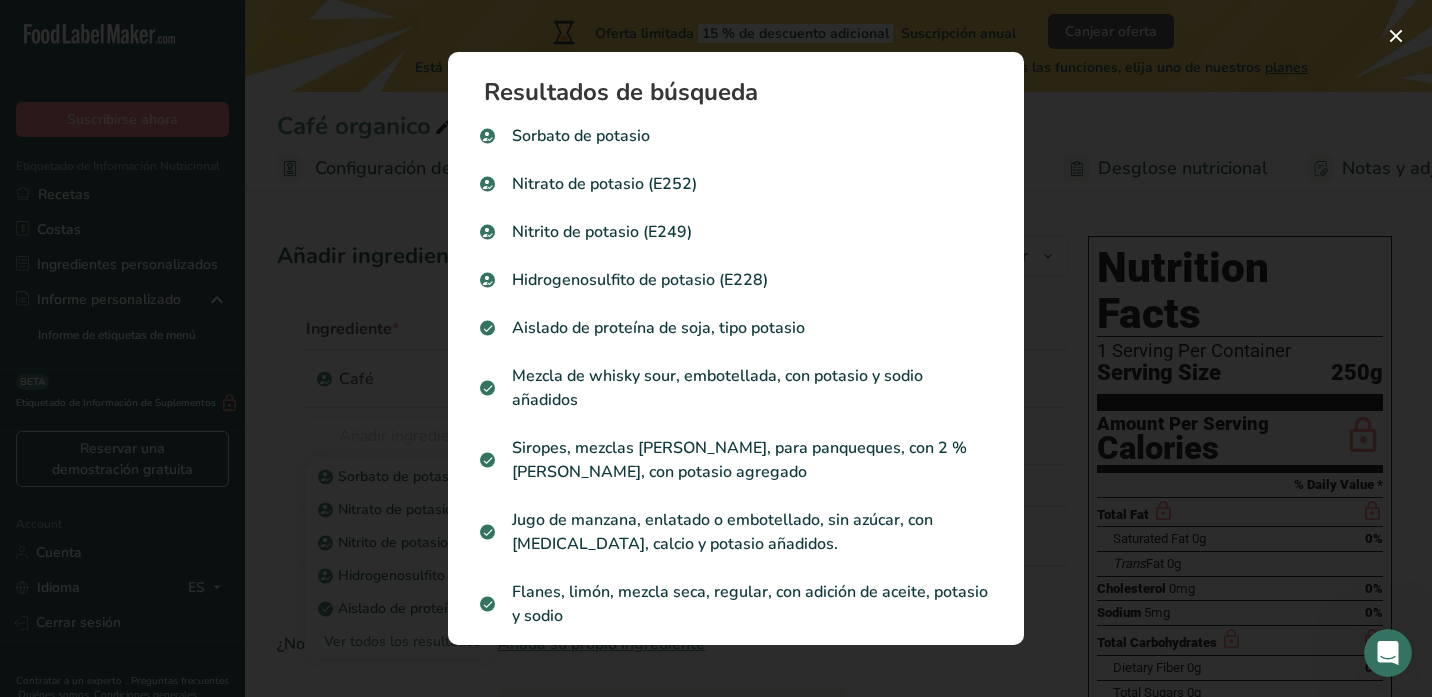 click on "Resultados de búsqueda
Sorbato de potasio
Nitrato de potasio (E252)
Nitrito de potasio (E249)
Hidrogenosulfito de potasio (E228)
Aislado de proteína de soja, tipo potasio
Mezcla de whisky sour, embotellada, con potasio y sodio añadidos
Siropes, mezclas [PERSON_NAME], para panqueques, con 2 % [PERSON_NAME], con potasio agregado
Jugo de manzana, enlatado o embotellado, sin azúcar, con [MEDICAL_DATA], calcio y potasio añadidos.
Flanes, limón, mezcla seca, regular, con adición de aceite, potasio y sodio
Postres de gelatina, mezcla seca, reducidos en calorías, con aspartamo, fósforo añadido, potasio, sodio, vitamina C" at bounding box center [736, 348] 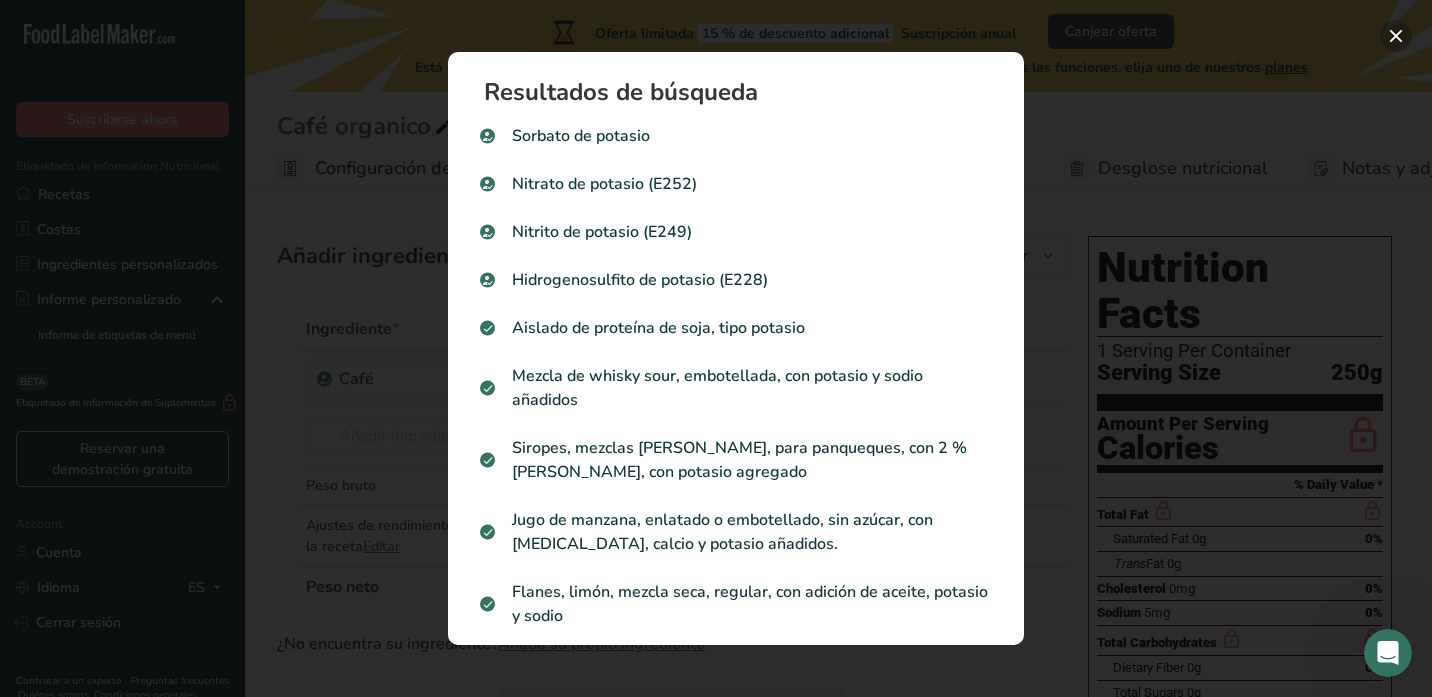 click at bounding box center [1396, 36] 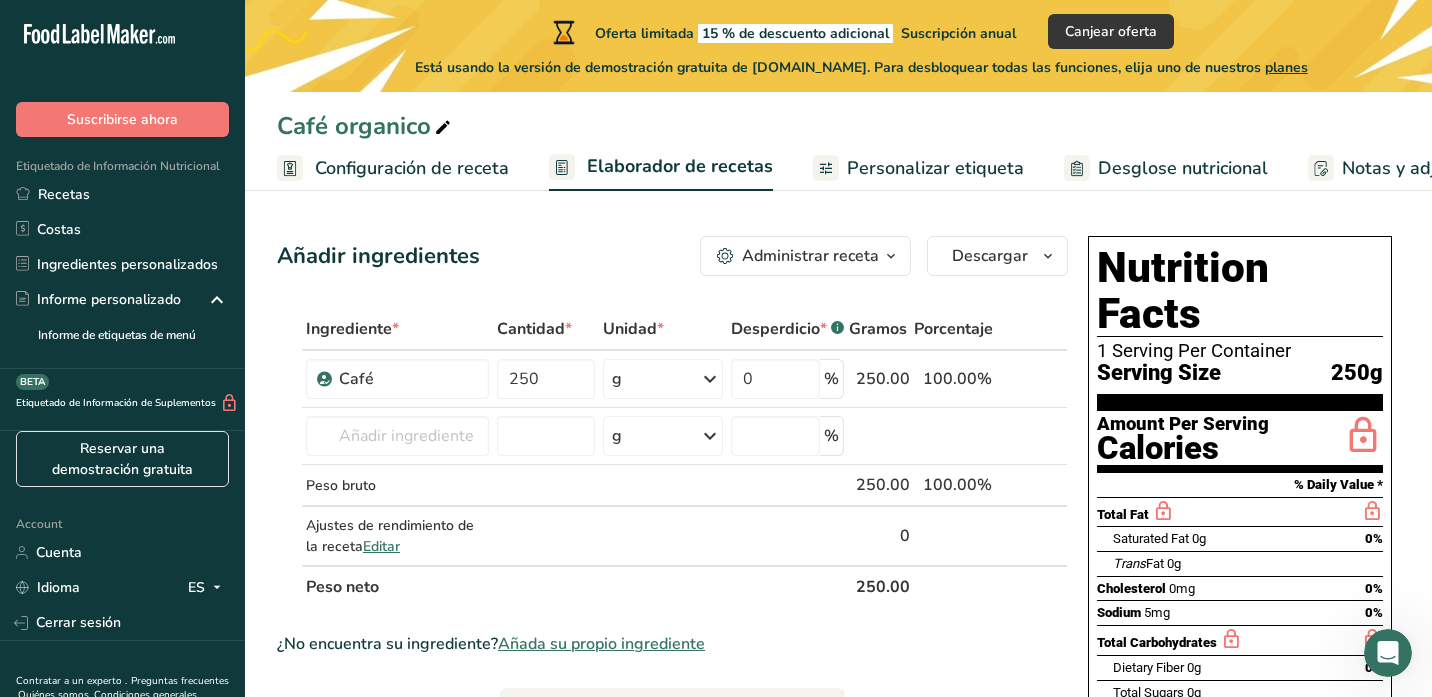 click on "Añada su propio ingrediente" at bounding box center (601, 644) 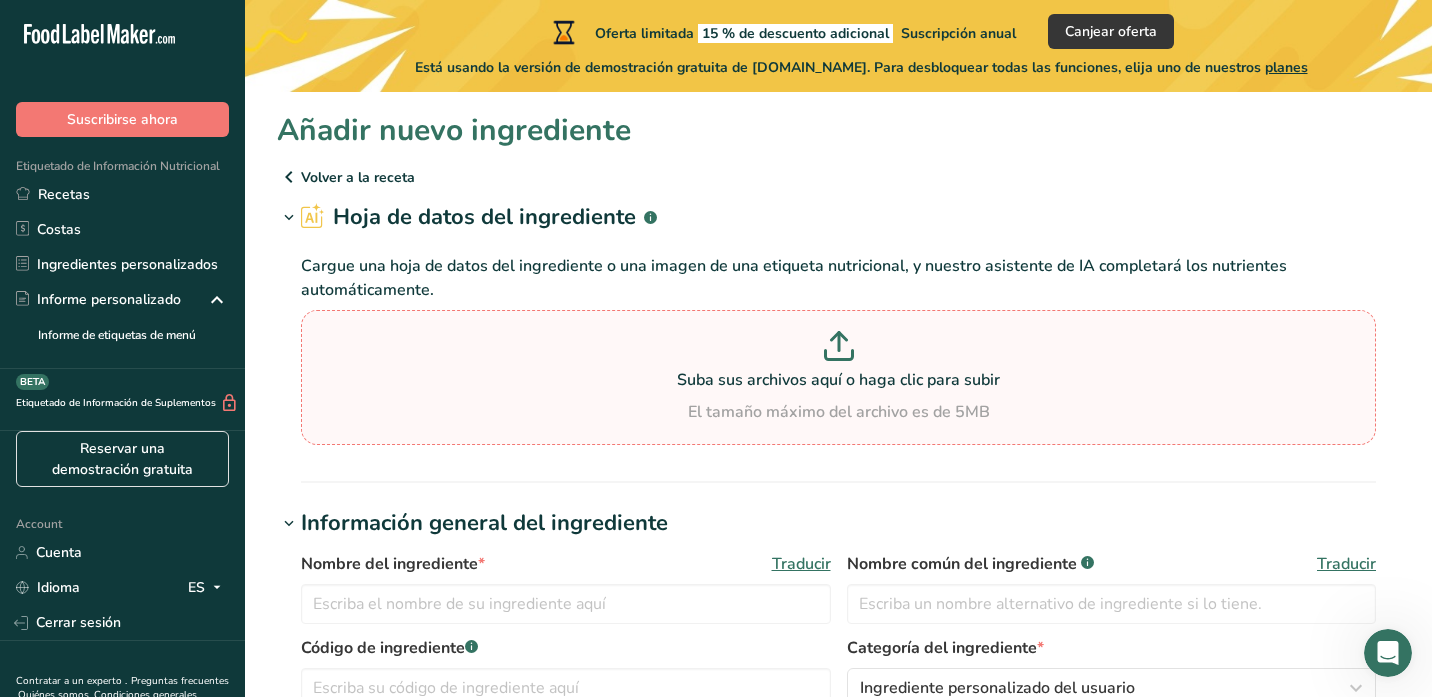 click at bounding box center [838, 349] 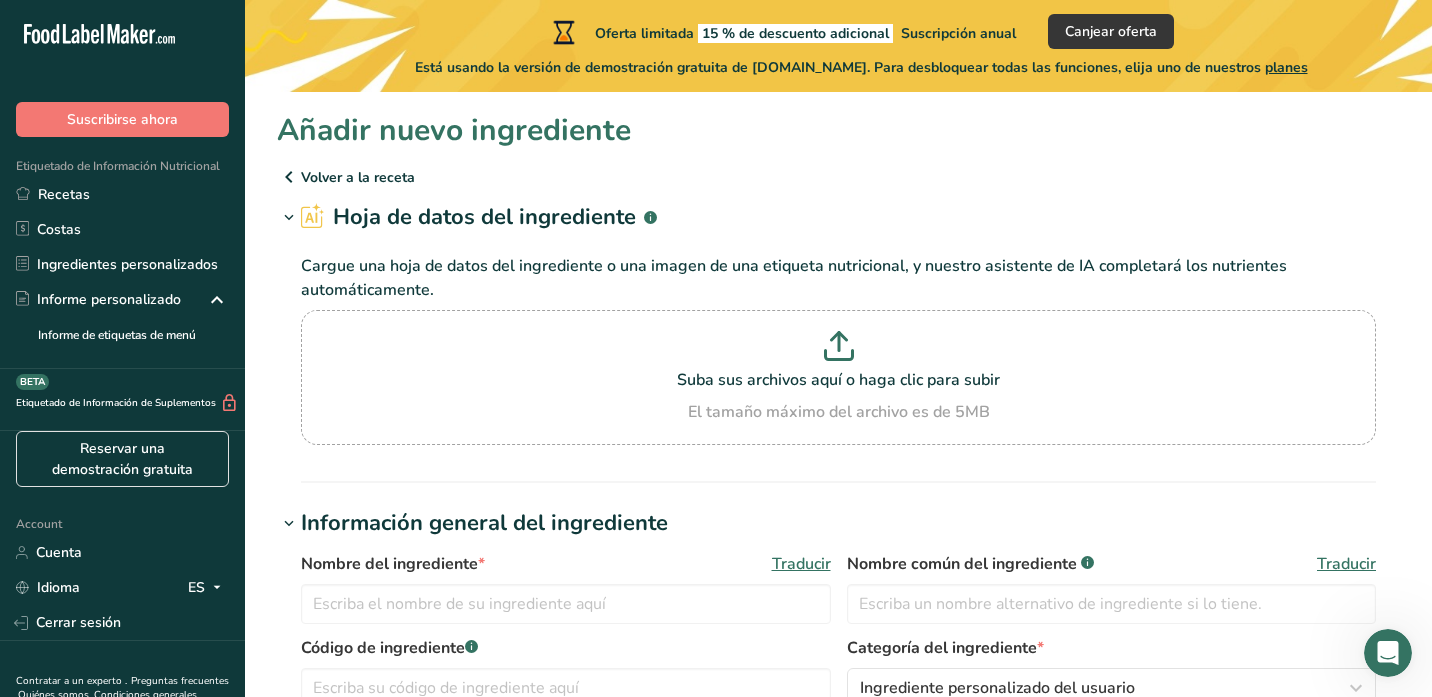 type on "C:\fakepath\contenido.jpeg" 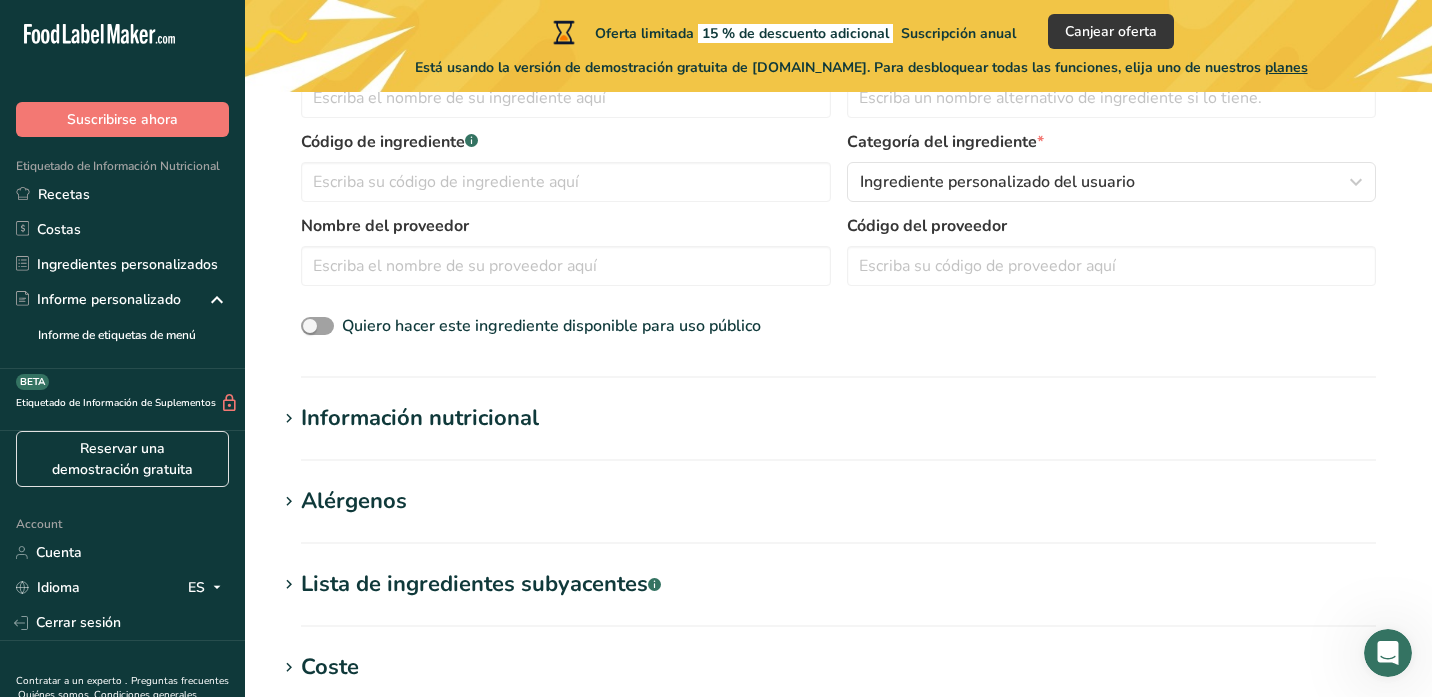 scroll, scrollTop: 440, scrollLeft: 0, axis: vertical 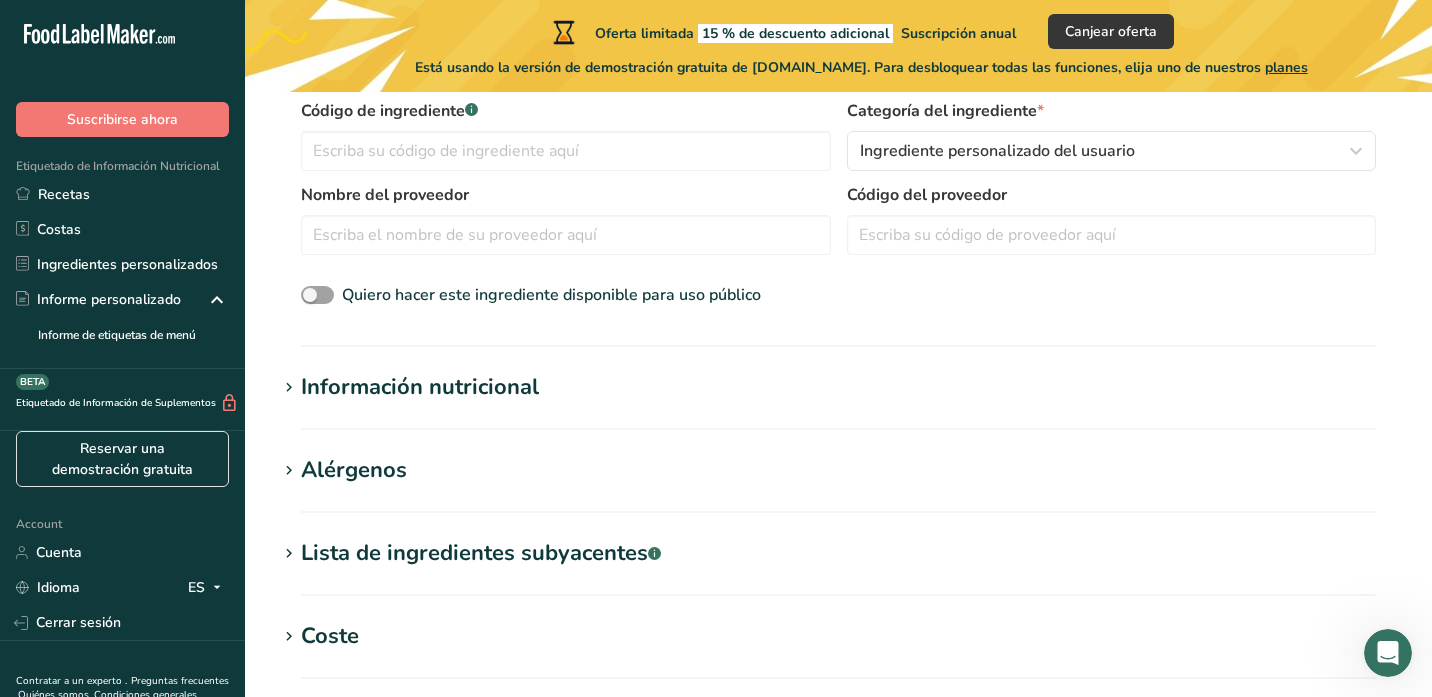 click on "Información nutricional
Tamaño de la porción
.a-a{fill:#347362;}.b-a{fill:#fff;}
Añadir tamaño de porción de ingrediente *   1
g
kg
mg
mcg
libras
onza
[GEOGRAPHIC_DATA]
mL
onza líquida
[GEOGRAPHIC_DATA]
cucharadita
[GEOGRAPHIC_DATA]
Cuarto de [GEOGRAPHIC_DATA]
galón
Componentes requeridos Vitaminas Minerales Otros nutrientes Perfil de aminoácidos
Calorías
(kcal) *     17.1 *     71.55 *     0.038 *     0 *     0 *     0 *" at bounding box center (838, 400) 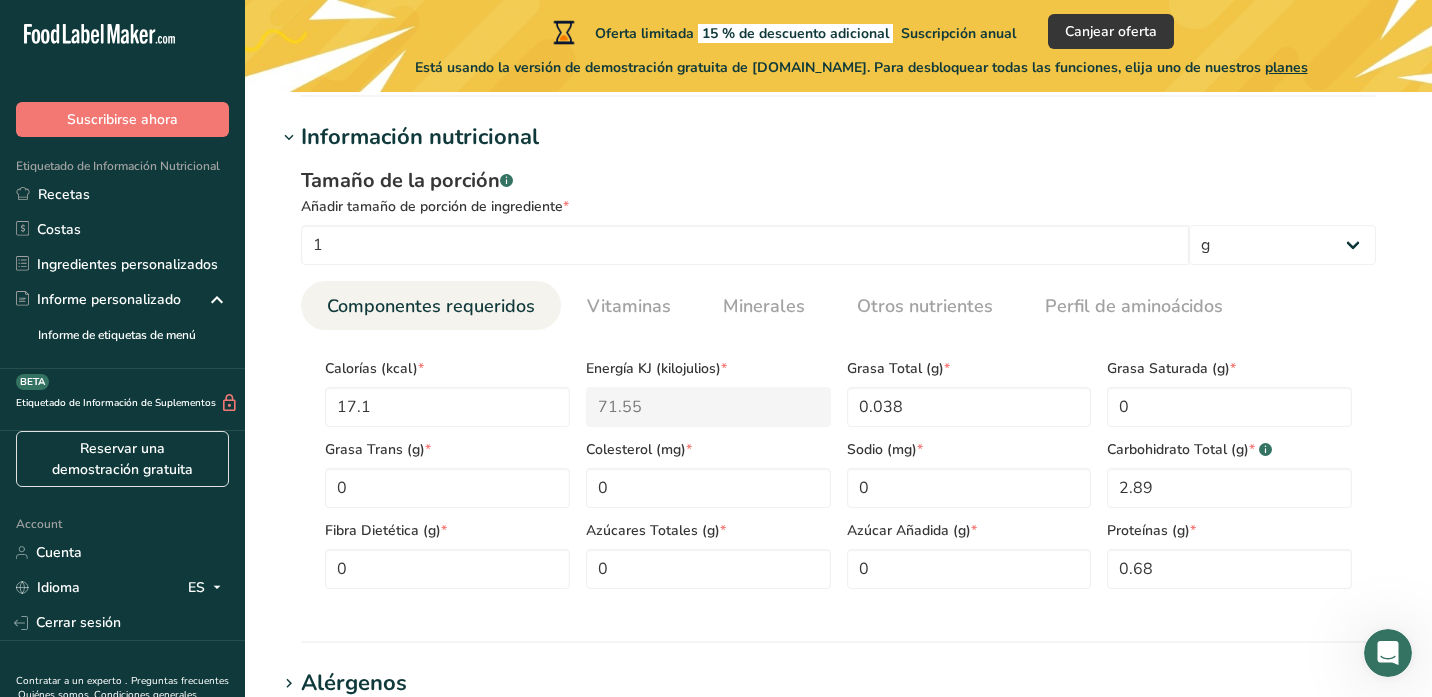 scroll, scrollTop: 760, scrollLeft: 0, axis: vertical 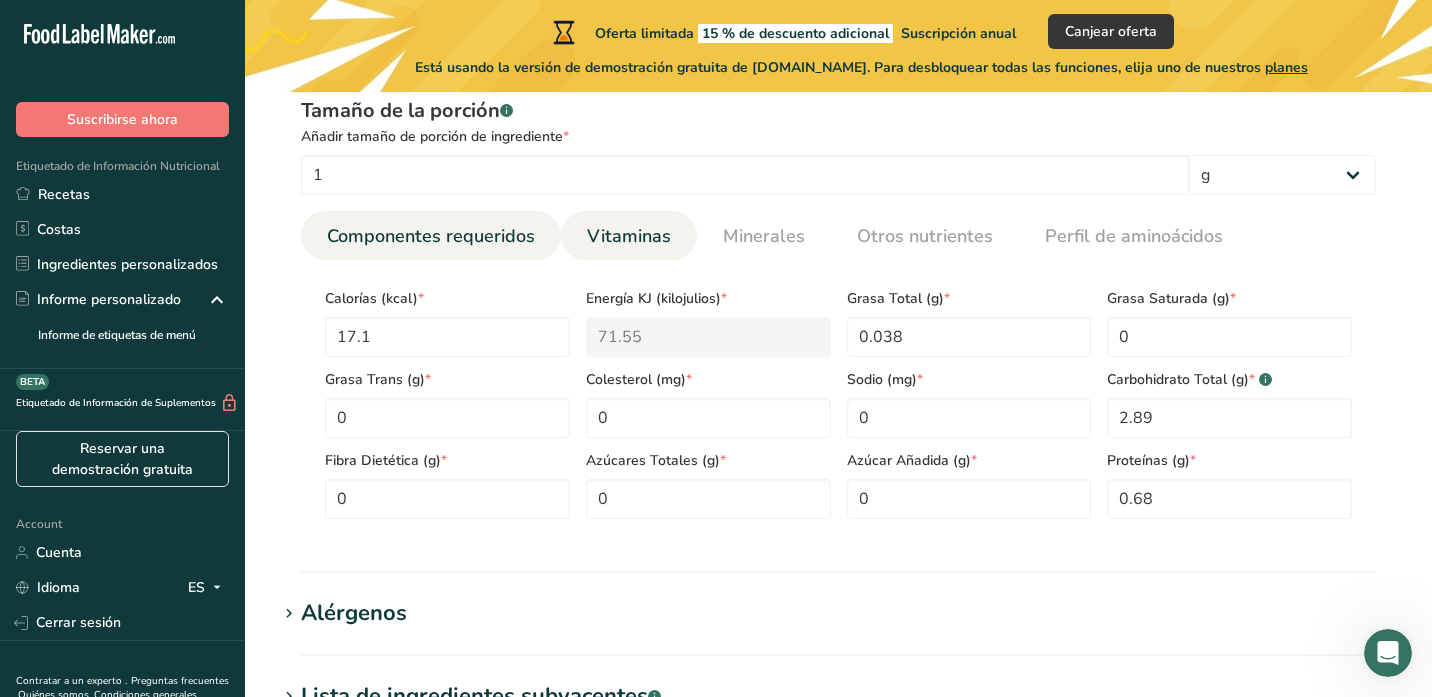 click on "Vitaminas" at bounding box center (629, 236) 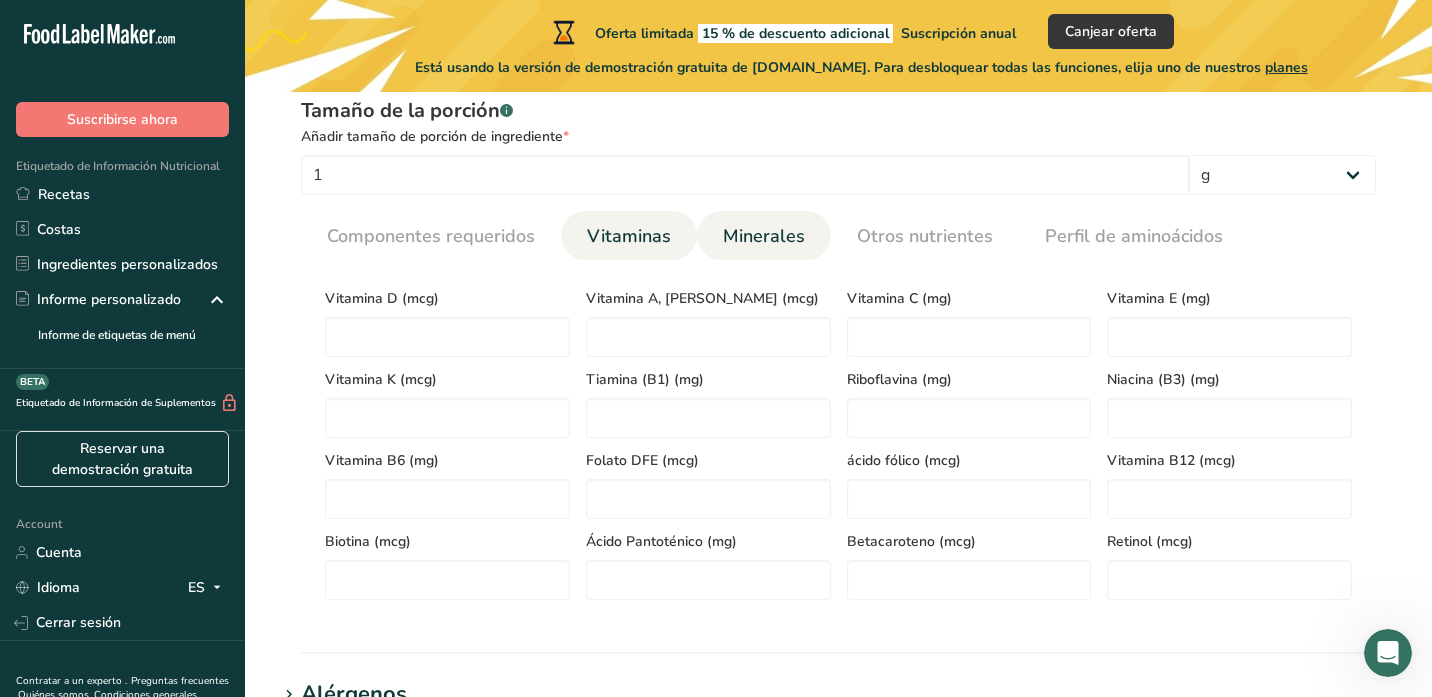 click on "Minerales" at bounding box center [764, 236] 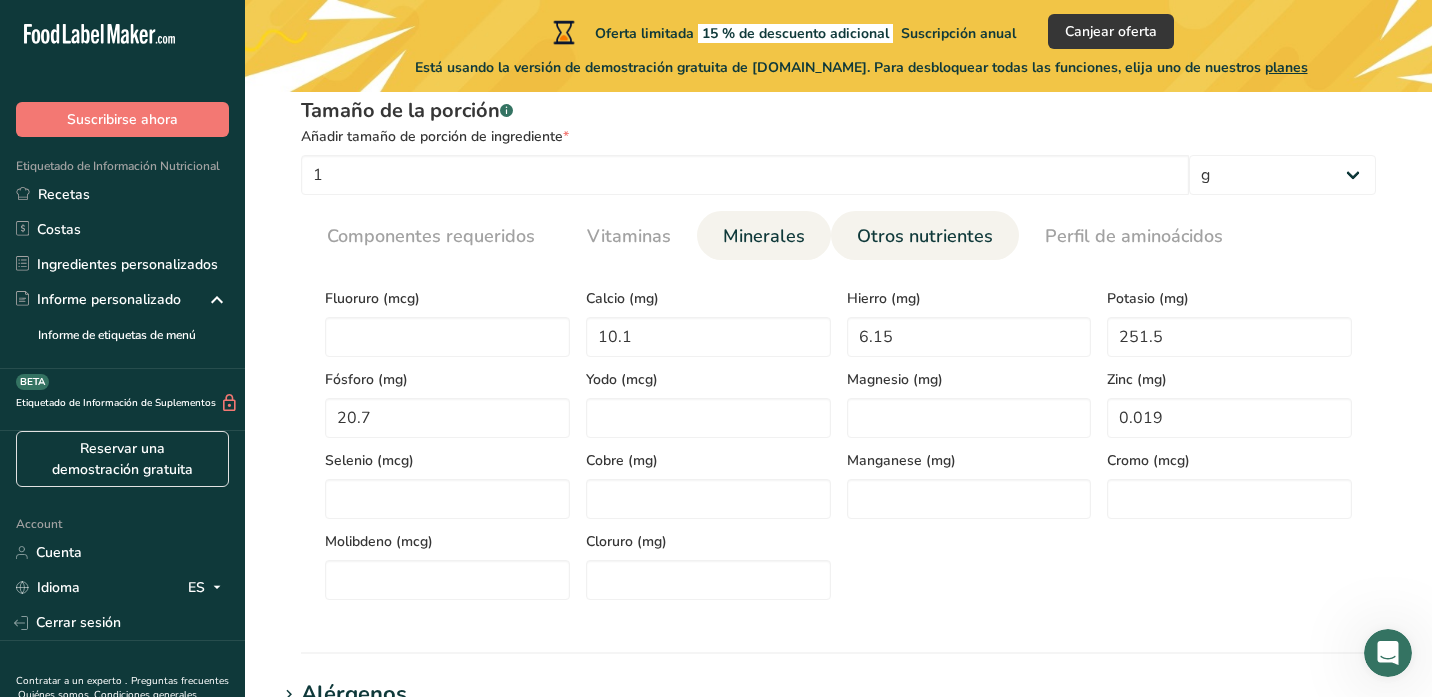click on "Otros nutrientes" at bounding box center [925, 236] 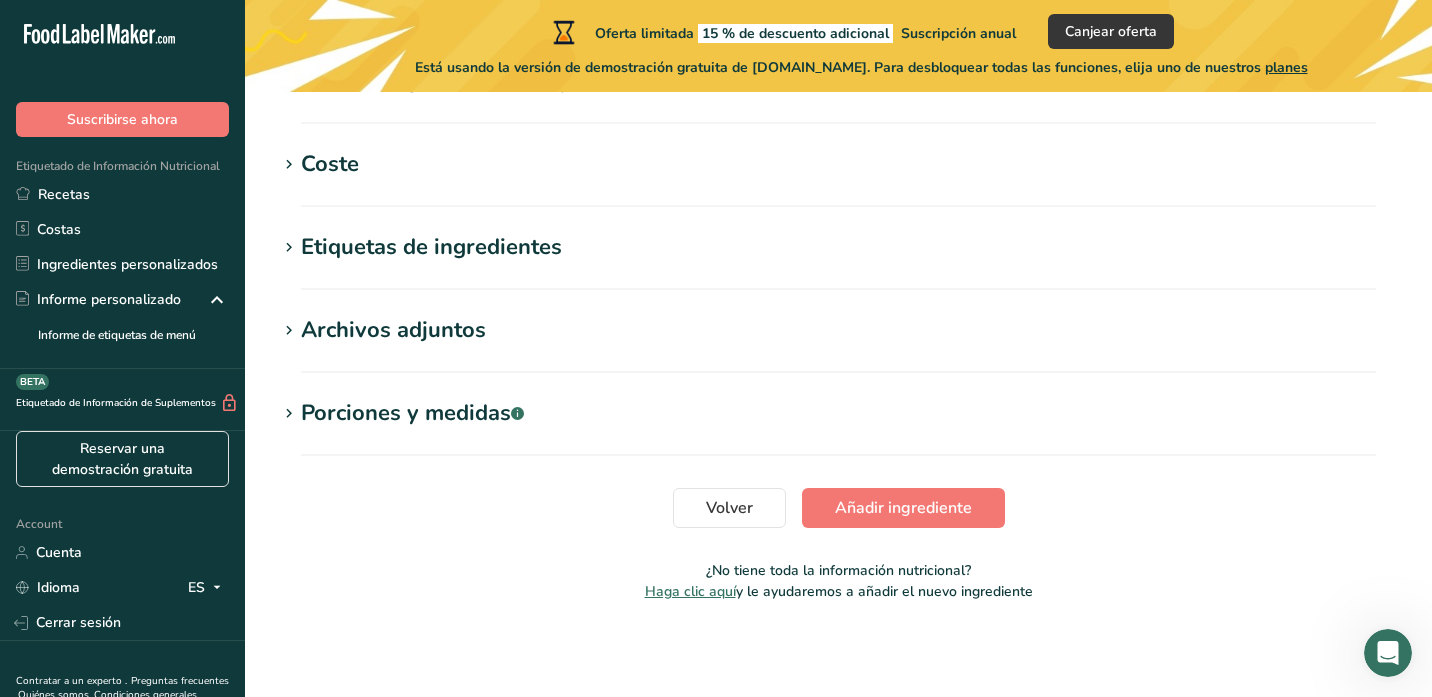 scroll, scrollTop: 1619, scrollLeft: 0, axis: vertical 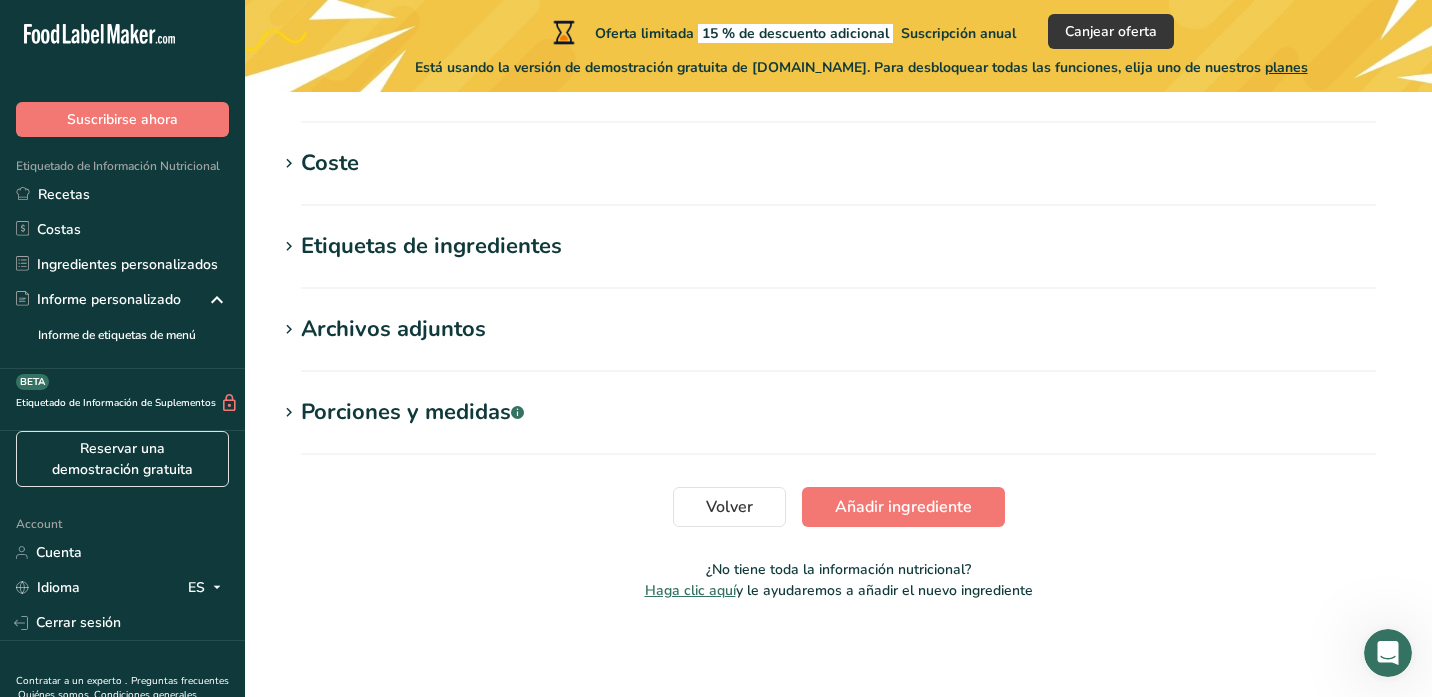 click on "Coste
Precio($)
.a-a{fill:#347362;}.b-a{fill:#fff;}             Cantidad   Unidad
Gramos
kg
mg
mcg
libras
onza" at bounding box center [838, 176] 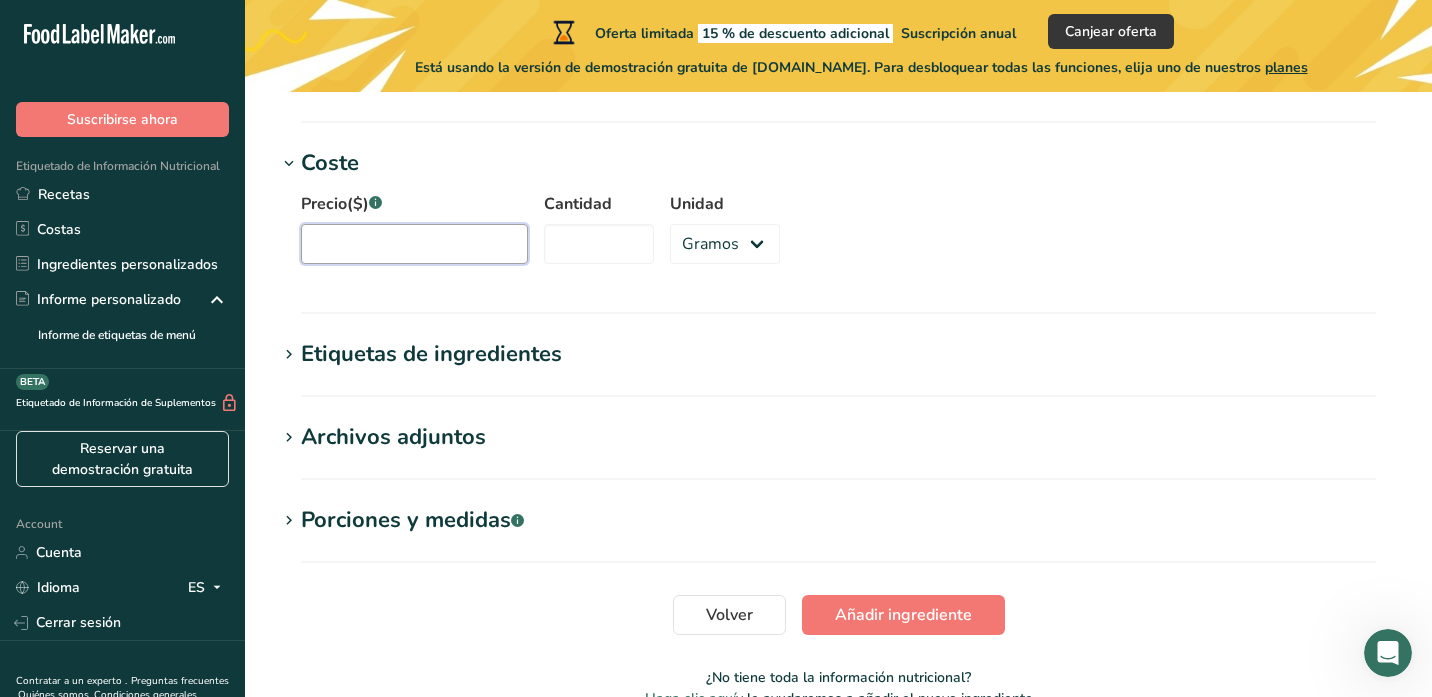 click on "Precio($)
.a-a{fill:#347362;}.b-a{fill:#fff;}" at bounding box center [414, 244] 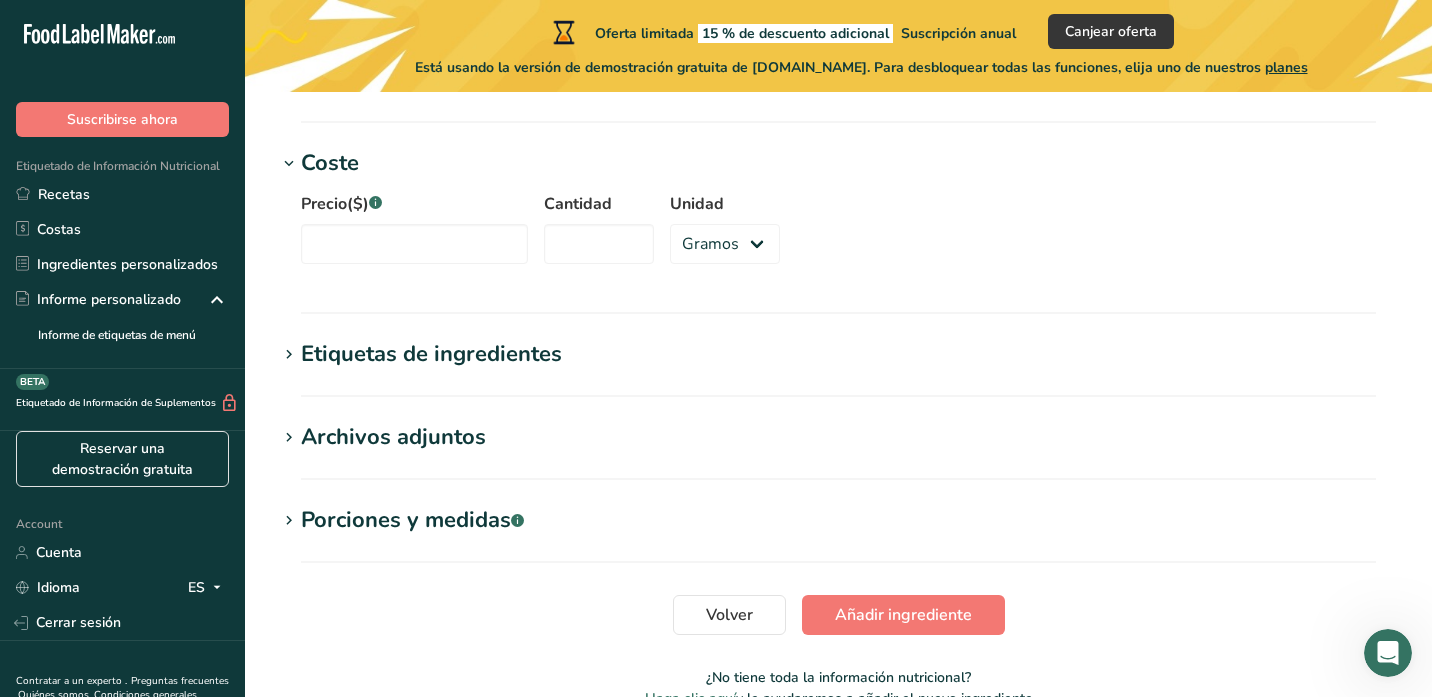 click on "Porciones y medidas
.a-a{fill:#347362;}.b-a{fill:#fff;}" at bounding box center [838, 520] 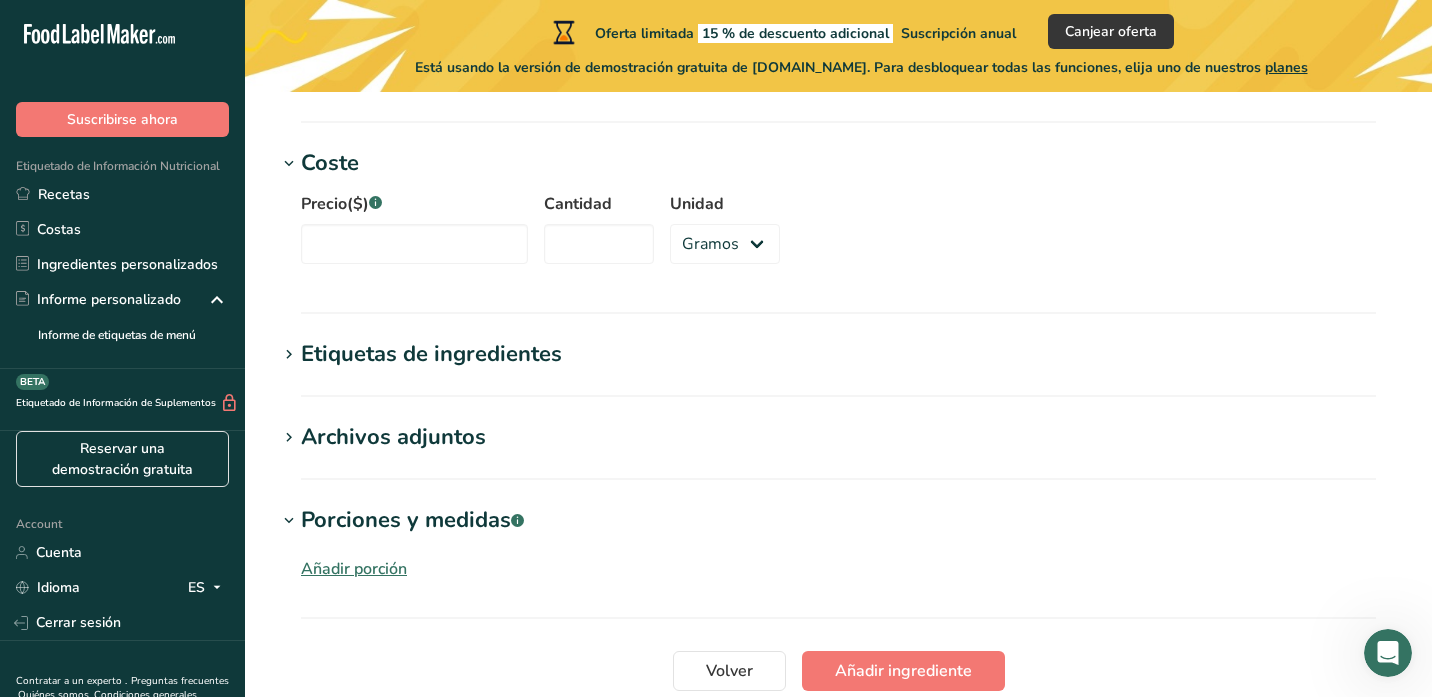 click on "Añadir porción" at bounding box center (354, 569) 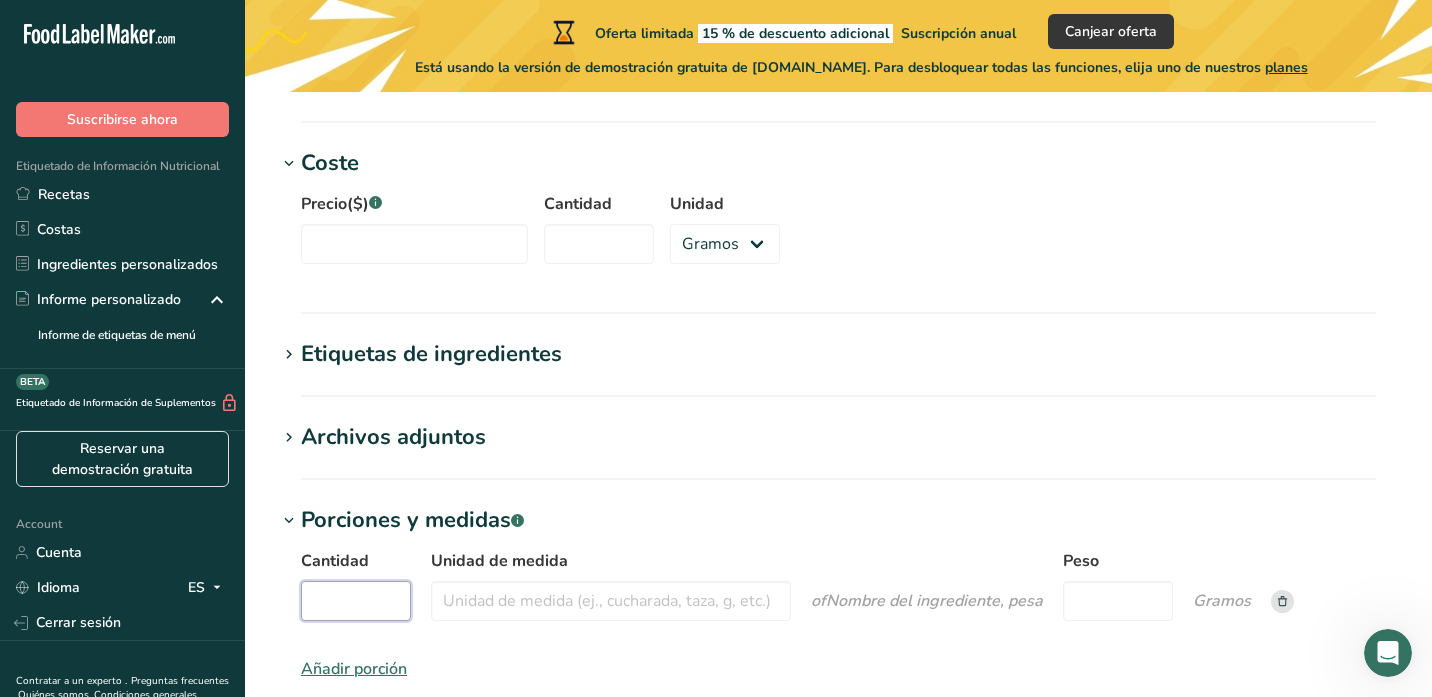click on "Cantidad" at bounding box center (356, 601) 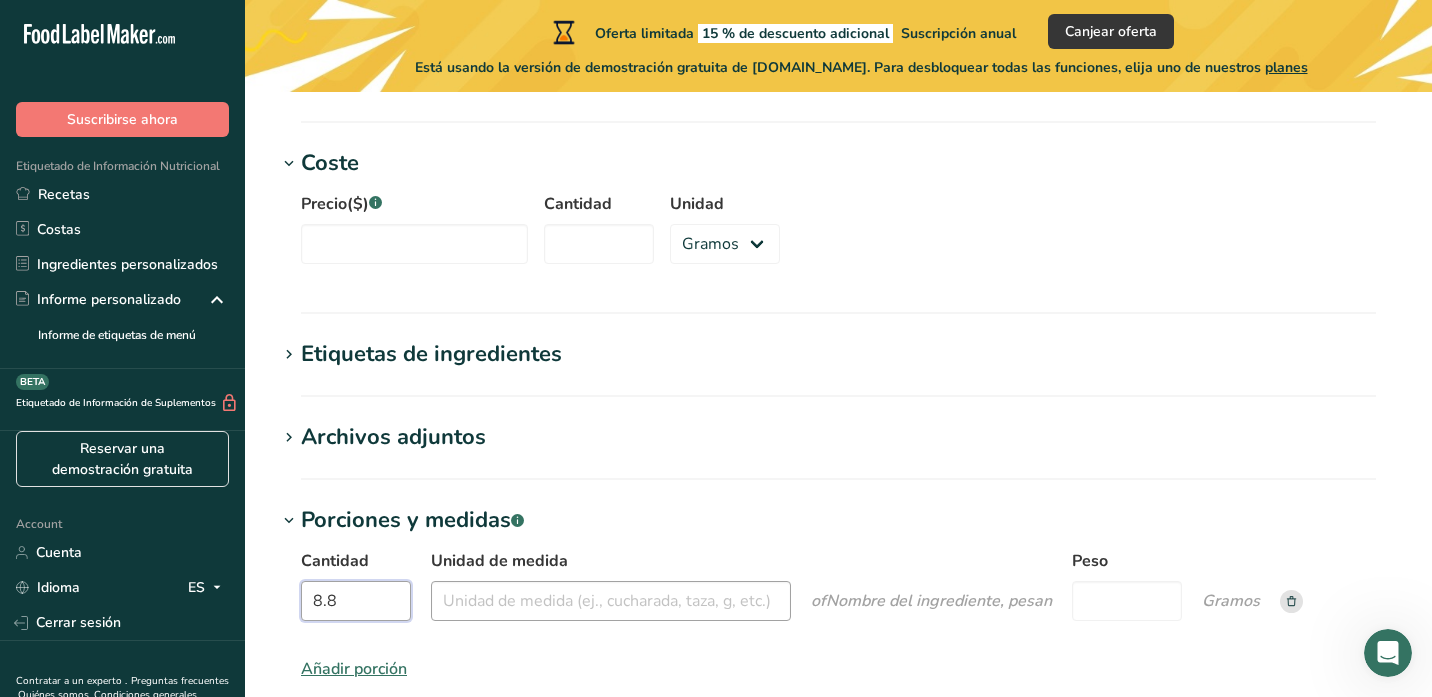 type on "8.8" 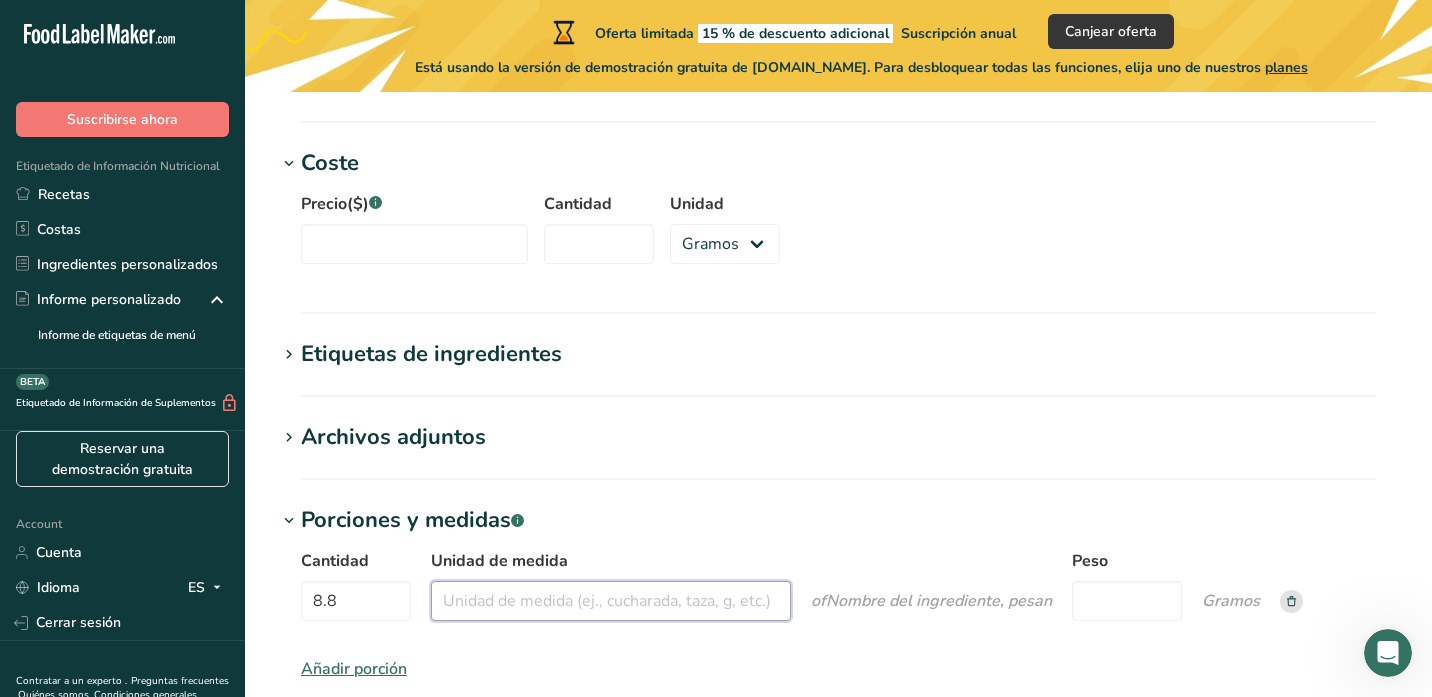 click on "Unidad de medida" at bounding box center [611, 601] 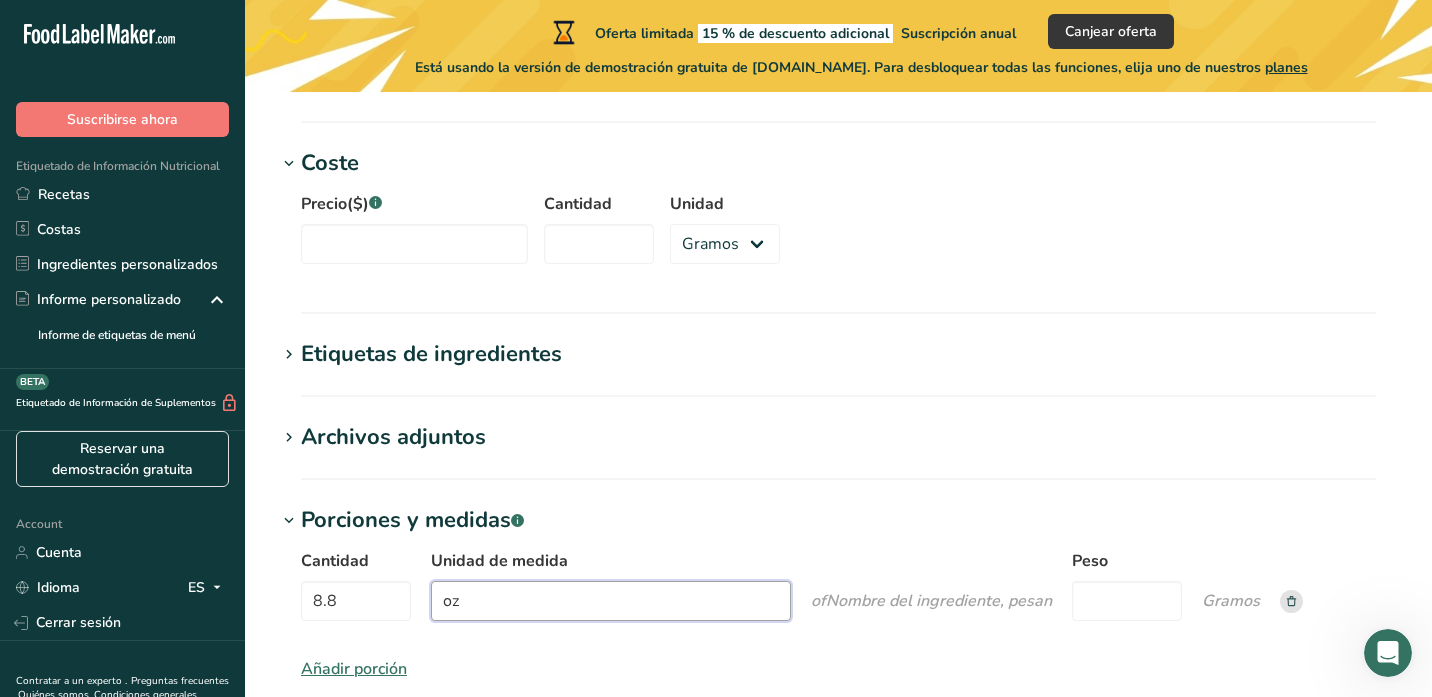 type on "oz" 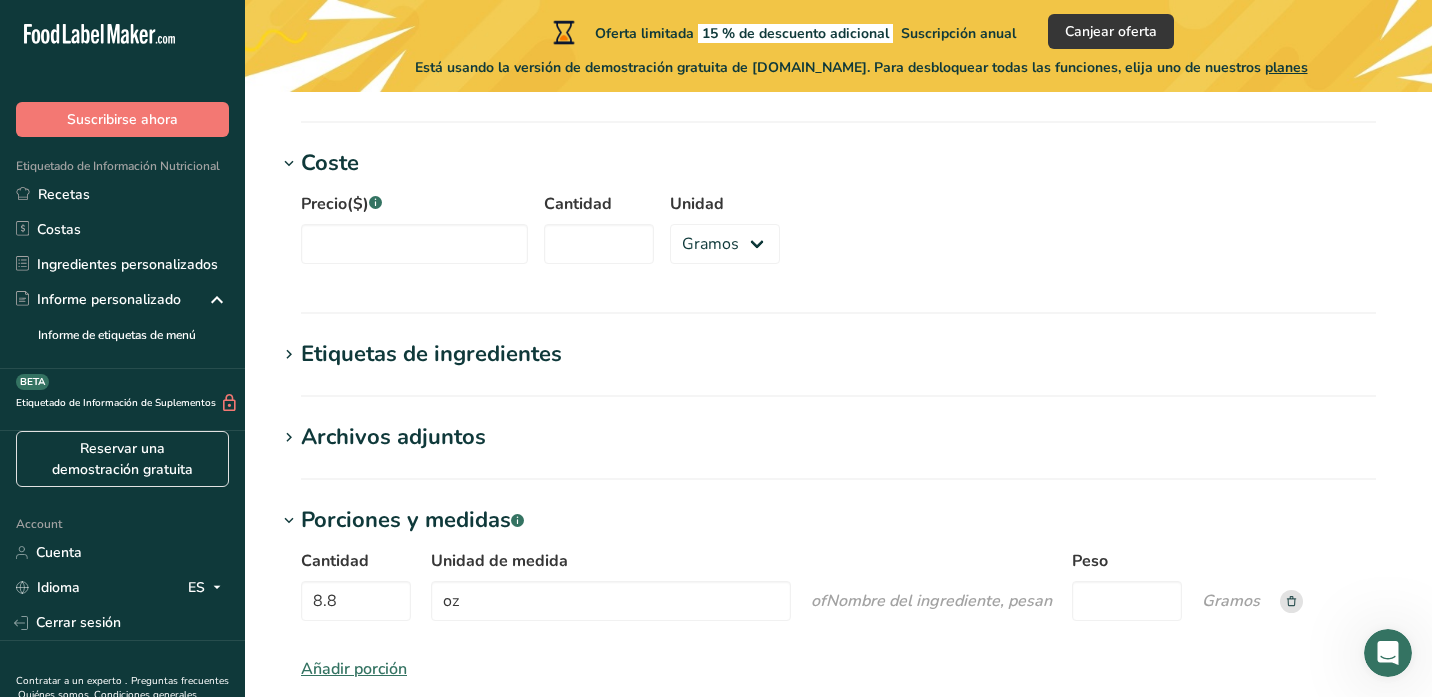 click on "Cantidad 8.8
Unidad de medida
oz    of
Nombre del ingrediente,    pesan   Peso   Gramos" at bounding box center [838, 591] 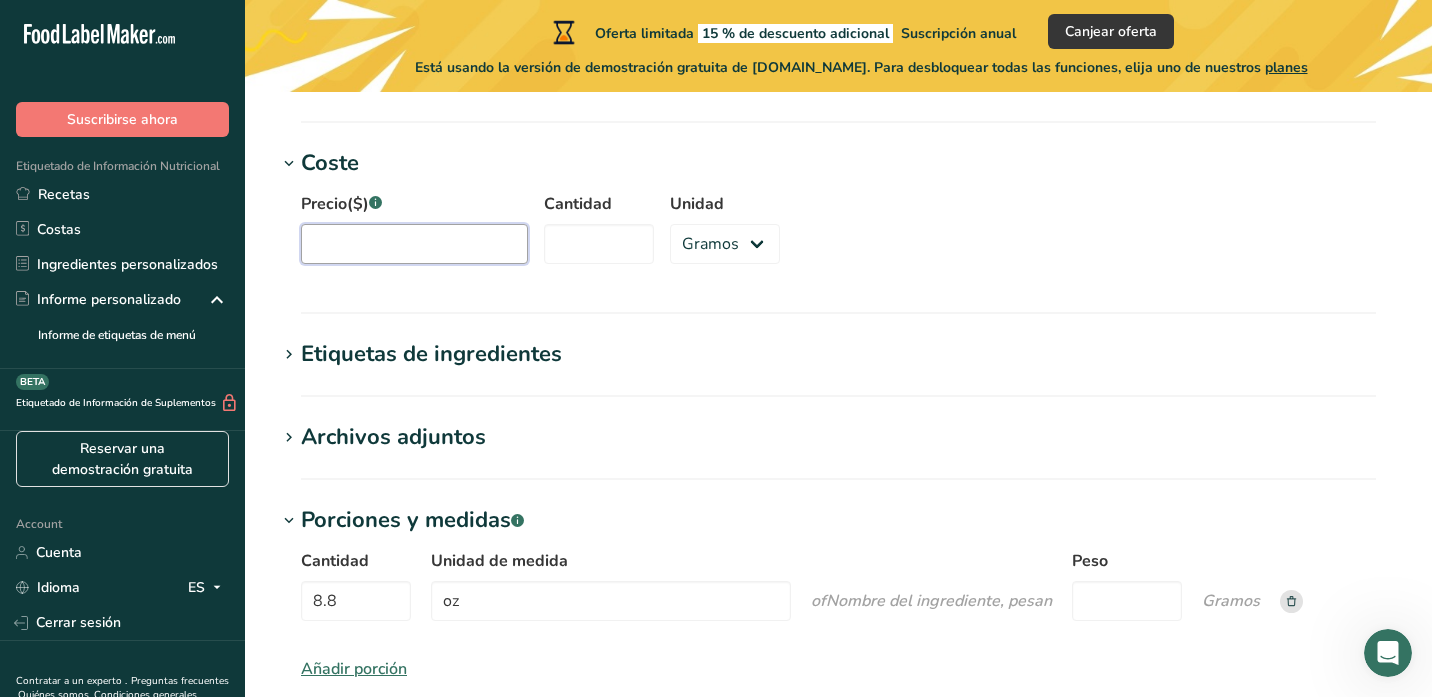 click on "Precio($)
.a-a{fill:#347362;}.b-a{fill:#fff;}" at bounding box center [414, 244] 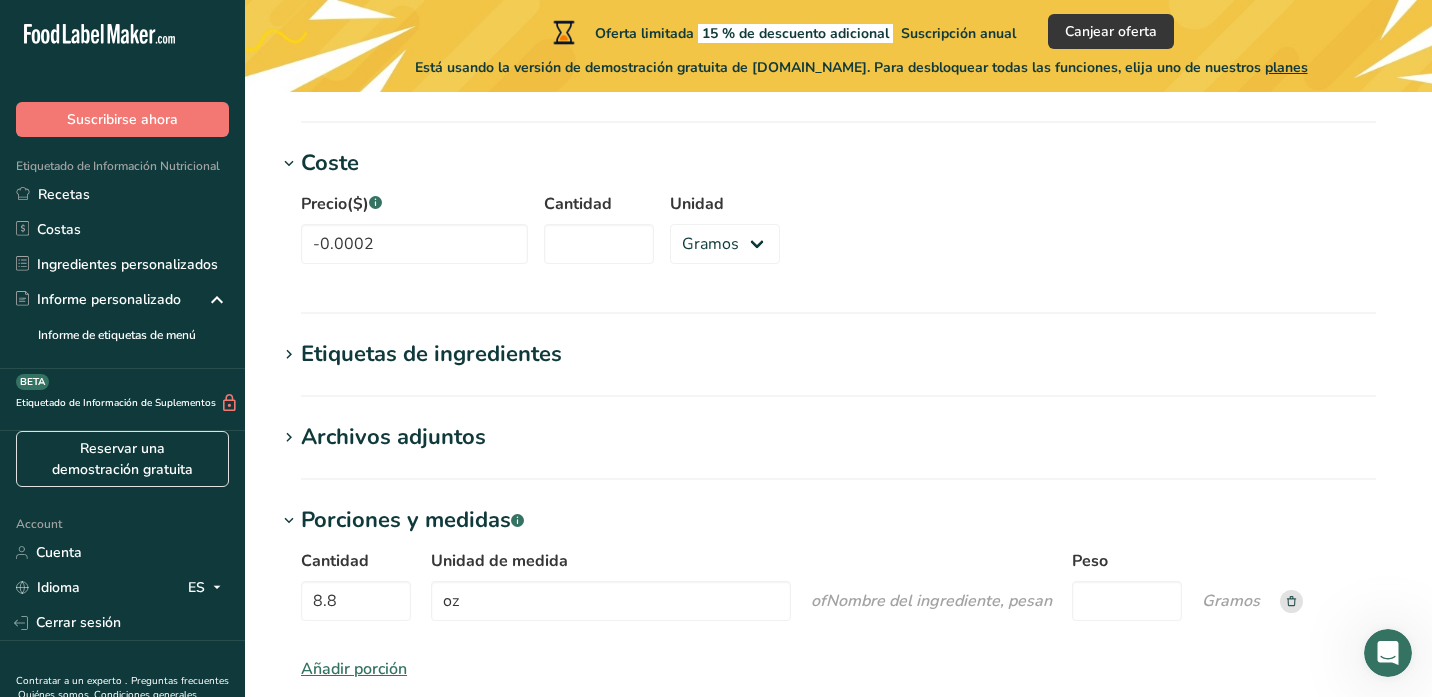 click on "Precio($)
.a-a{fill:#347362;}.b-a{fill:#fff;}           -0.0002   Cantidad   Unidad
Gramos
kg
mg
mcg
libras
onza" at bounding box center (838, 234) 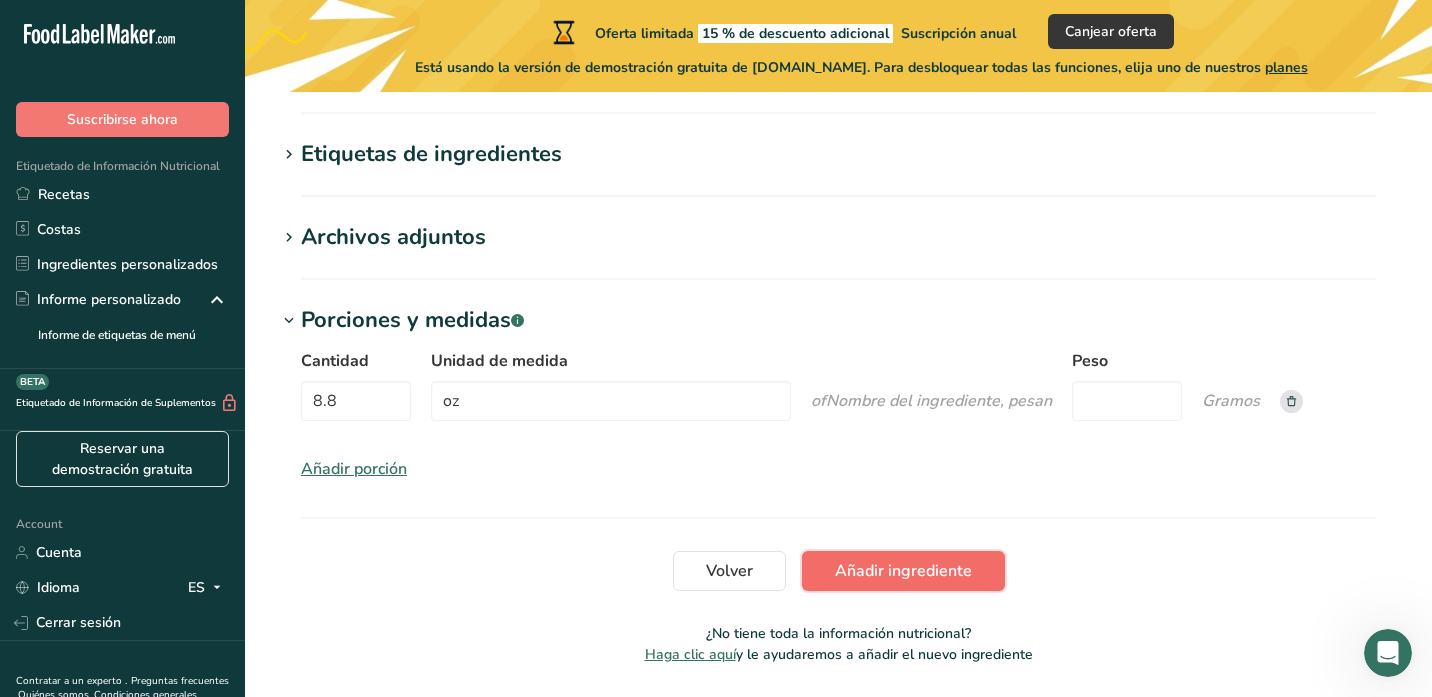 click on "Añadir ingrediente" at bounding box center [903, 571] 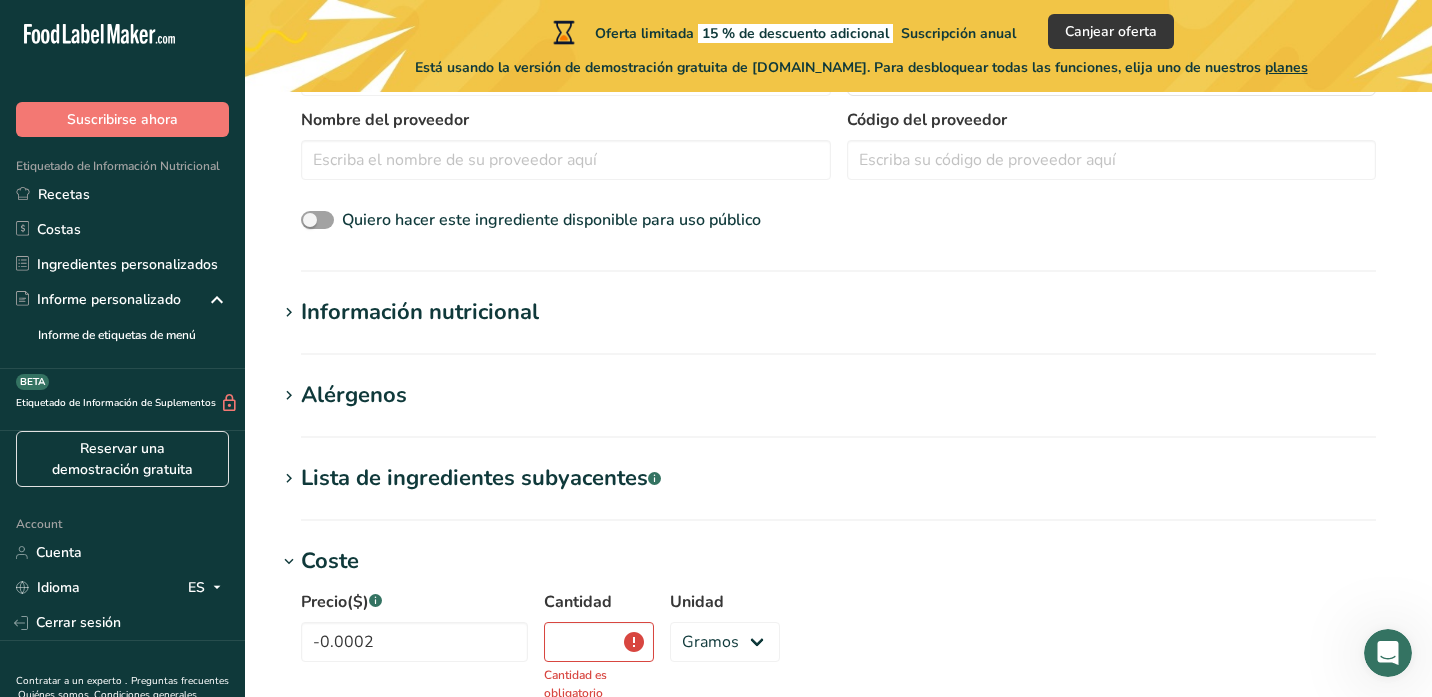 scroll, scrollTop: 410, scrollLeft: 0, axis: vertical 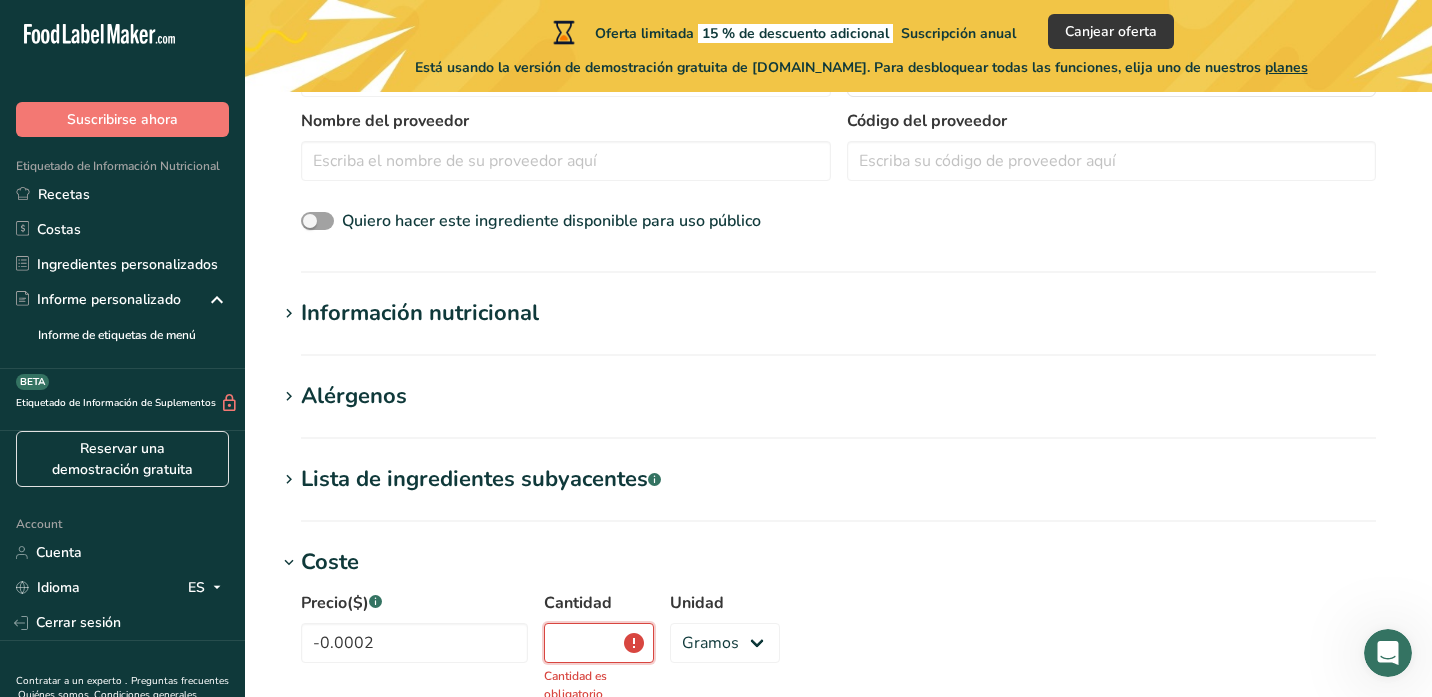 click on "Cantidad" at bounding box center (599, 643) 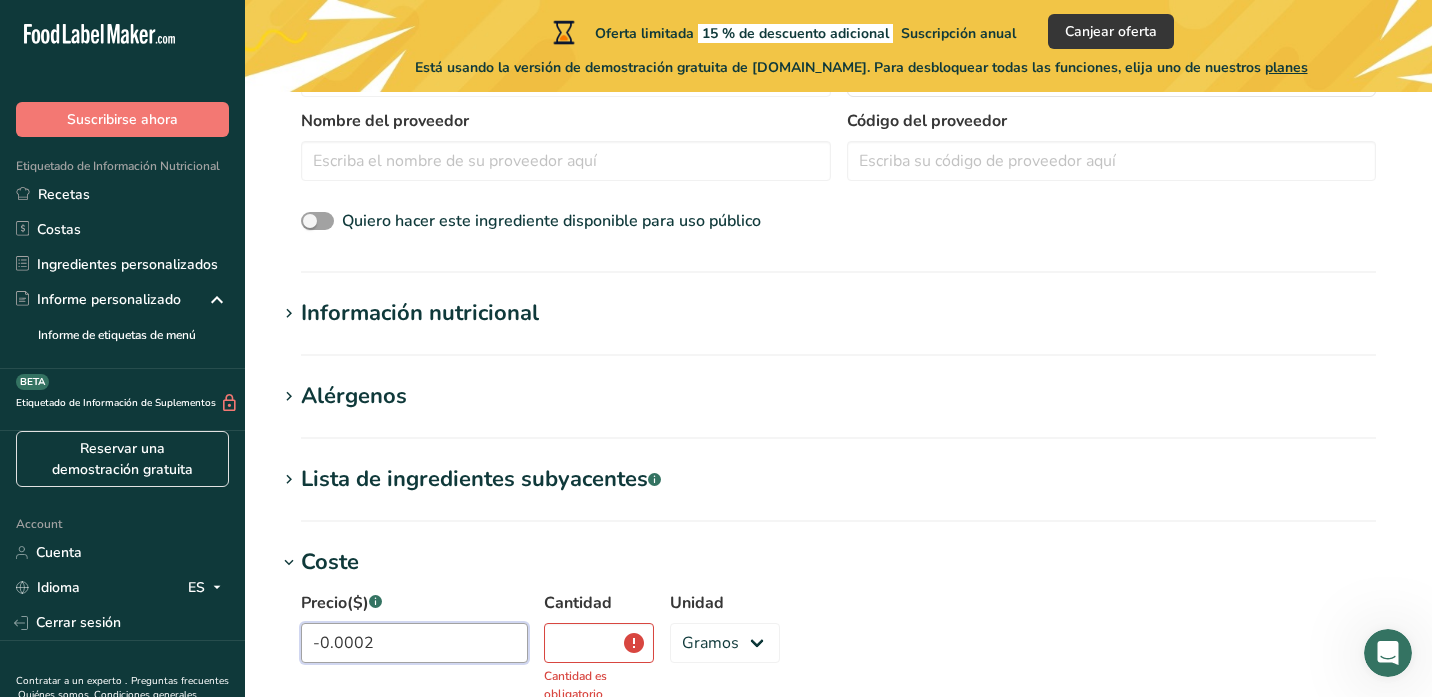 click on "-0.0002" at bounding box center (414, 643) 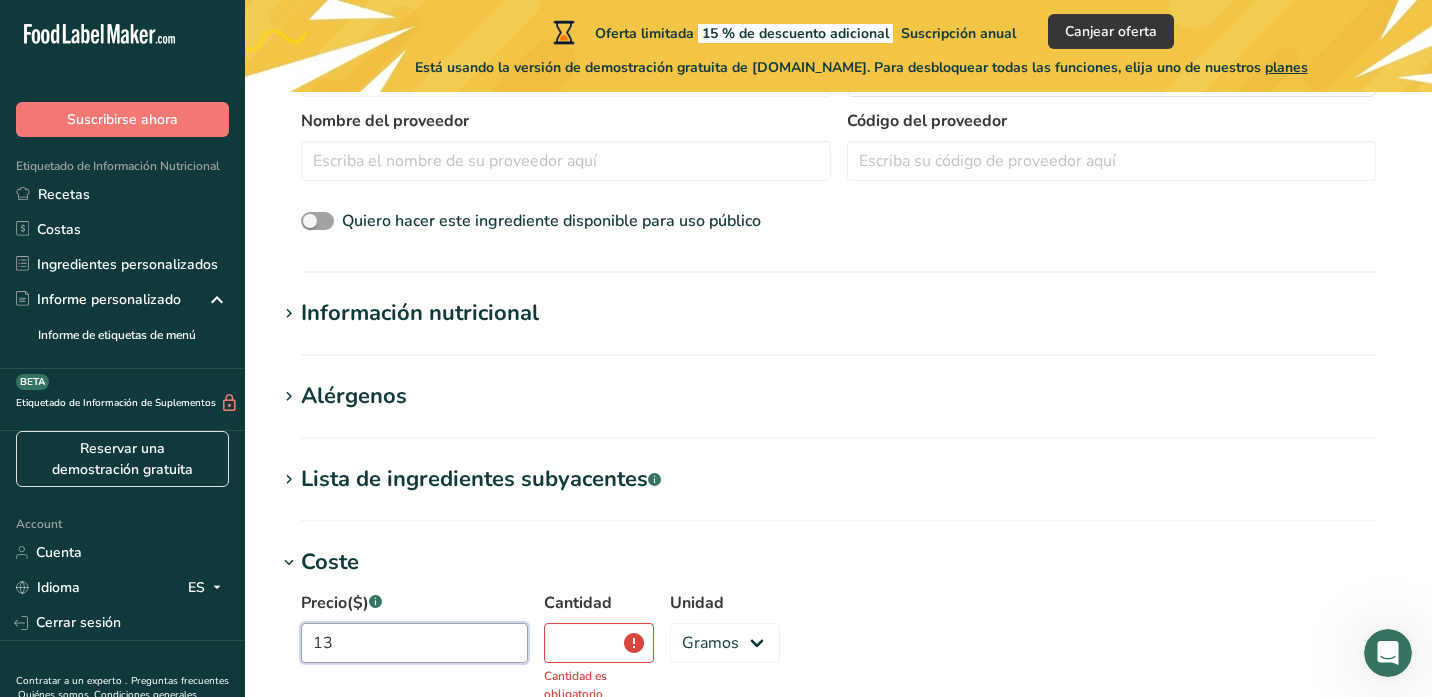 type on "130" 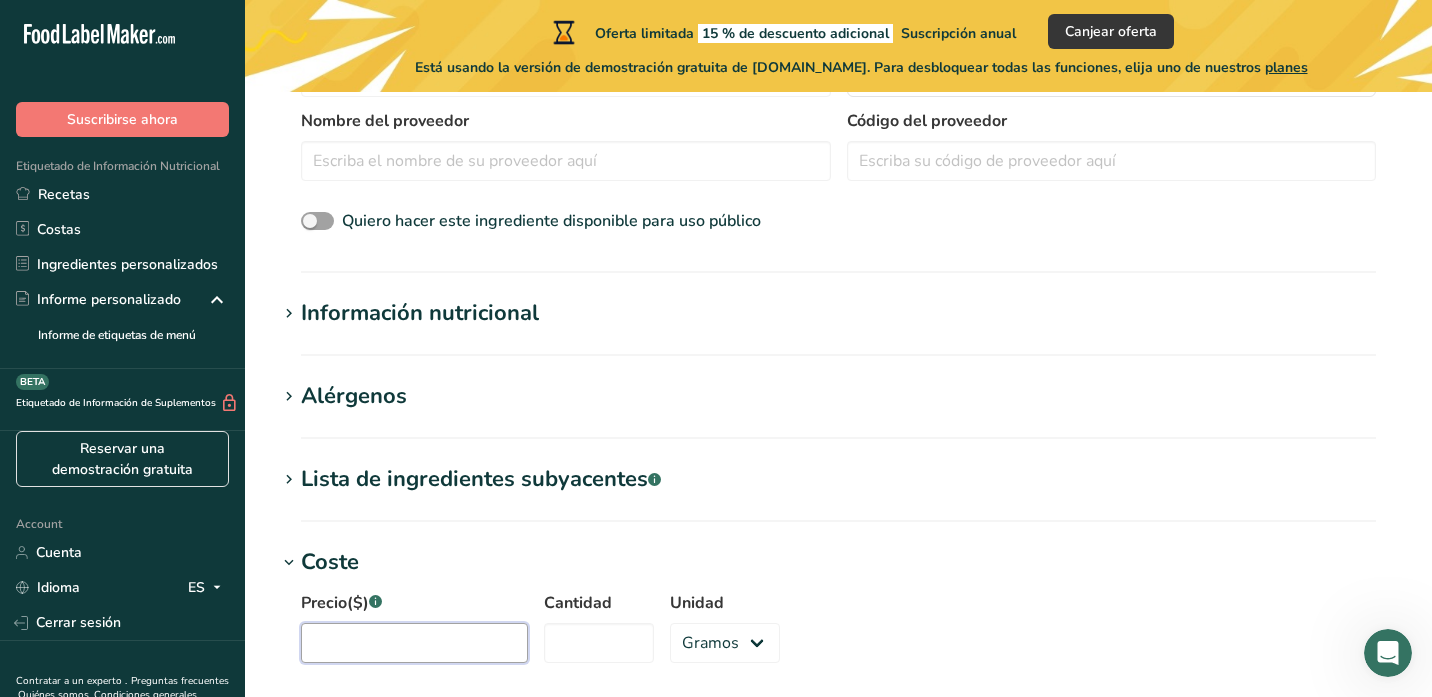type 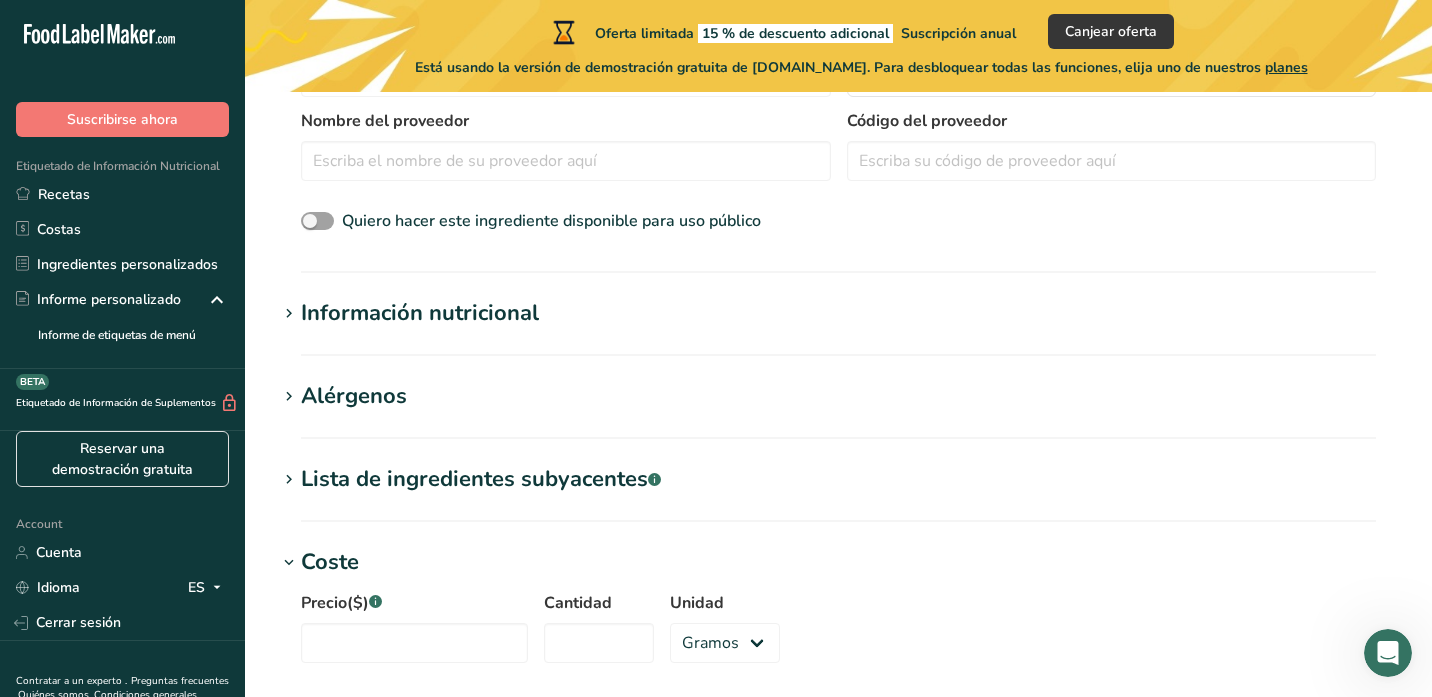click on "Lista de ingredientes subyacentes
.a-a{fill:#347362;}.b-a{fill:#fff;}
Traducir" at bounding box center (838, 492) 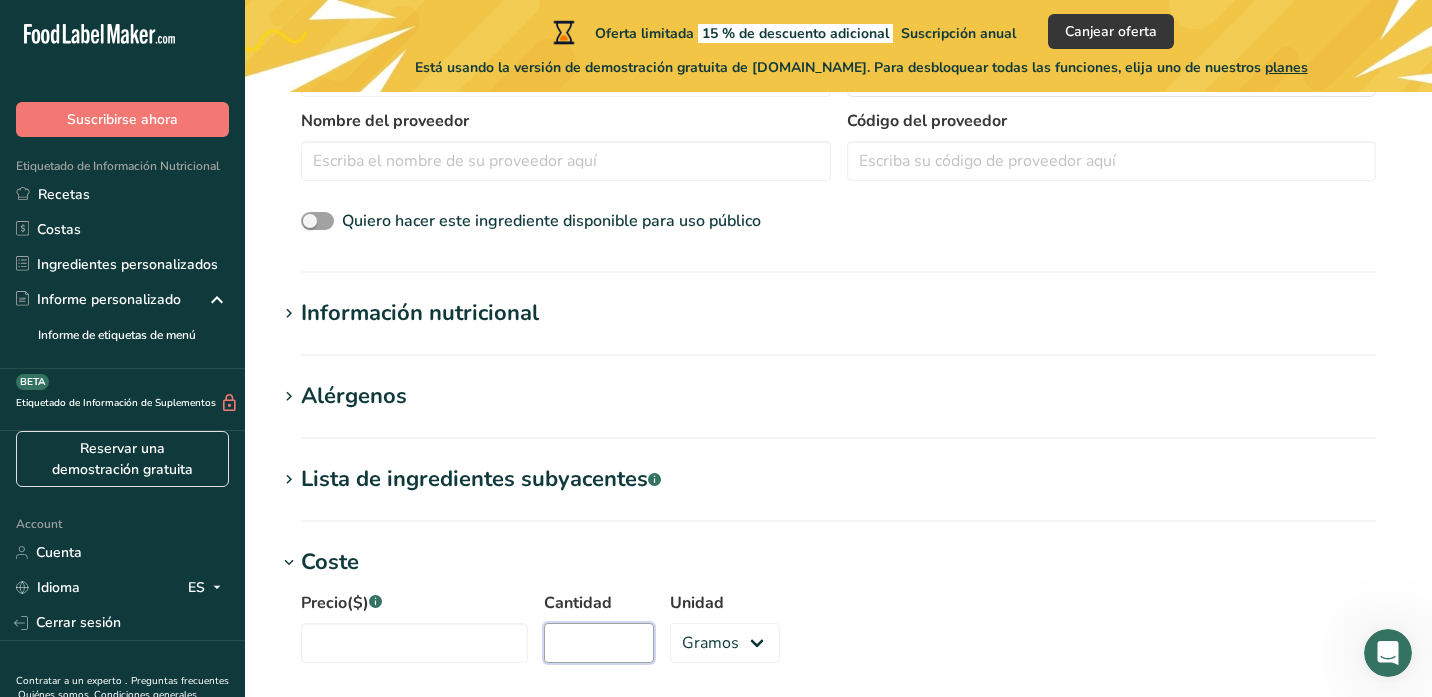 click on "Cantidad" at bounding box center (599, 643) 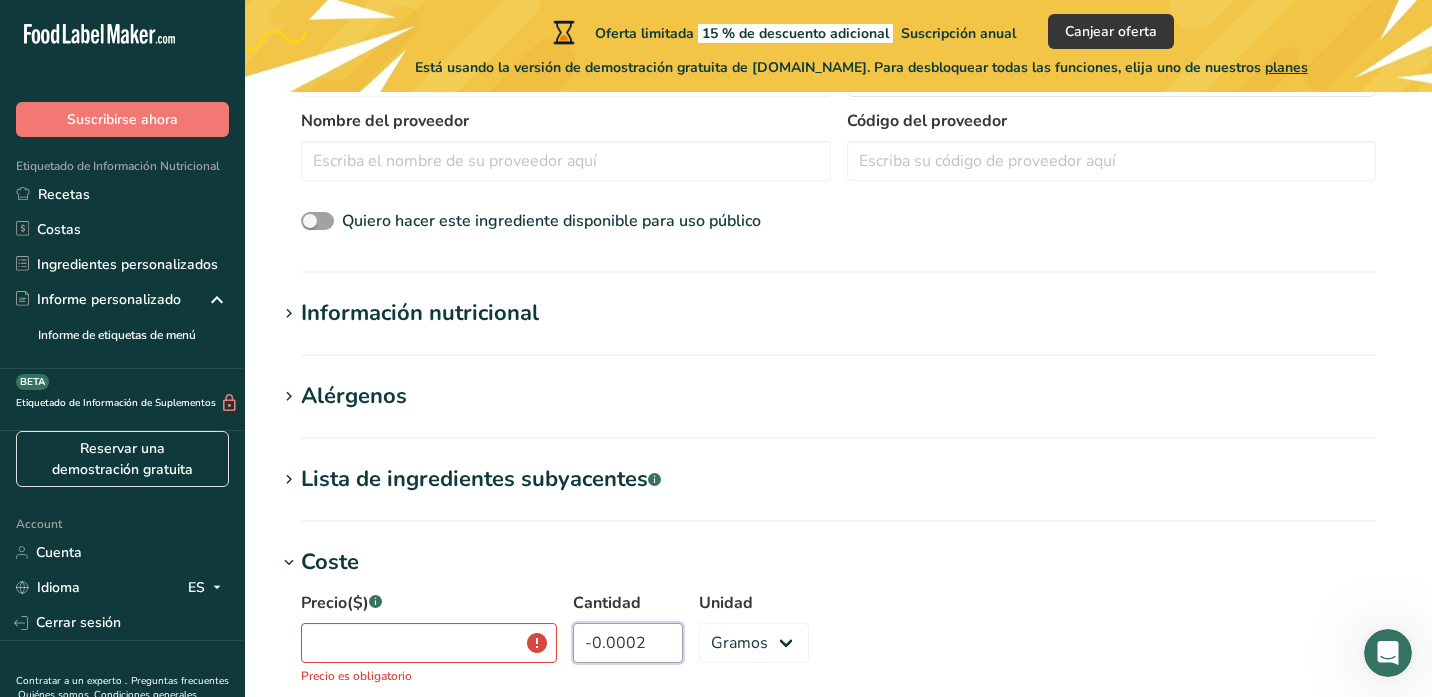 type on "0" 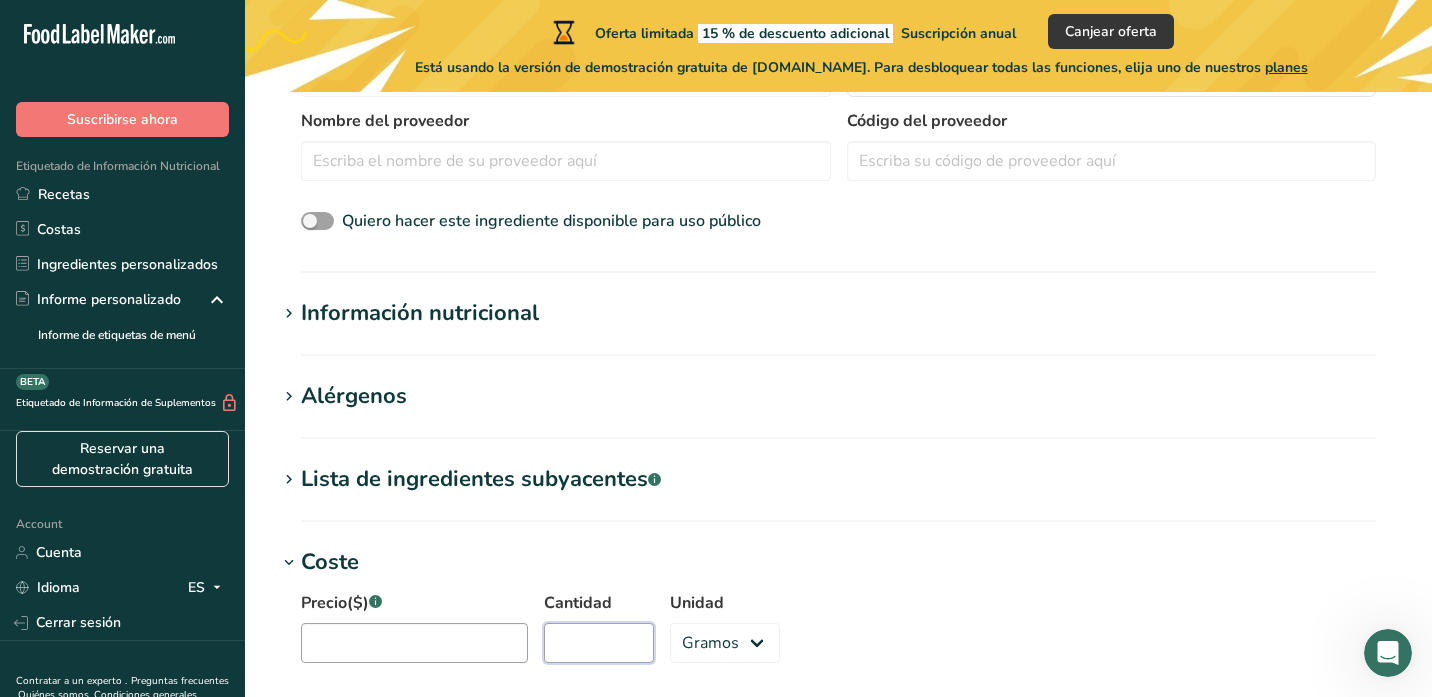 type 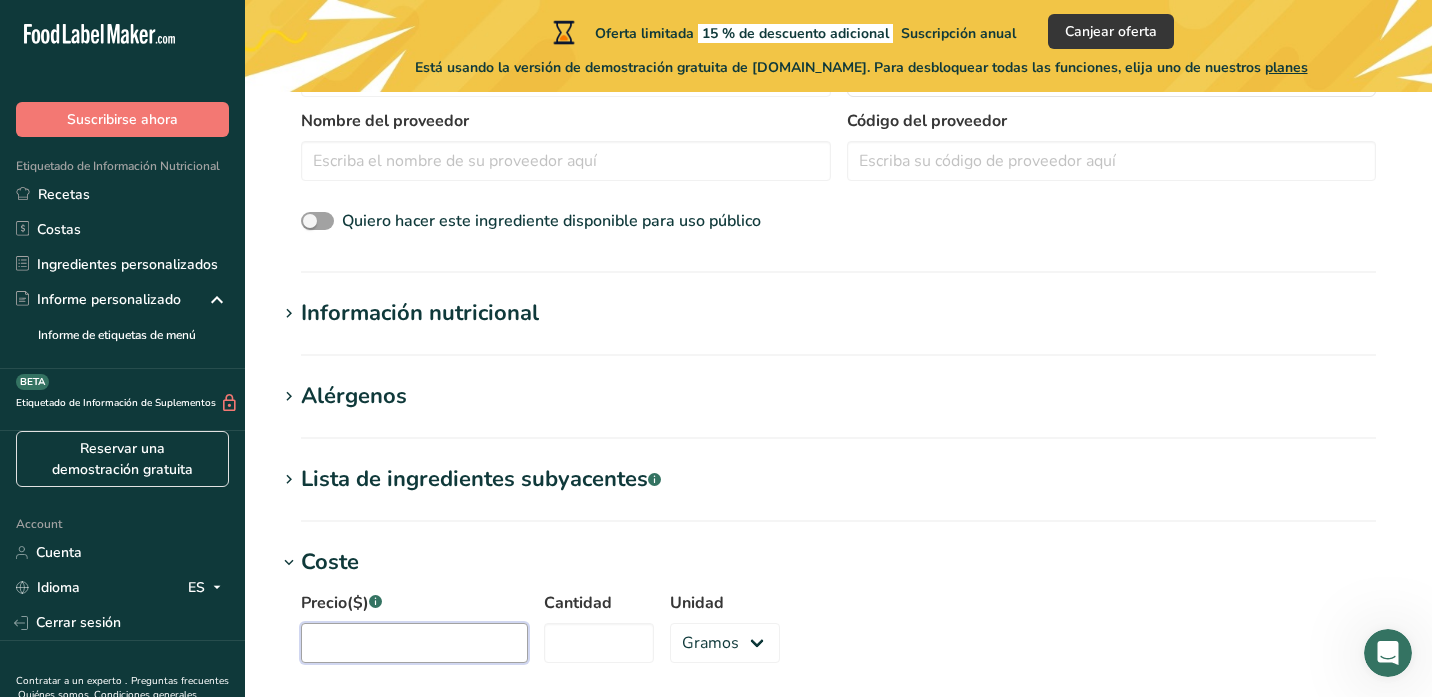 click on "Precio($)
.a-a{fill:#347362;}.b-a{fill:#fff;}" at bounding box center (414, 643) 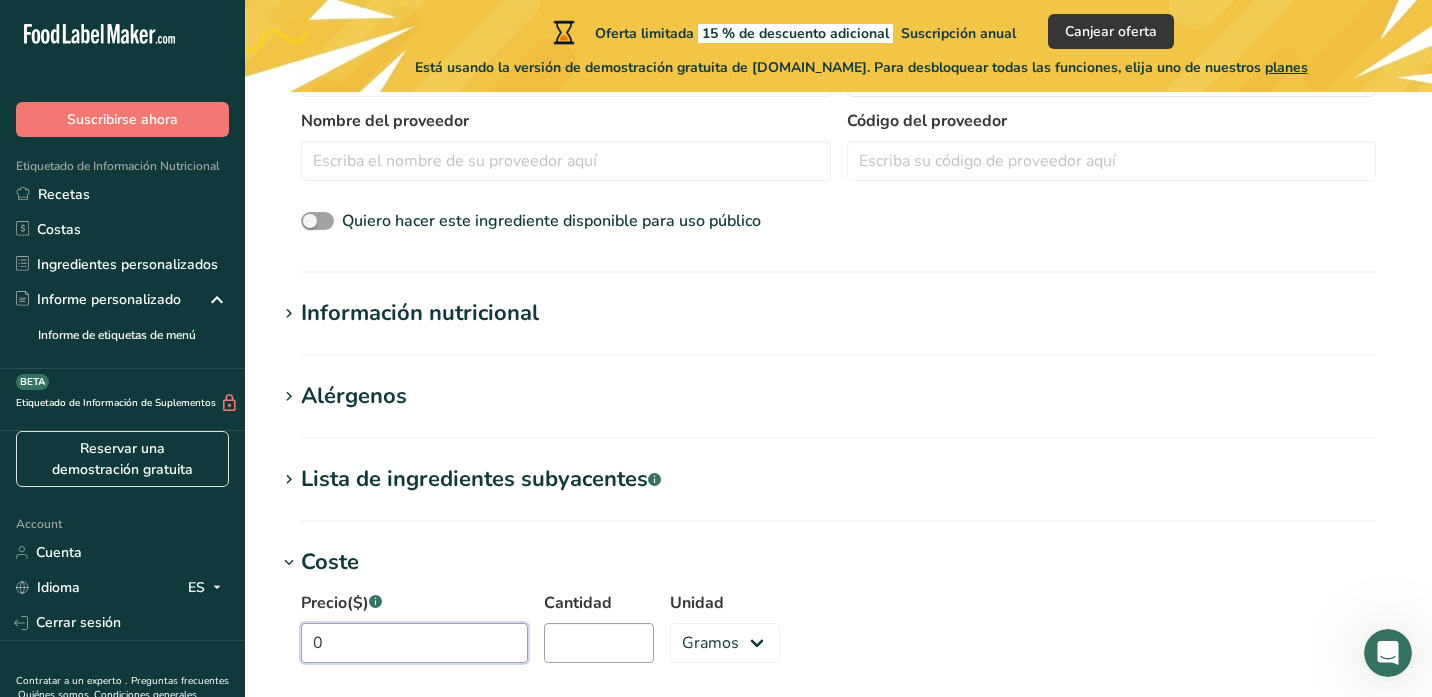 type on "0" 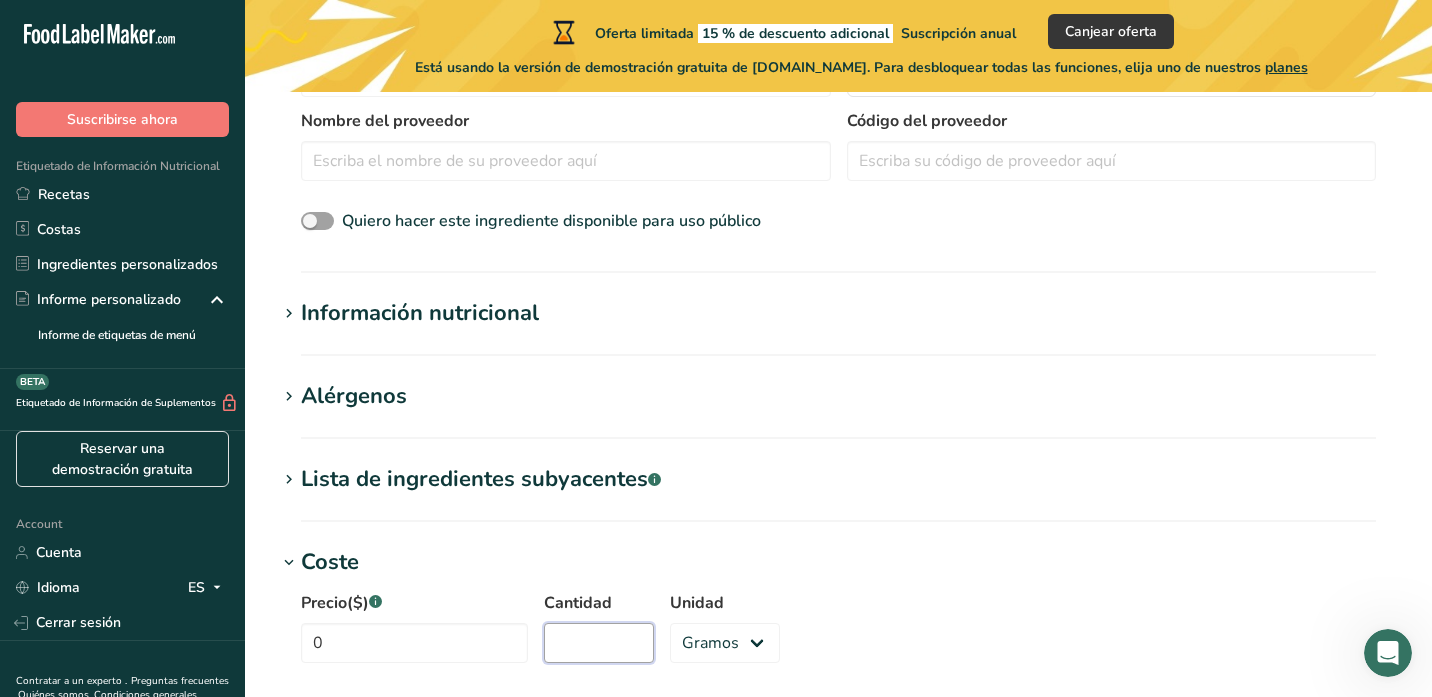 click on "Cantidad" at bounding box center [599, 643] 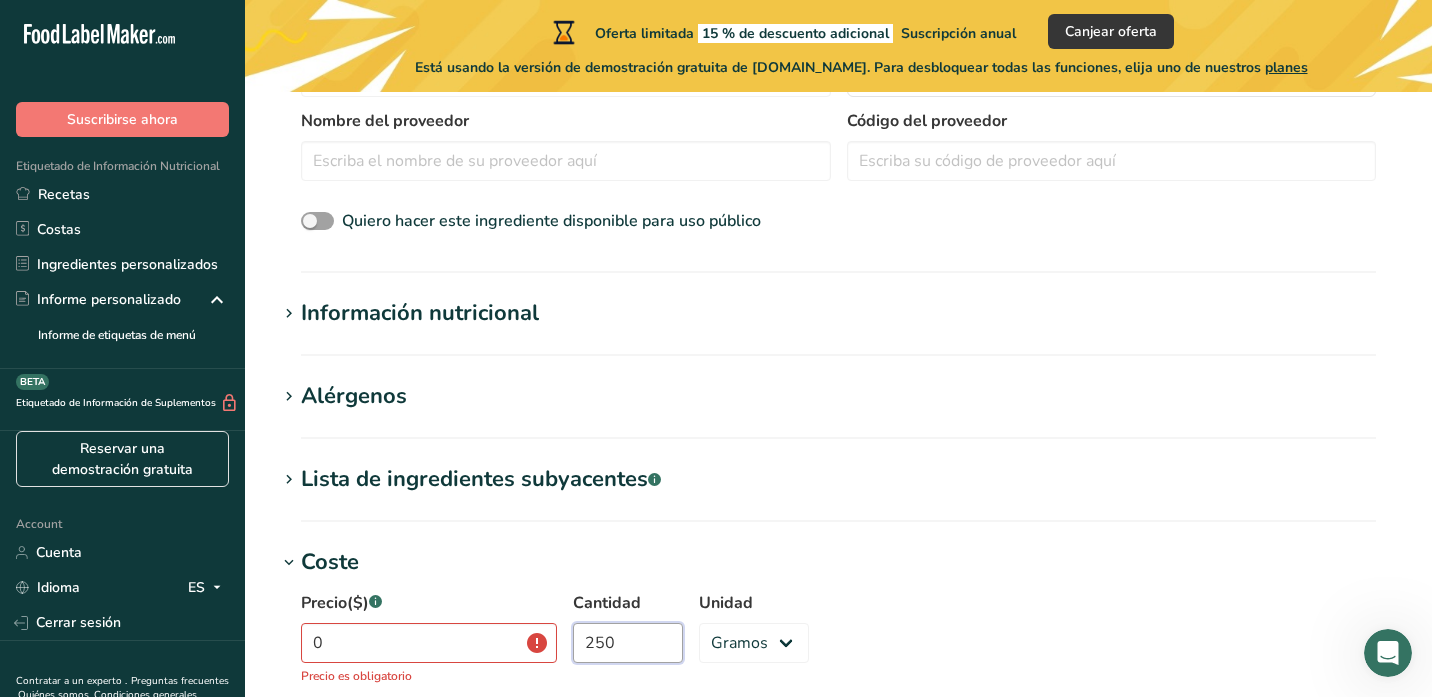 type on "250" 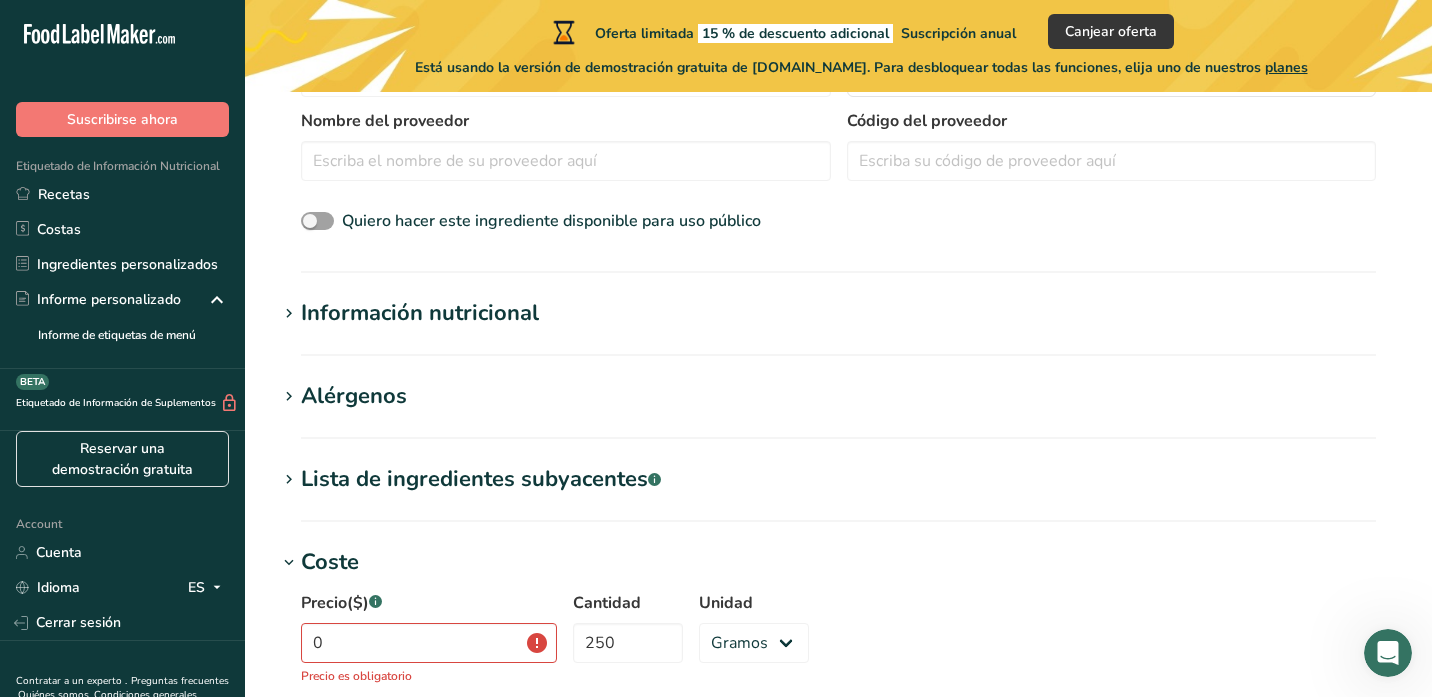 click on "Lista de ingredientes subyacentes
.a-a{fill:#347362;}.b-a{fill:#fff;}
Traducir" at bounding box center [838, 492] 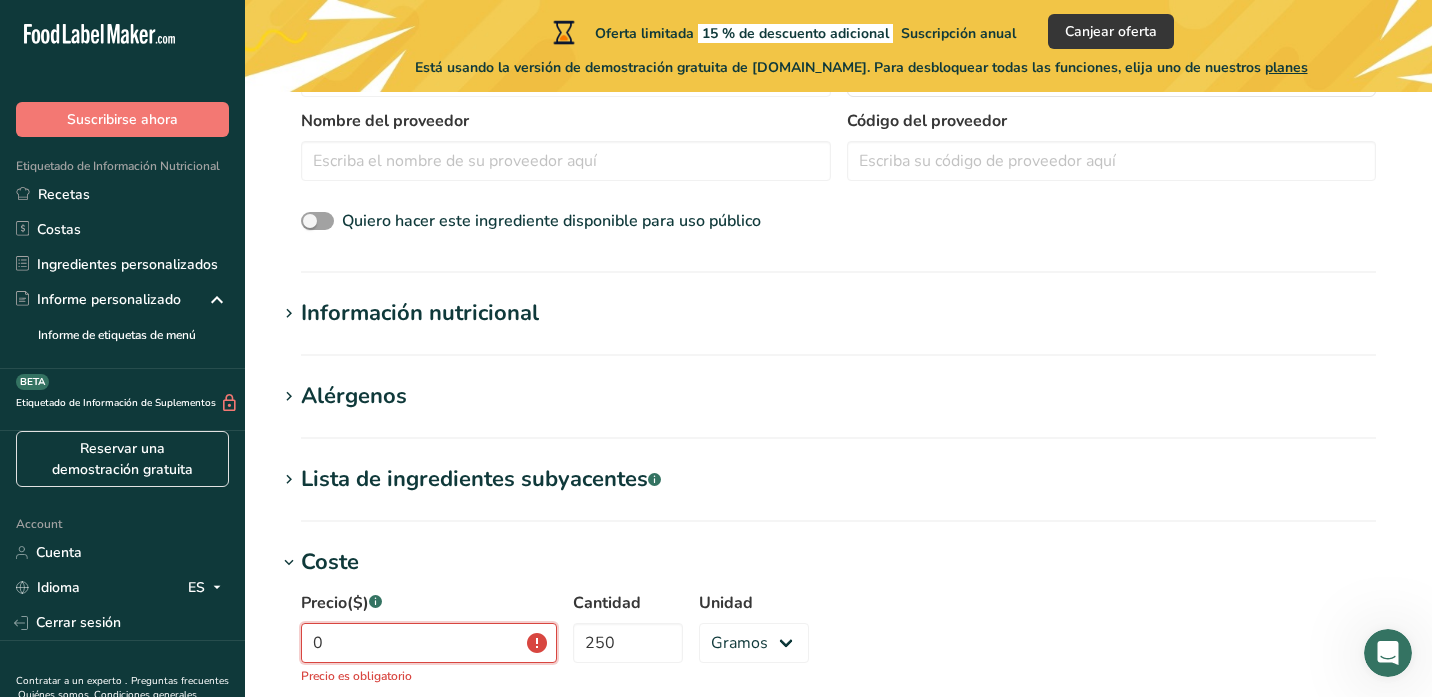 click on "0" at bounding box center [429, 643] 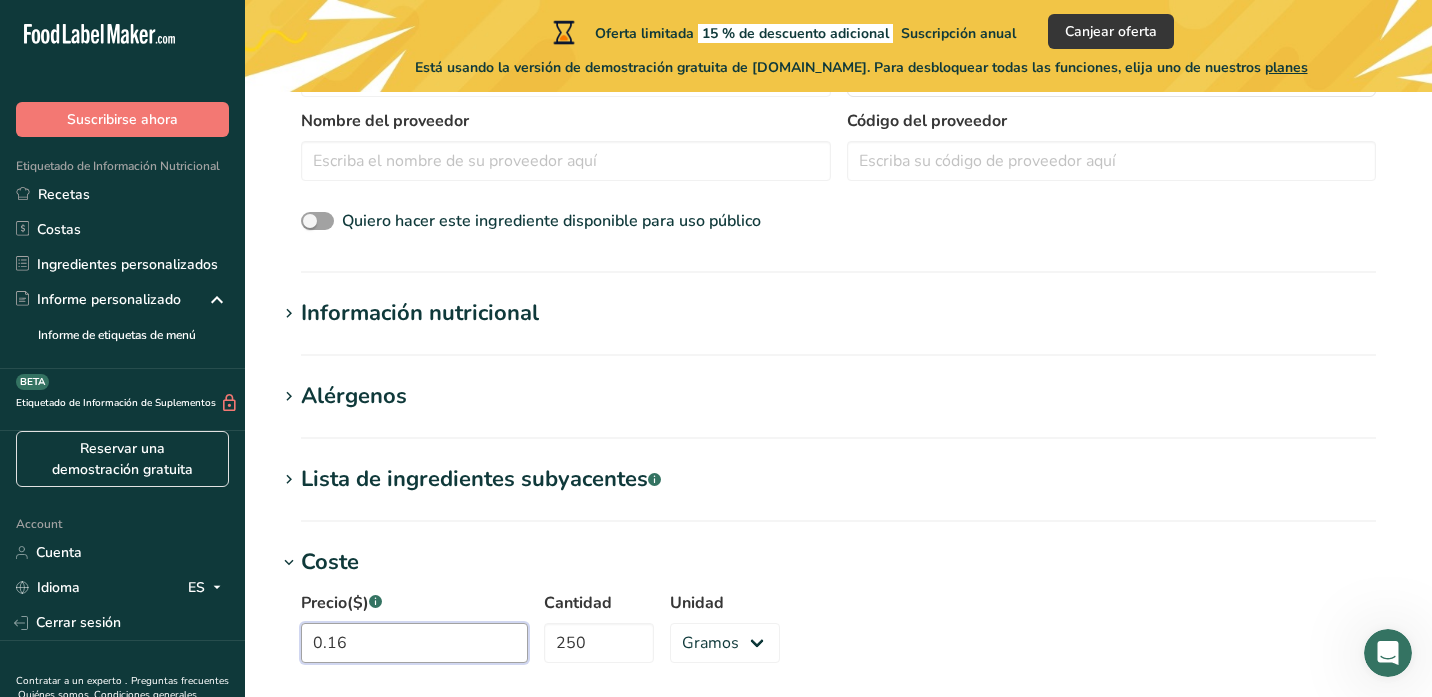 type on "0.16" 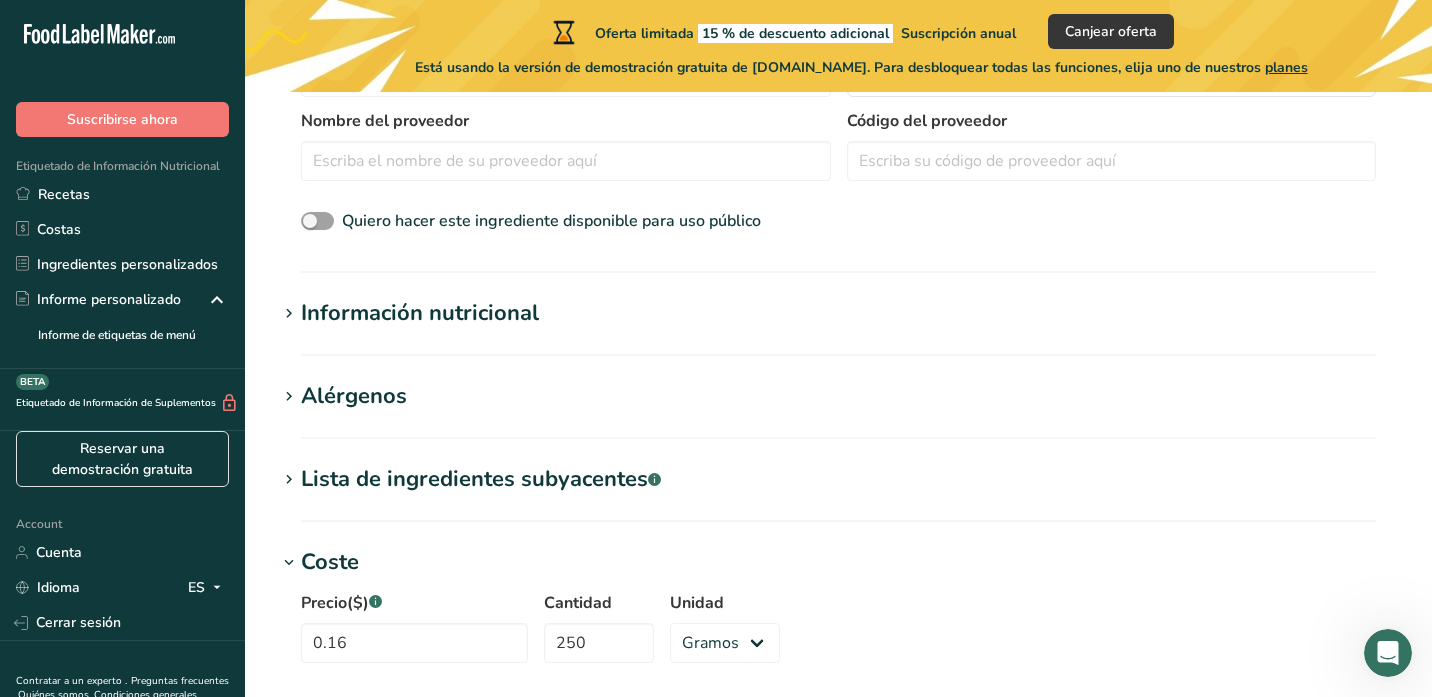 click on "Coste" at bounding box center (838, 562) 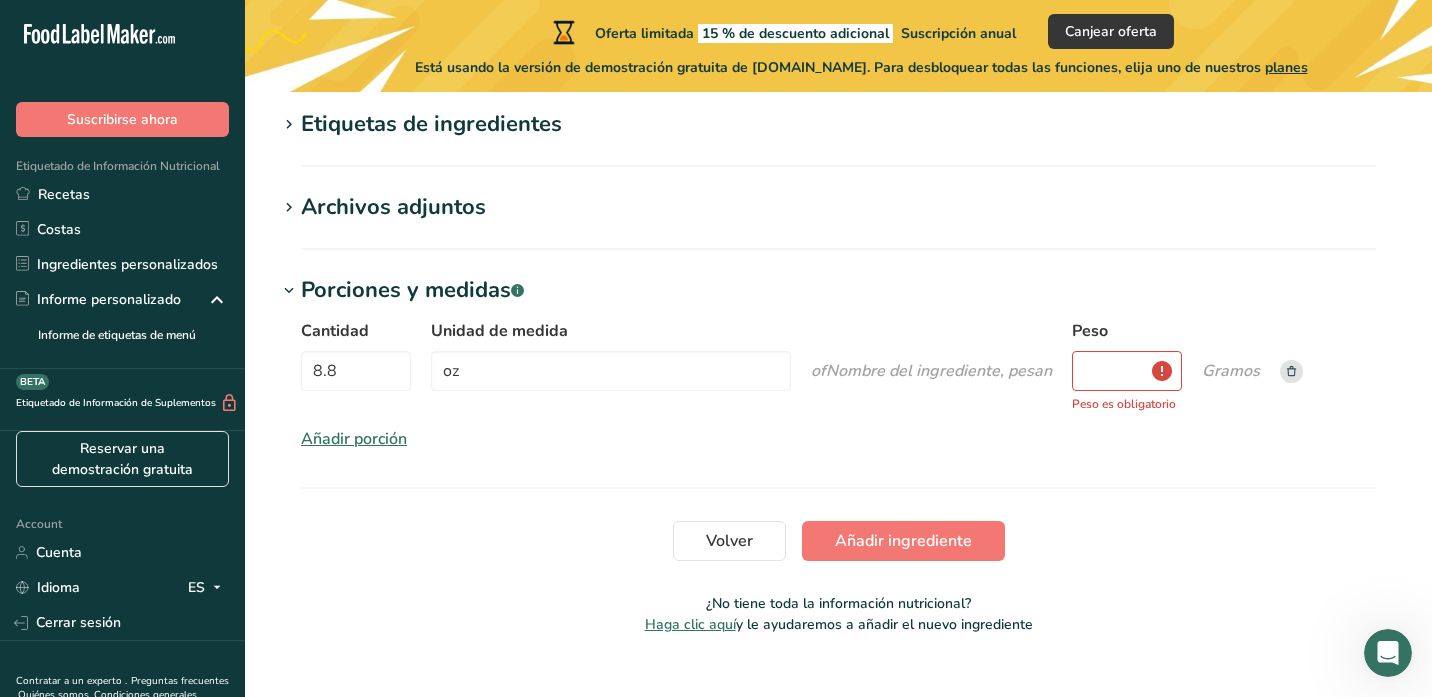 scroll, scrollTop: 965, scrollLeft: 0, axis: vertical 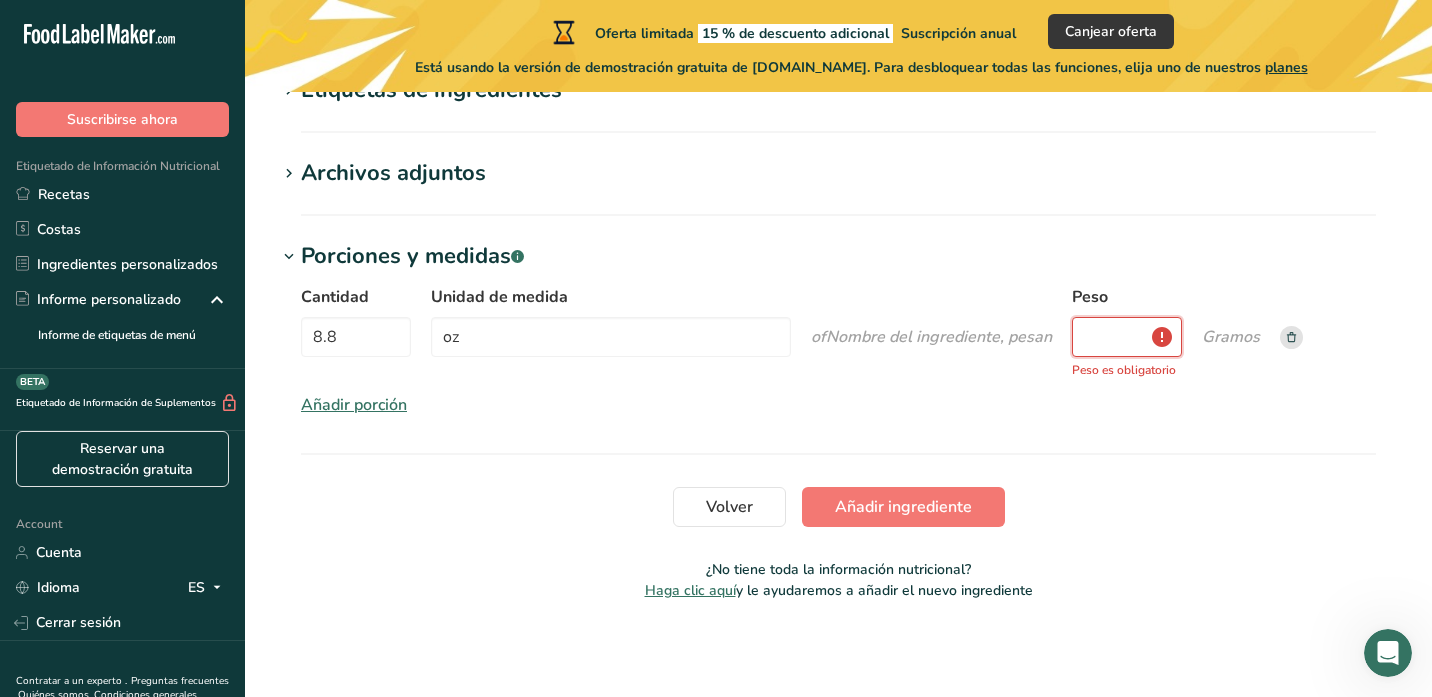click on "Peso" at bounding box center (1127, 337) 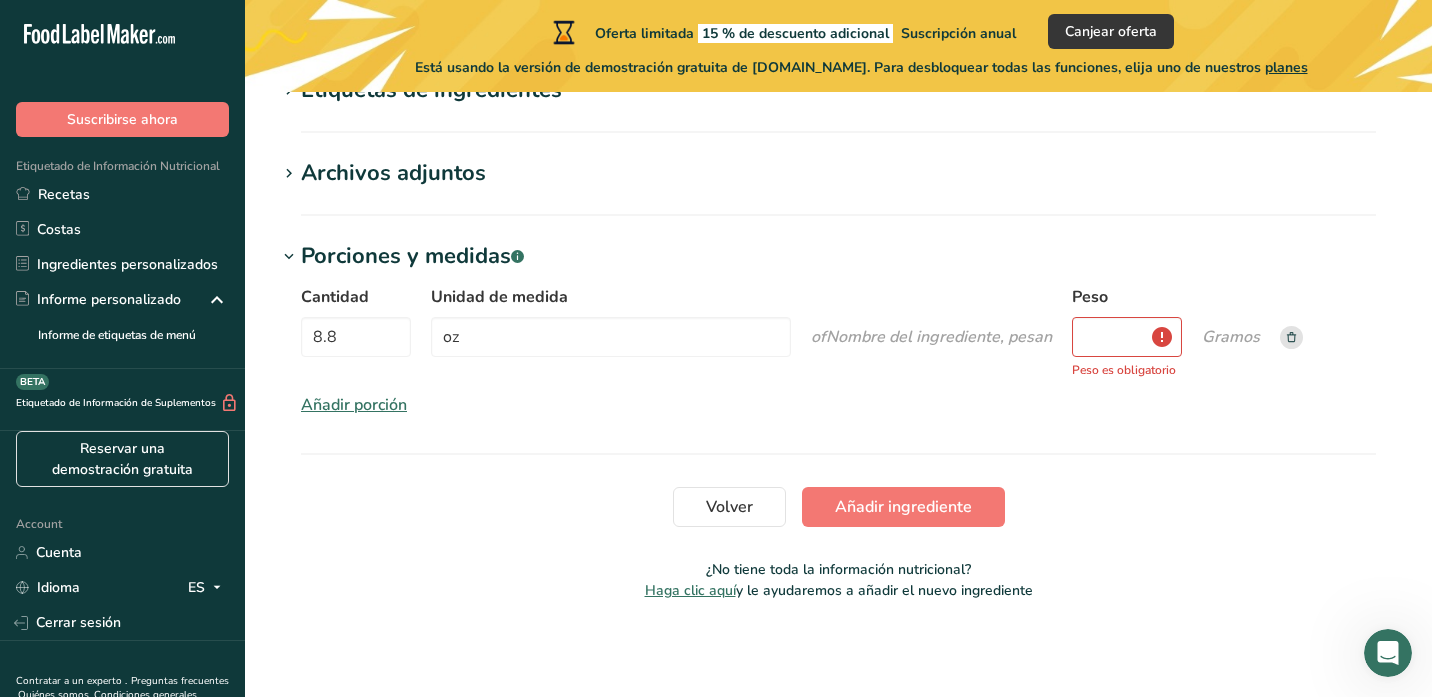 click on "Gramos" at bounding box center [1231, 337] 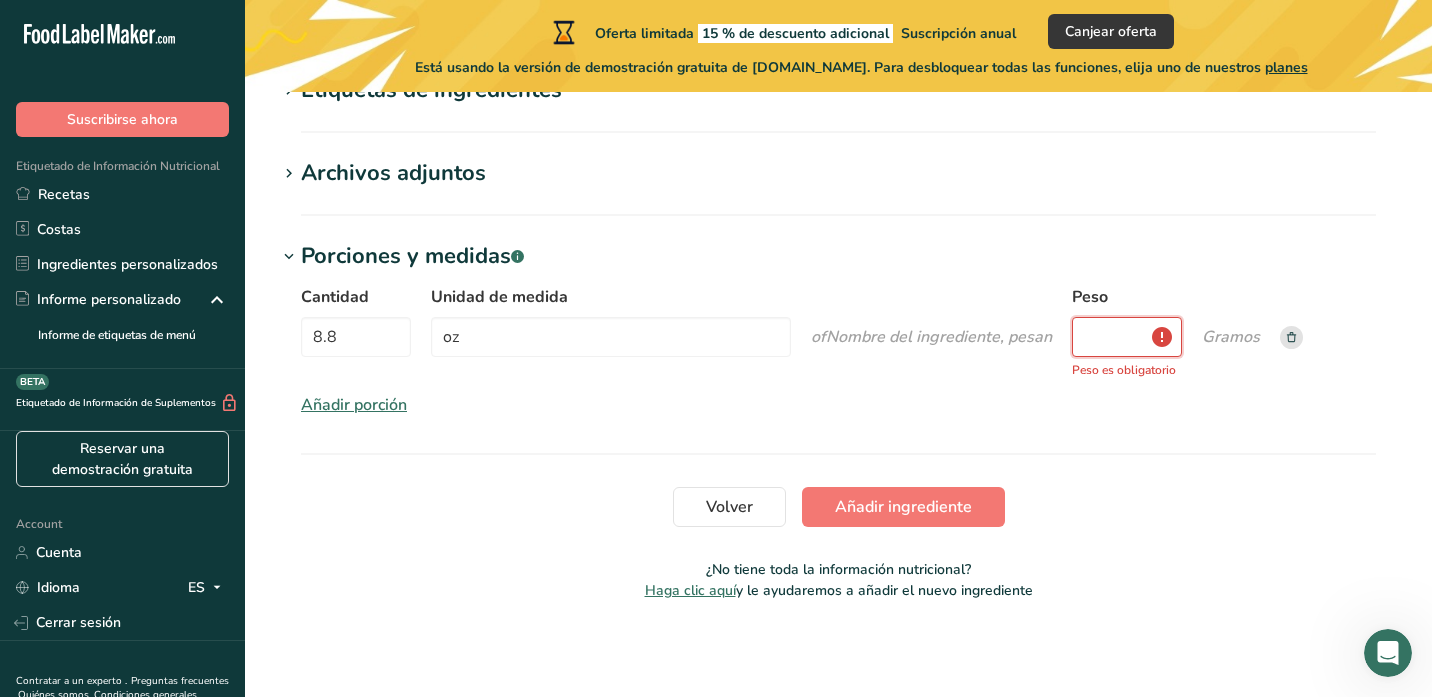 click on "Peso" at bounding box center [1127, 337] 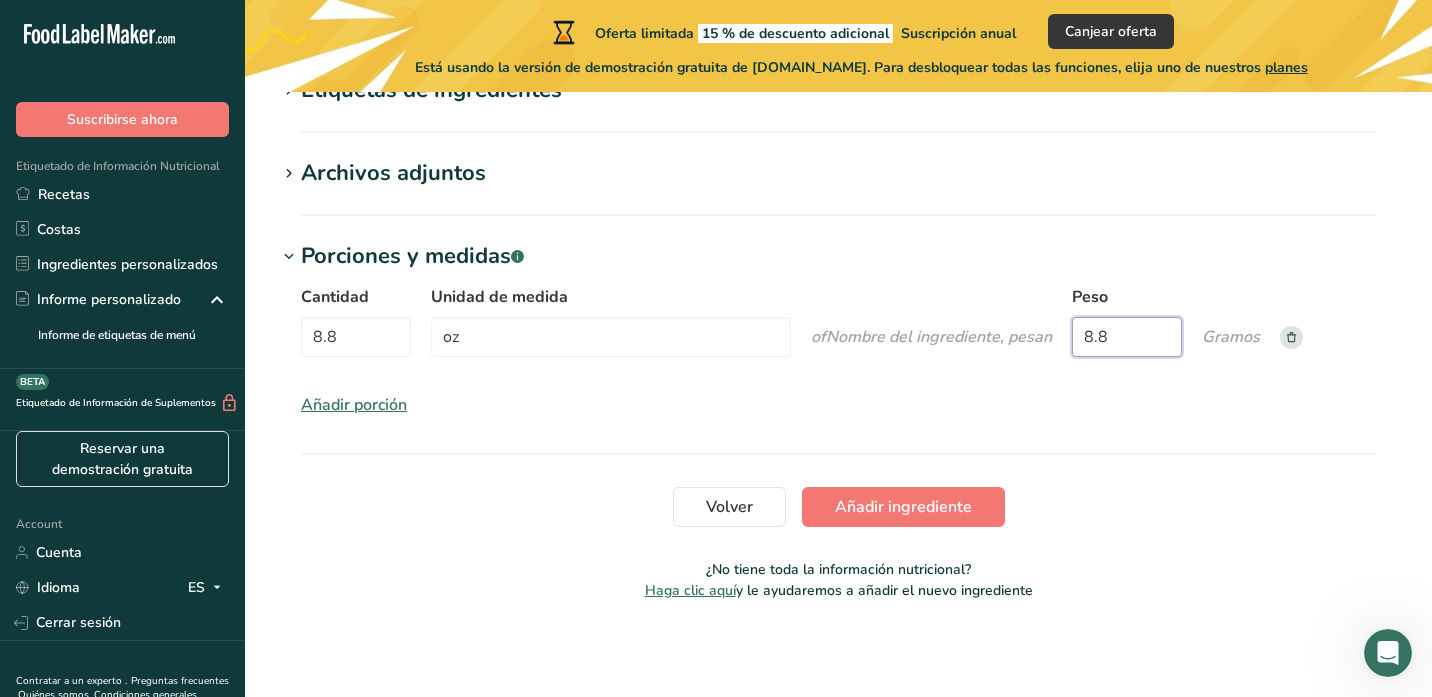 type on "8.8" 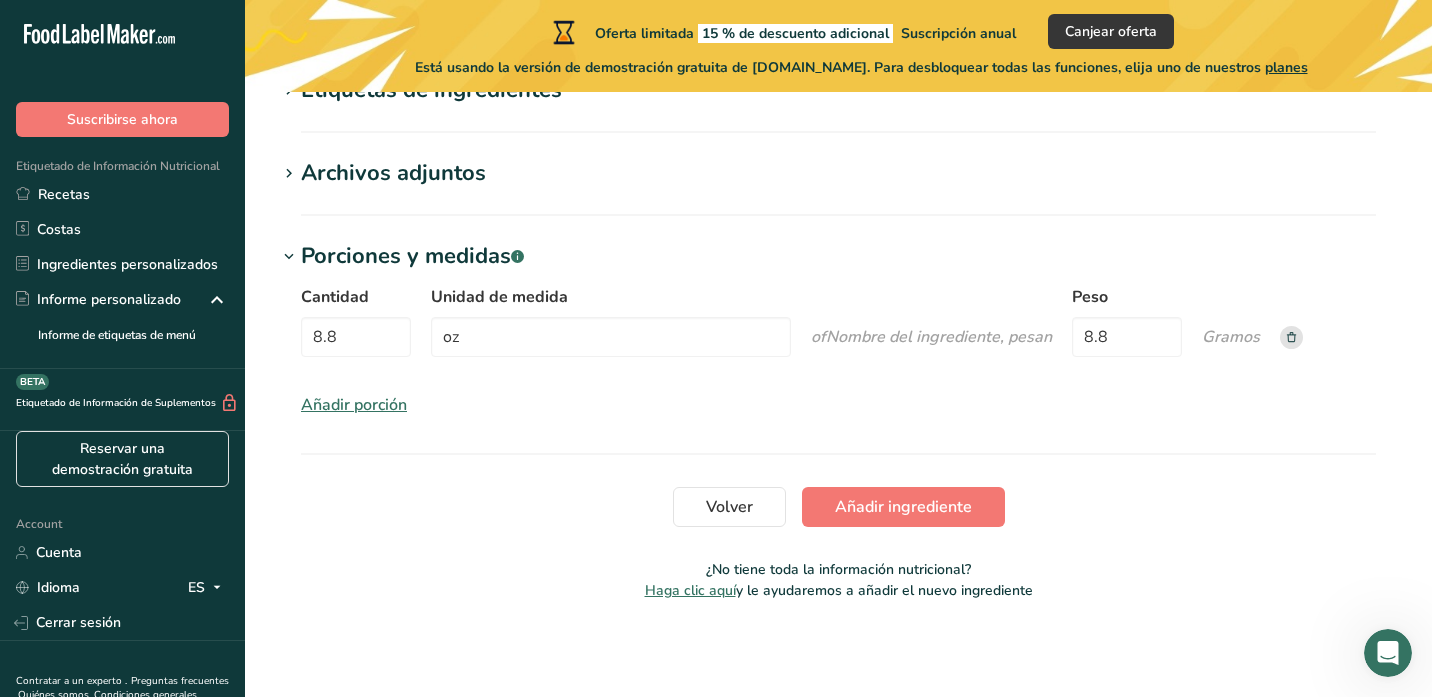 click on "Añadir nuevo ingrediente
Volver a la receta
Hoja de datos del ingrediente
.a-a{fill:#347362;}.b-a{fill:#fff;}
Cargue una hoja de datos del ingrediente o una imagen de una etiqueta nutricional, y nuestro asistente de IA completará los nutrientes automáticamente.
contenido.jpeg
Espere un momento.
Nuestro asistente de IA está leyendo su hoja de datos del ingrediente y extrayendo toda la información relevante.
En un momento tendremos todo listo para usted.
Información general del ingrediente
Nombre del ingrediente *
Traducir
Nombre es obligatorio
Nombre común del ingrediente
.a-a{fill:#347362;}.b-a{fill:#fff;}
Traducir
Código de ingrediente" at bounding box center [838, -120] 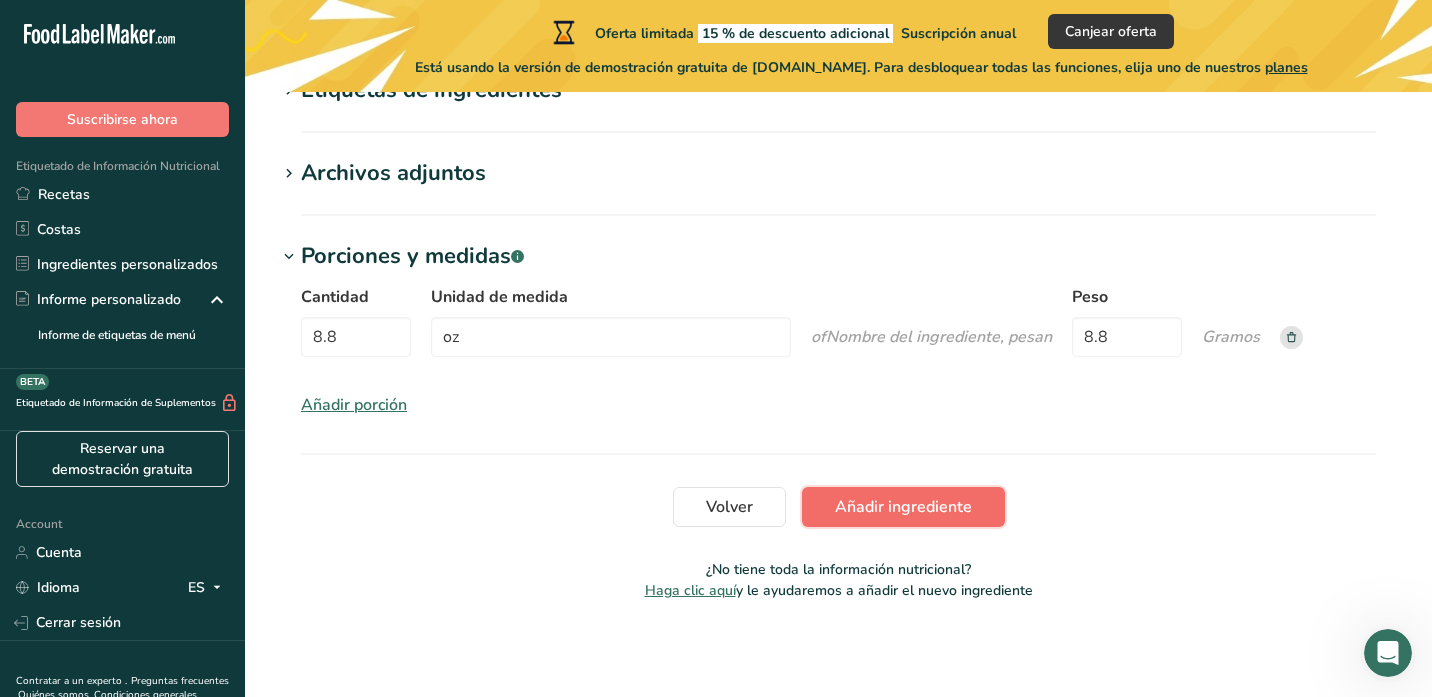 click on "Añadir ingrediente" at bounding box center [903, 507] 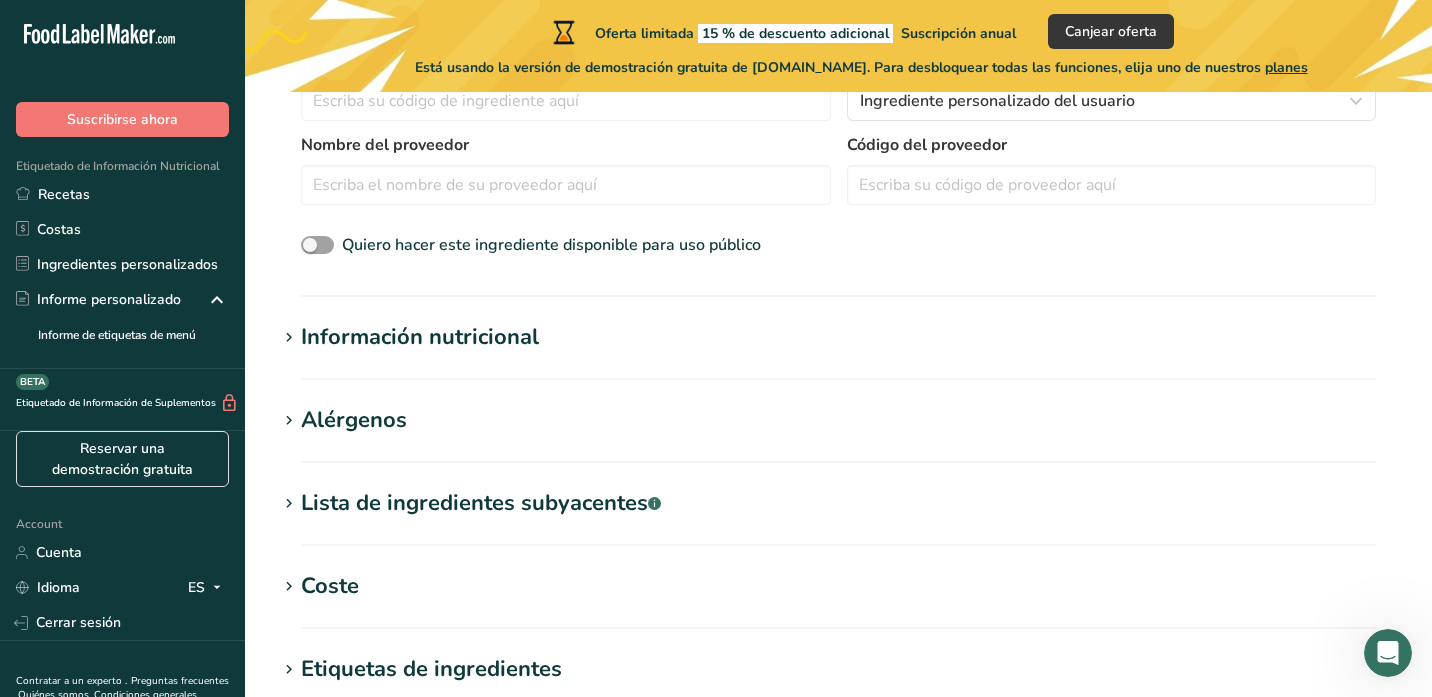 scroll, scrollTop: 284, scrollLeft: 0, axis: vertical 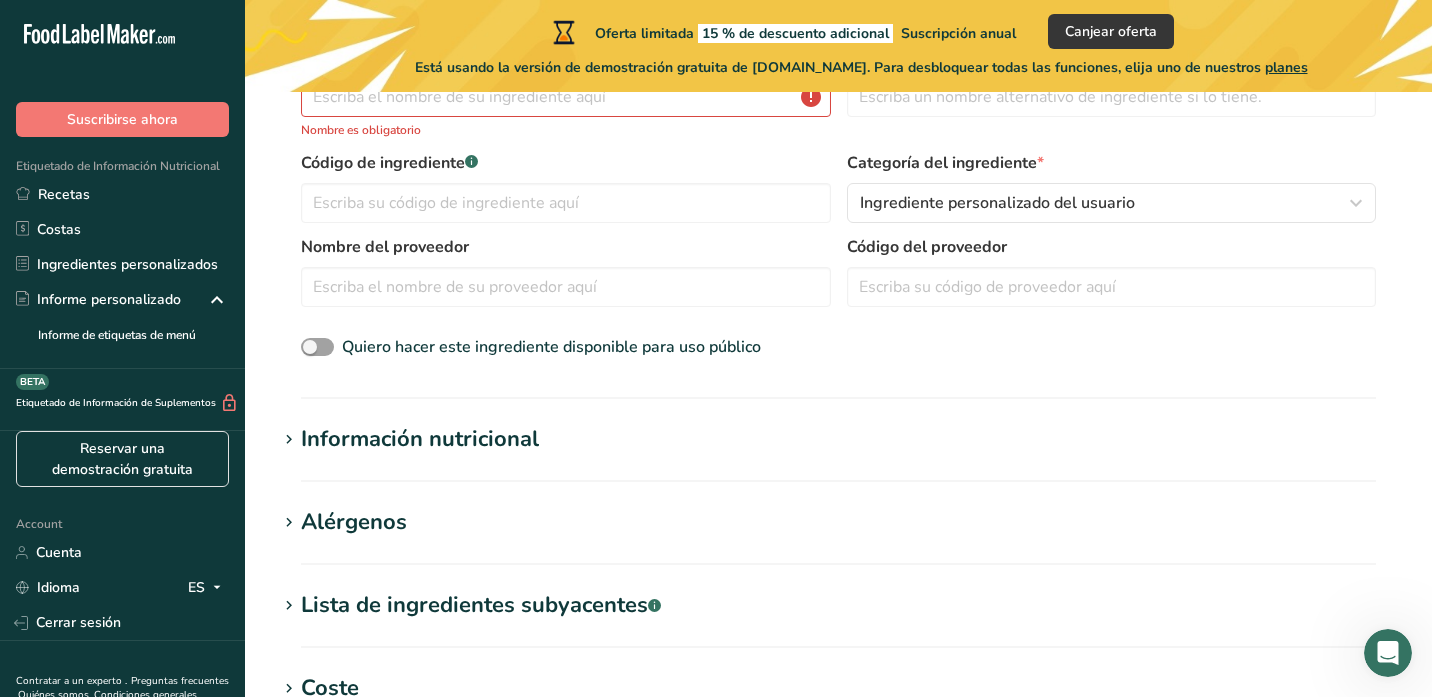 type 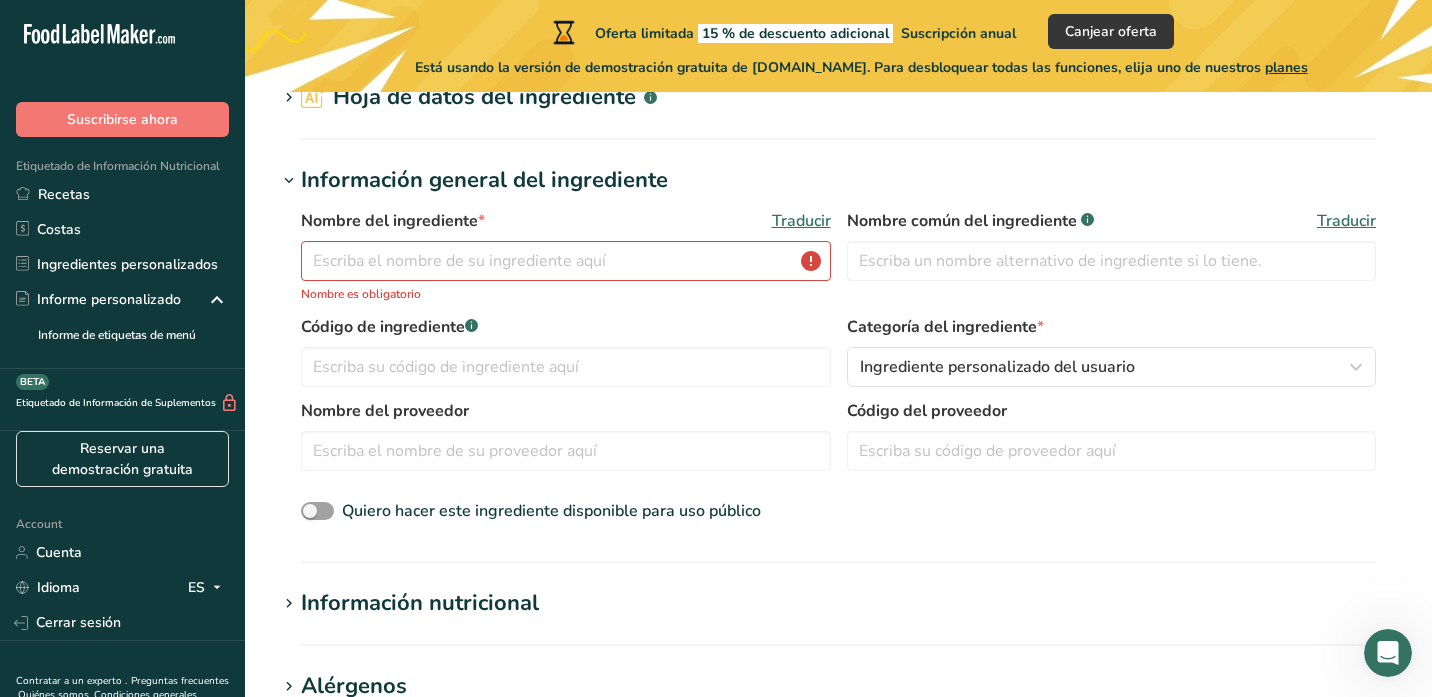 scroll, scrollTop: 84, scrollLeft: 0, axis: vertical 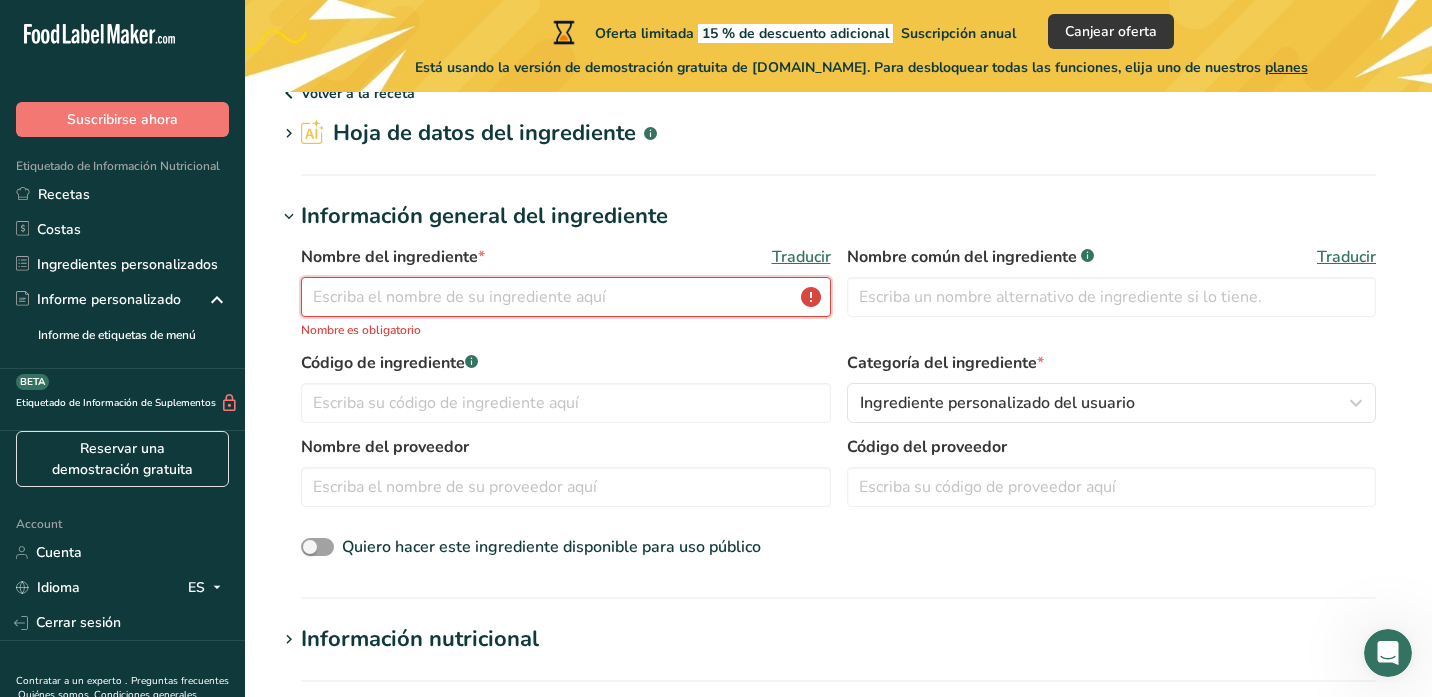 click at bounding box center [566, 297] 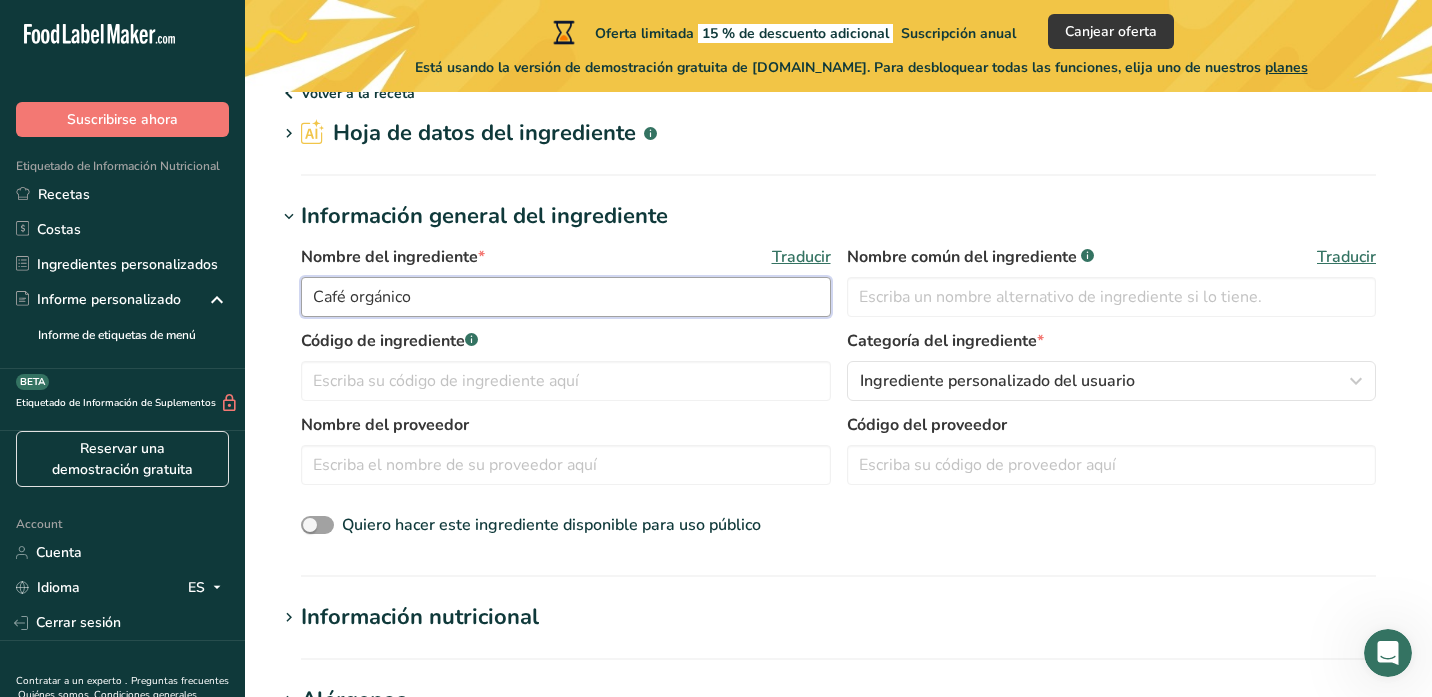 type on "Café orgánico" 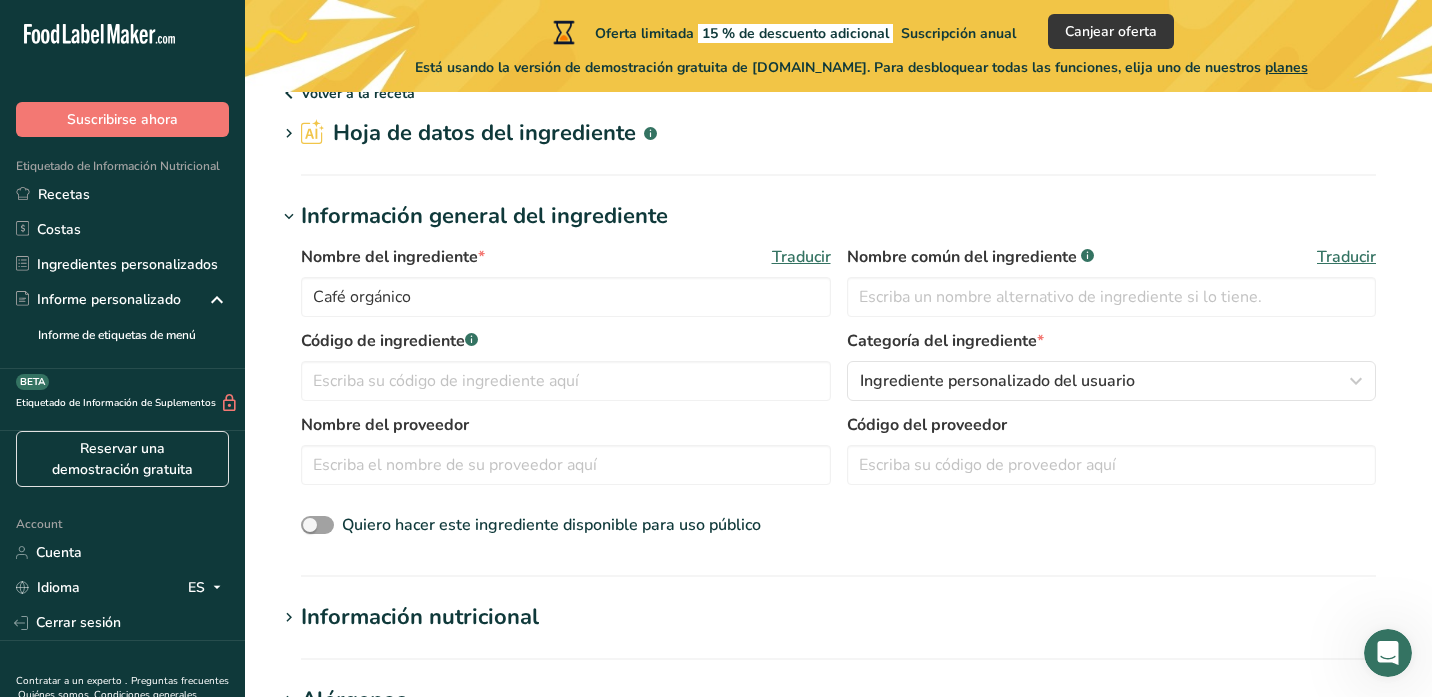 click on "Información nutricional" at bounding box center [838, 617] 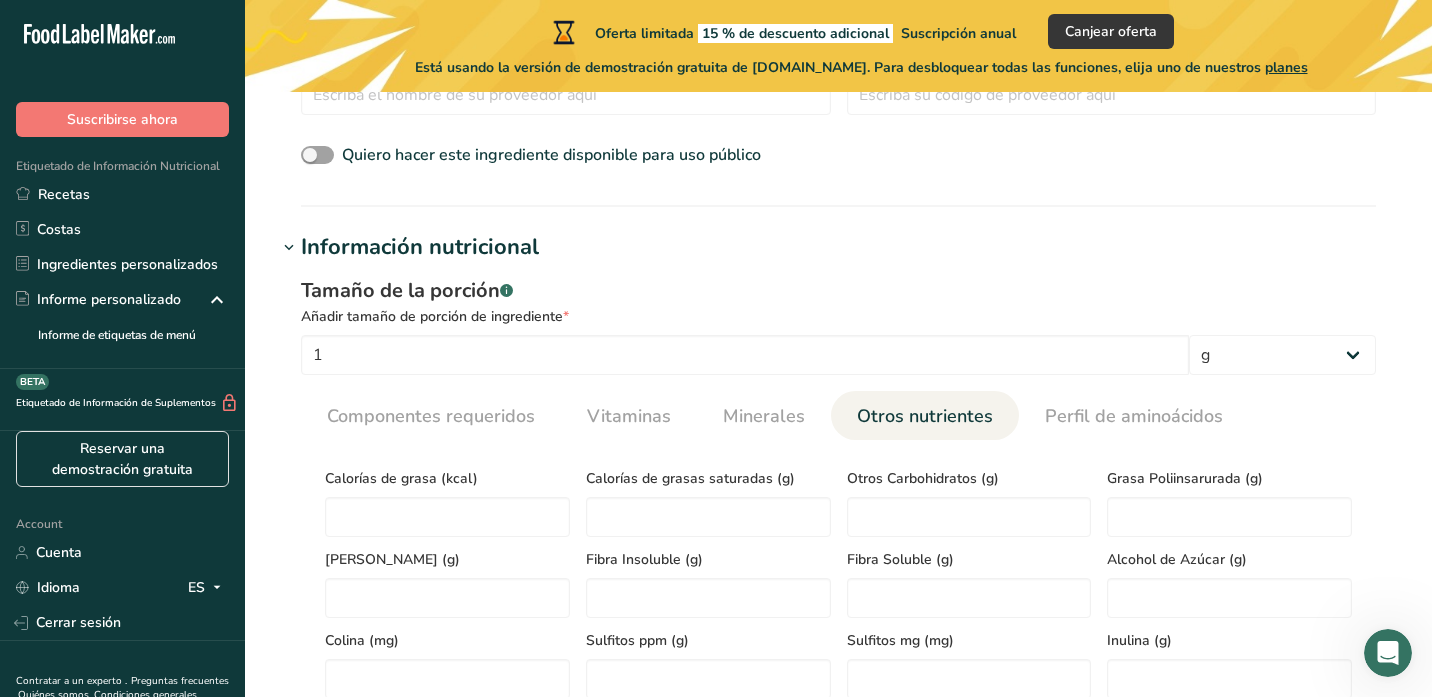 scroll, scrollTop: 484, scrollLeft: 0, axis: vertical 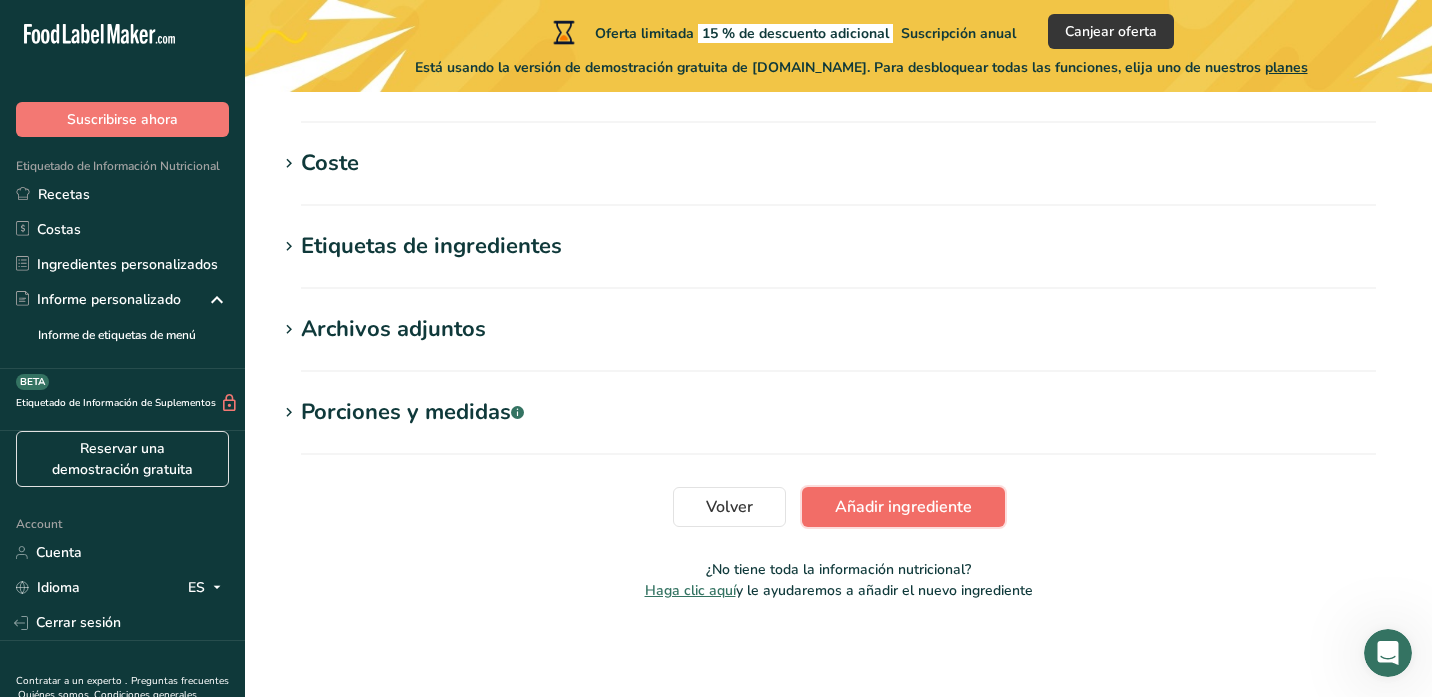 click on "Añadir ingrediente" at bounding box center (903, 507) 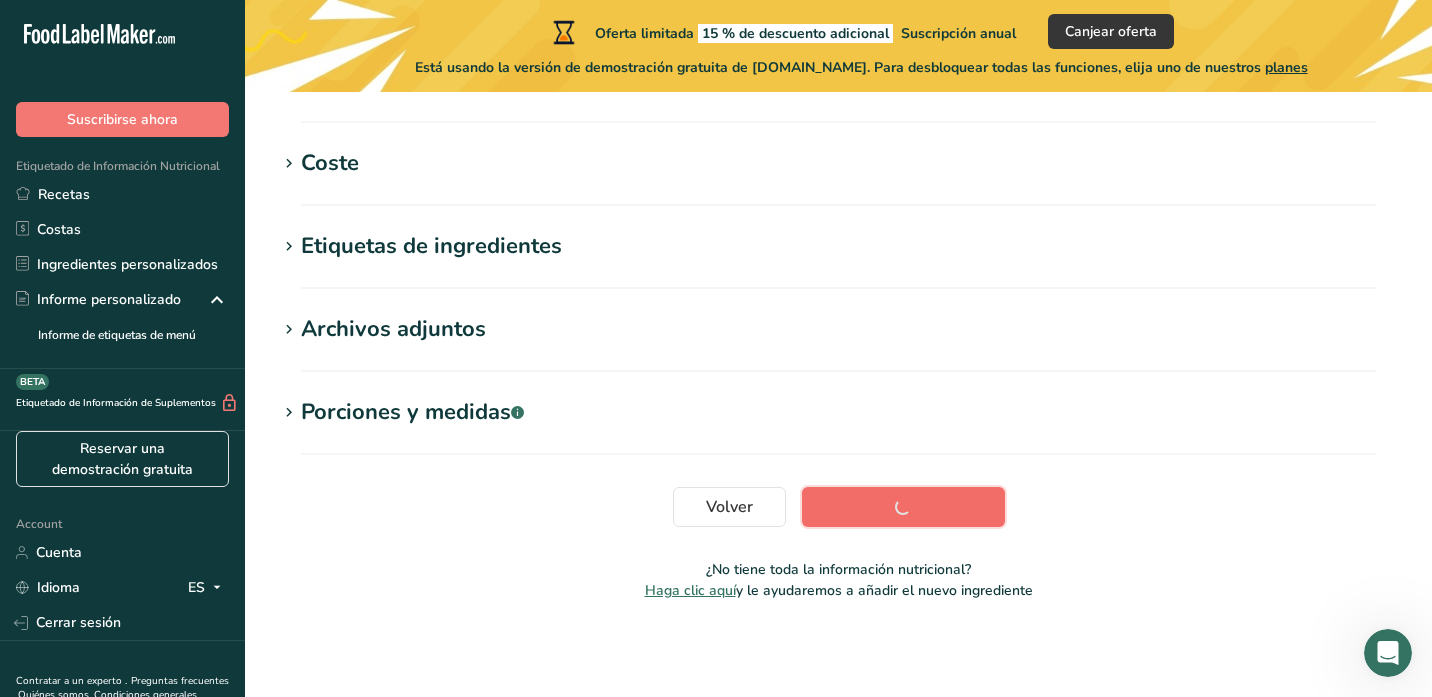 scroll, scrollTop: 469, scrollLeft: 0, axis: vertical 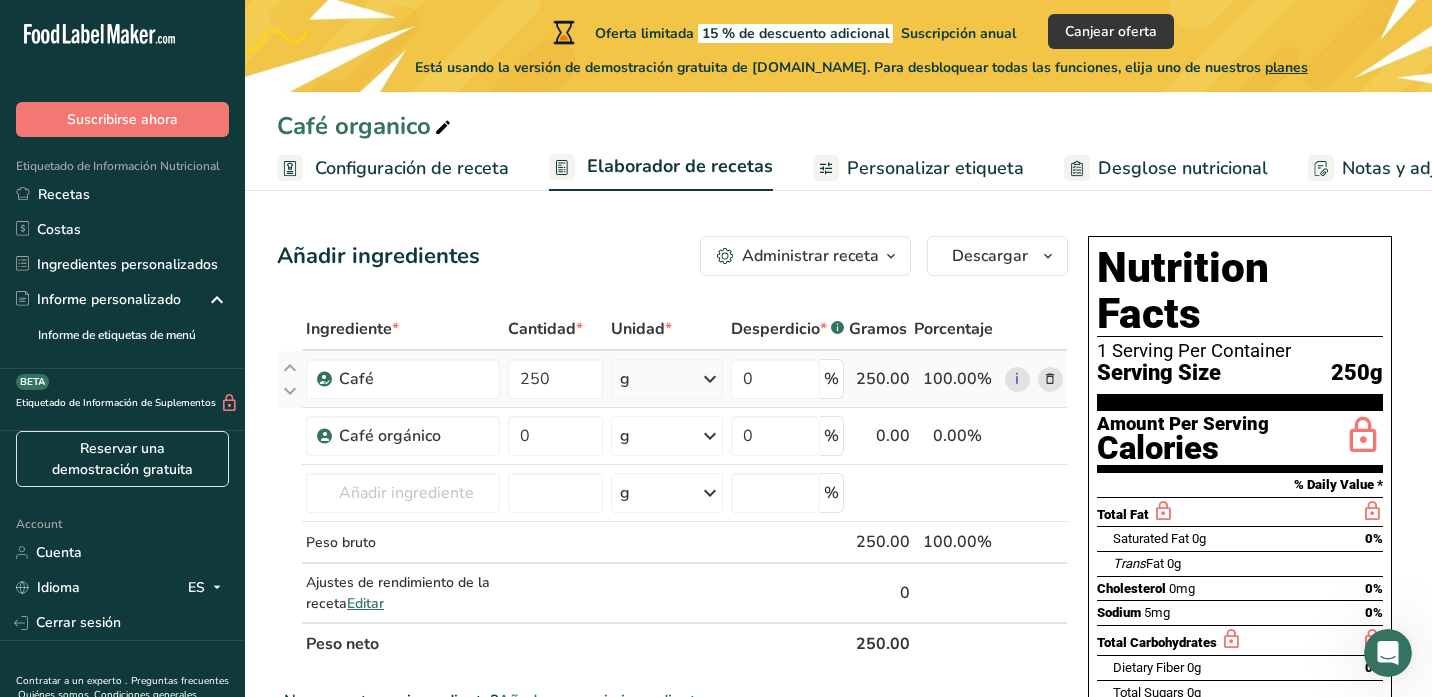 click at bounding box center (1050, 379) 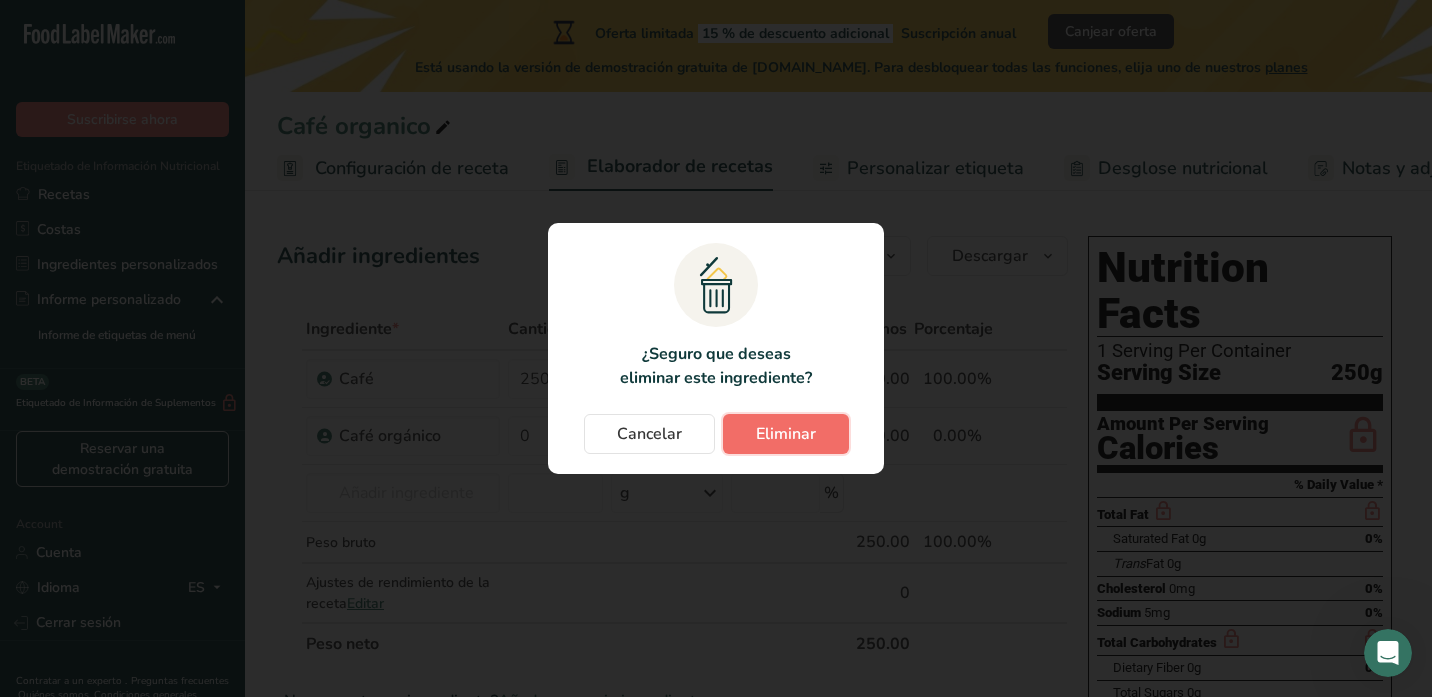click on "Eliminar" at bounding box center [786, 434] 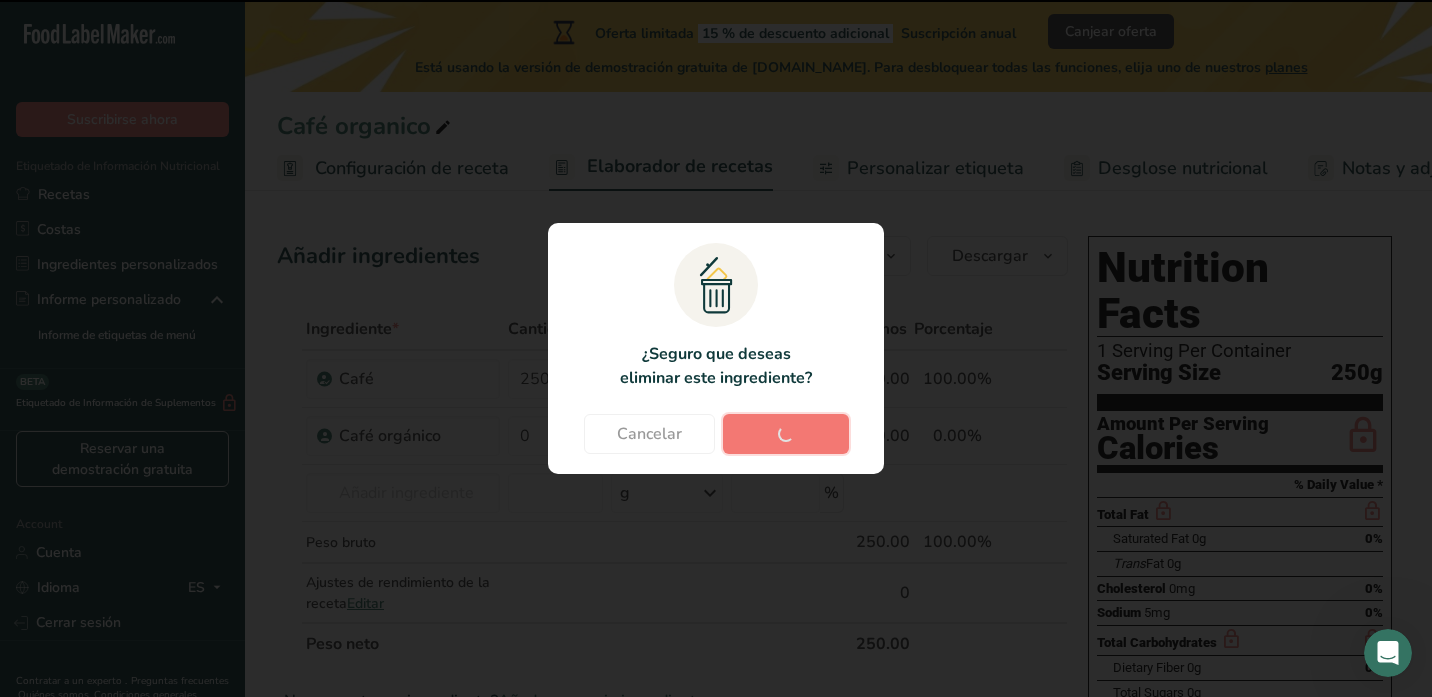 type on "0" 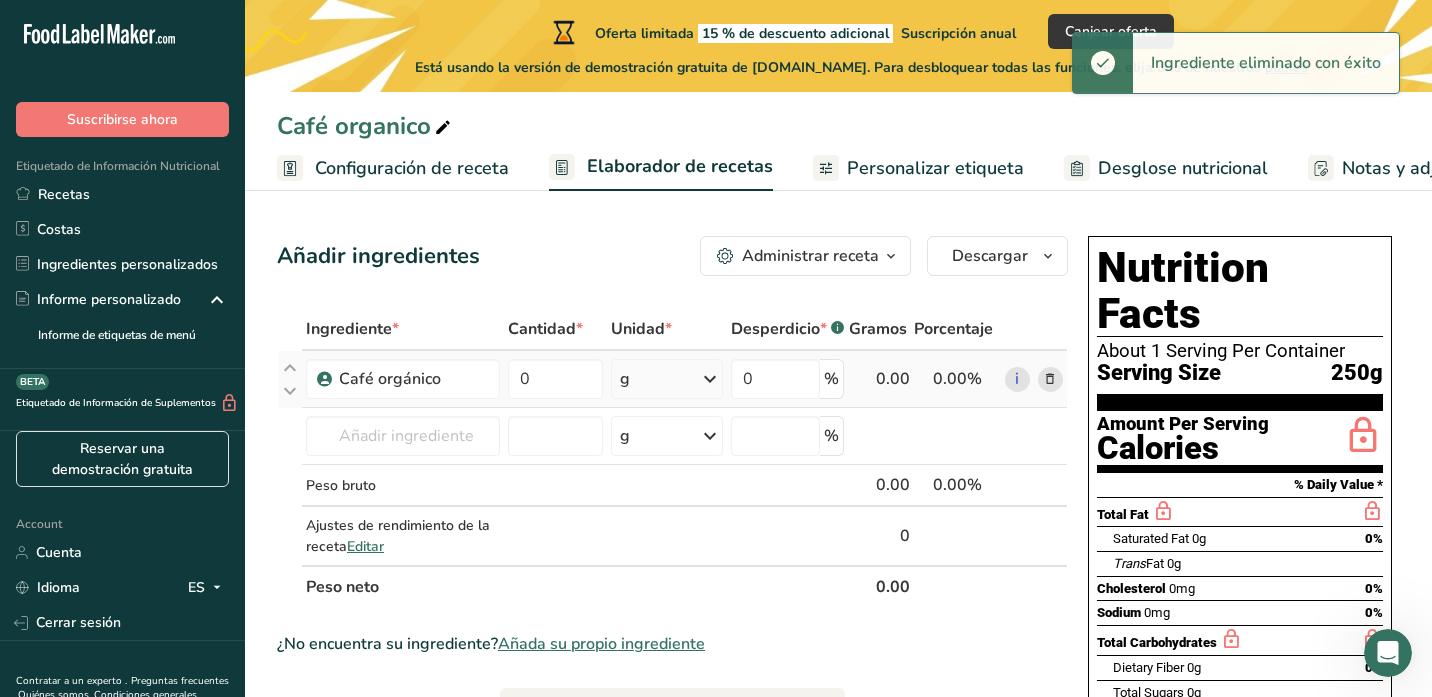 click at bounding box center [1050, 379] 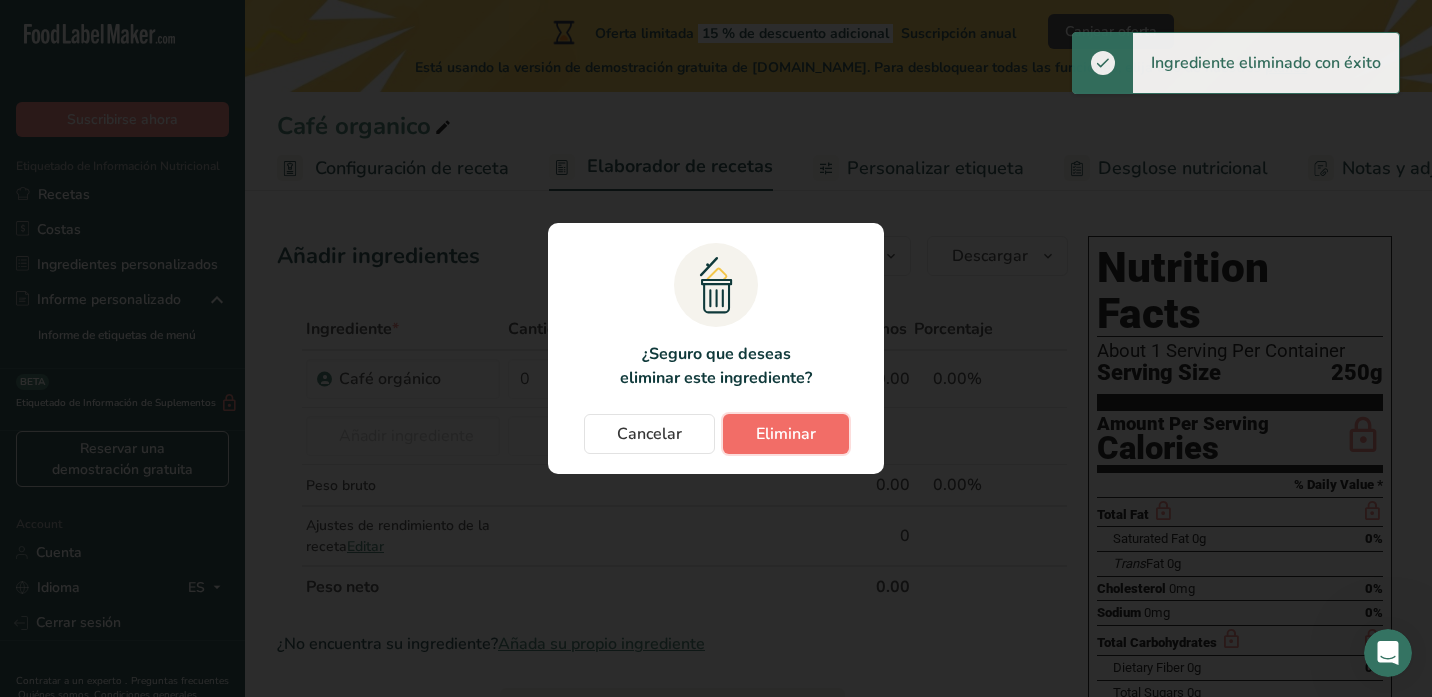click on "Eliminar" at bounding box center [786, 434] 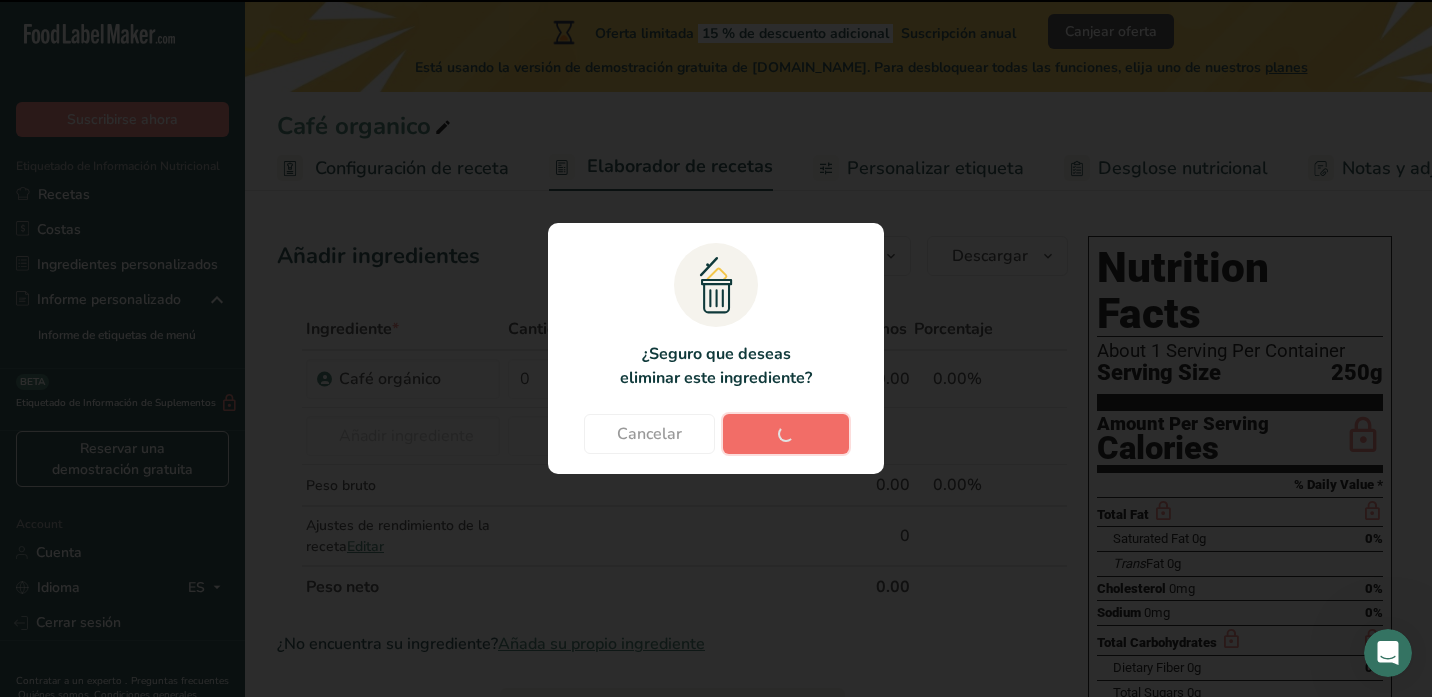 type 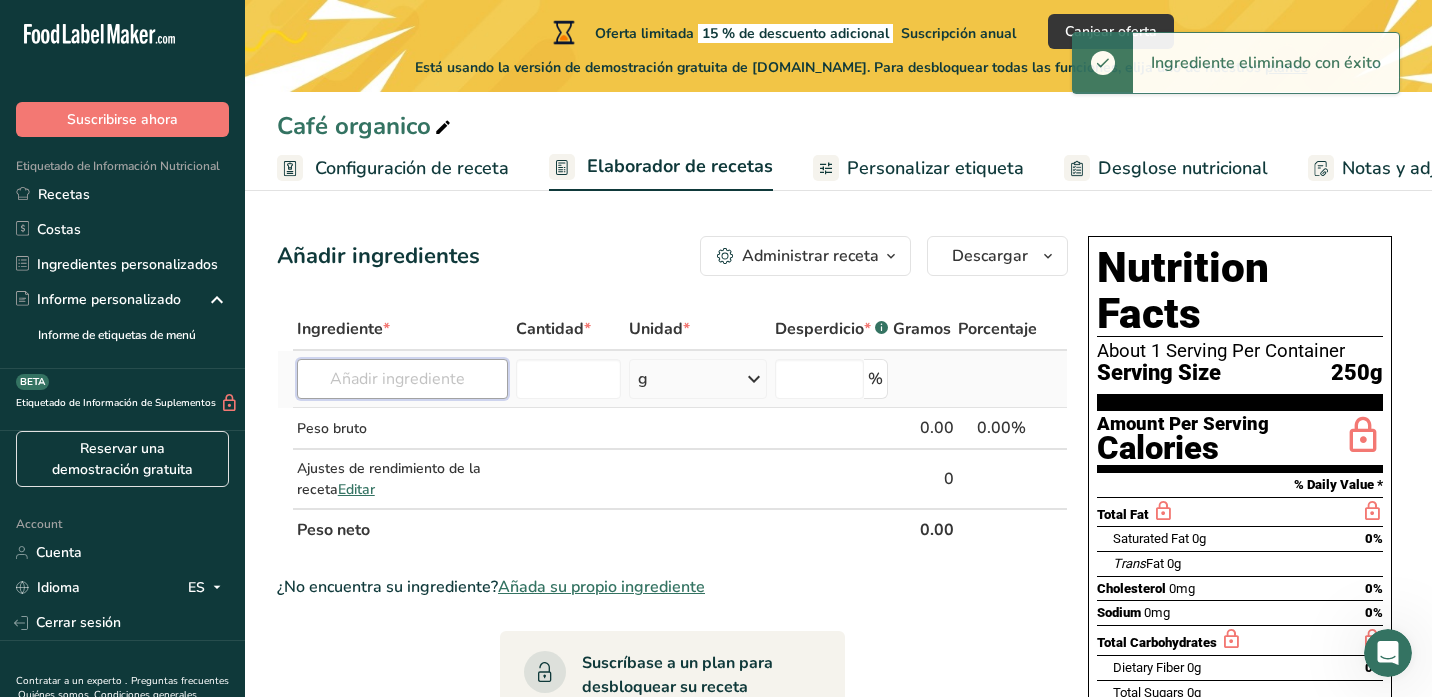 click at bounding box center (402, 379) 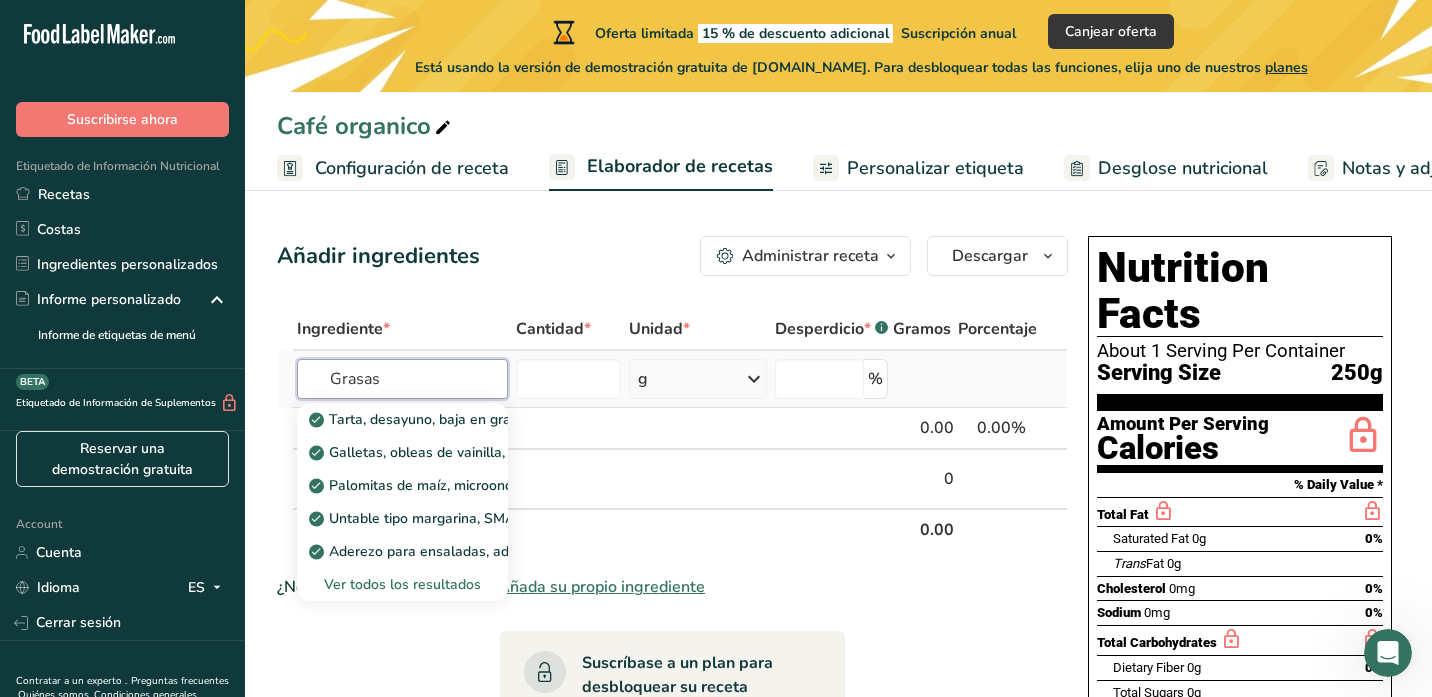 type on "Grasas" 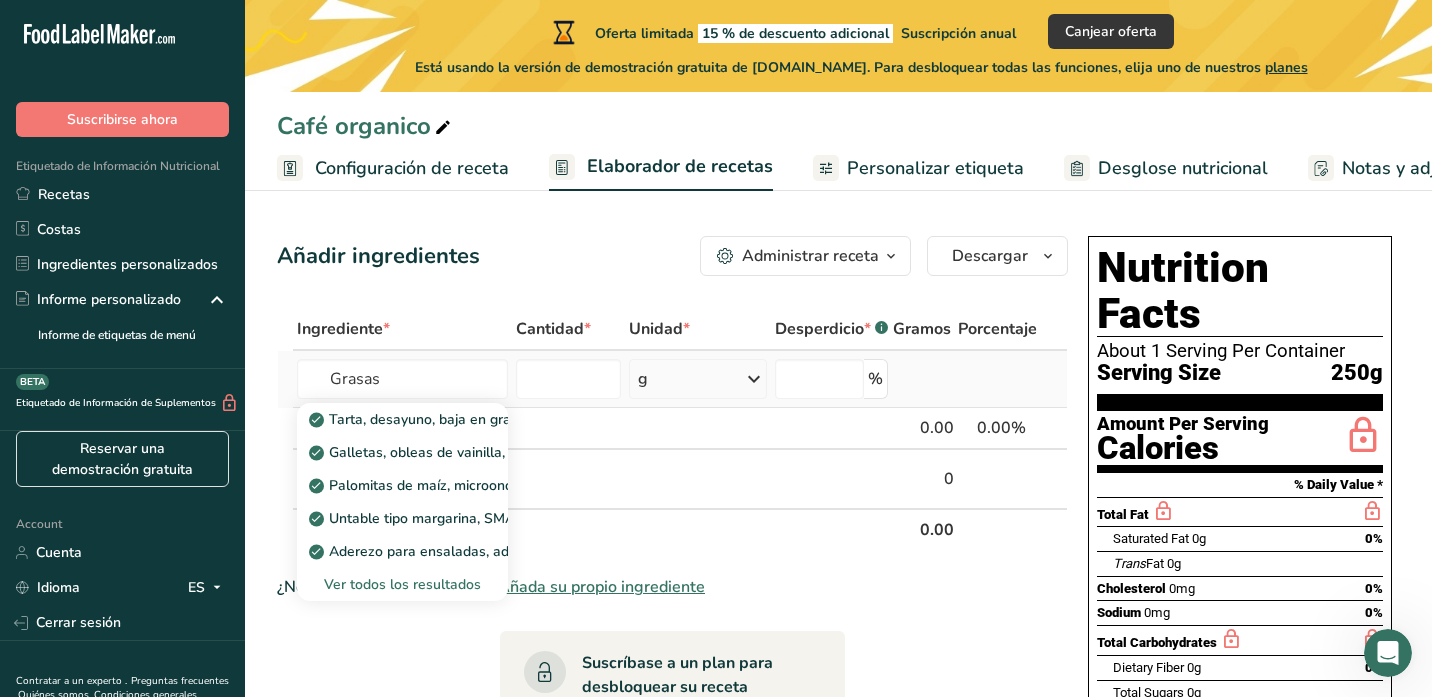 type 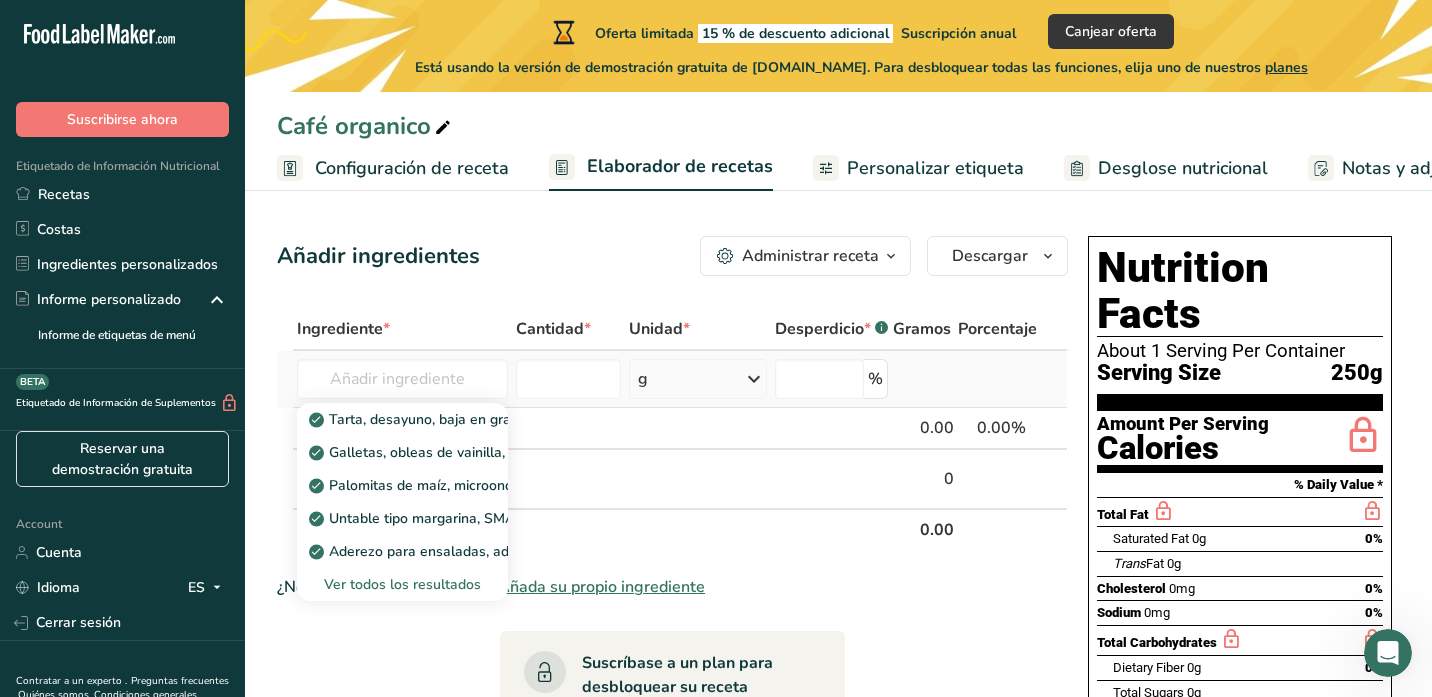 click on "Ver todos los resultados" at bounding box center [402, 584] 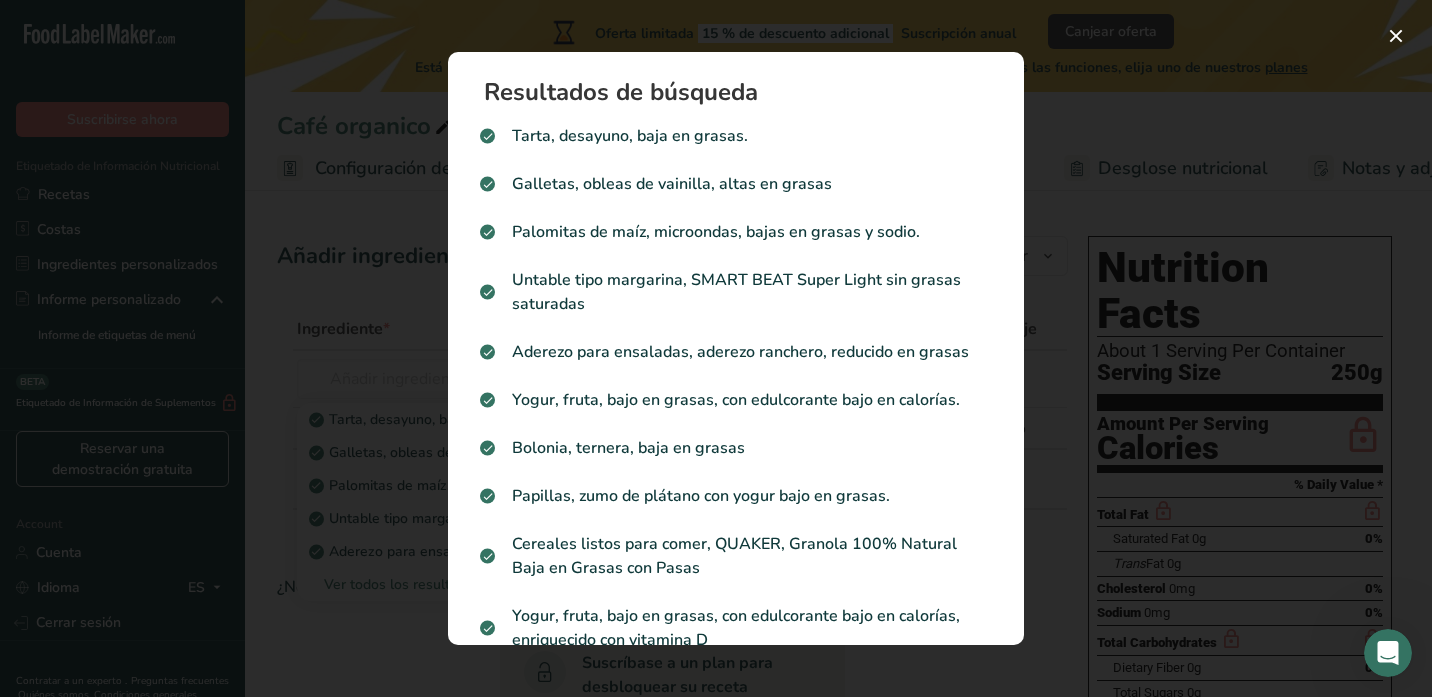 click on "Resultados de búsqueda" at bounding box center (744, 92) 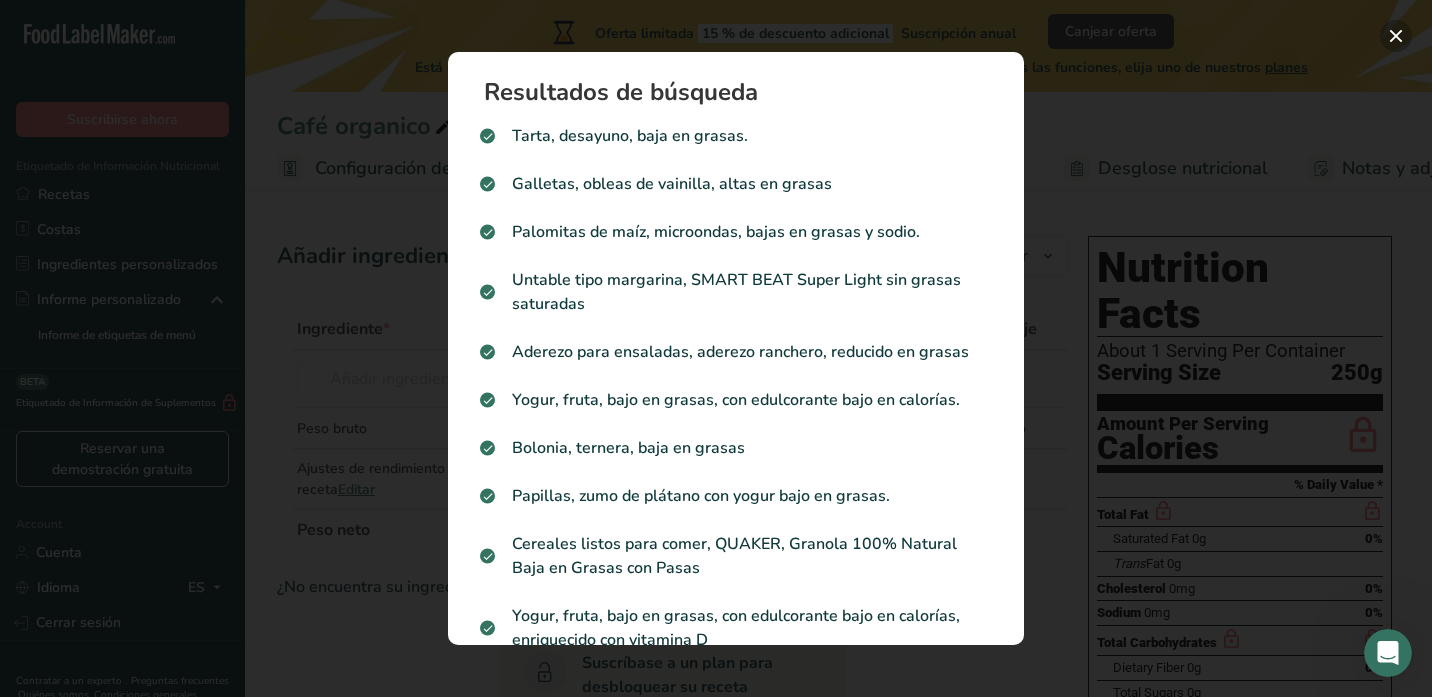 click at bounding box center [1396, 36] 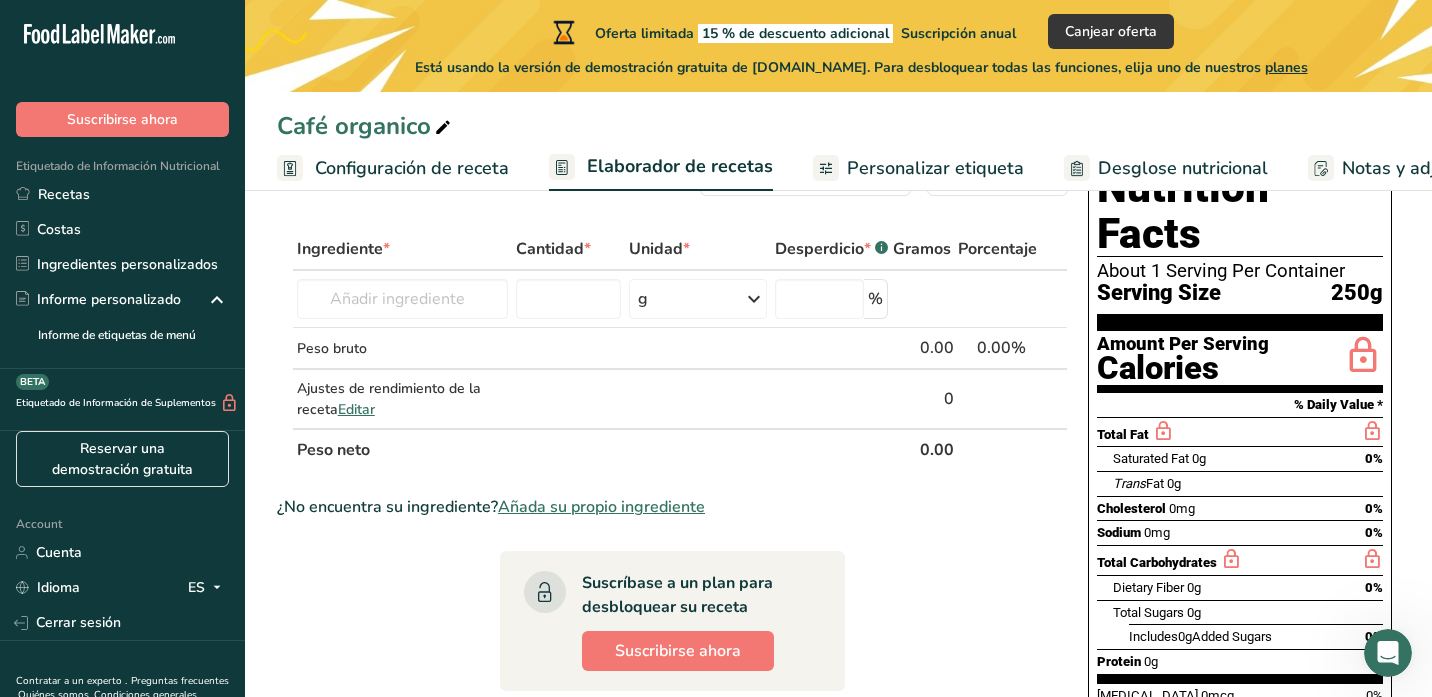 scroll, scrollTop: 40, scrollLeft: 0, axis: vertical 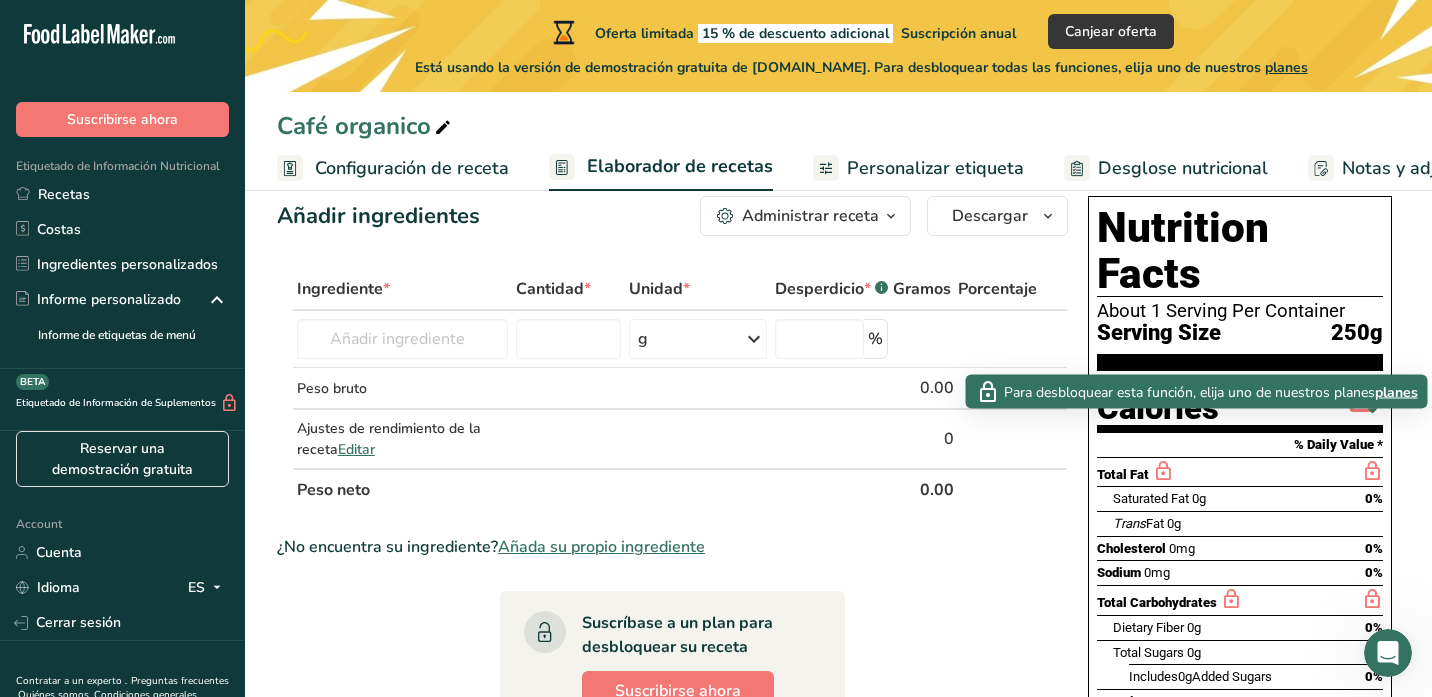 click at bounding box center (1372, 471) 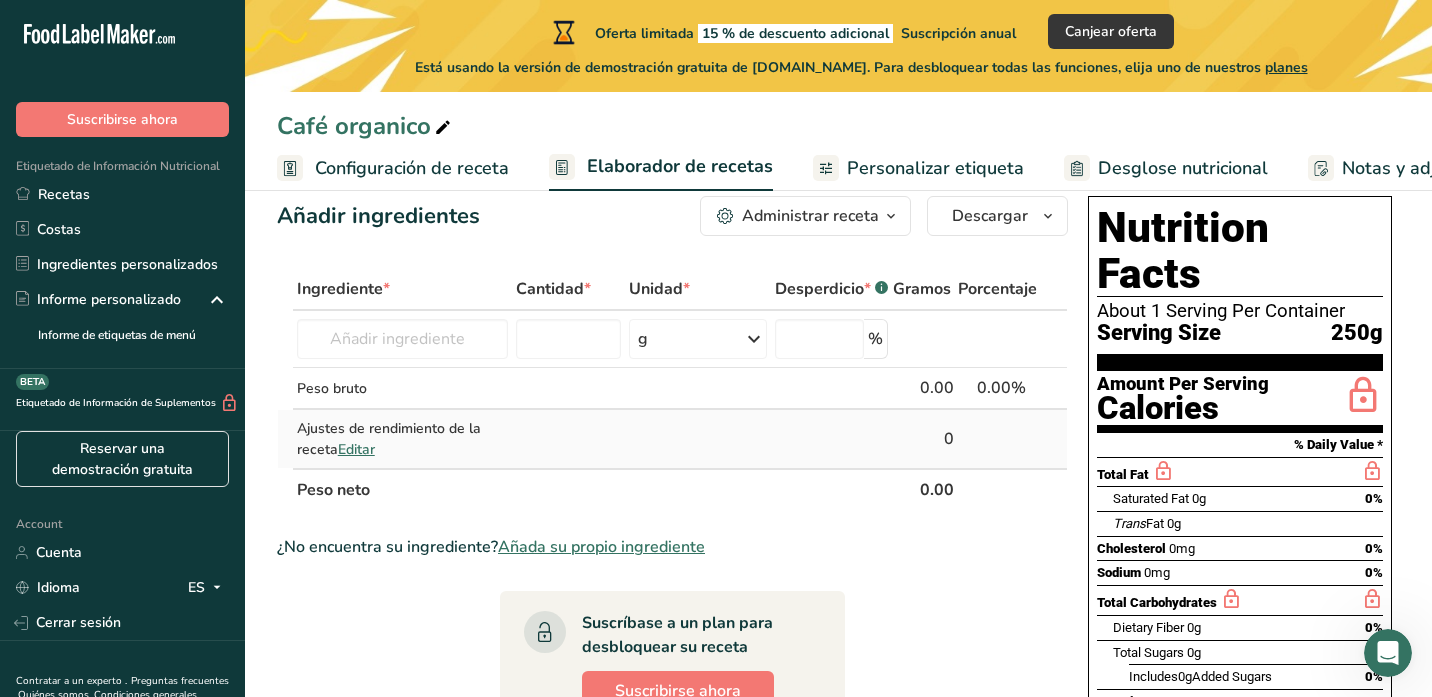 click on "Editar" at bounding box center (356, 449) 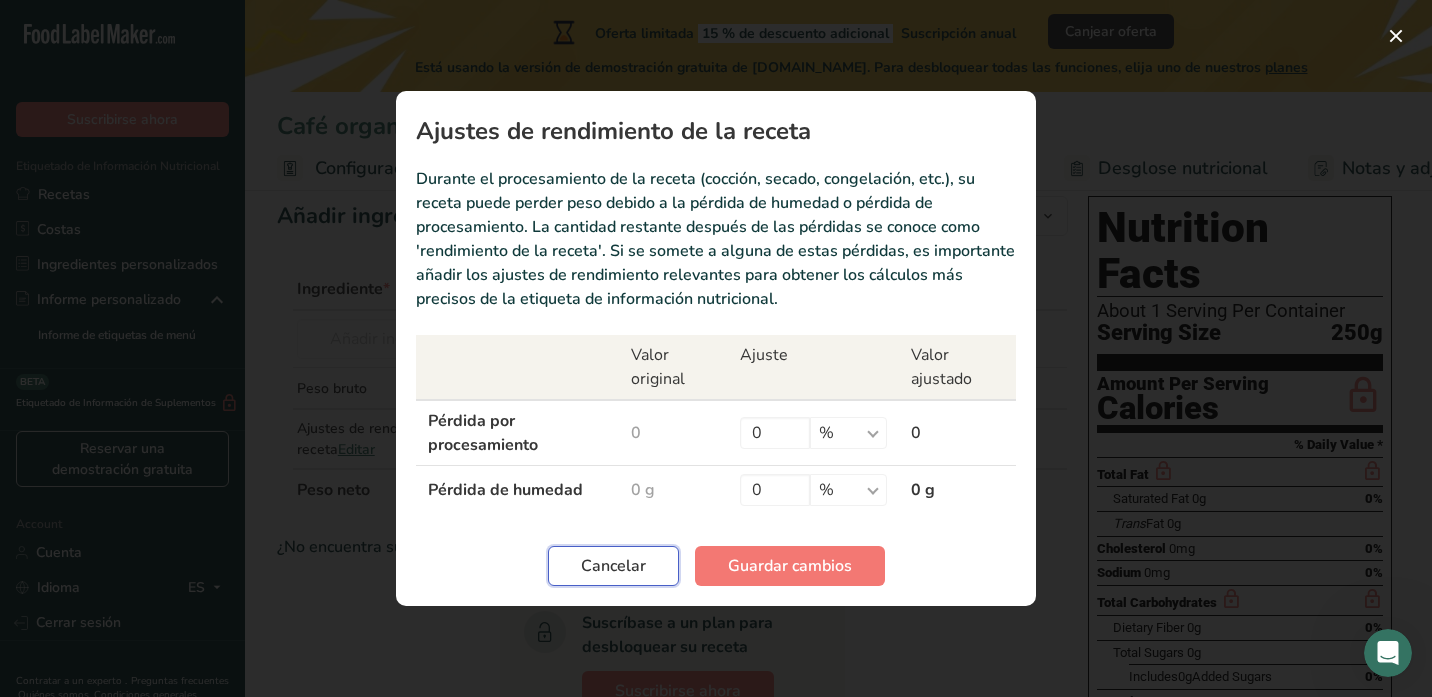 click on "Cancelar" at bounding box center [613, 566] 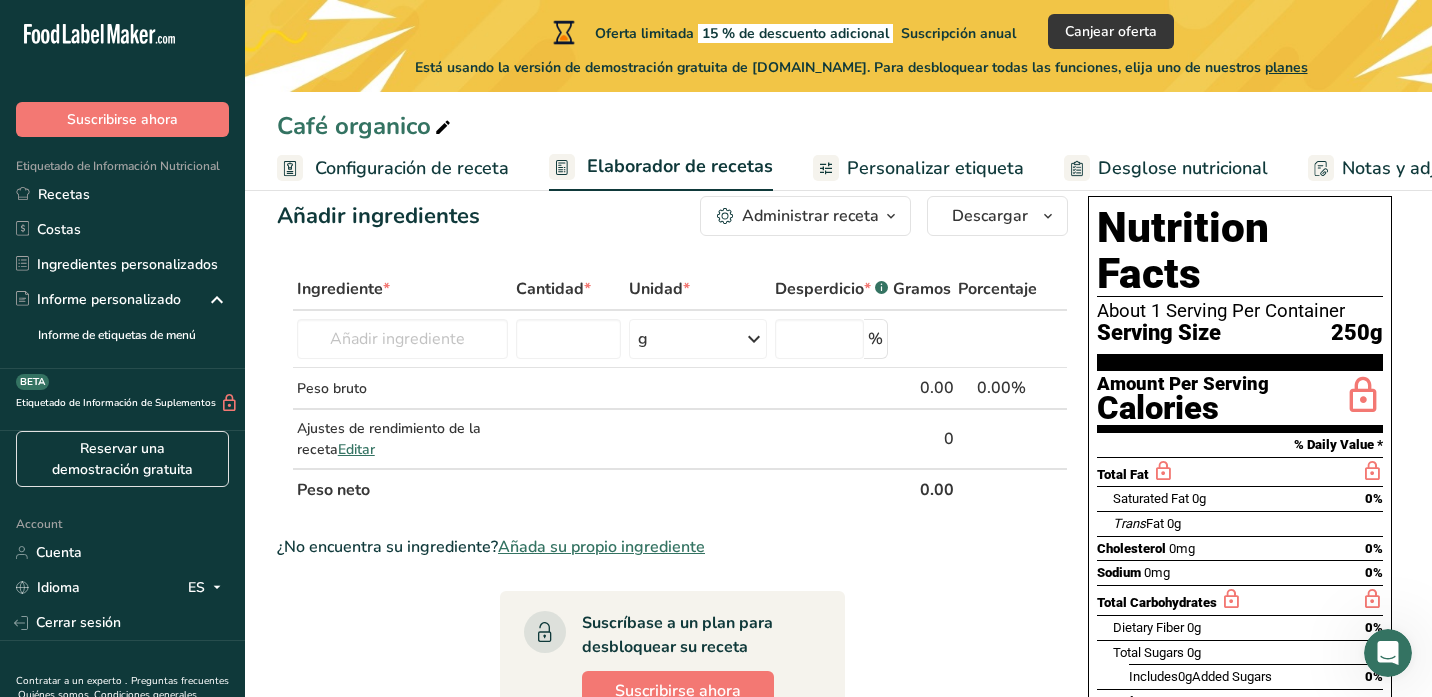click on "Personalizar etiqueta" at bounding box center (935, 168) 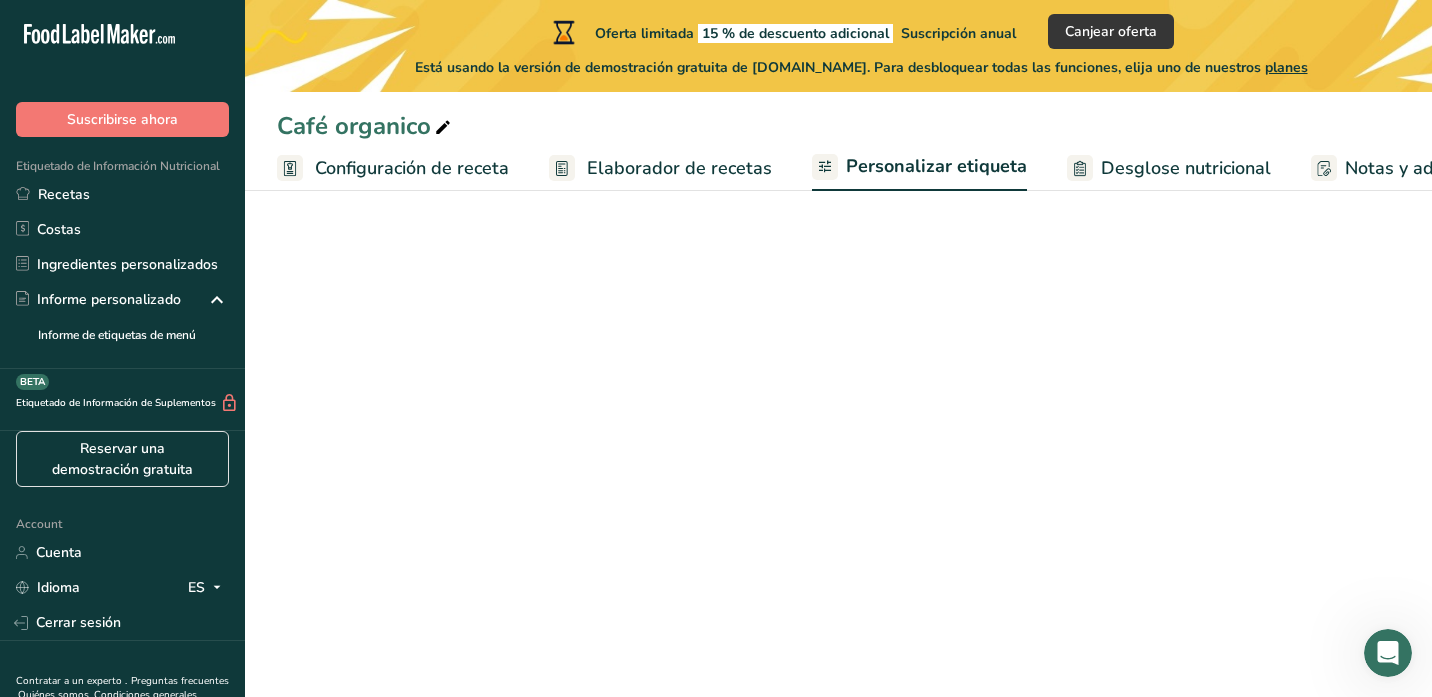 scroll, scrollTop: 0, scrollLeft: 145, axis: horizontal 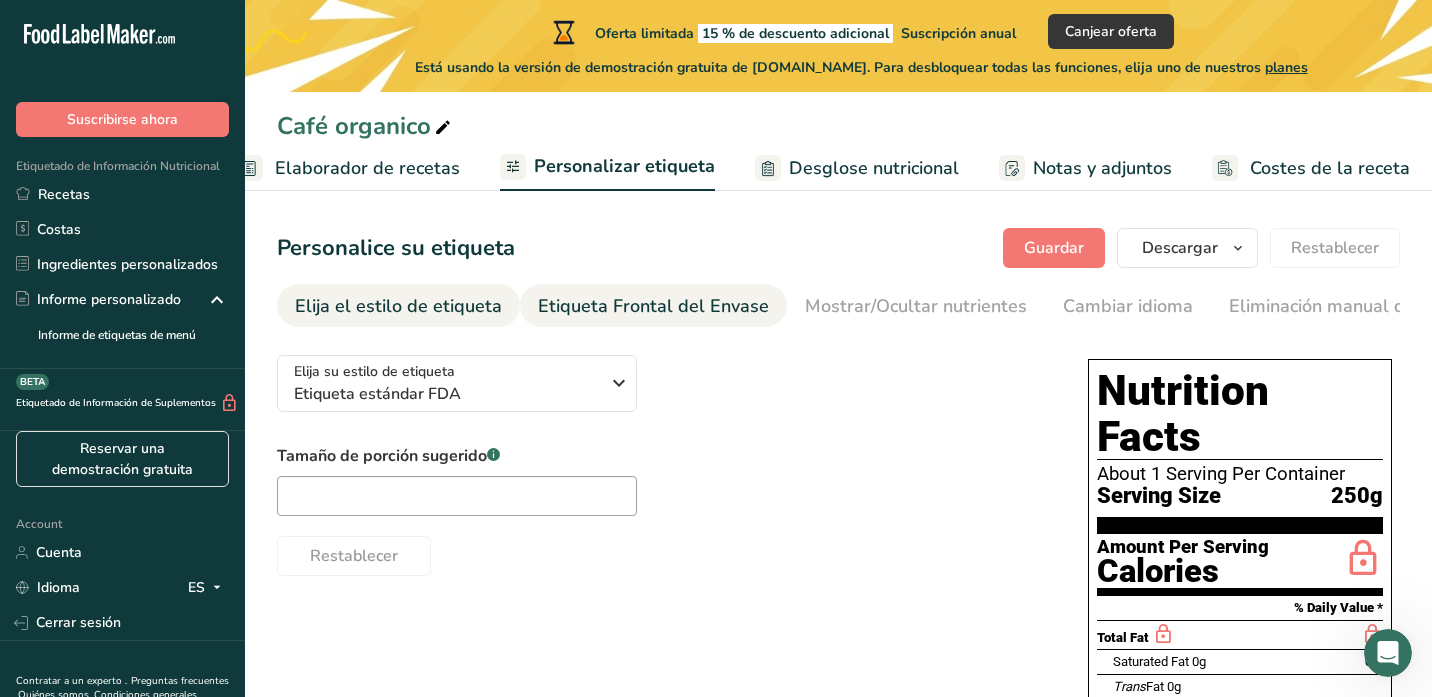 click on "Etiqueta Frontal del Envase" at bounding box center [653, 306] 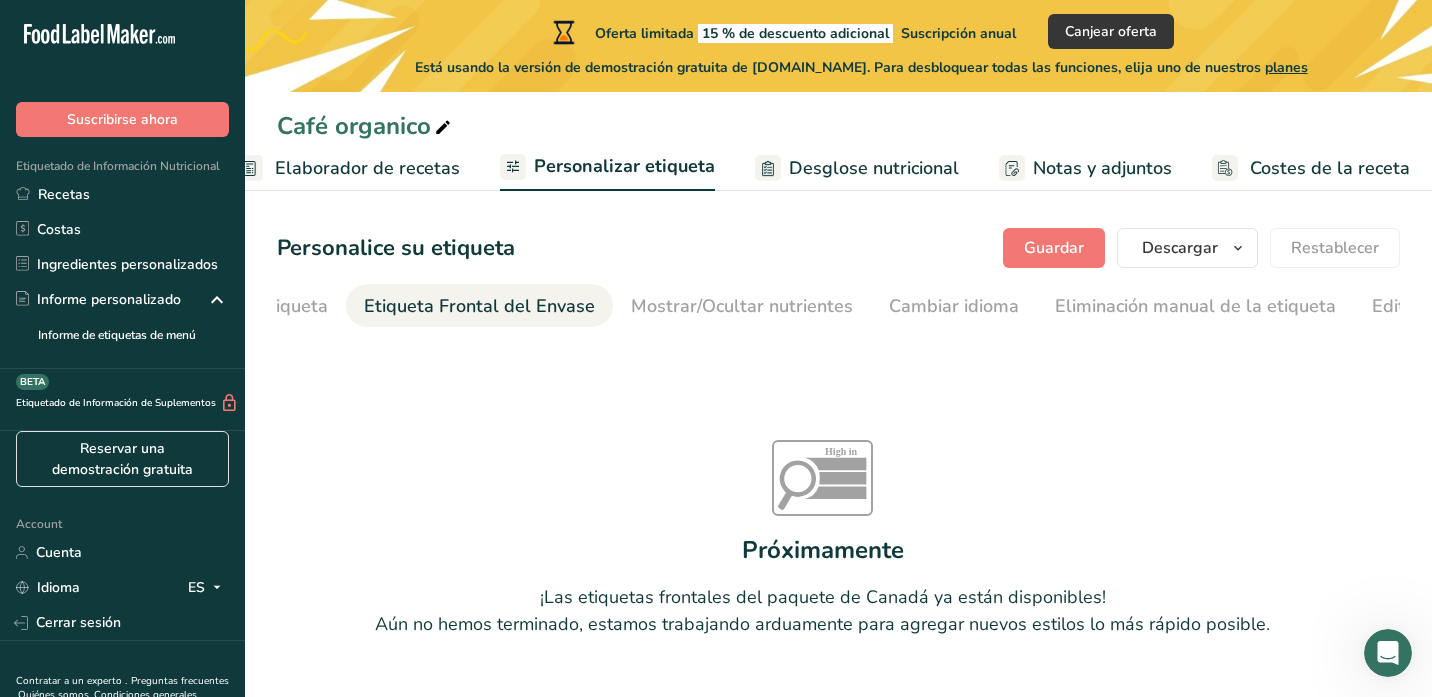 scroll, scrollTop: 0, scrollLeft: 238, axis: horizontal 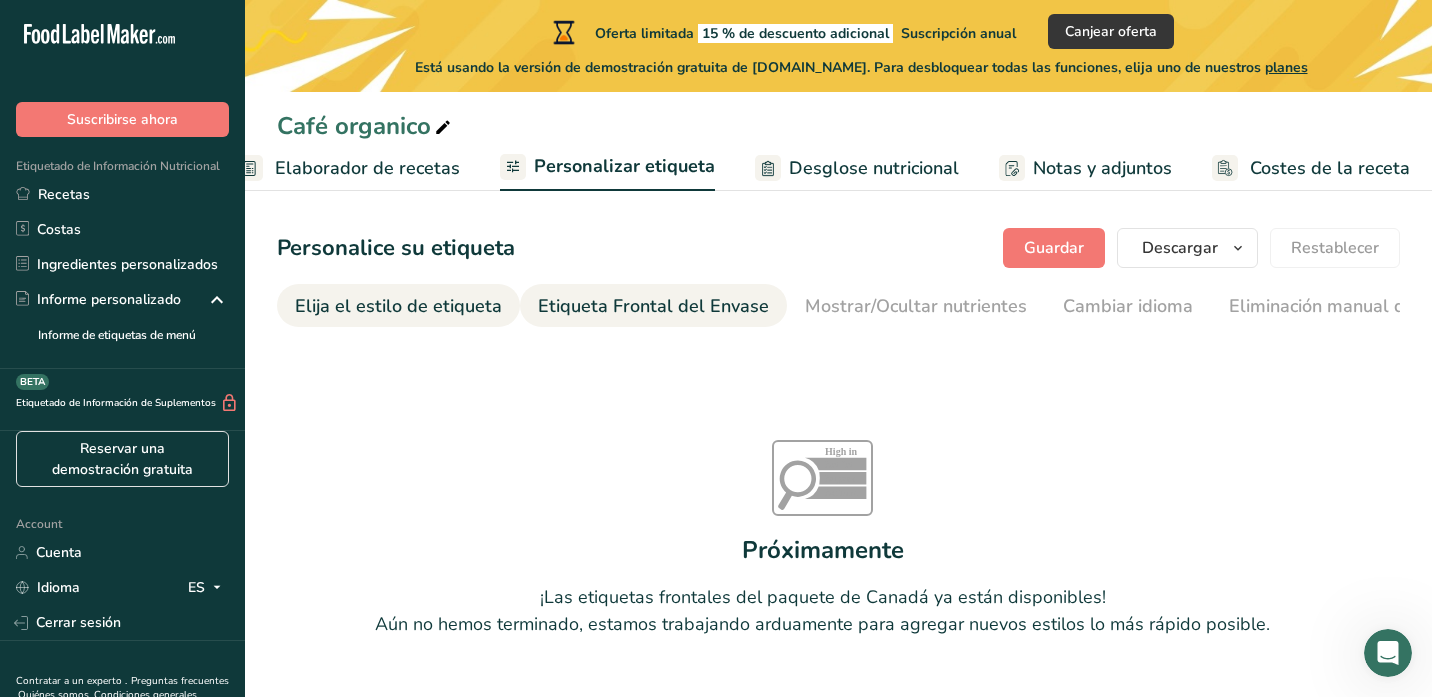 click on "Elija el estilo de etiqueta" at bounding box center [398, 306] 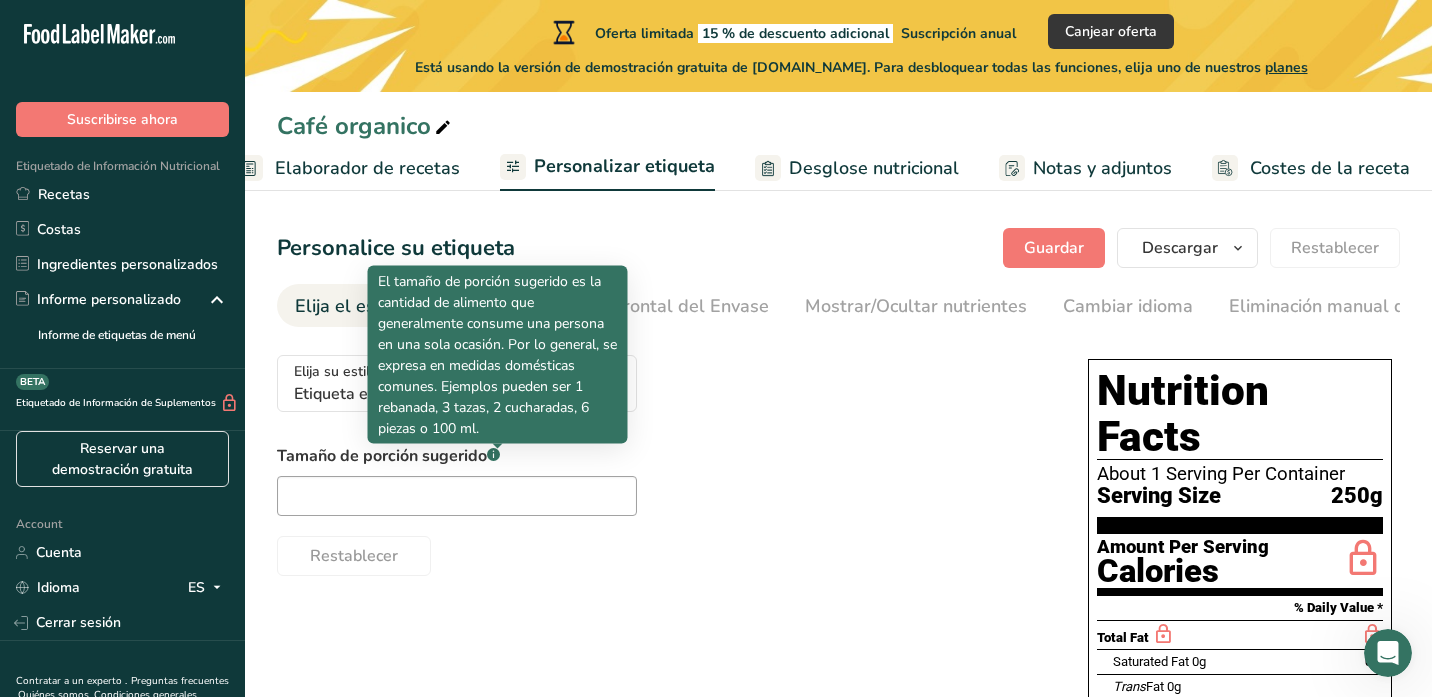 click on "El tamaño de porción sugerido es la cantidad de alimento que generalmente consume una persona en una sola ocasión. Por lo general, se expresa en medidas domésticas comunes. Ejemplos pueden ser 1 rebanada, 3 tazas, 2 cucharadas, 6 piezas o 100 ml." at bounding box center (498, 355) 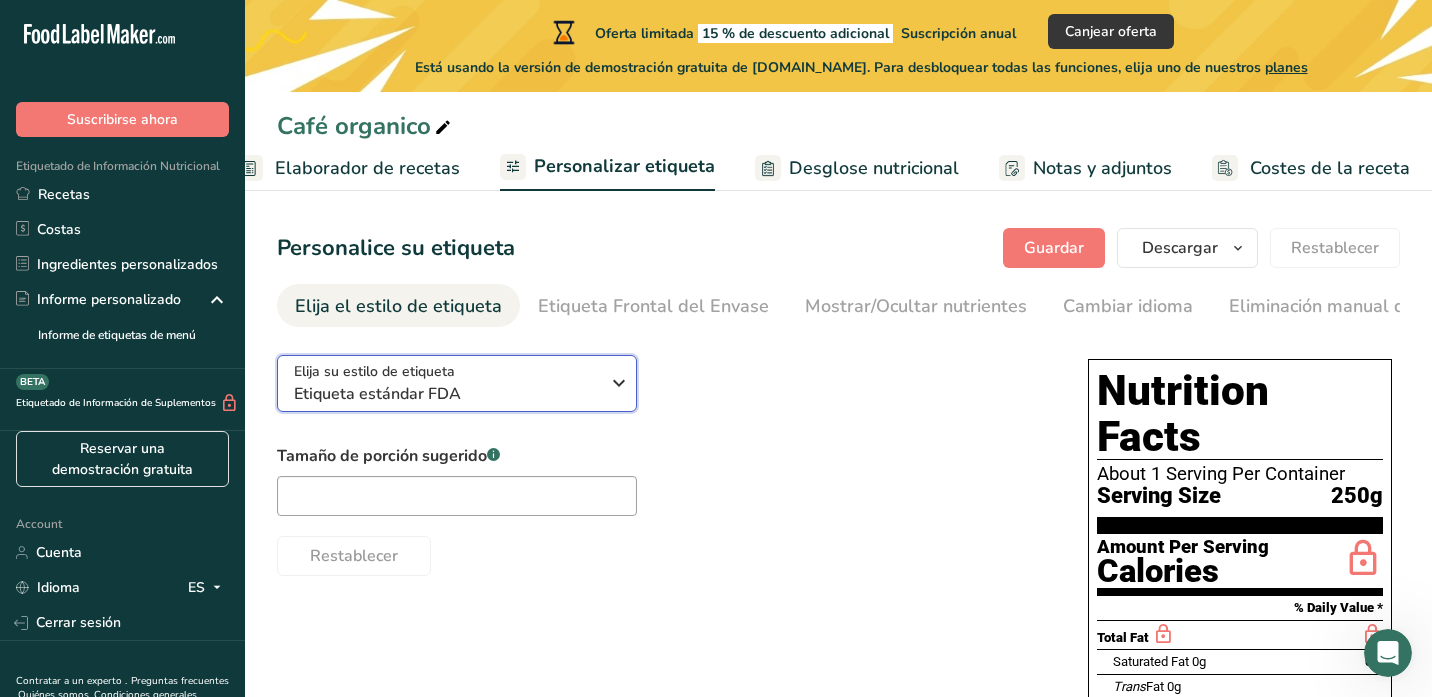 click on "Elija su estilo de etiqueta
Etiqueta estándar FDA" at bounding box center (446, 383) 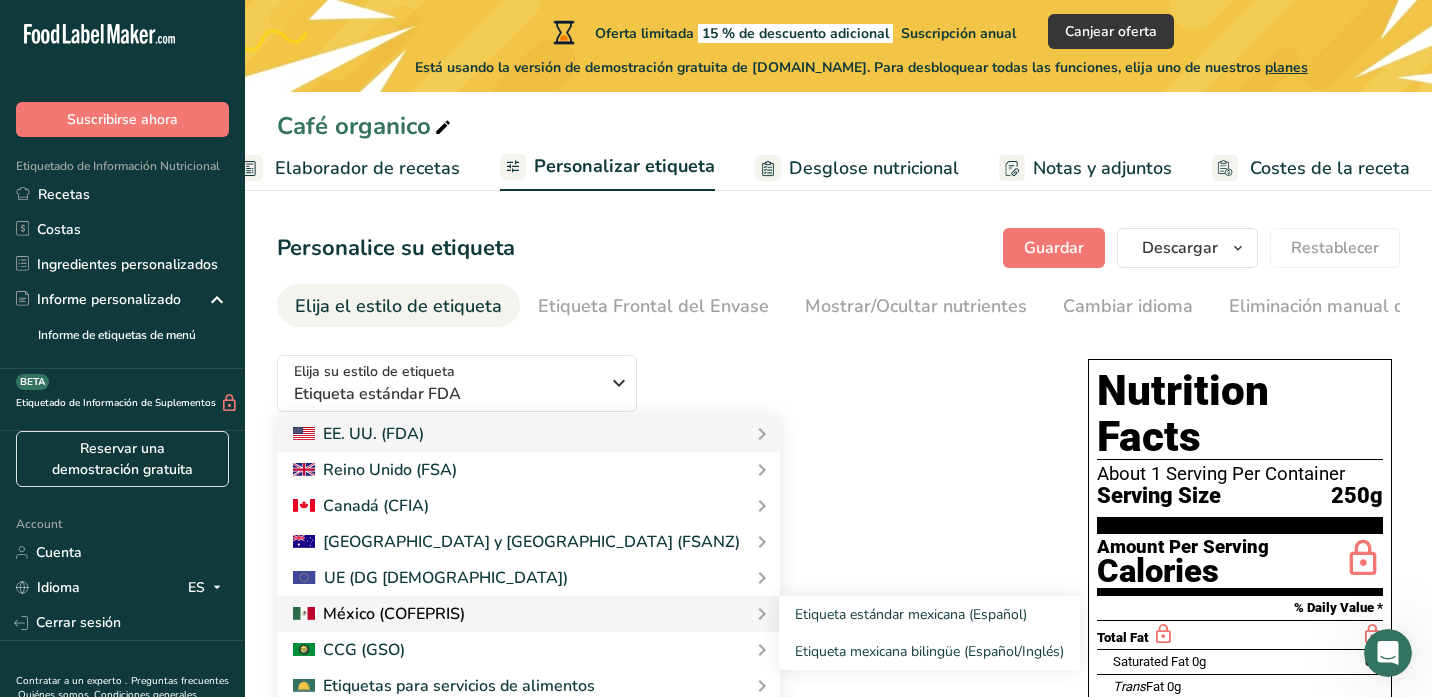 click at bounding box center [528, 614] 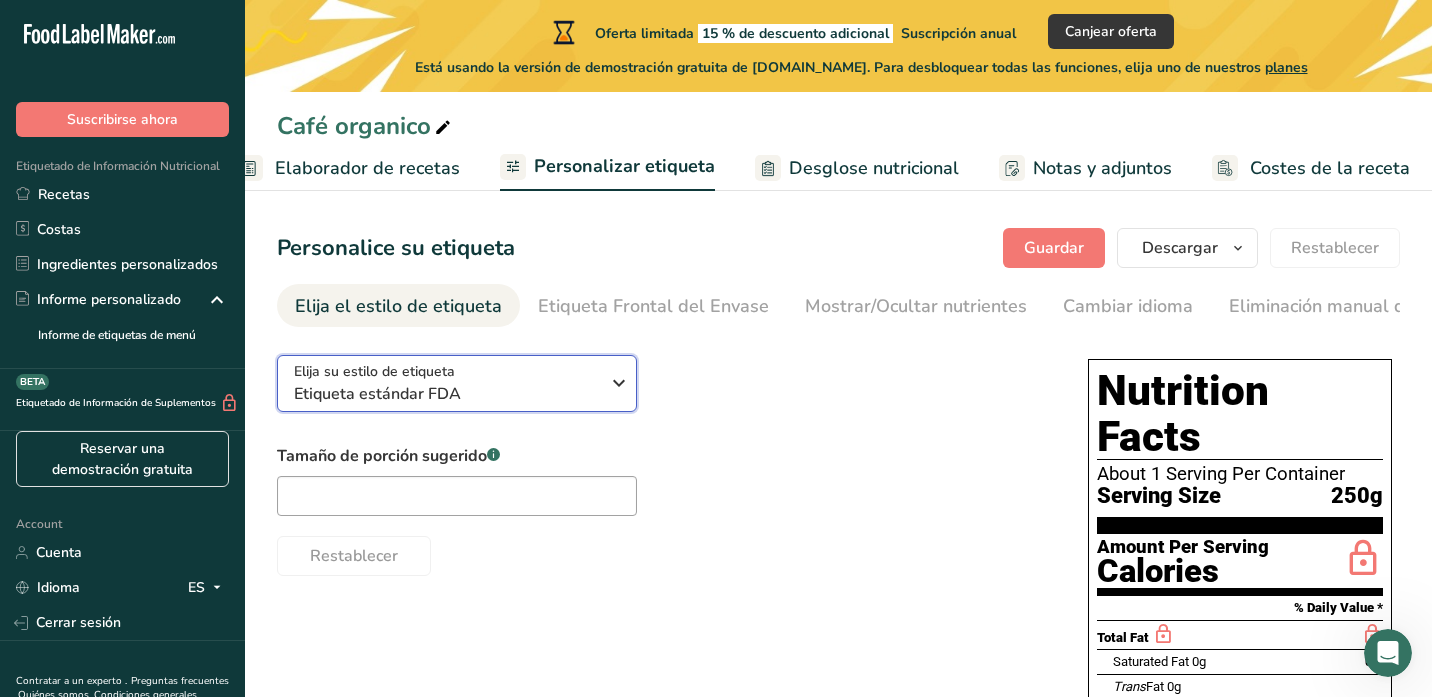 click at bounding box center [619, 383] 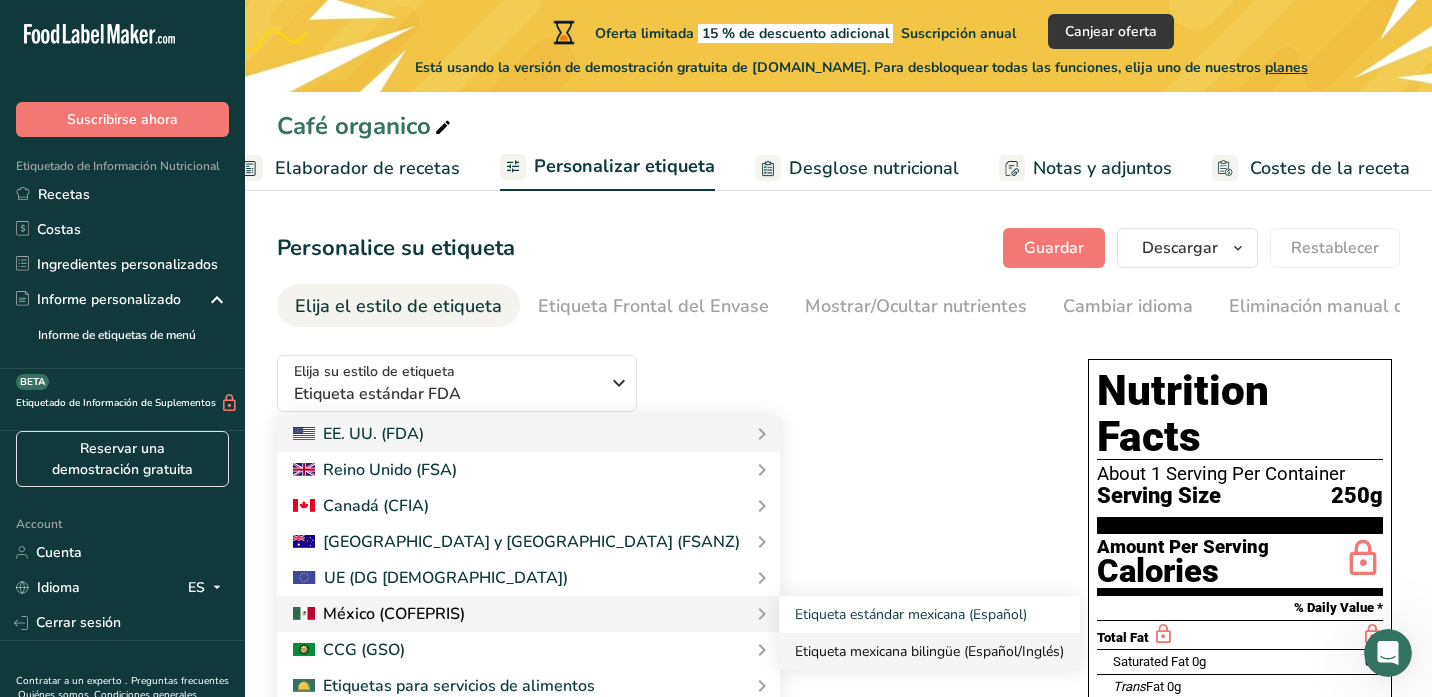 click on "Etiqueta mexicana bilingüe (Español/Inglés)" at bounding box center [929, 651] 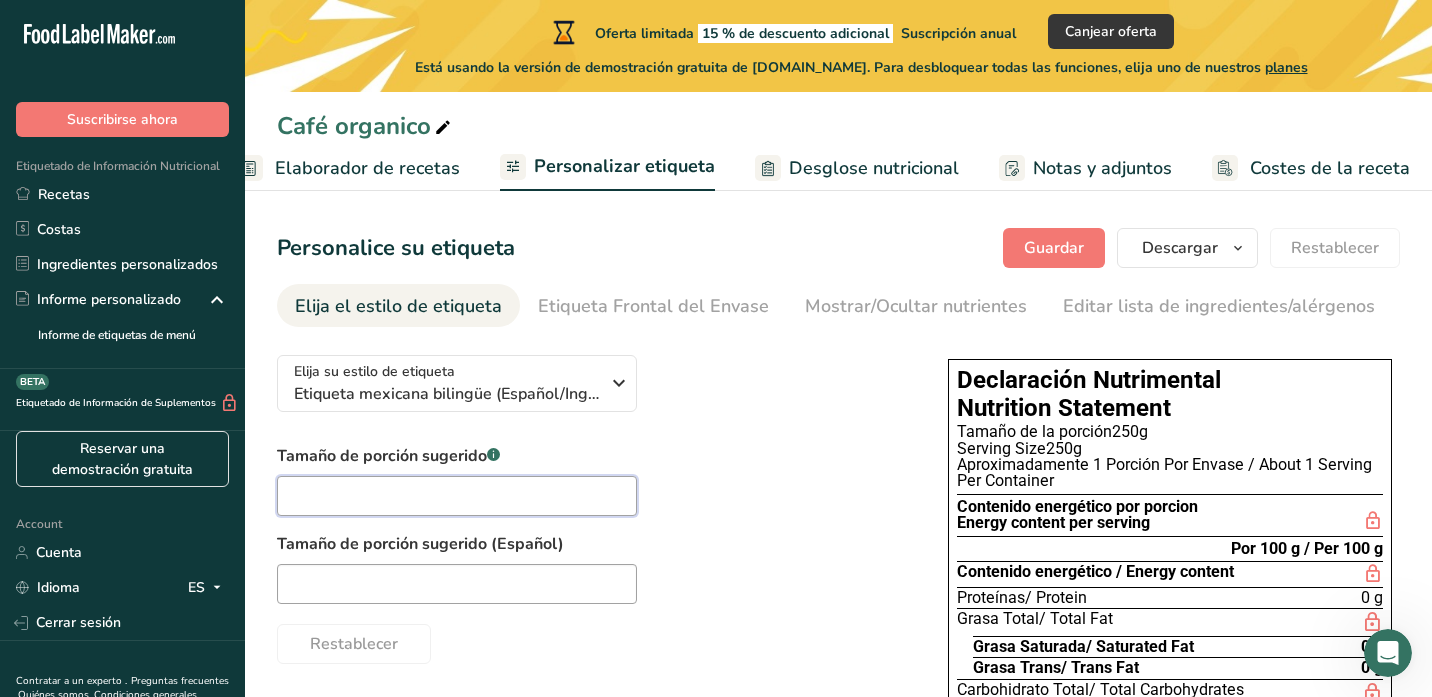 click at bounding box center [457, 496] 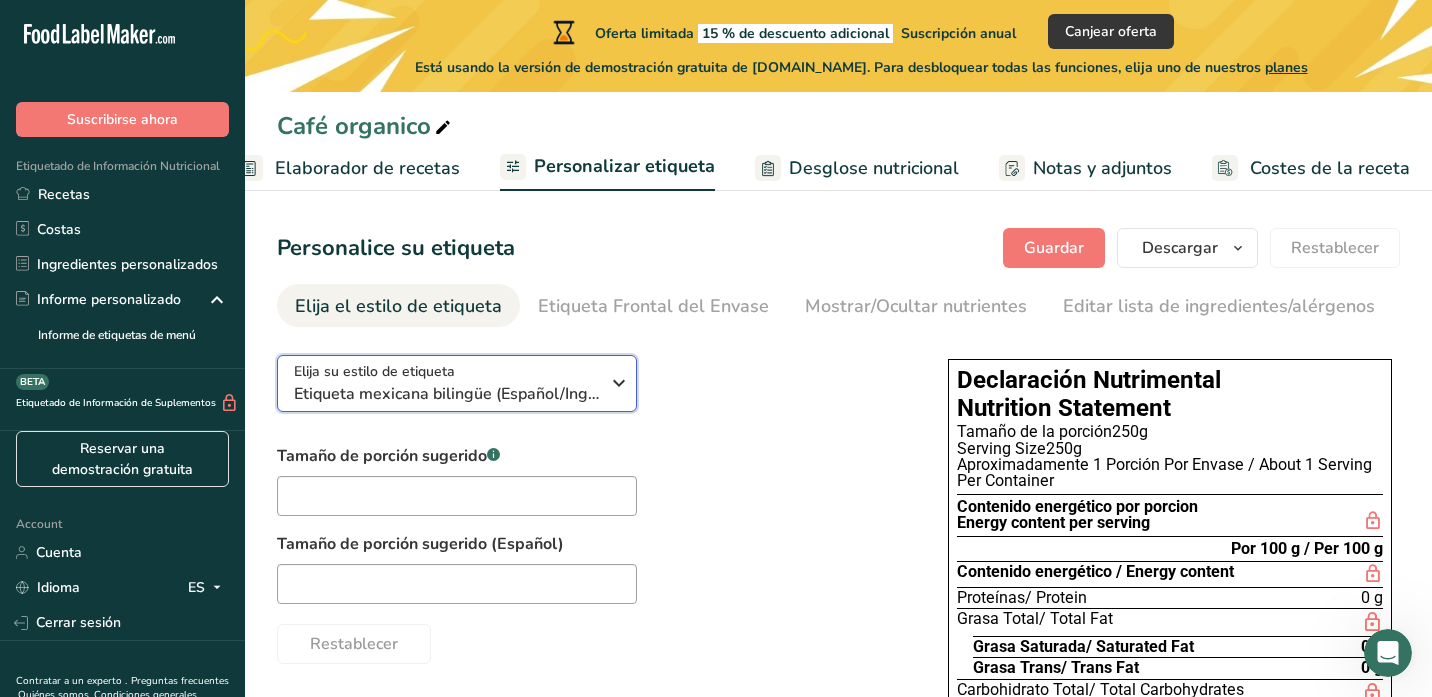 click at bounding box center [619, 383] 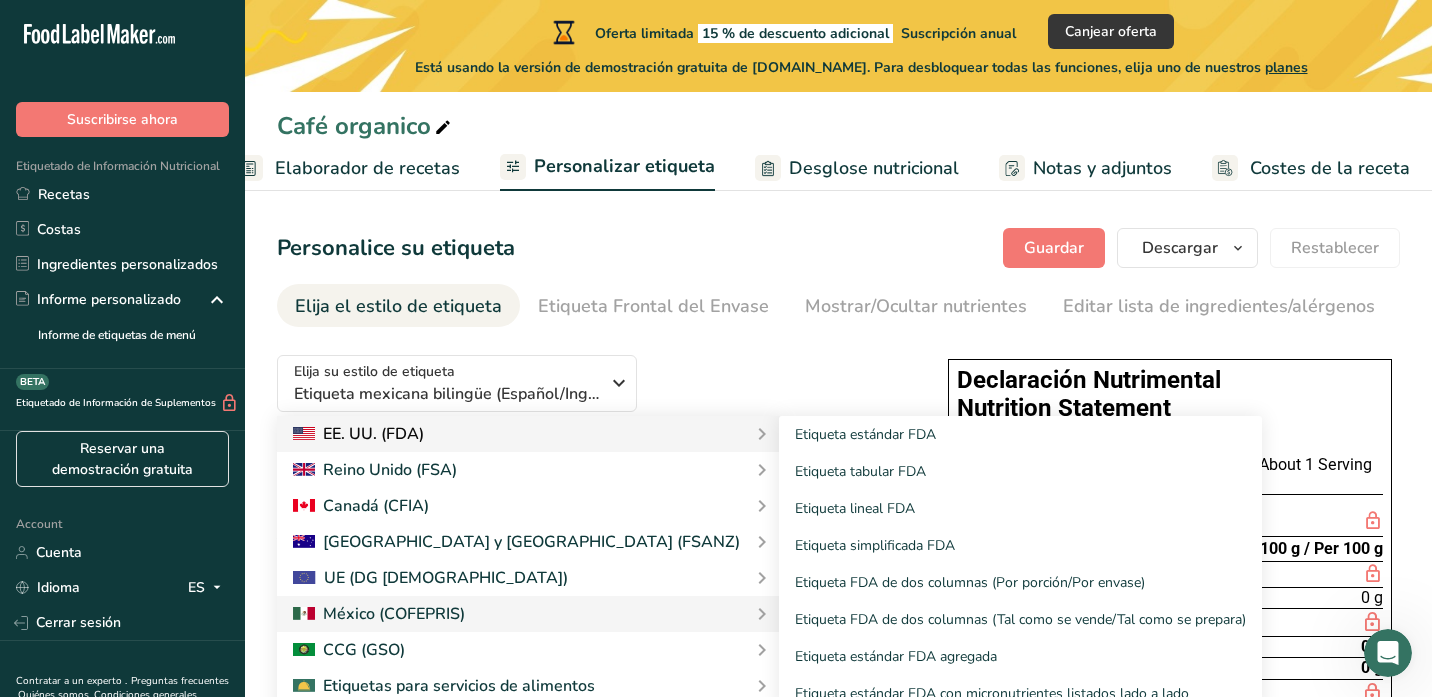 click on "Etiqueta estándar FDA
Etiqueta tabular FDA
Etiqueta lineal FDA
Etiqueta simplificada FDA
Etiqueta FDA de dos columnas (Por porción/Por envase)
Etiqueta FDA de dos columnas (Tal como se vende/Tal como se prepara)
Etiqueta estándar FDA agregada
Etiqueta estándar FDA con micronutrientes listados lado a lado" at bounding box center [1008, 564] 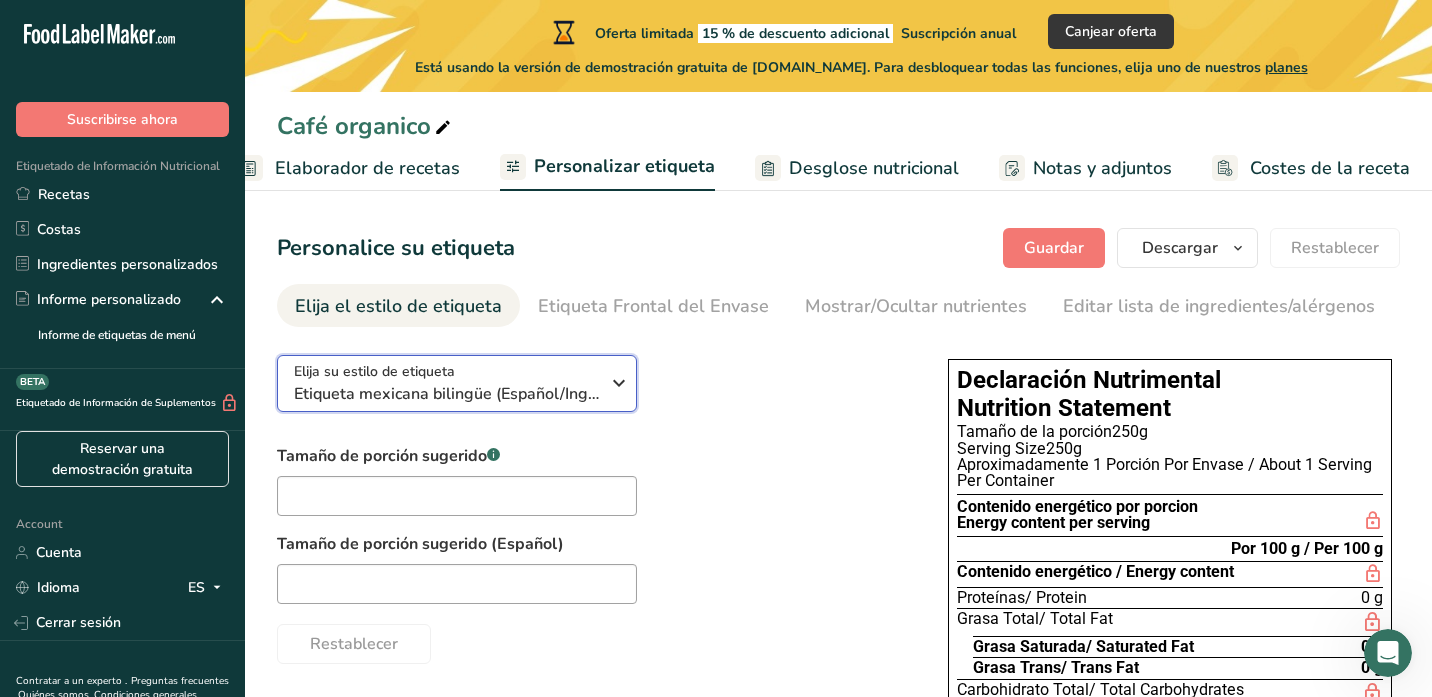 click at bounding box center (619, 383) 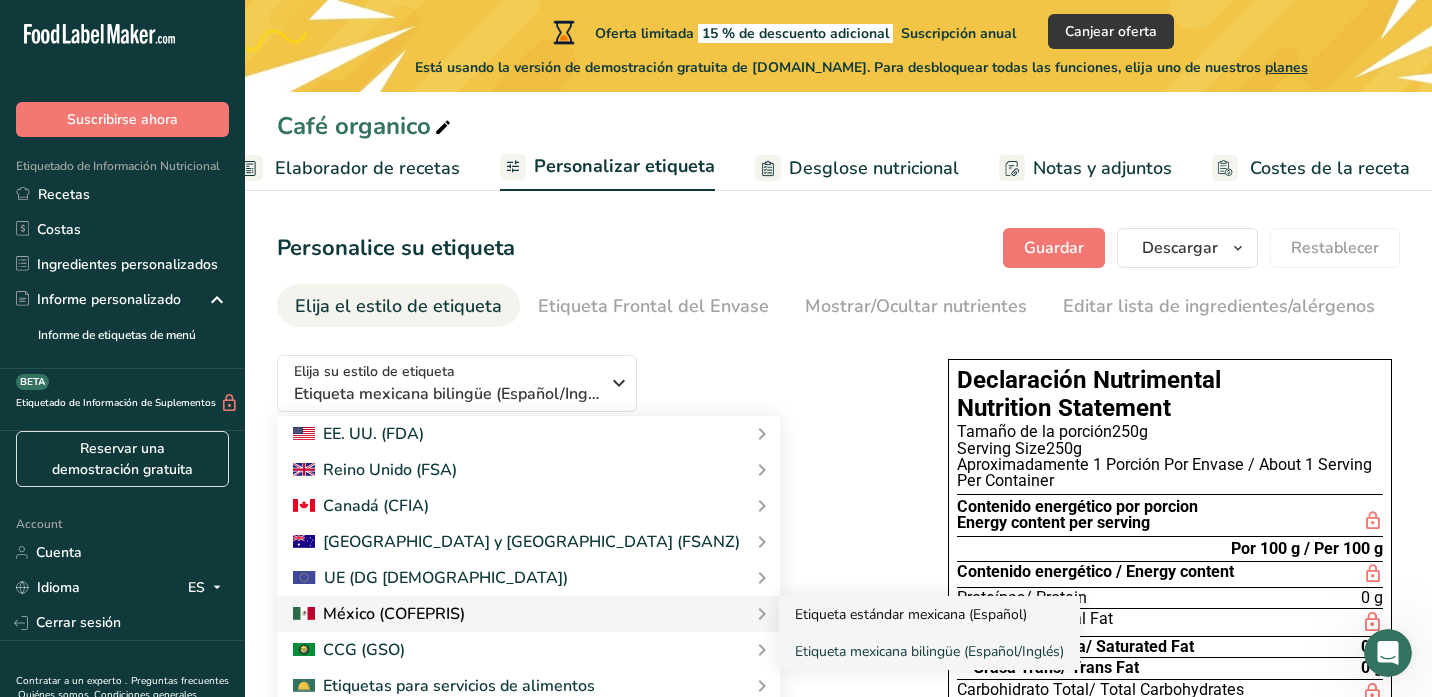 click on "Etiqueta estándar mexicana (Español)" at bounding box center [929, 614] 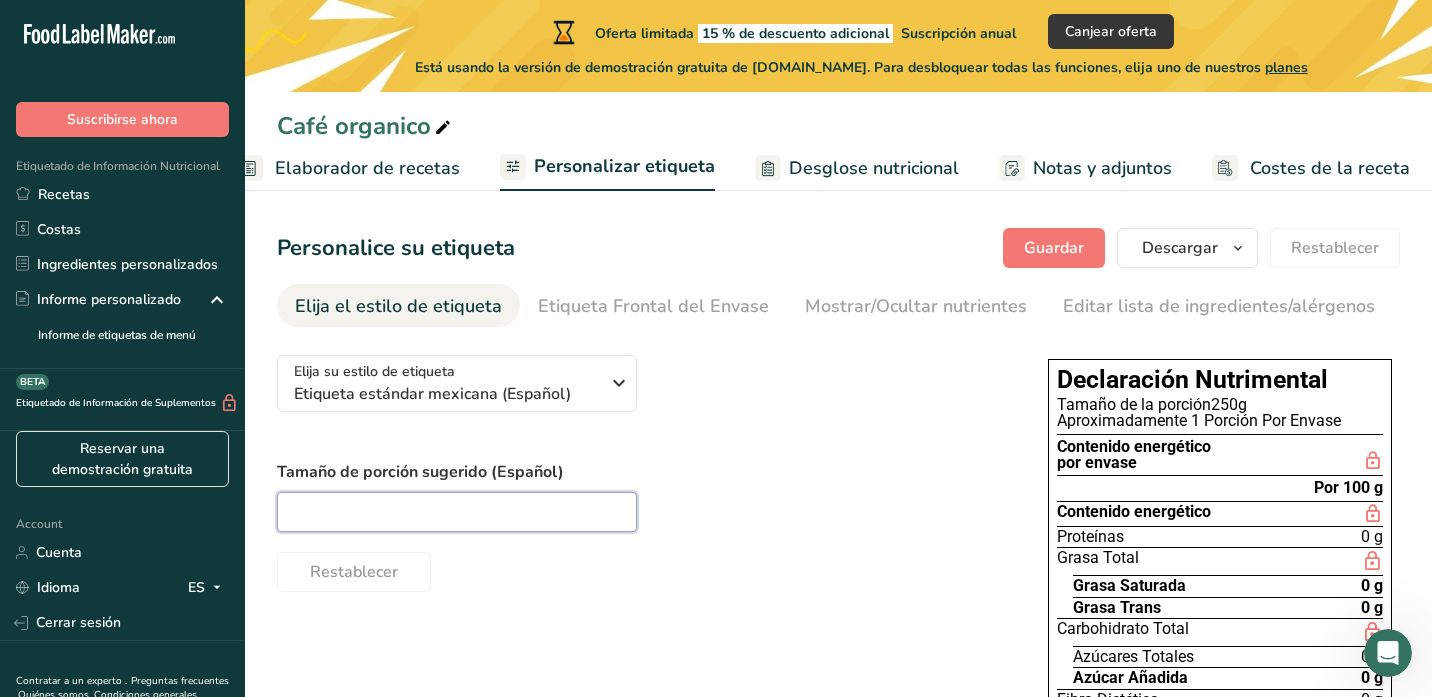 click at bounding box center [457, 512] 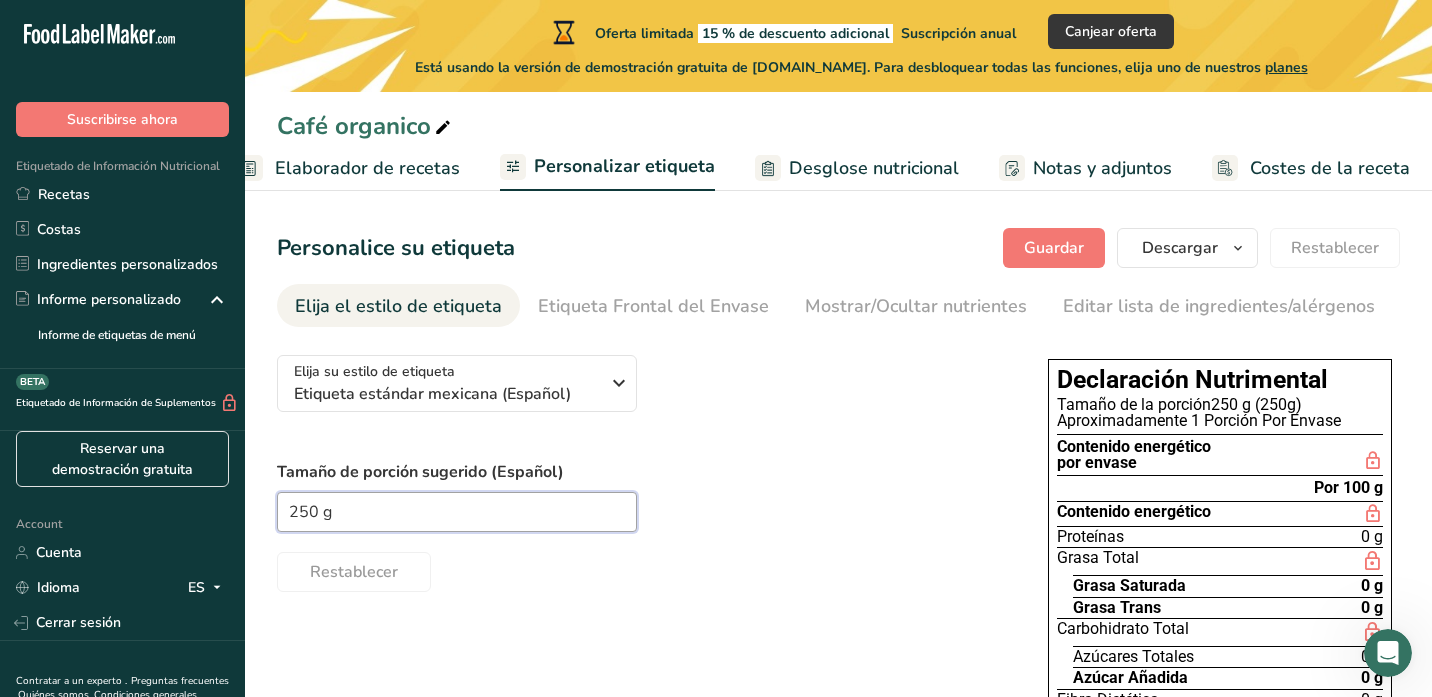 type on "250 g" 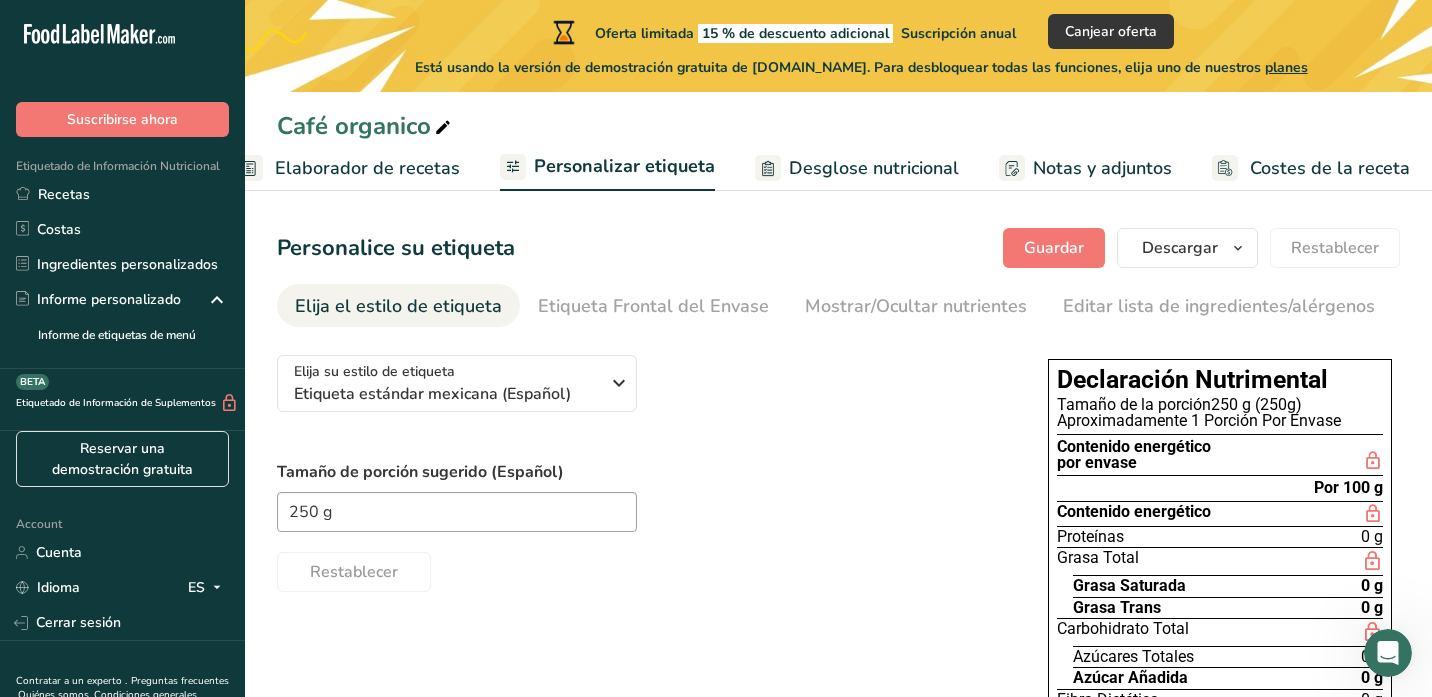 click on "Restablecer" at bounding box center (642, 568) 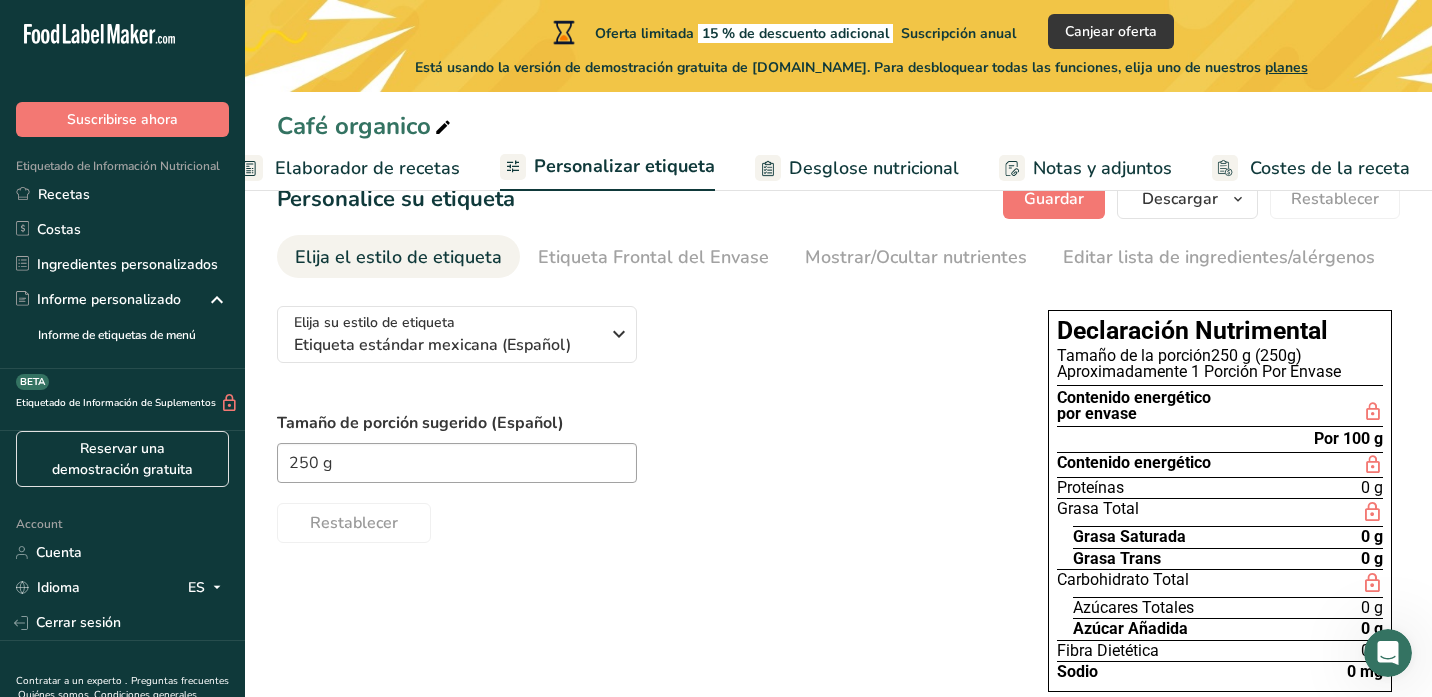 scroll, scrollTop: 80, scrollLeft: 0, axis: vertical 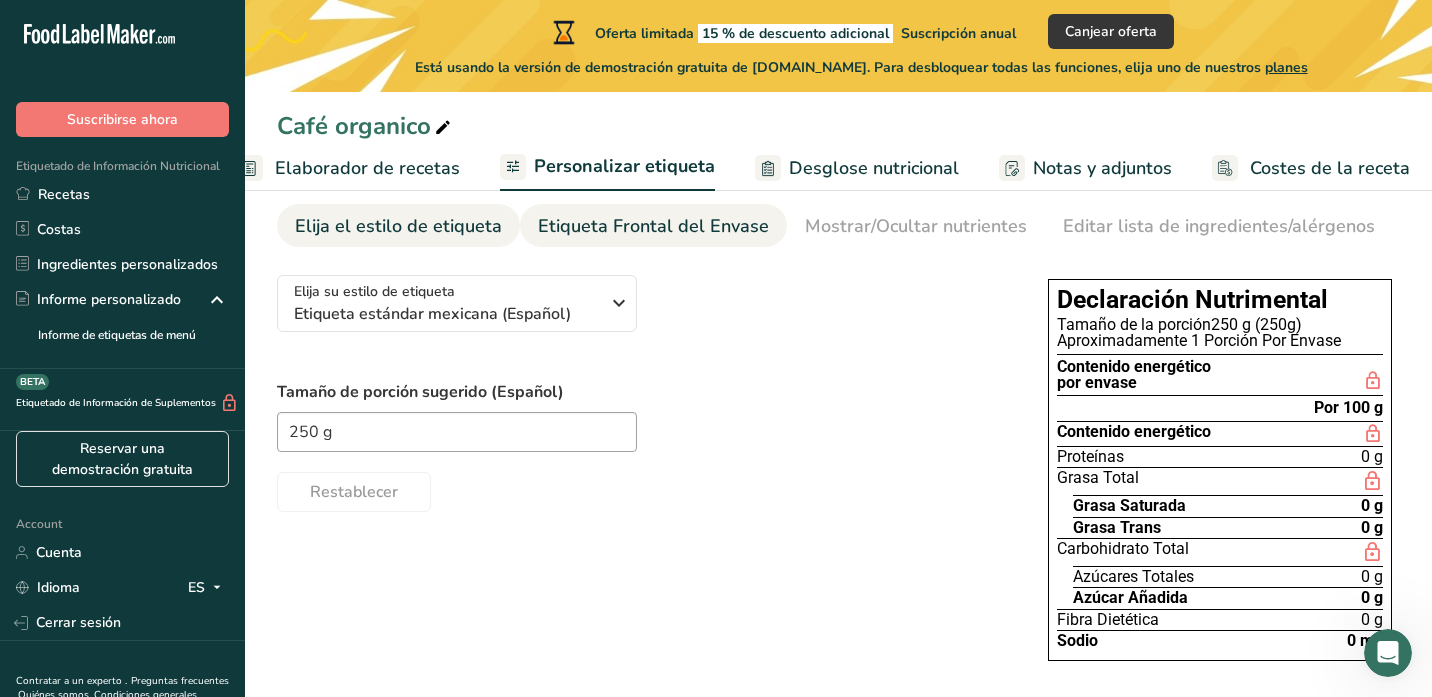 click on "Etiqueta Frontal del Envase" at bounding box center (653, 226) 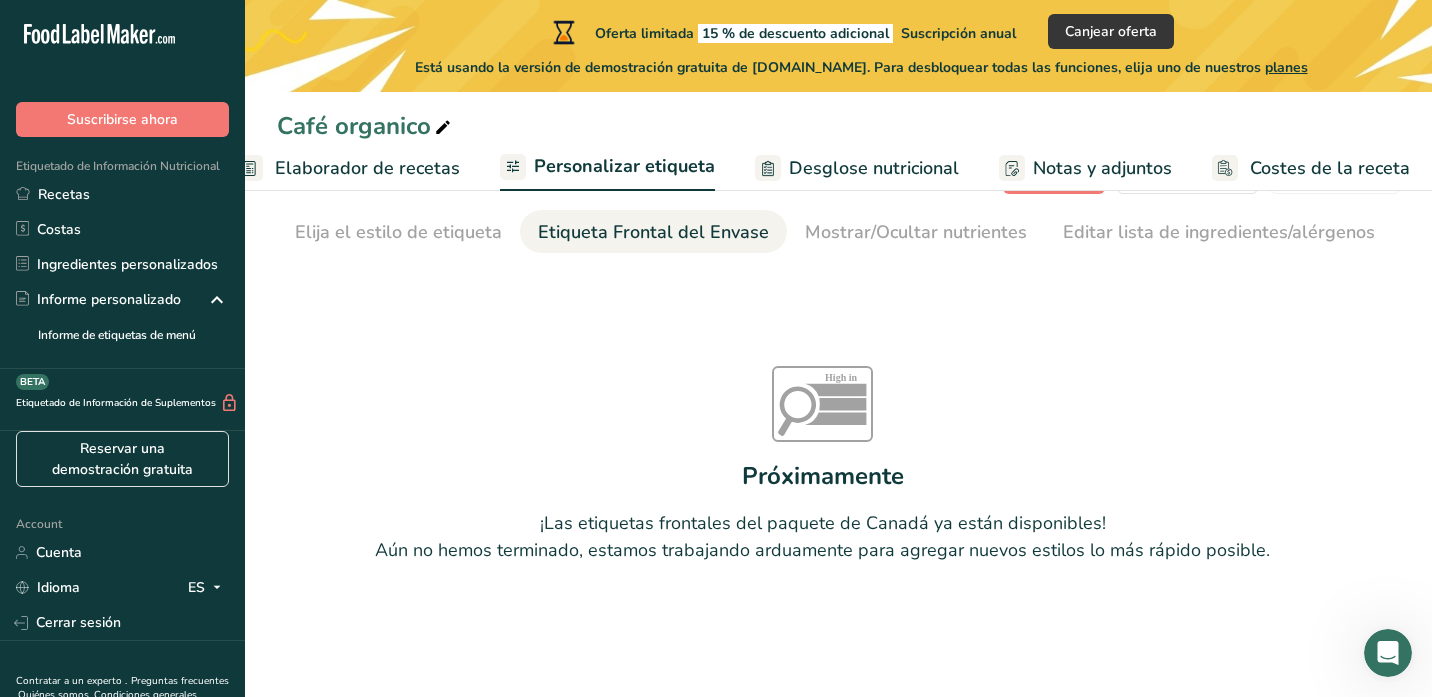 scroll, scrollTop: 79, scrollLeft: 0, axis: vertical 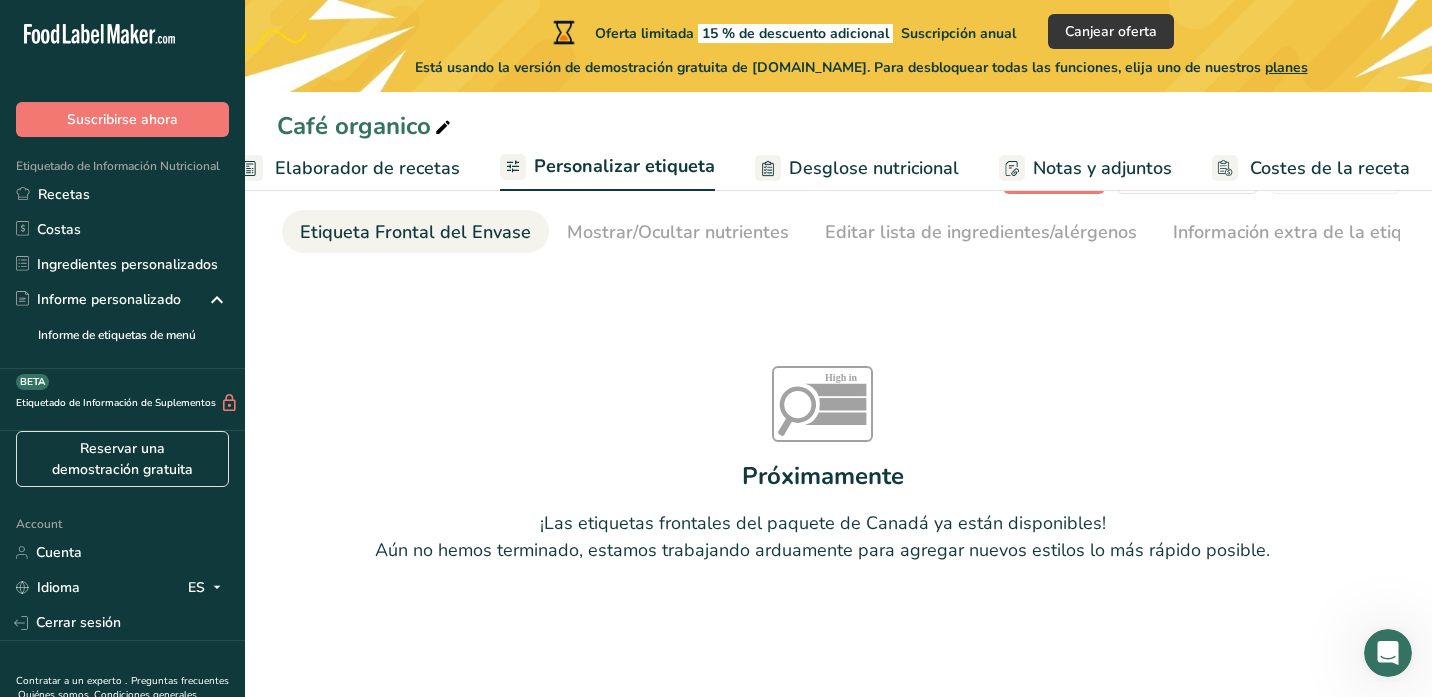 drag, startPoint x: 480, startPoint y: 247, endPoint x: 431, endPoint y: 248, distance: 49.010204 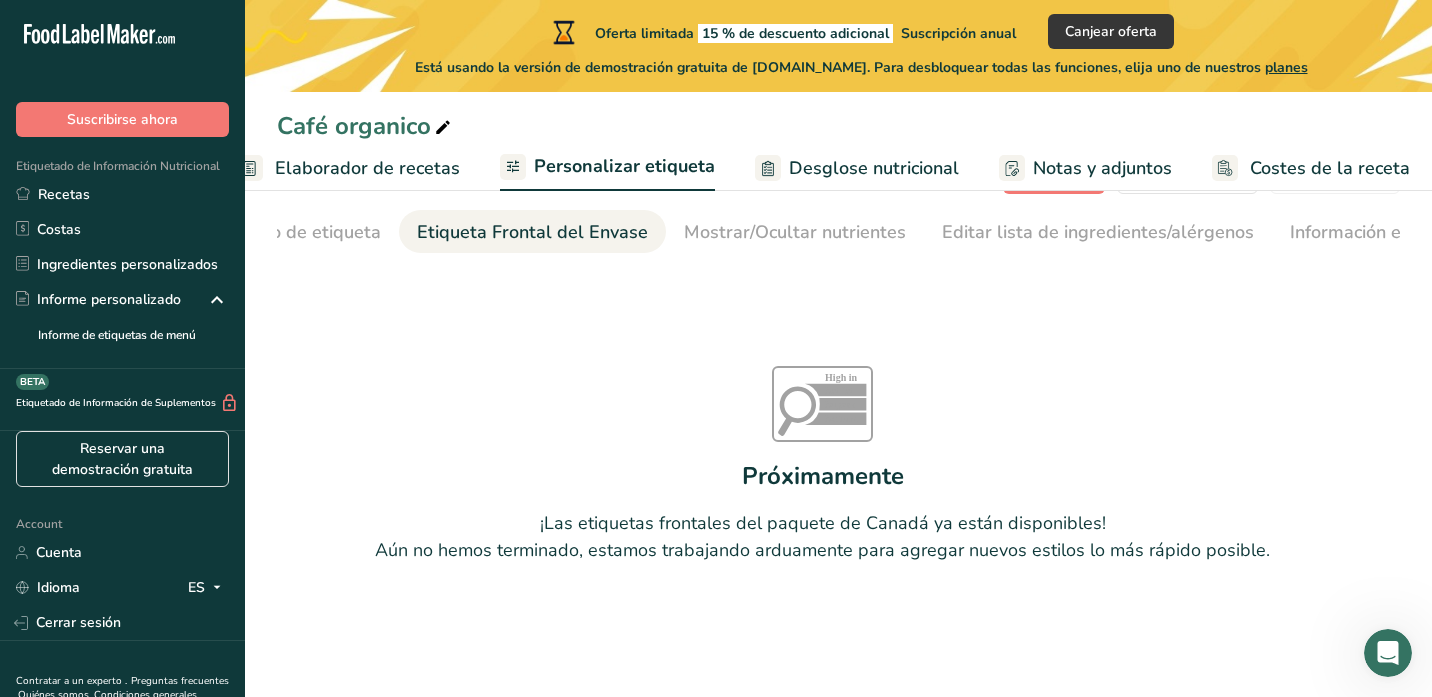 scroll, scrollTop: 0, scrollLeft: 103, axis: horizontal 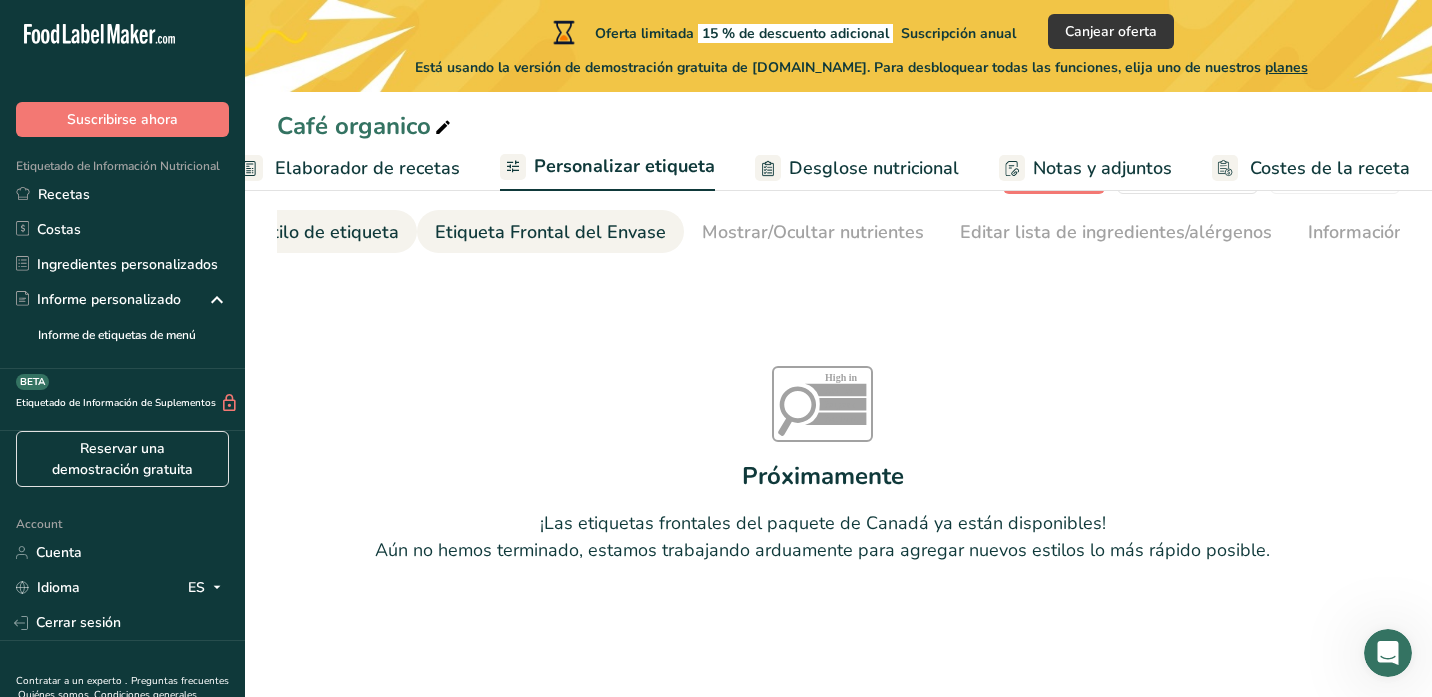 click on "Elija el estilo de etiqueta" at bounding box center (295, 232) 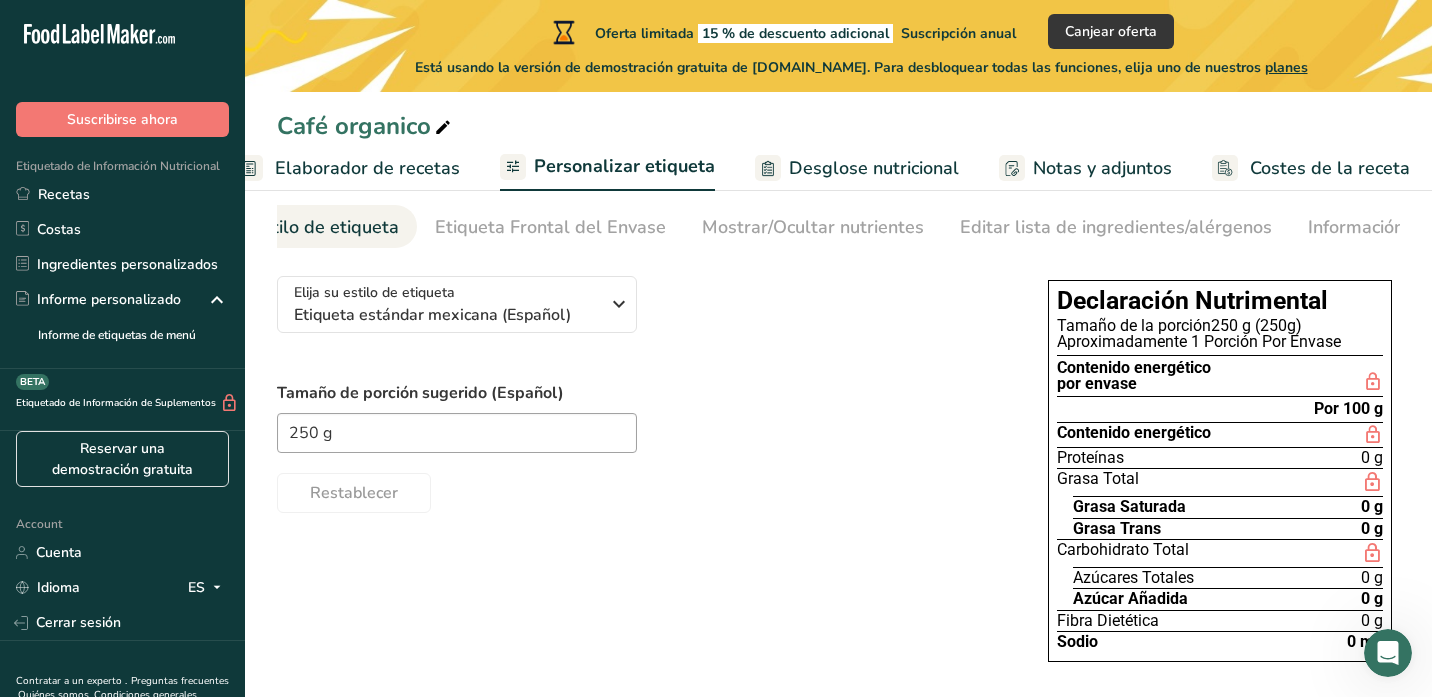scroll, scrollTop: 0, scrollLeft: 0, axis: both 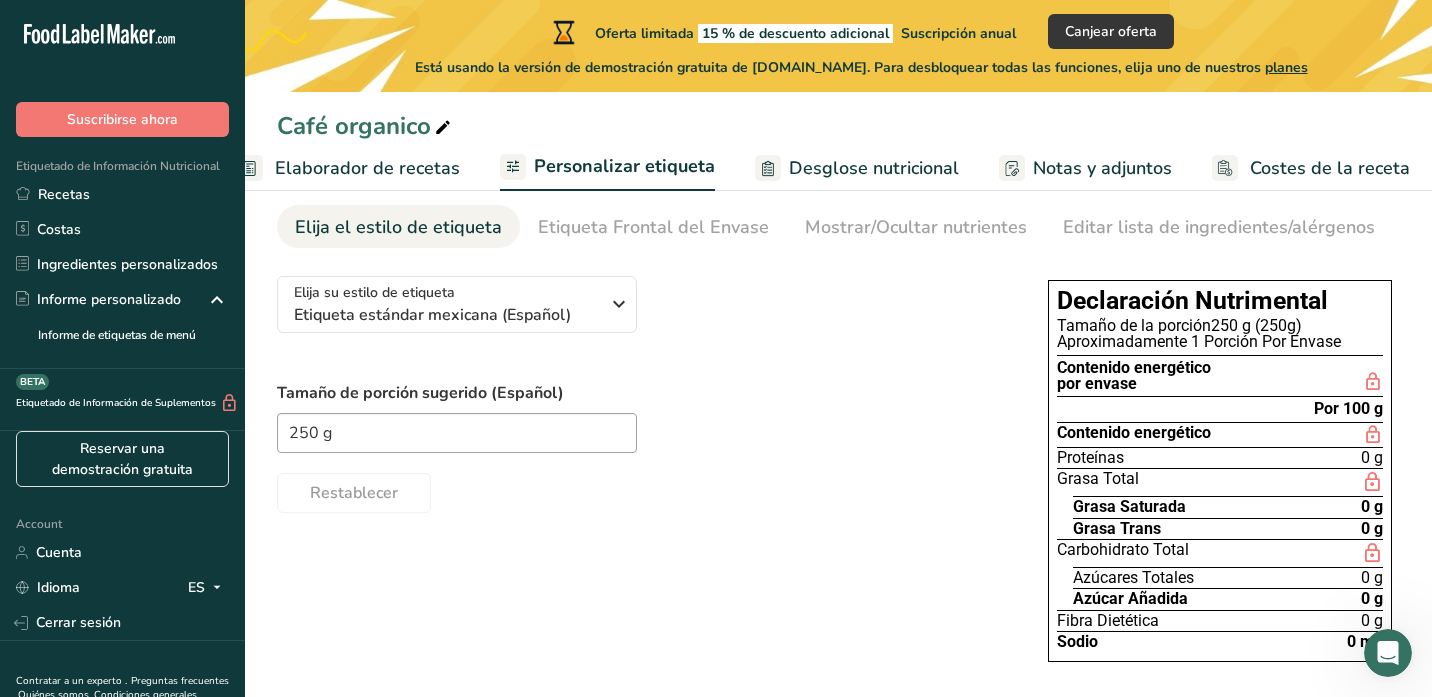 click on "250 g" at bounding box center [642, 433] 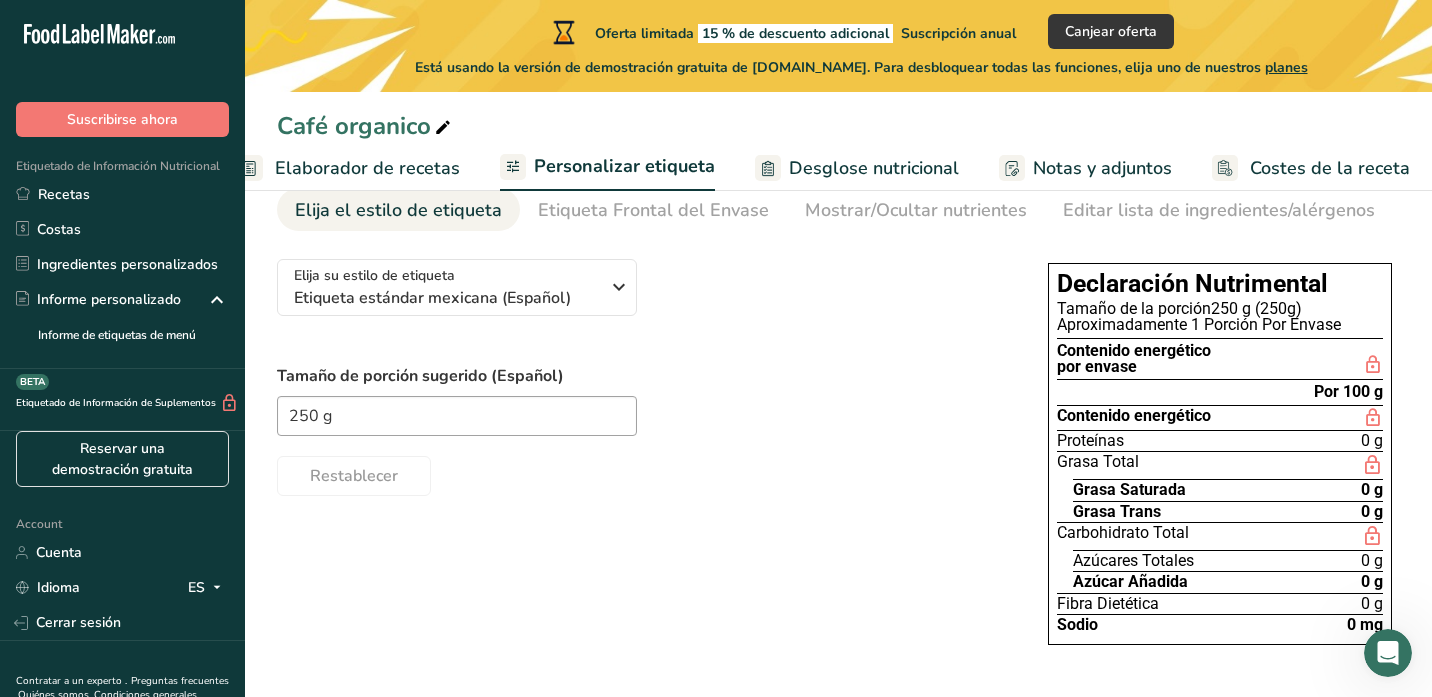 scroll, scrollTop: 100, scrollLeft: 0, axis: vertical 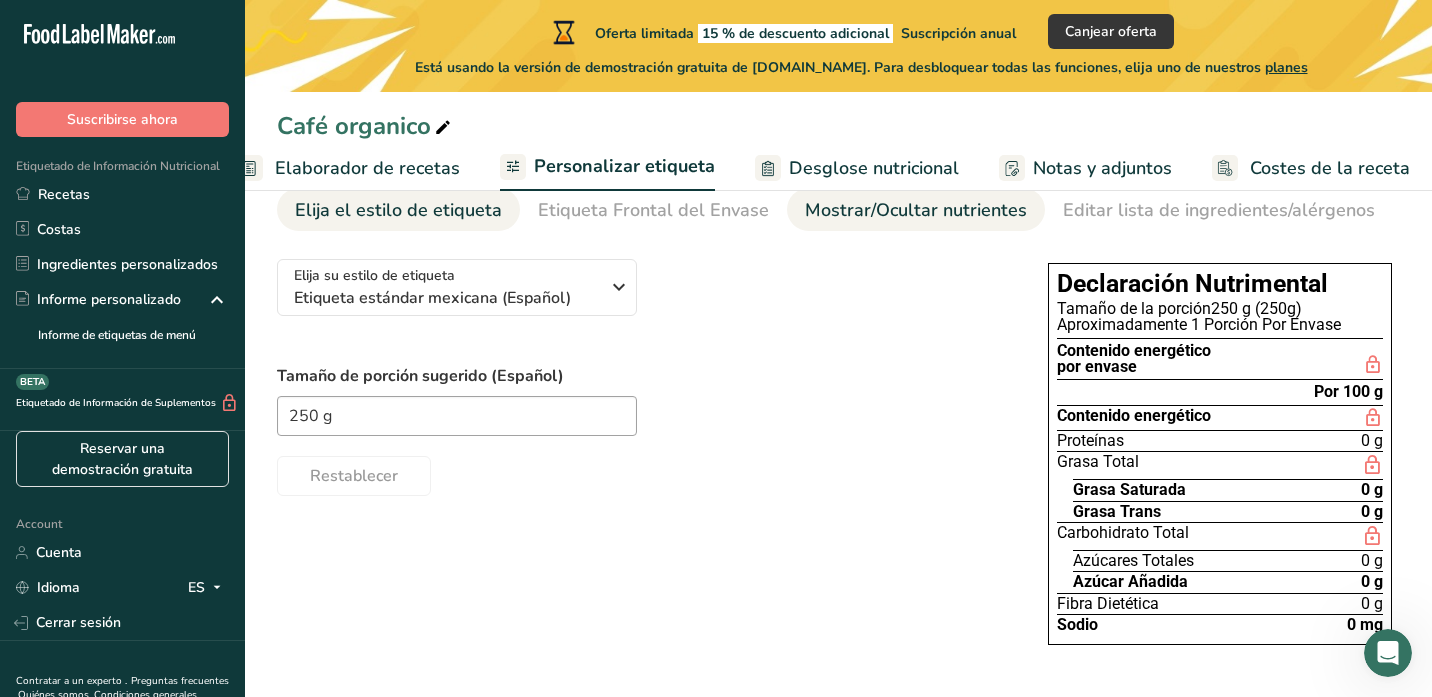 click on "Mostrar/Ocultar nutrientes" at bounding box center (916, 210) 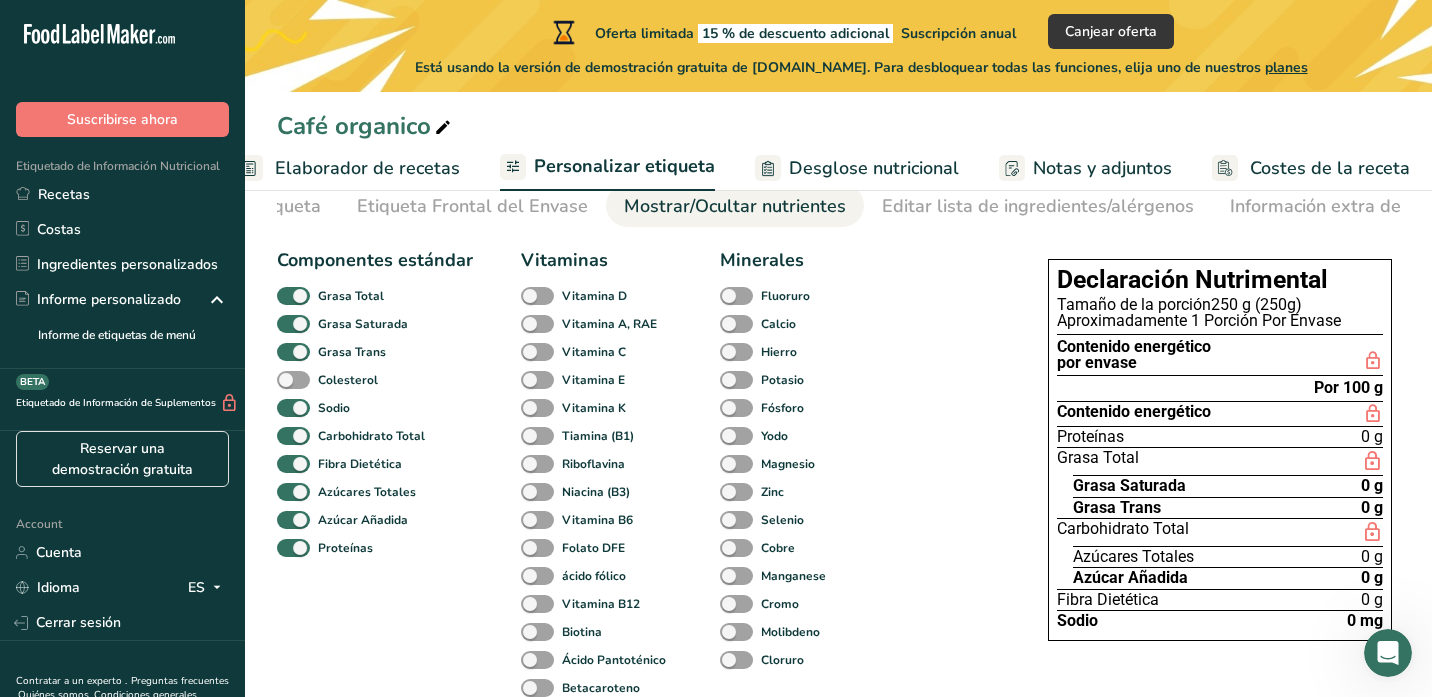 scroll, scrollTop: 0, scrollLeft: 266, axis: horizontal 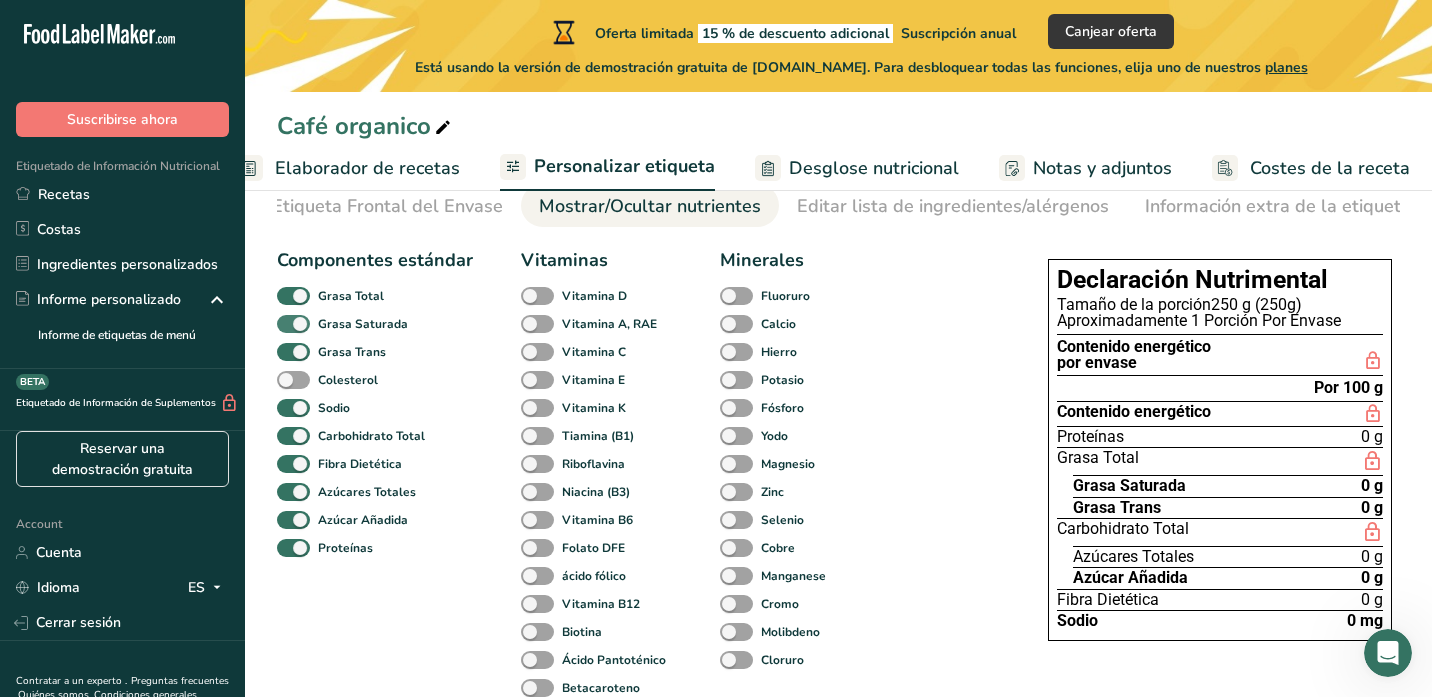 click at bounding box center [293, 324] 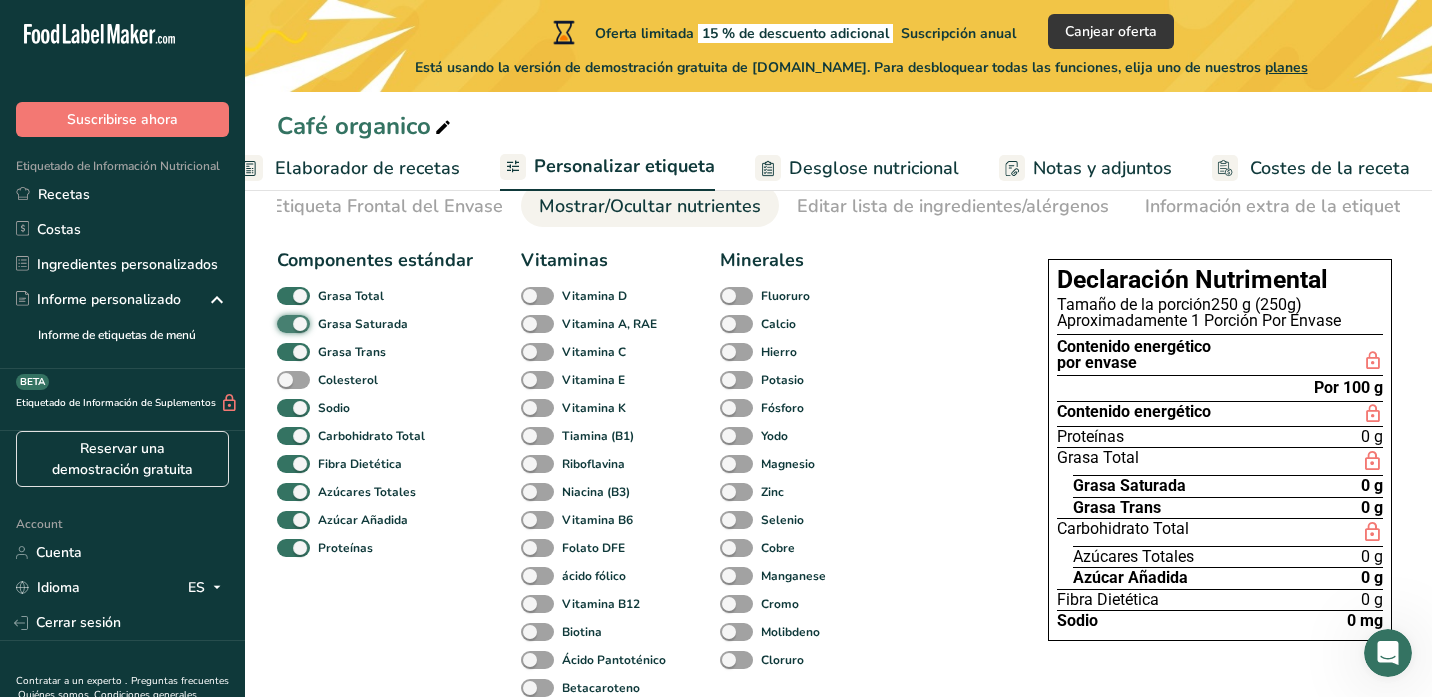 click on "Grasa Saturada" at bounding box center (283, 323) 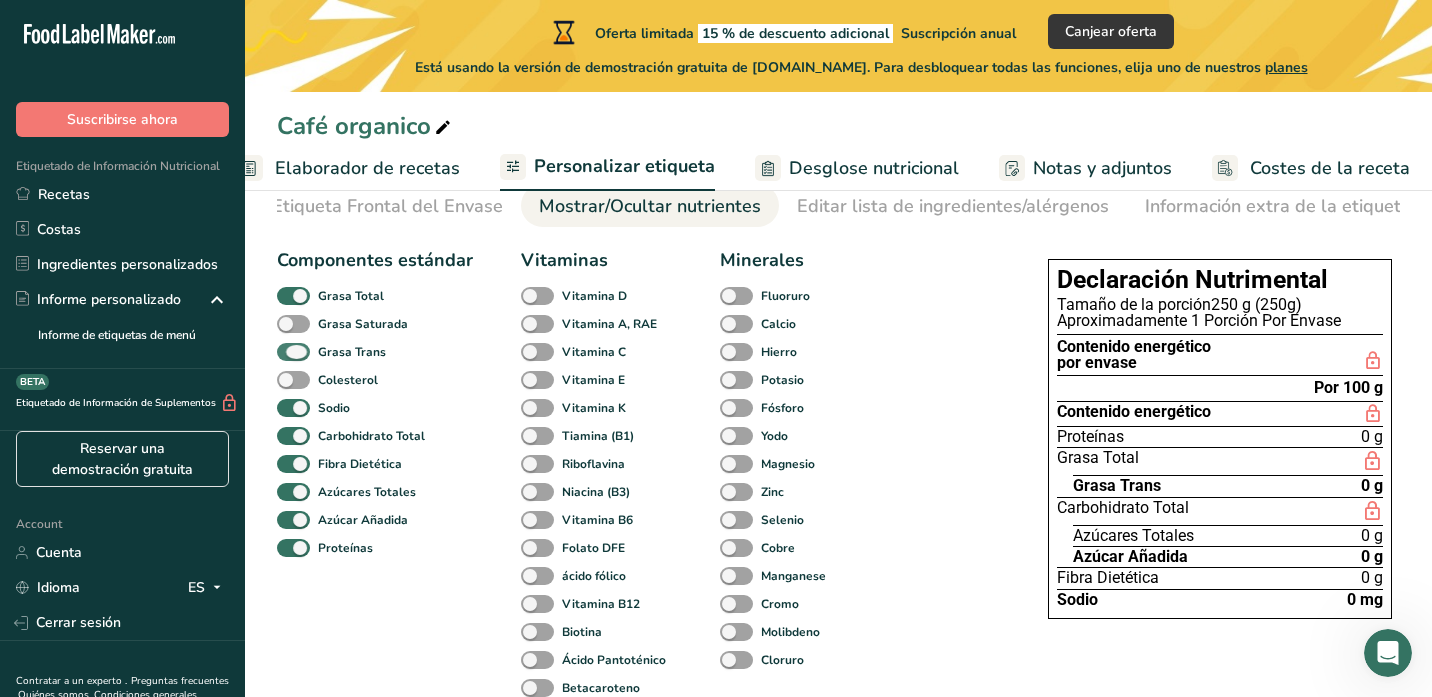 click at bounding box center [293, 352] 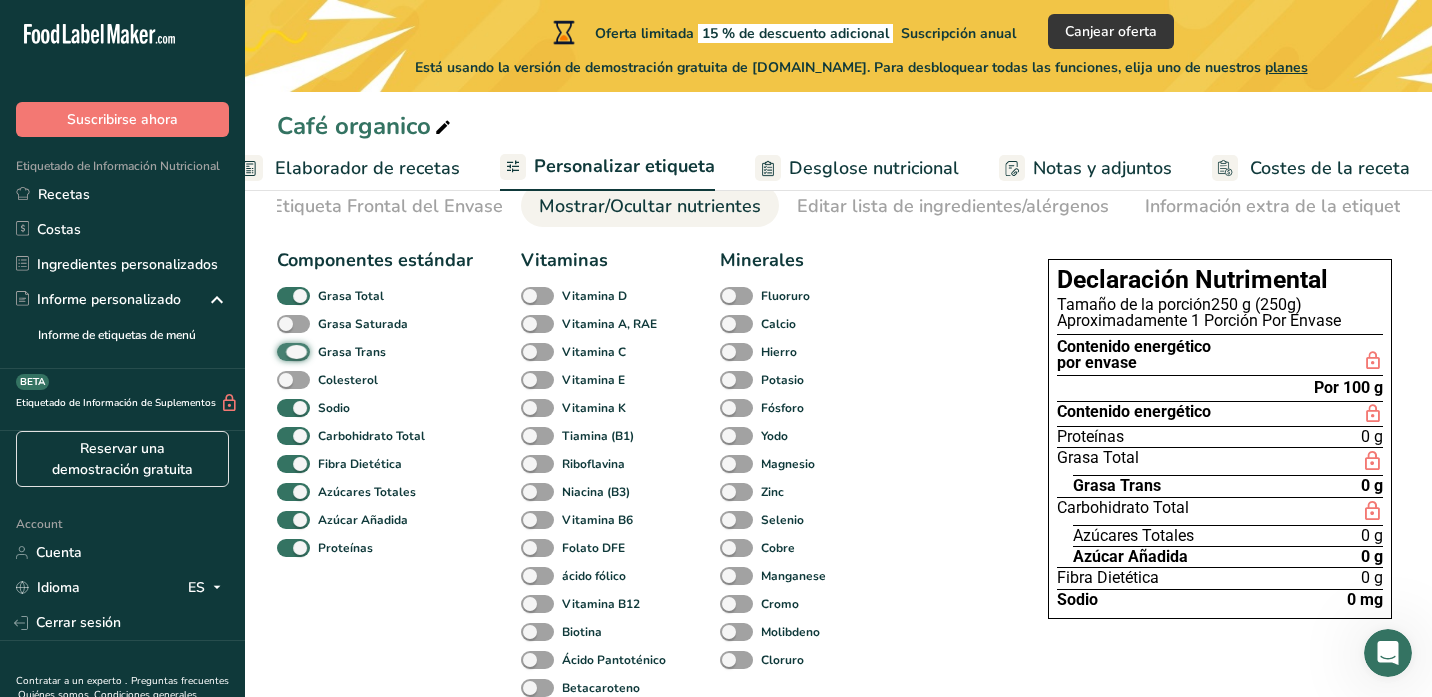 click on "Grasa Trans" at bounding box center (283, 351) 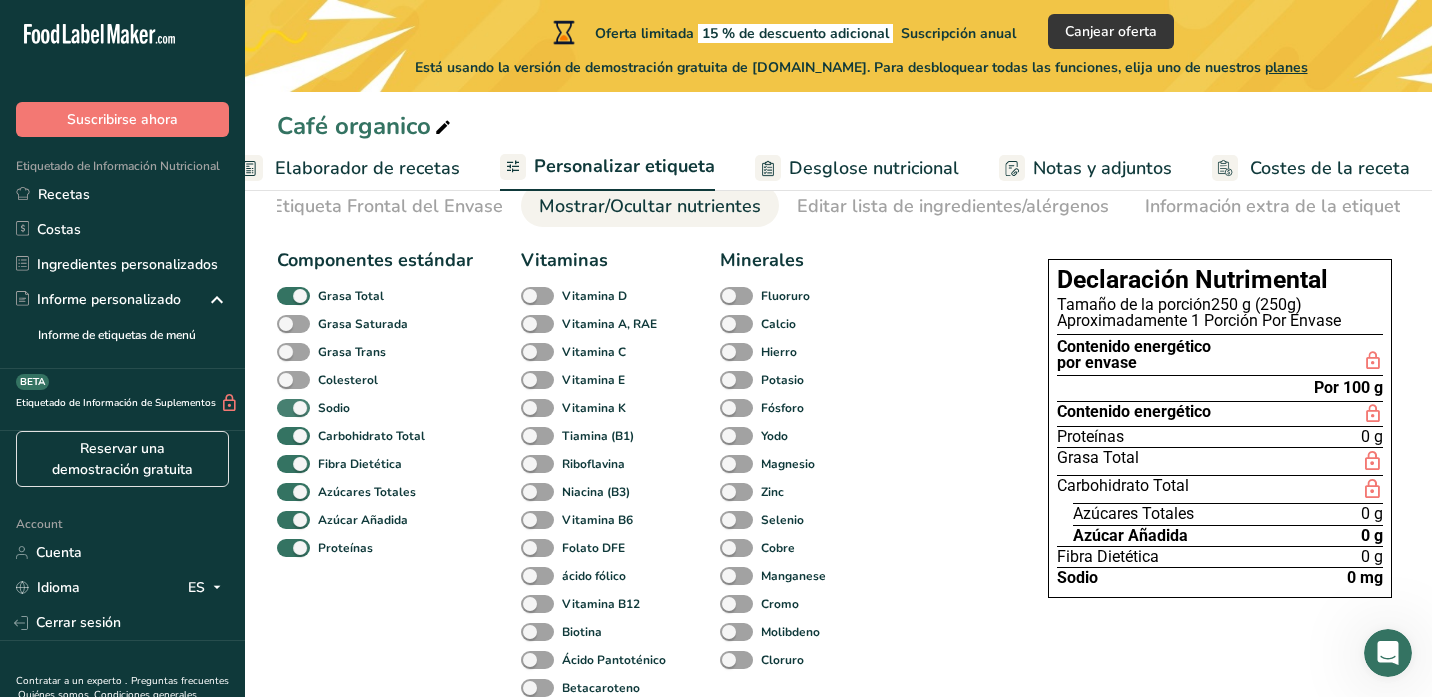 click at bounding box center (293, 408) 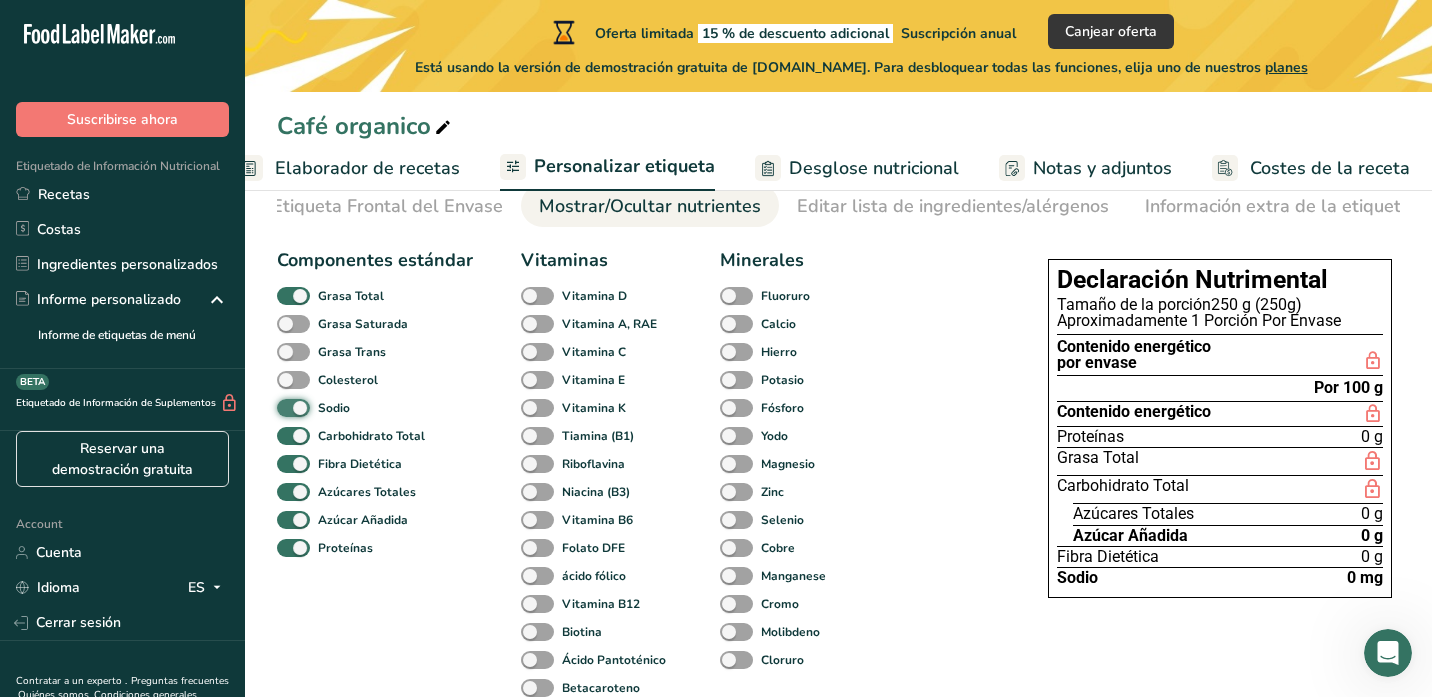 click on "Sodio" at bounding box center (283, 407) 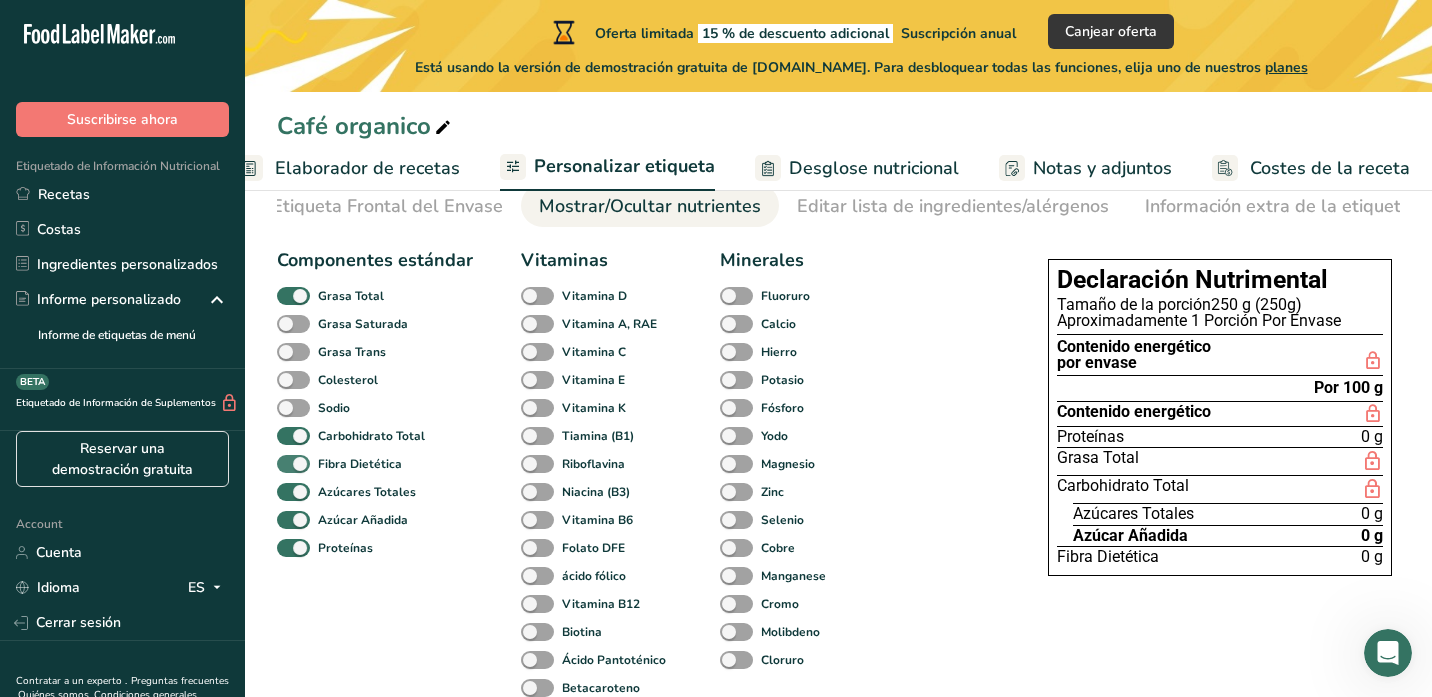 click at bounding box center (293, 464) 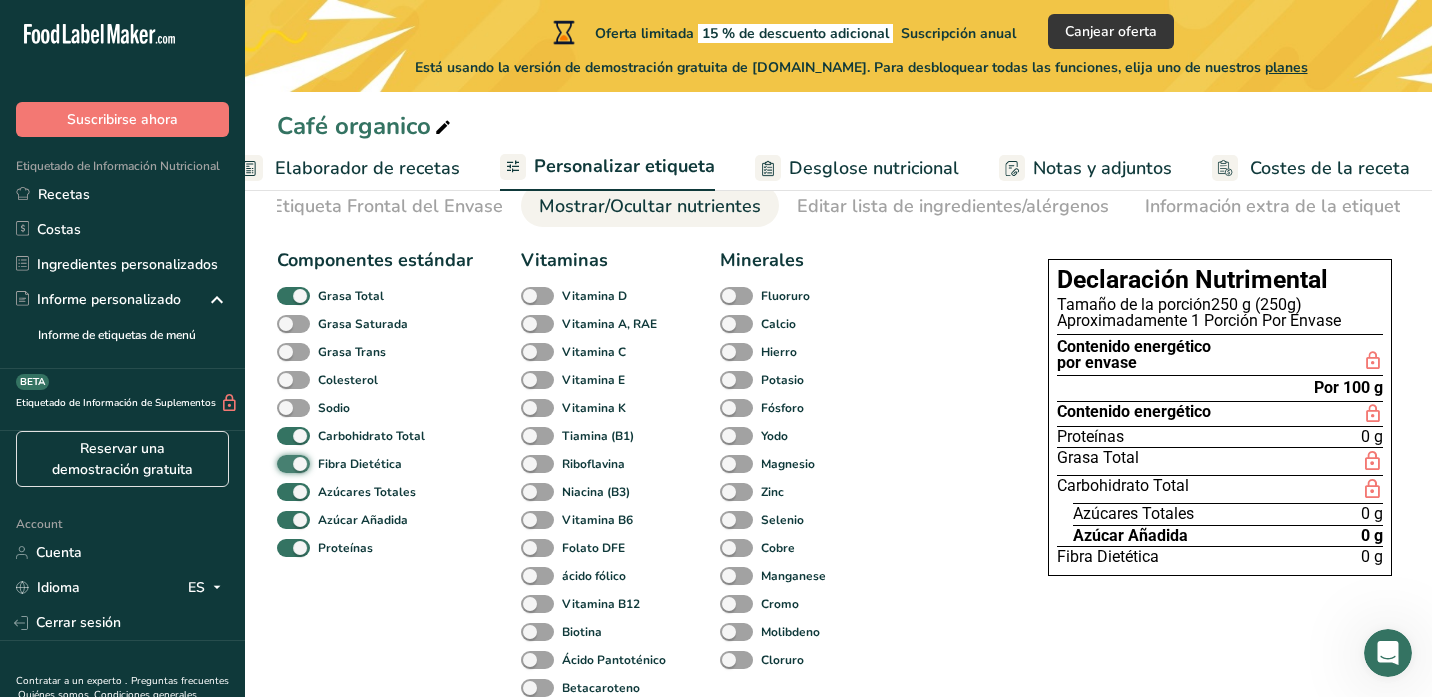 click on "Fibra Dietética" at bounding box center [283, 463] 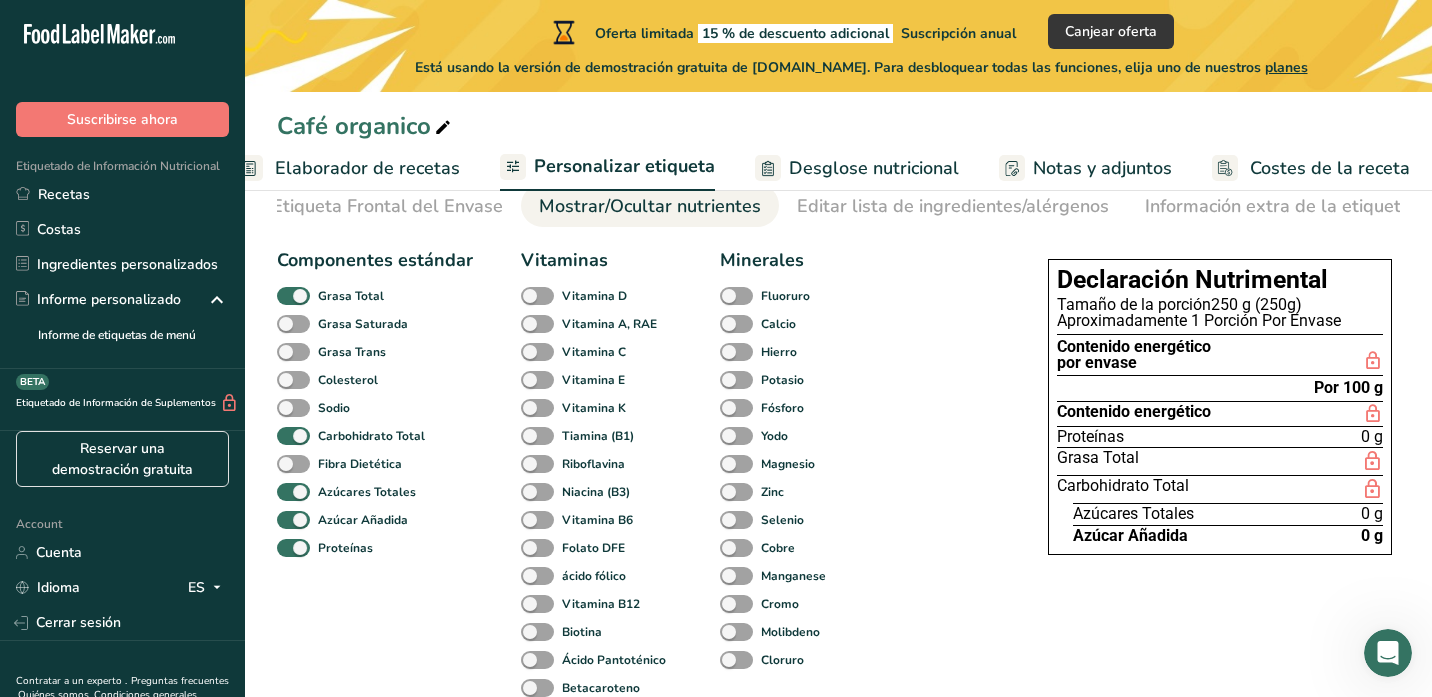click on "Minerales
[MEDICAL_DATA]   Calcio   Hierro   Potasio   Fósforo   Yodo   Magnesio   Zinc   Selenio   Cobre   Manganese   Cromo   Molibdeno   Cloruro" at bounding box center [776, 488] 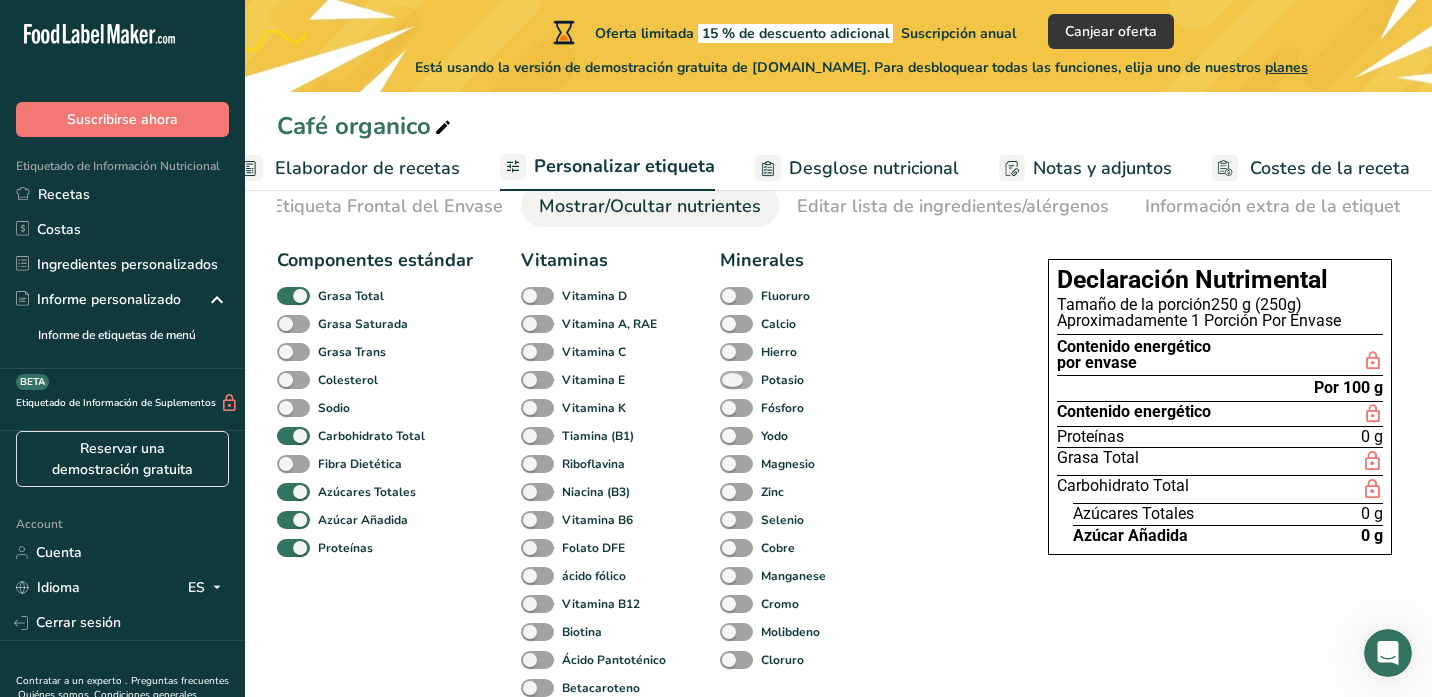 click at bounding box center (736, 380) 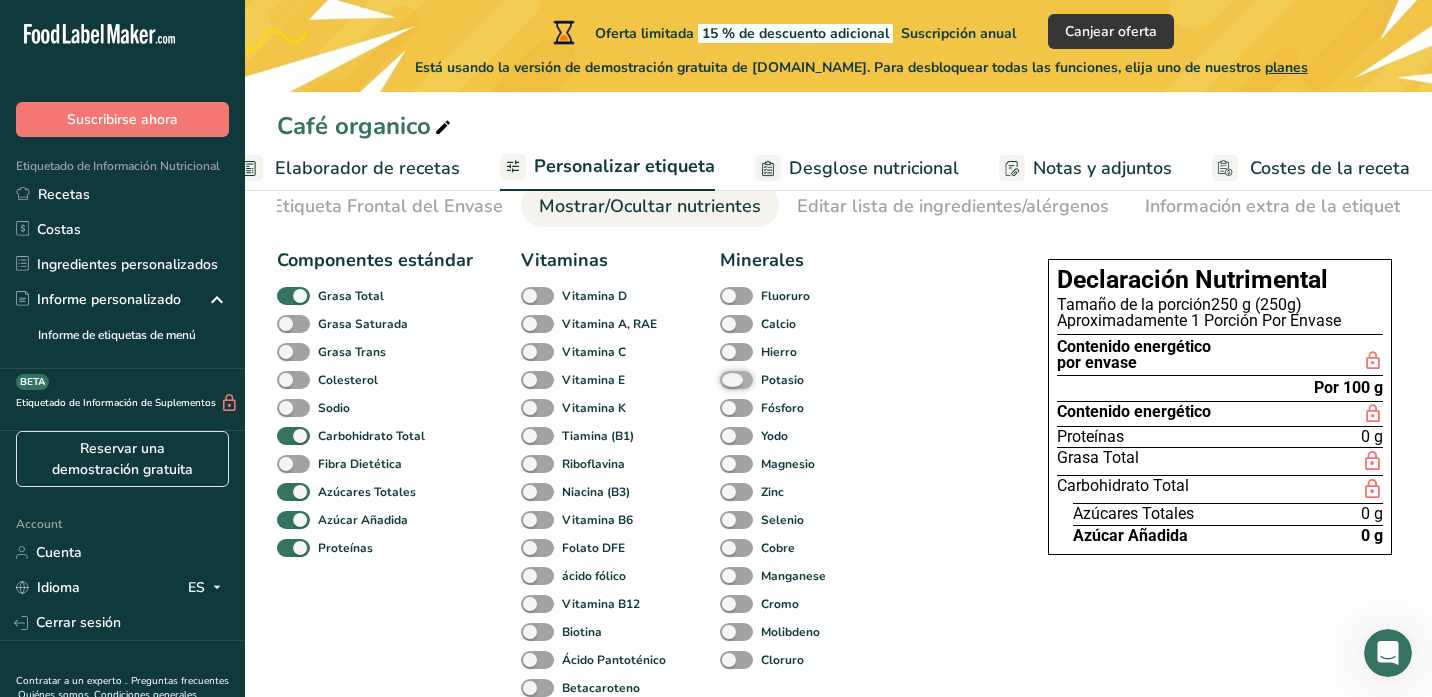 click on "Potasio" at bounding box center (726, 379) 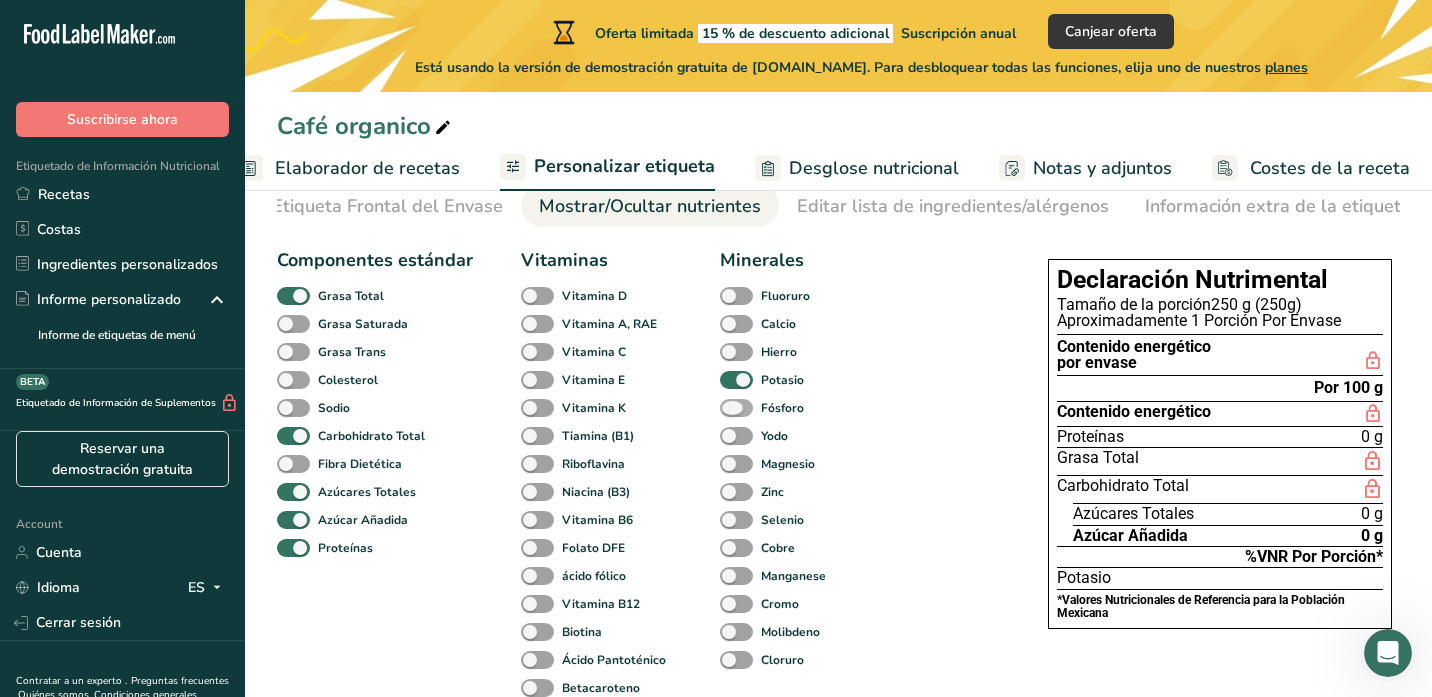 click at bounding box center [736, 408] 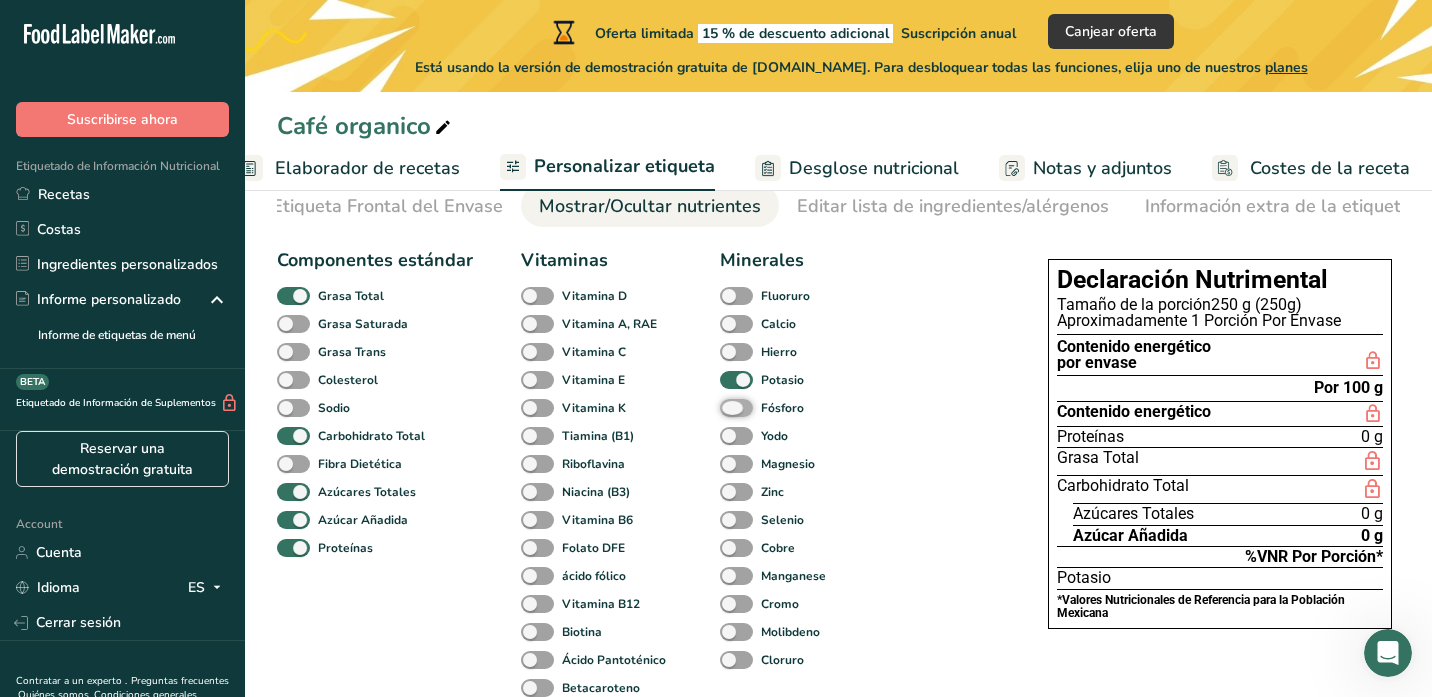 click on "Fósforo" at bounding box center [726, 407] 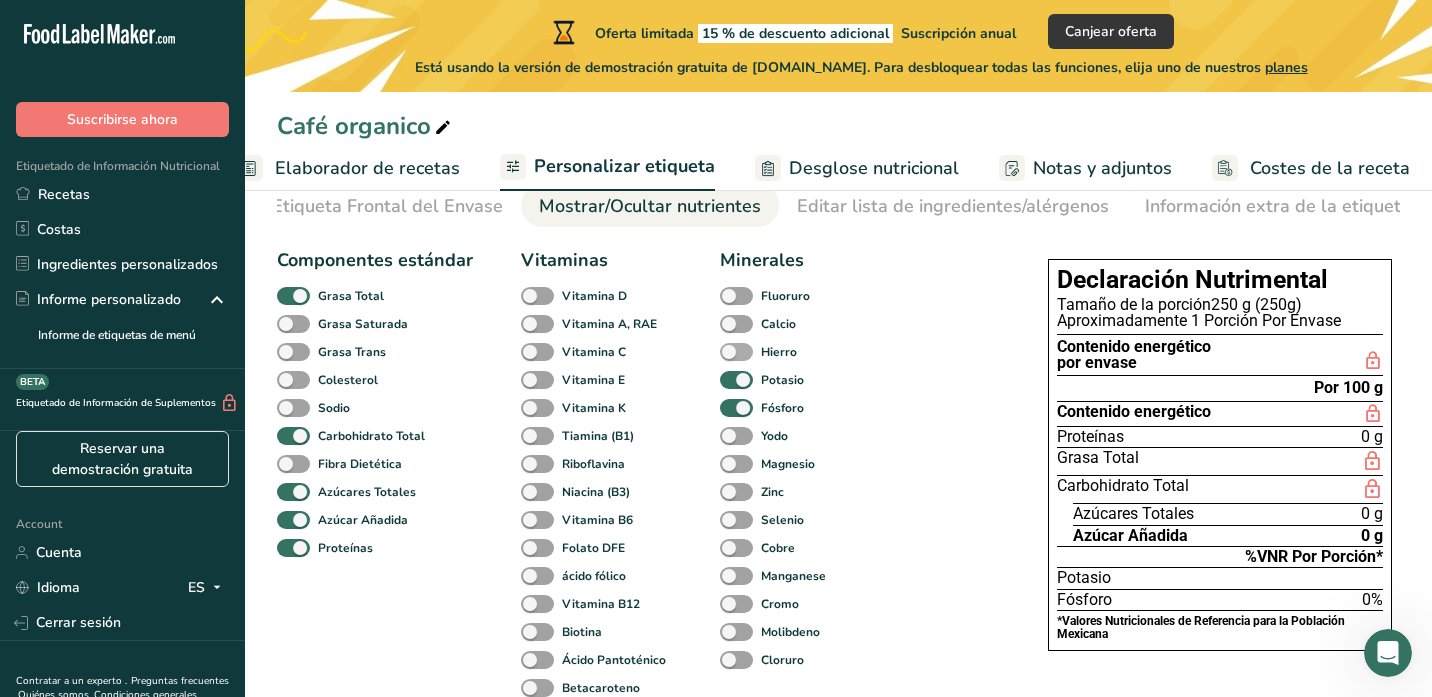 click at bounding box center (736, 352) 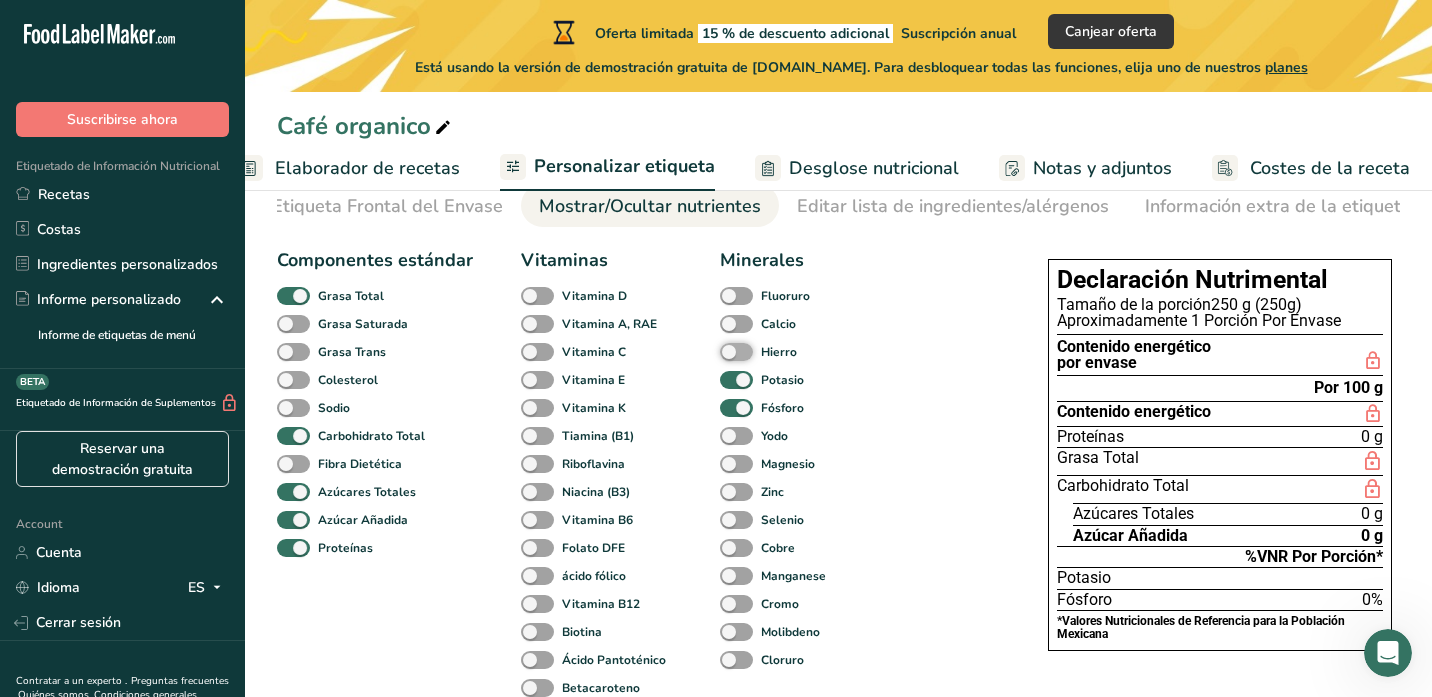 click on "Hierro" at bounding box center [726, 351] 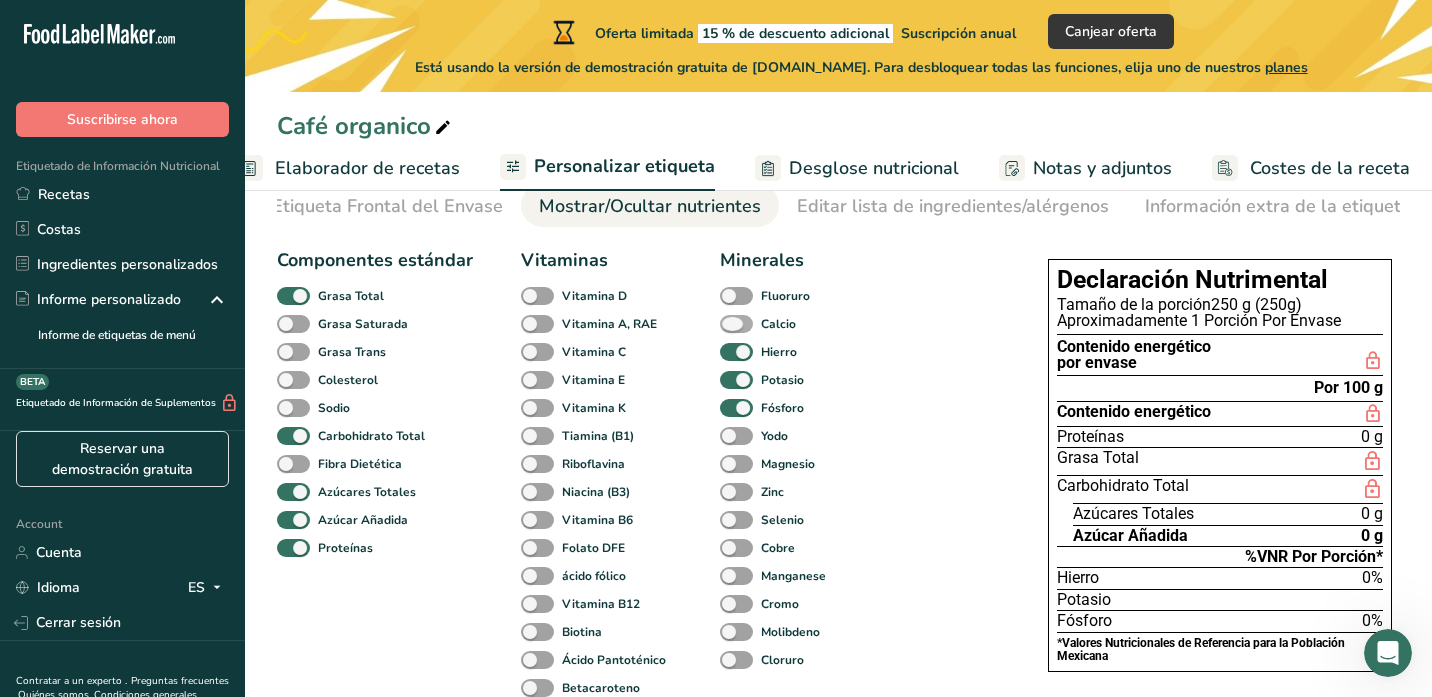 click at bounding box center (736, 324) 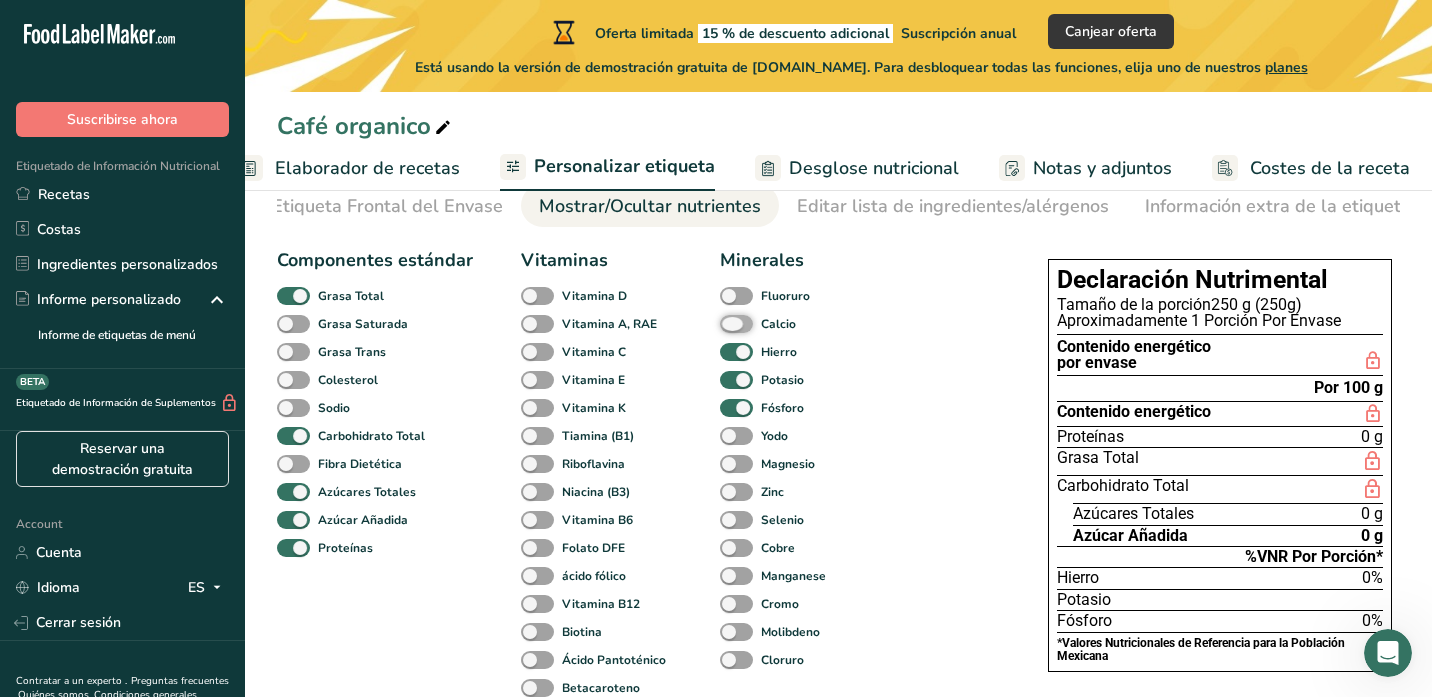 click on "Calcio" at bounding box center [726, 323] 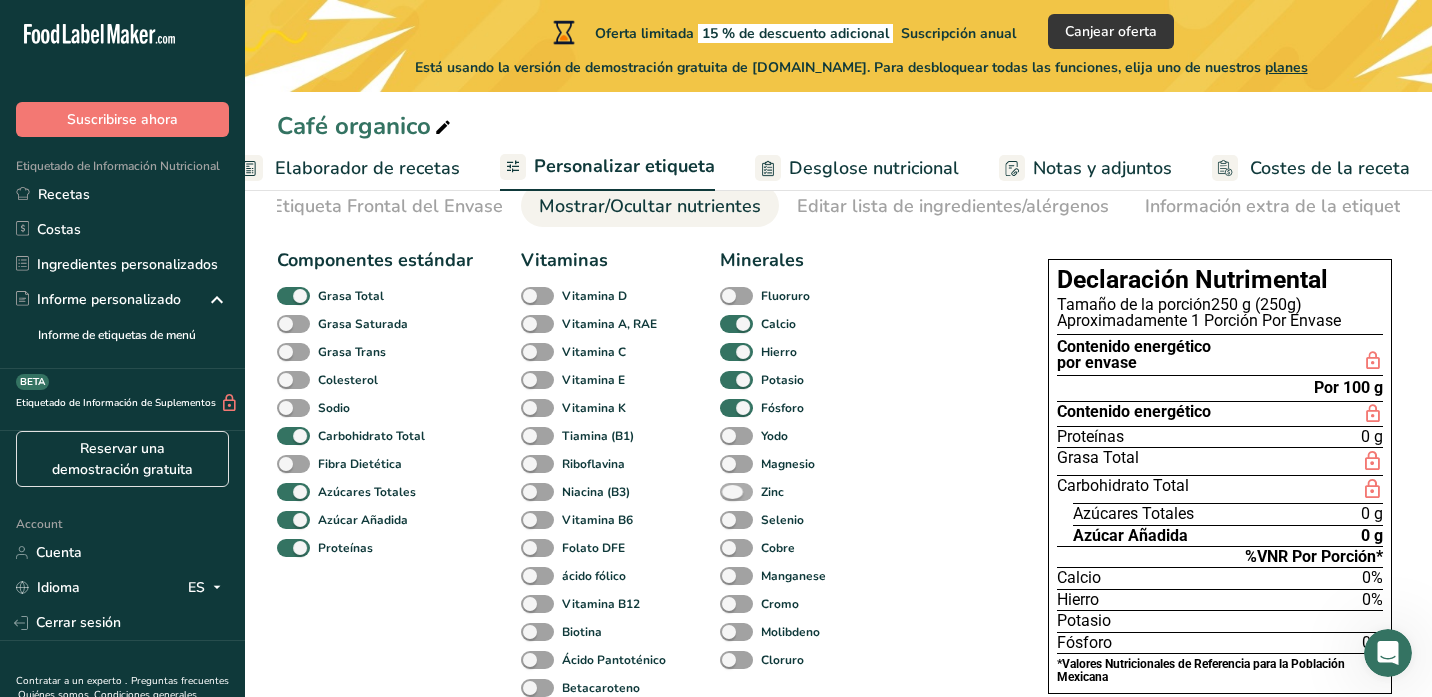 click at bounding box center (736, 492) 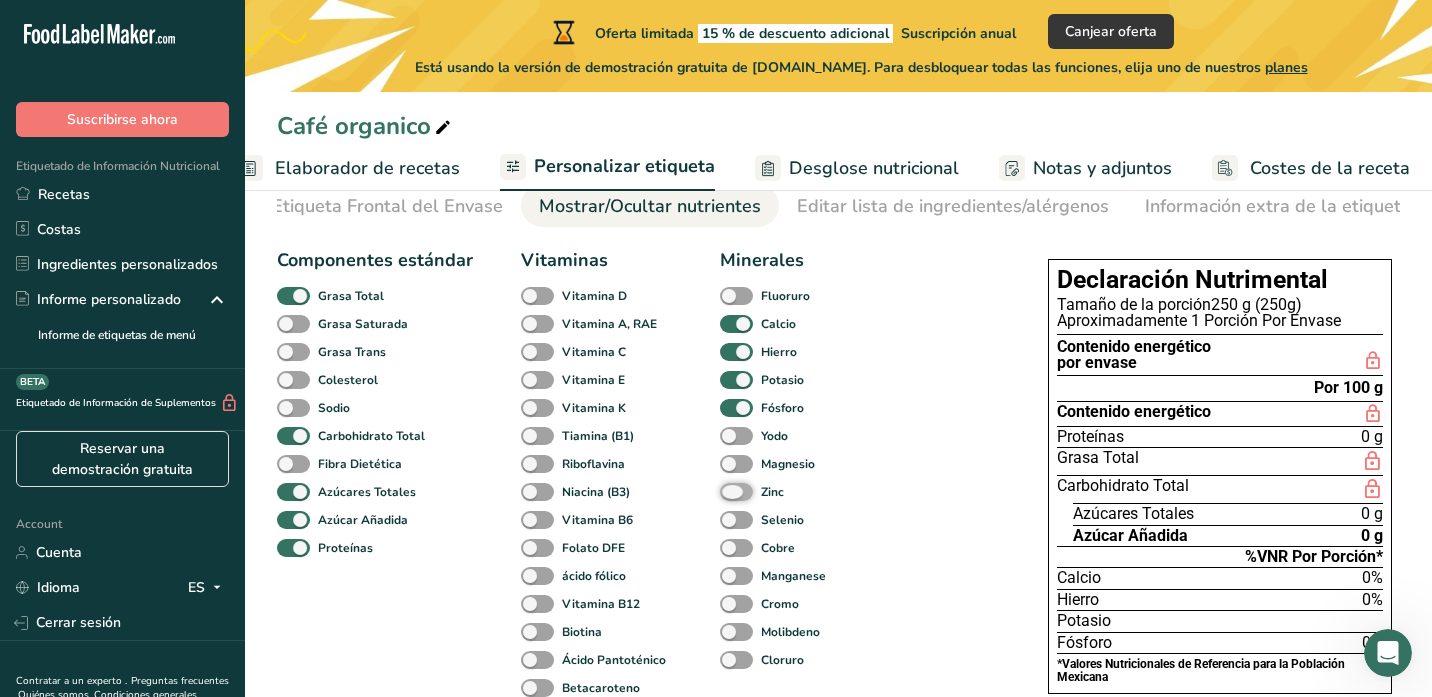 click on "Zinc" at bounding box center [726, 491] 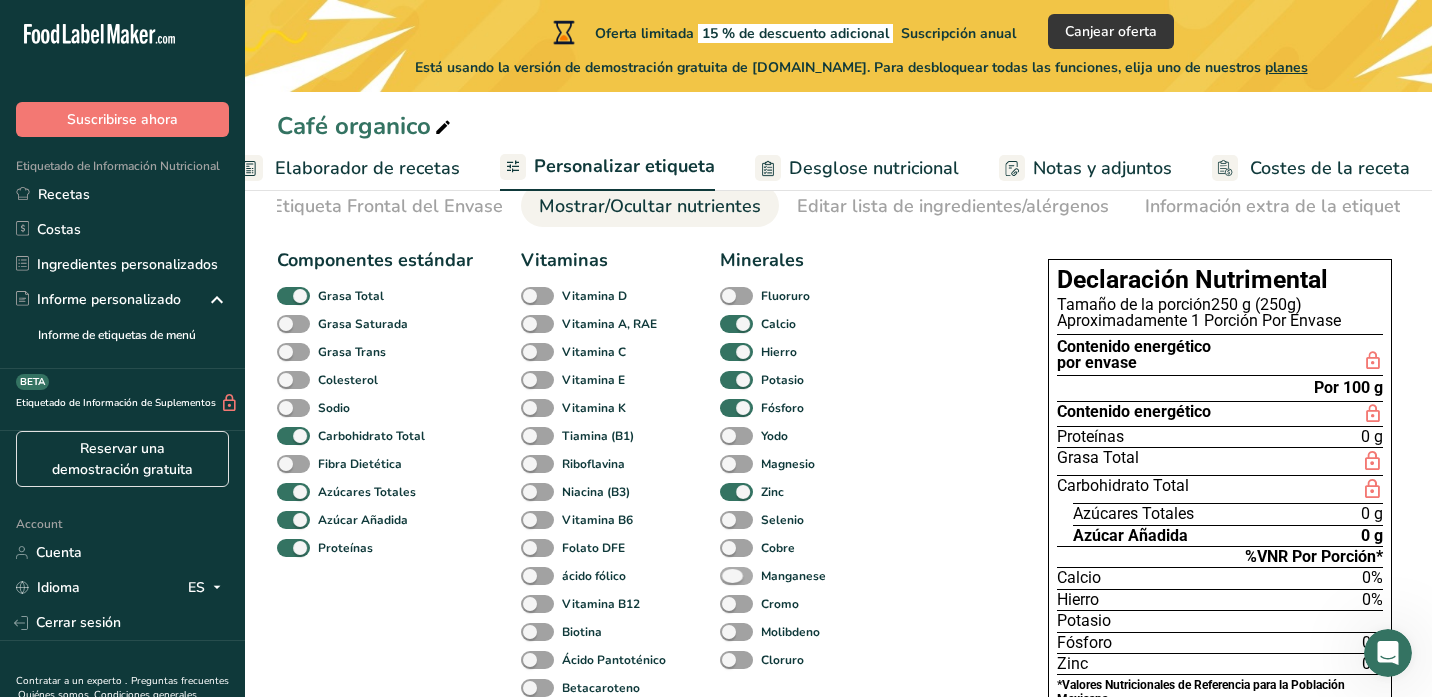click at bounding box center [736, 576] 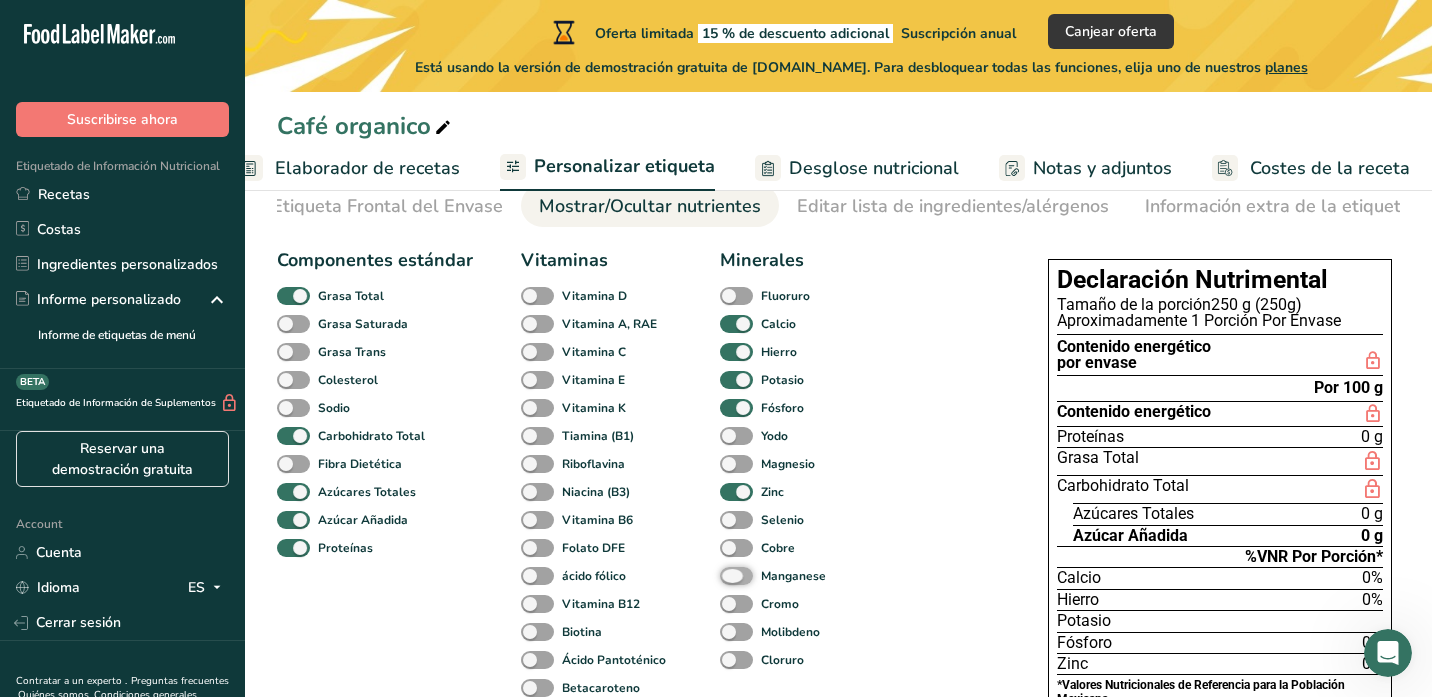 click on "Manganese" at bounding box center [726, 575] 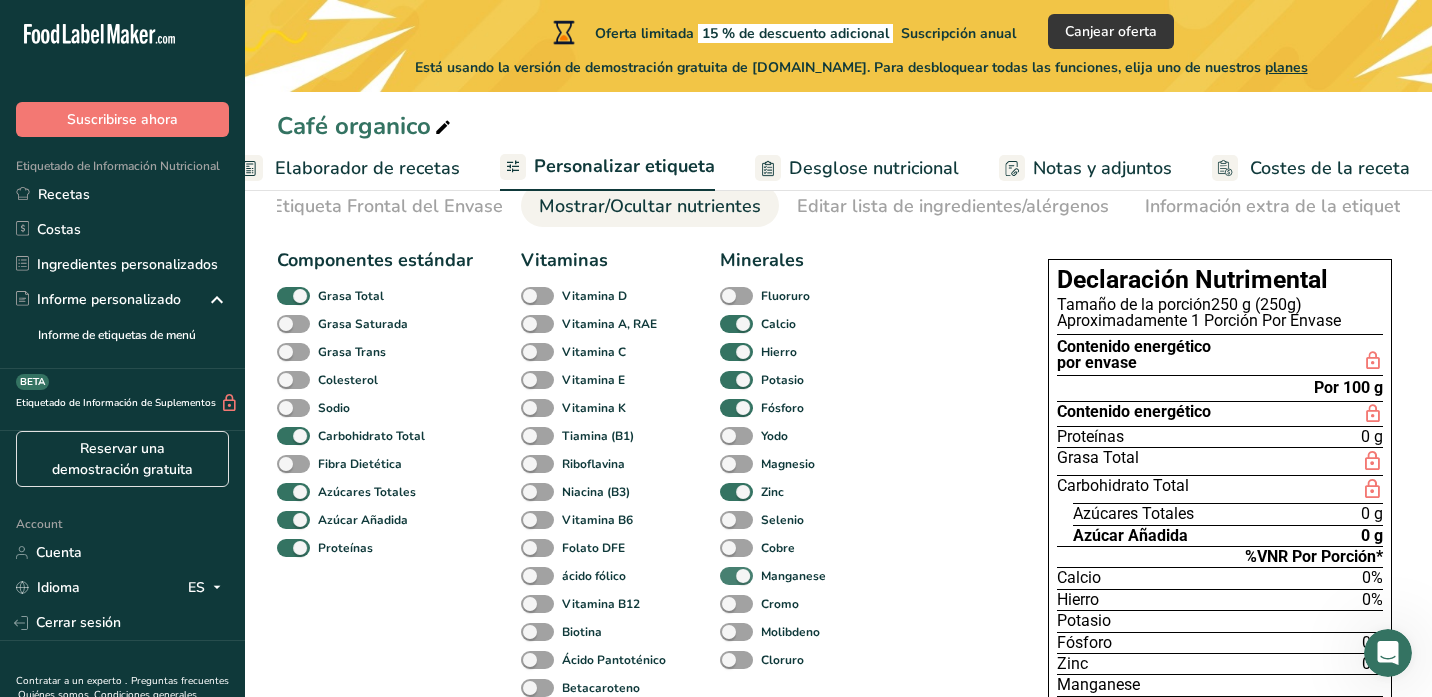 click at bounding box center [736, 576] 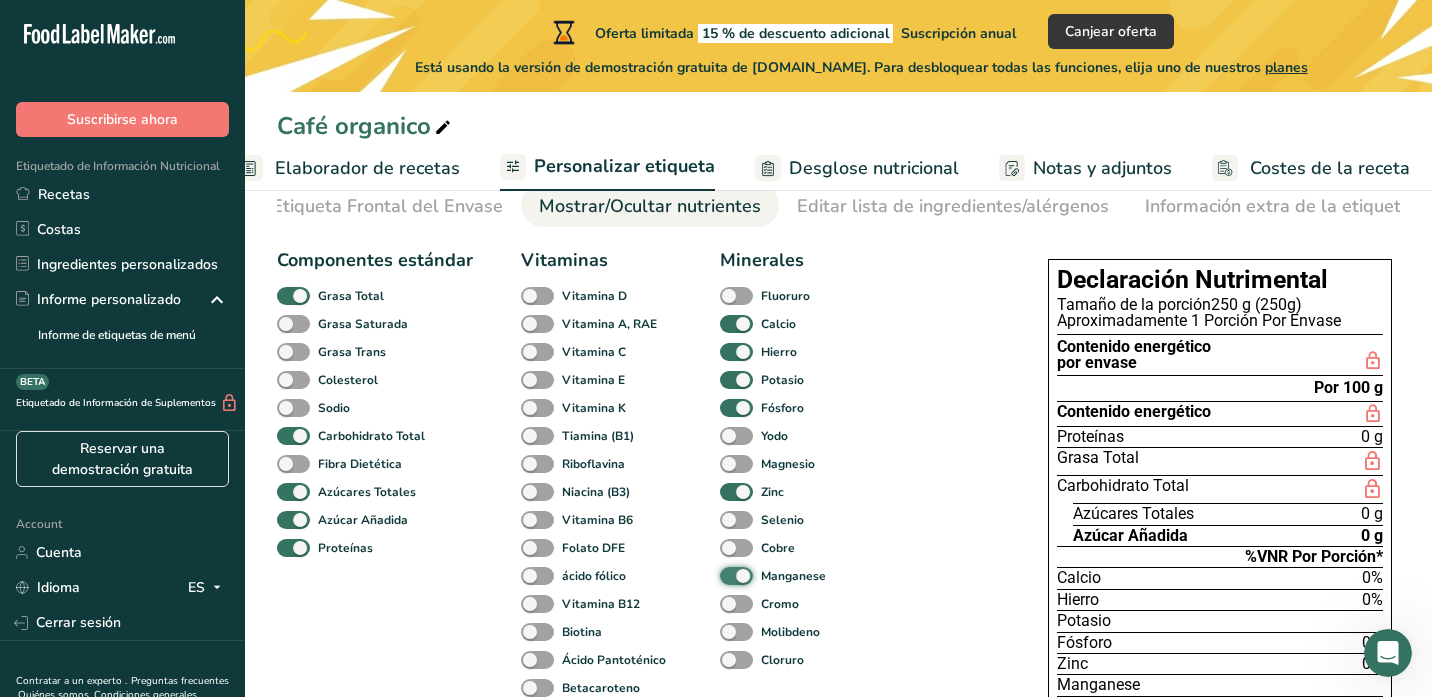 click on "Manganese" at bounding box center [726, 575] 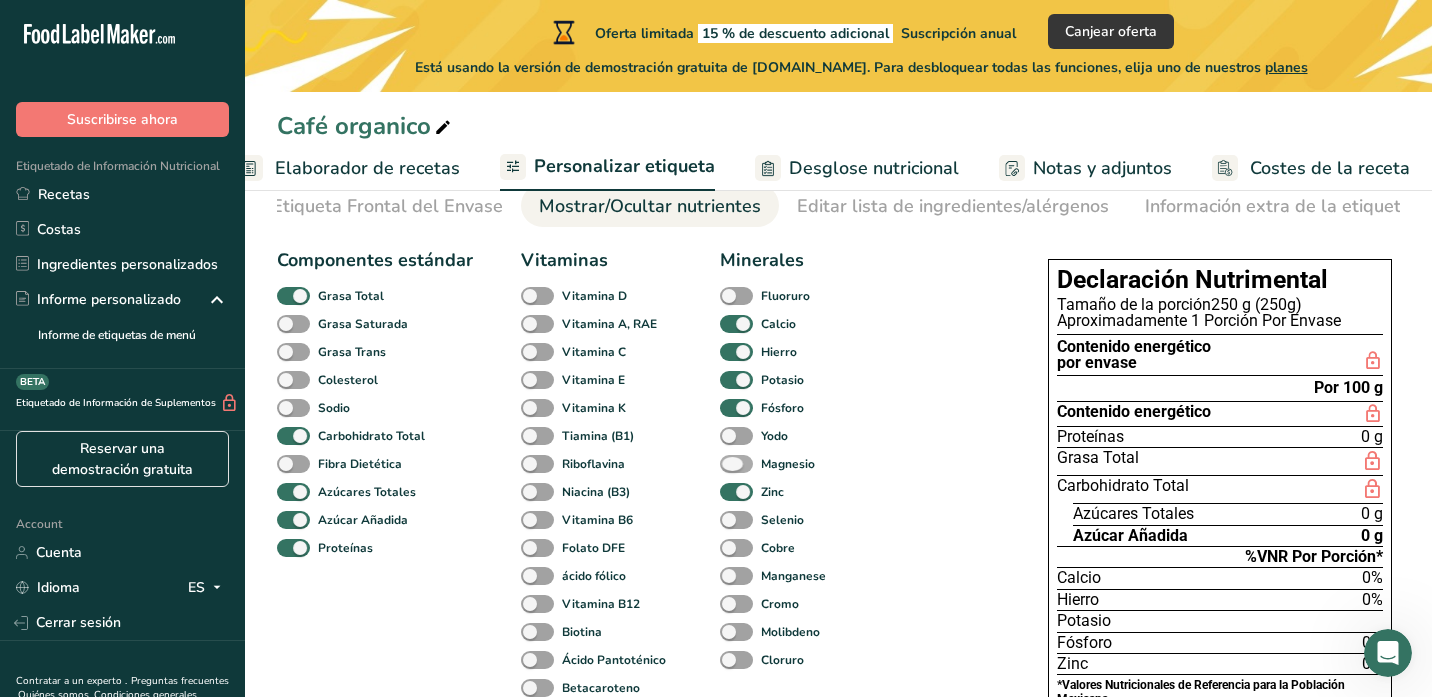 click at bounding box center [736, 464] 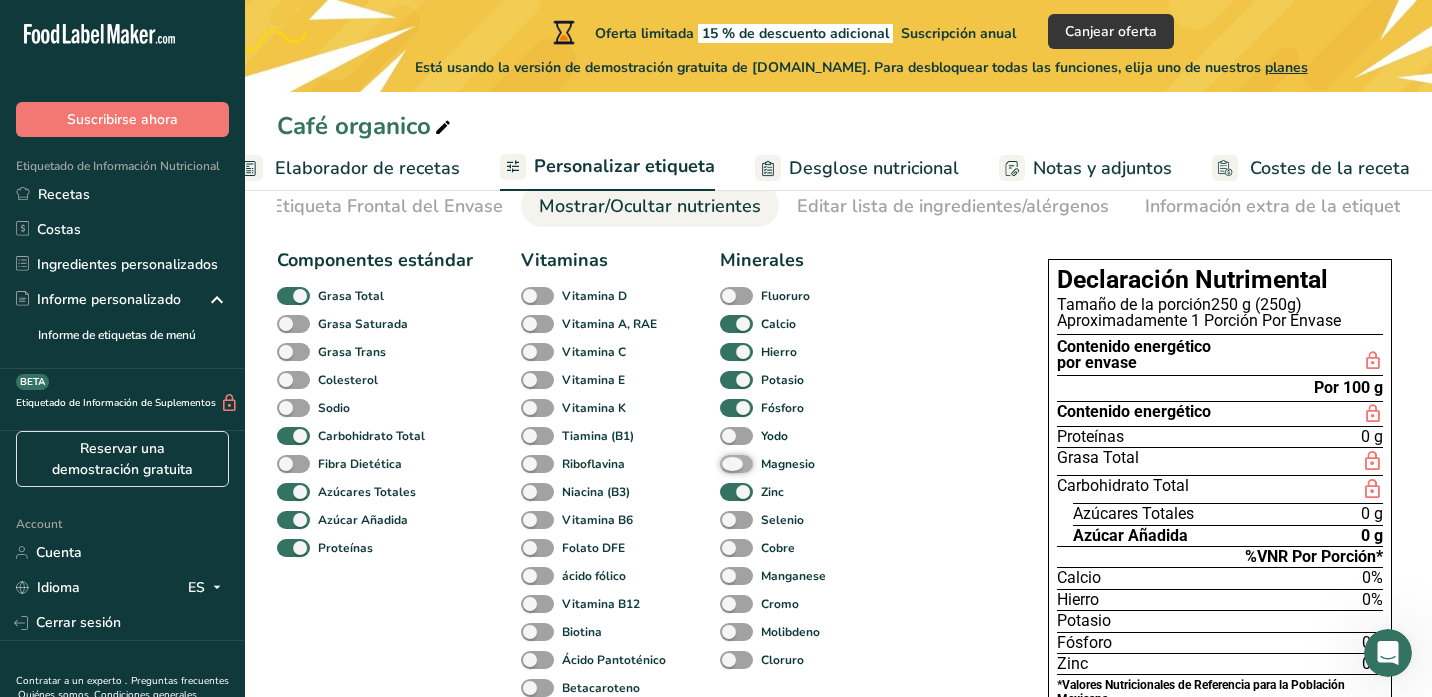 click on "Magnesio" at bounding box center (726, 463) 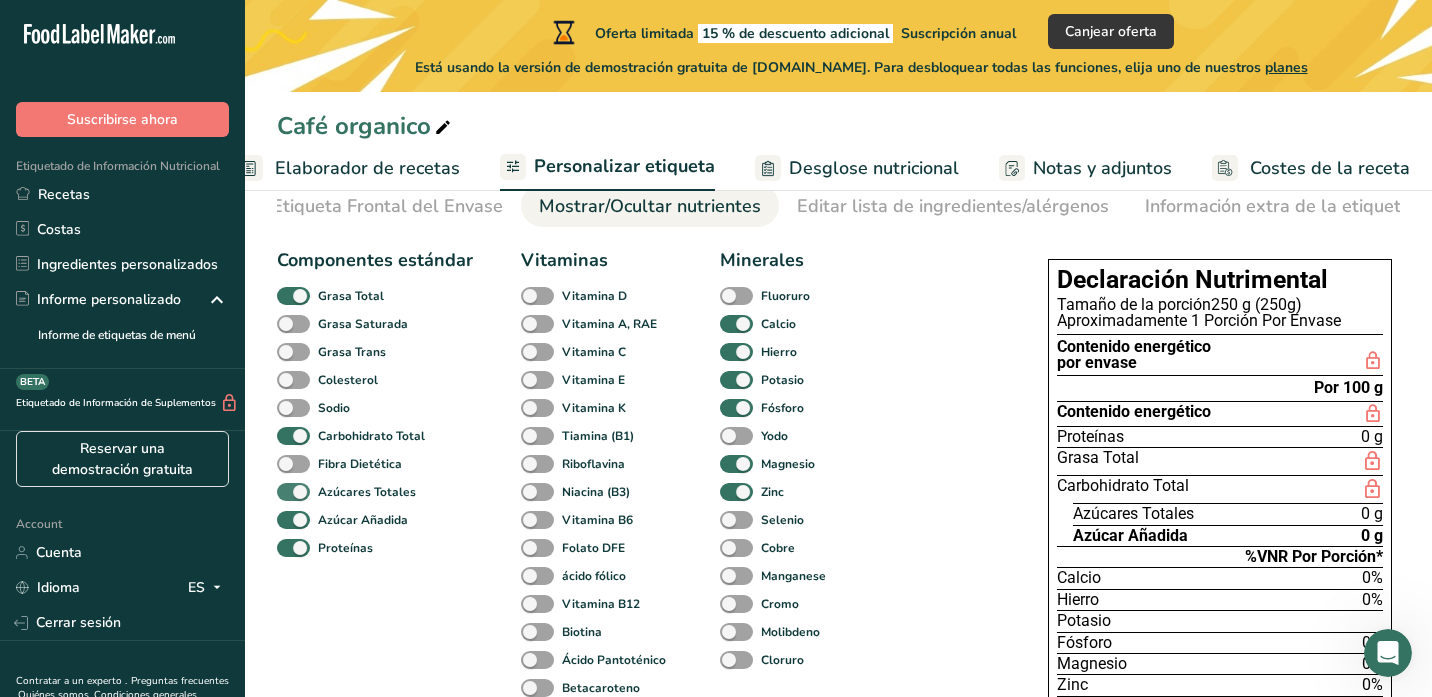 click at bounding box center [293, 492] 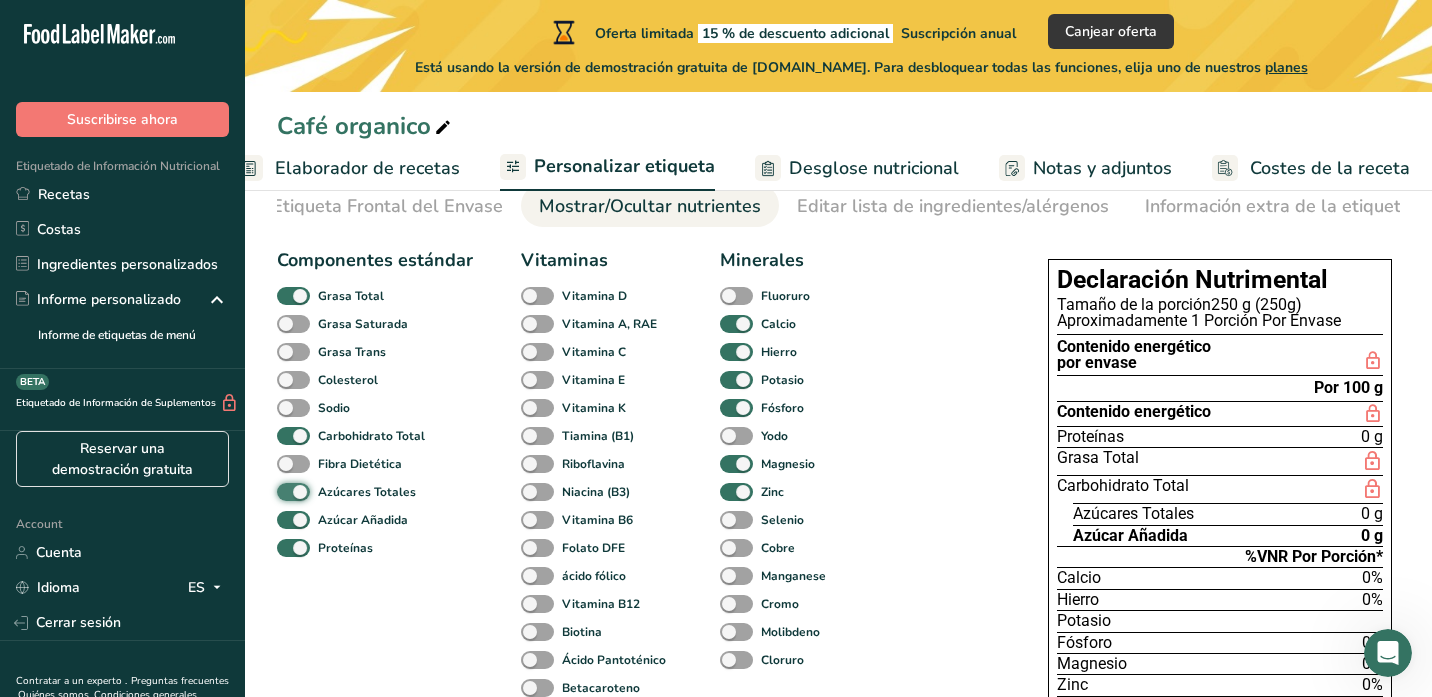 click on "Azúcares Totales" at bounding box center (283, 491) 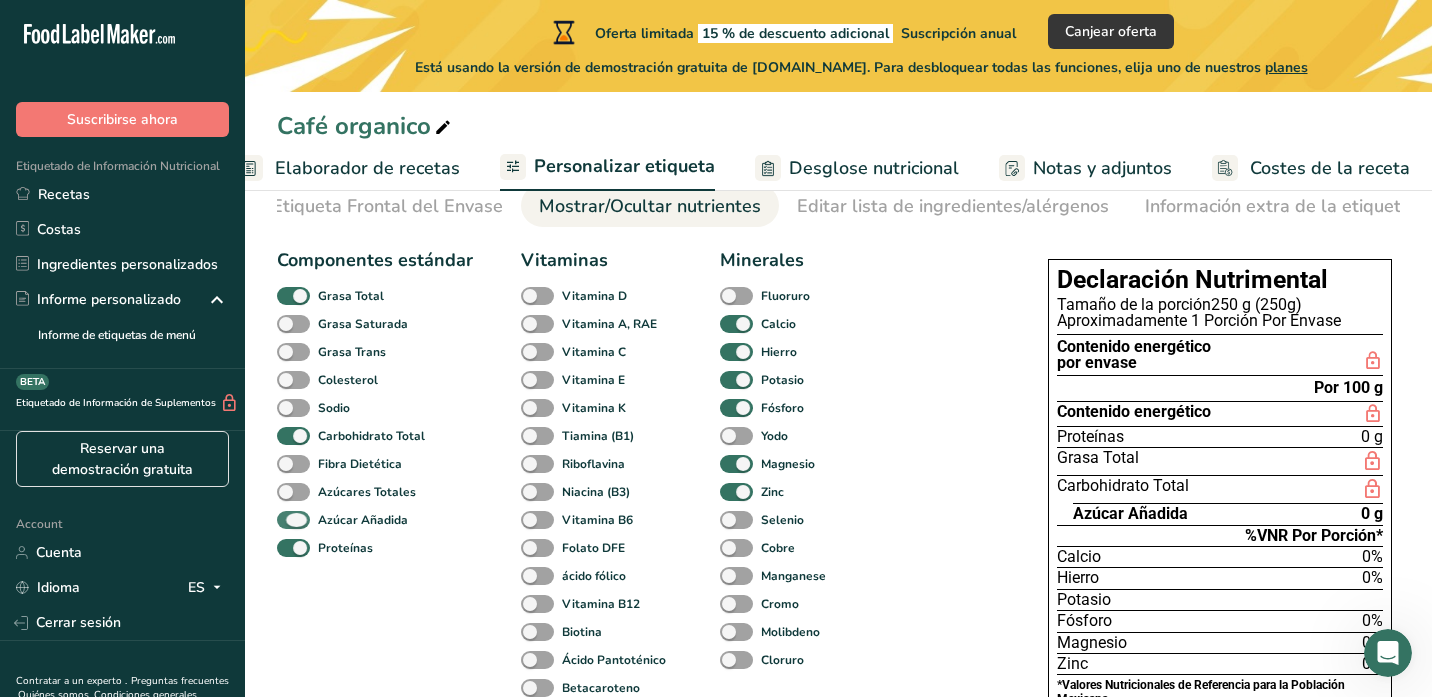 click at bounding box center [293, 520] 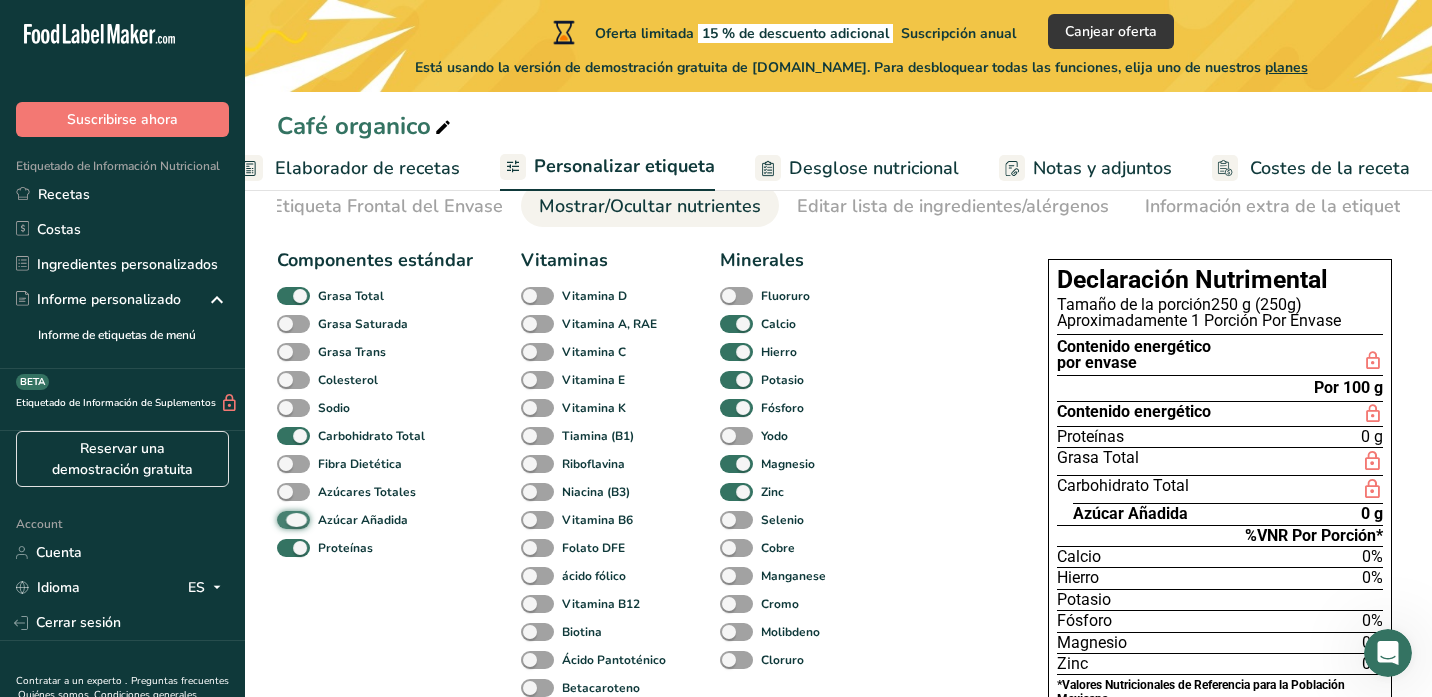 click on "Azúcar Añadida" at bounding box center [283, 519] 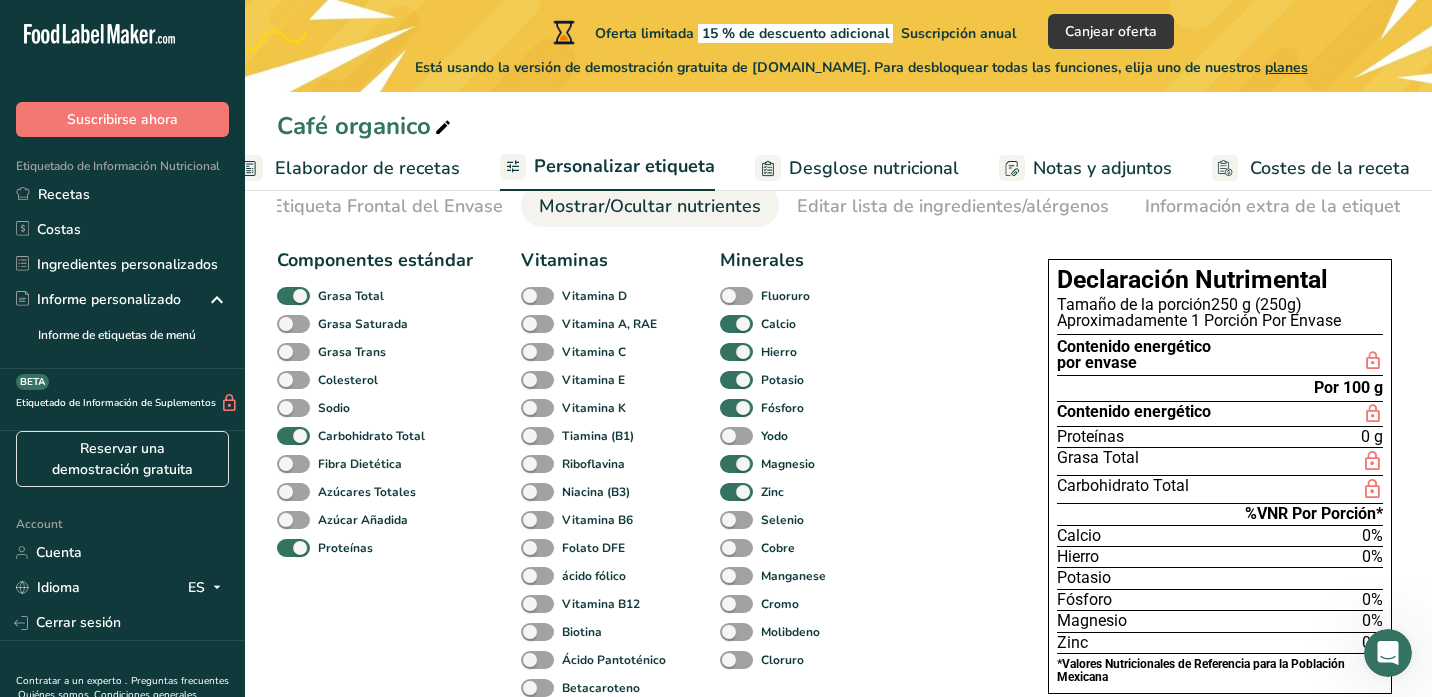 click on "Componentes estándar
Grasa Total   Grasa Saturada   Grasa Trans   Colesterol   Sodio   Carbohidrato Total   Fibra Dietética   Azúcares Totales   Azúcar Añadida   Proteínas
Vitaminas
Vitamina D   Vitamina A, RAE   Vitamina C   [MEDICAL_DATA]   [MEDICAL_DATA]   Tiamina (B1)   Riboflavina   [MEDICAL_DATA] (B3)   Vitamina B6   Folato DFE   ácido fólico   [MEDICAL_DATA]   [MEDICAL_DATA]   [MEDICAL_DATA]   Betacaroteno   [MEDICAL_DATA]
Minerales
[MEDICAL_DATA]   Calcio   Hierro   Potasio   Fósforo   Yodo   Magnesio   Zinc   Selenio   Cobre   Manganese   Cromo   Molibdeno   Cloruro
Otros nutrientes
Calorías de grasa   Calorías de grasas saturadas   Otros Carbohidratos   Grasa Poliinsarurada   Grasa Moninsaturadas   Fibra Insoluble   Fibra Soluble   Alcohol de Azúcar   .a-a{fill:#347362;}.b-a{fill:#fff;}         [MEDICAL_DATA]   Inulina   Agua   Sacarosa   Glucosa   Fructosa   Maltosa   Galactosa   Ceniza" at bounding box center (642, 796) 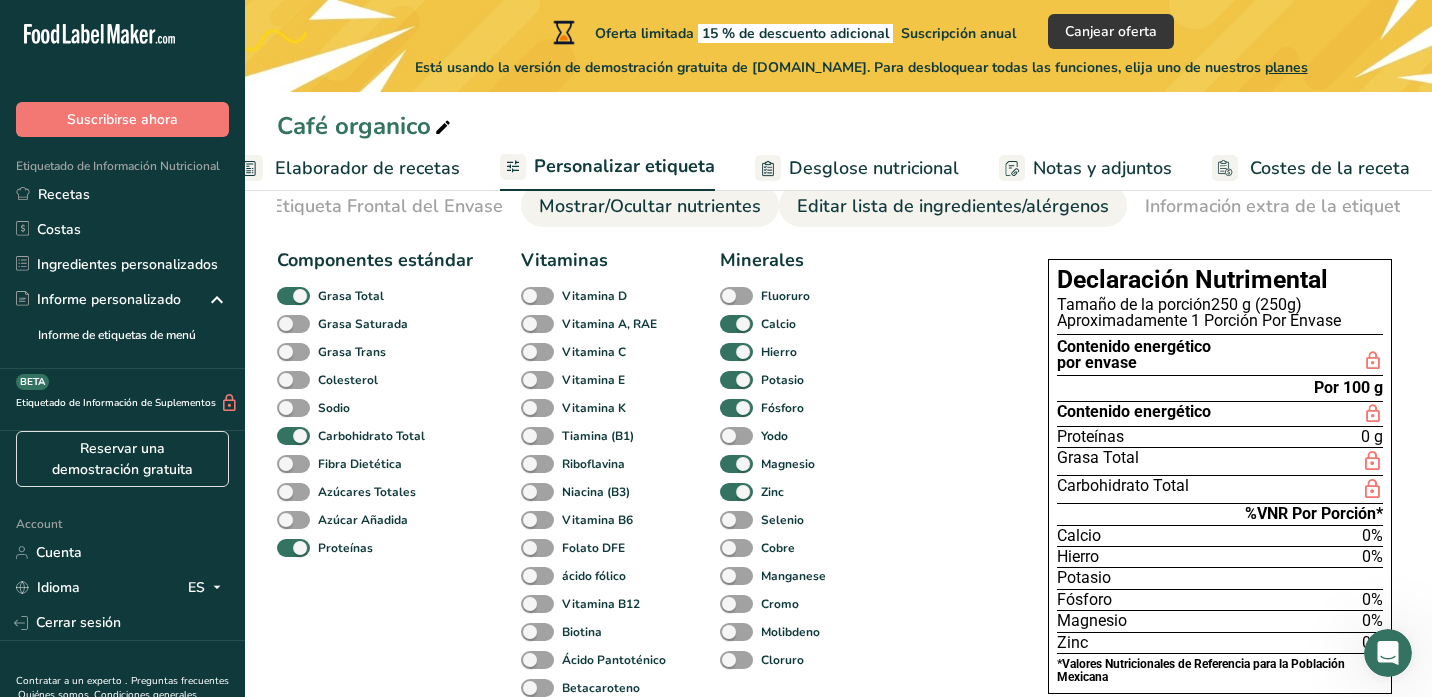 click on "Editar lista de ingredientes/alérgenos" at bounding box center (953, 206) 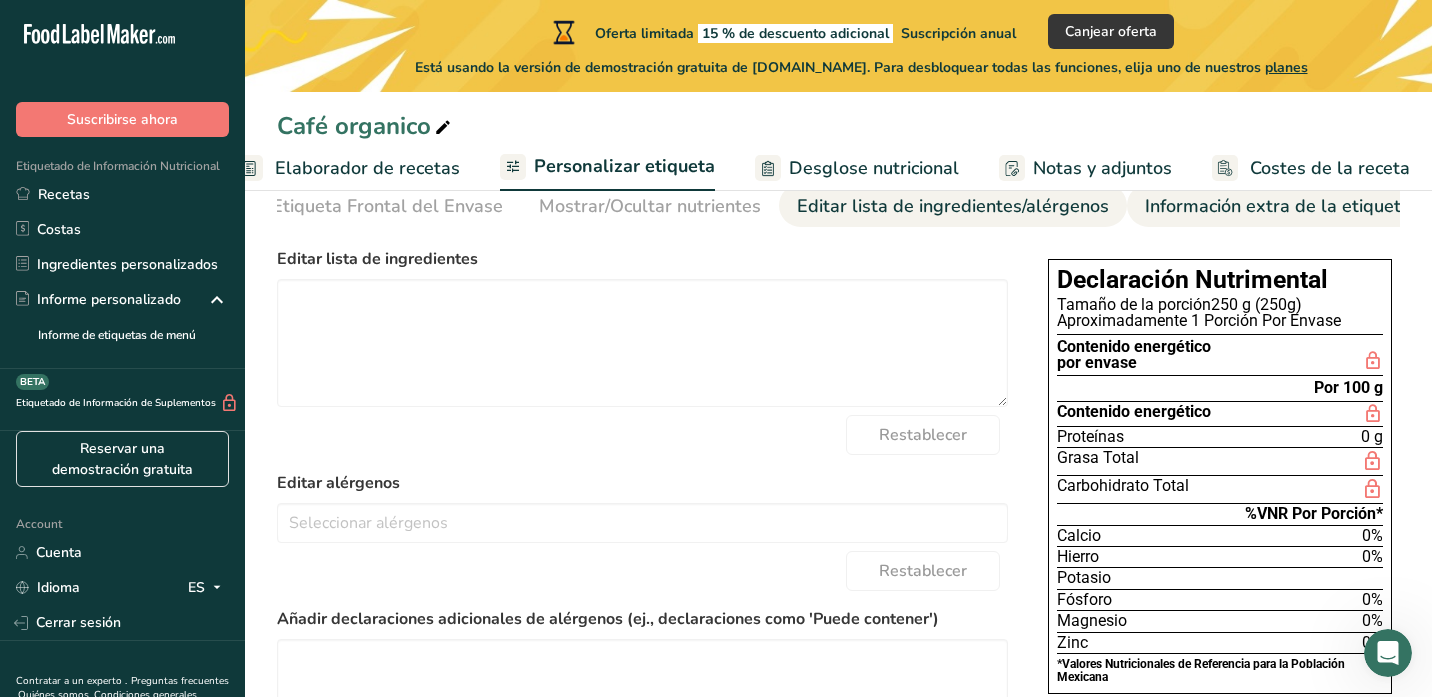 click on "Información extra de la etiqueta" at bounding box center (1278, 206) 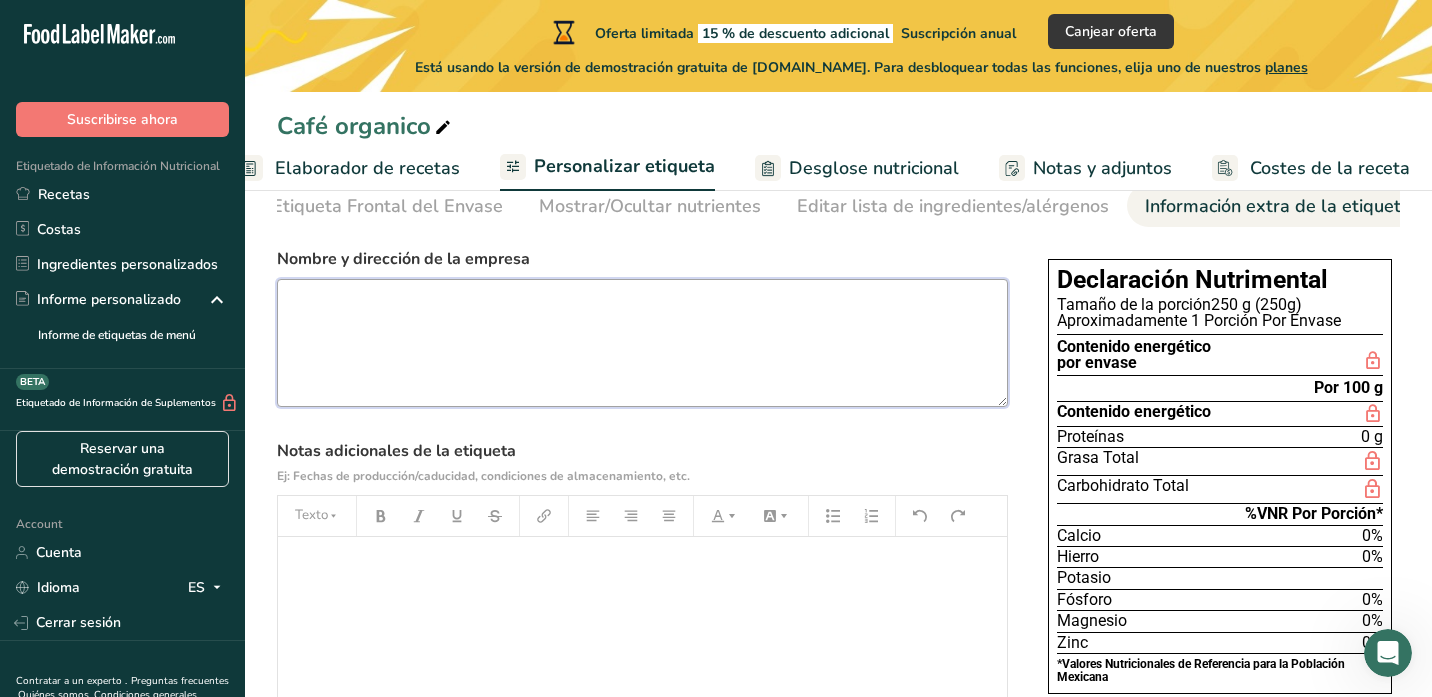 click at bounding box center (642, 343) 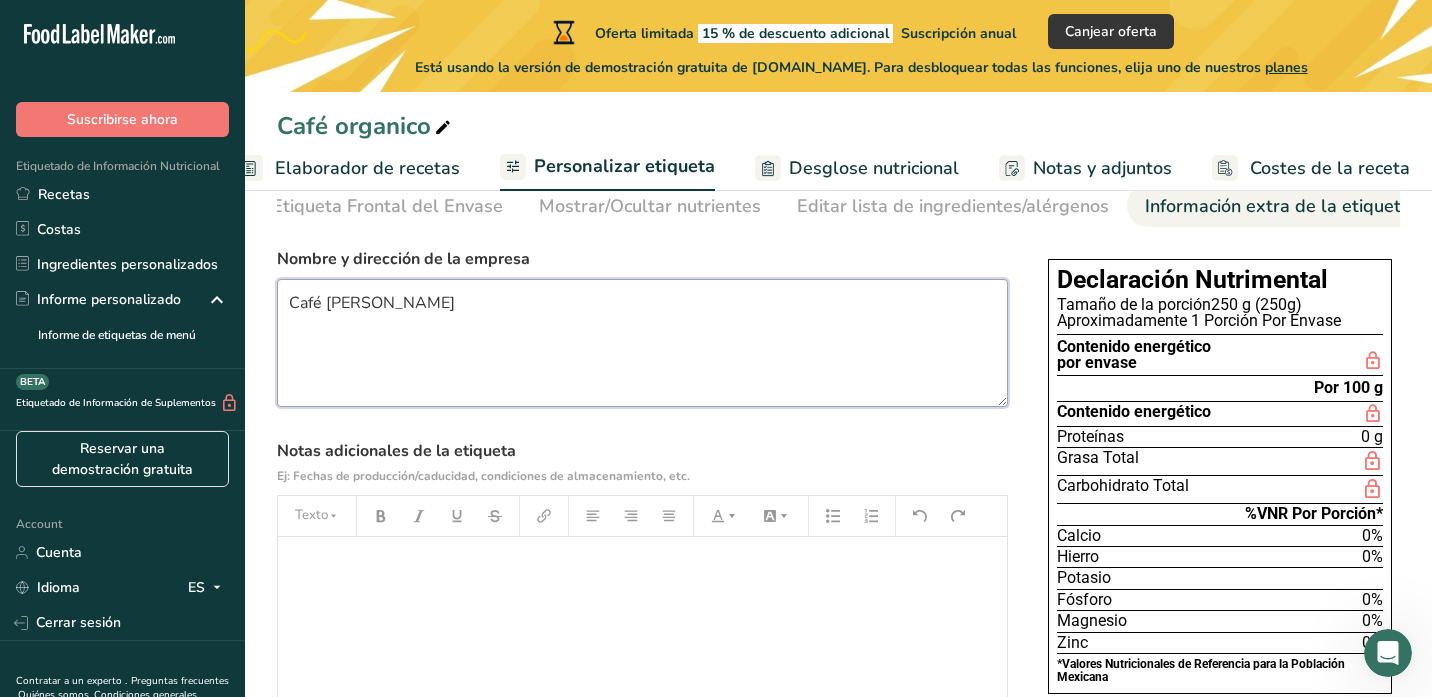 type on "Café [PERSON_NAME]" 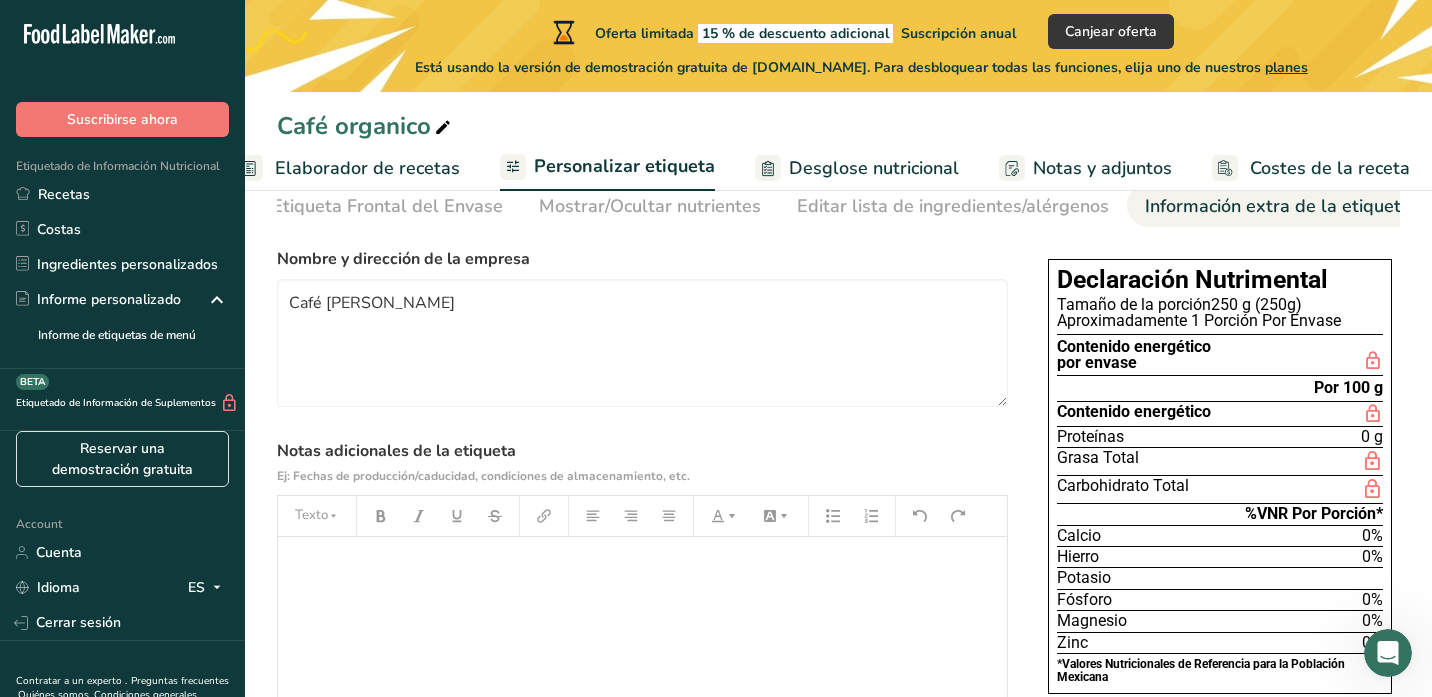 click on "Desglose nutricional" at bounding box center [874, 168] 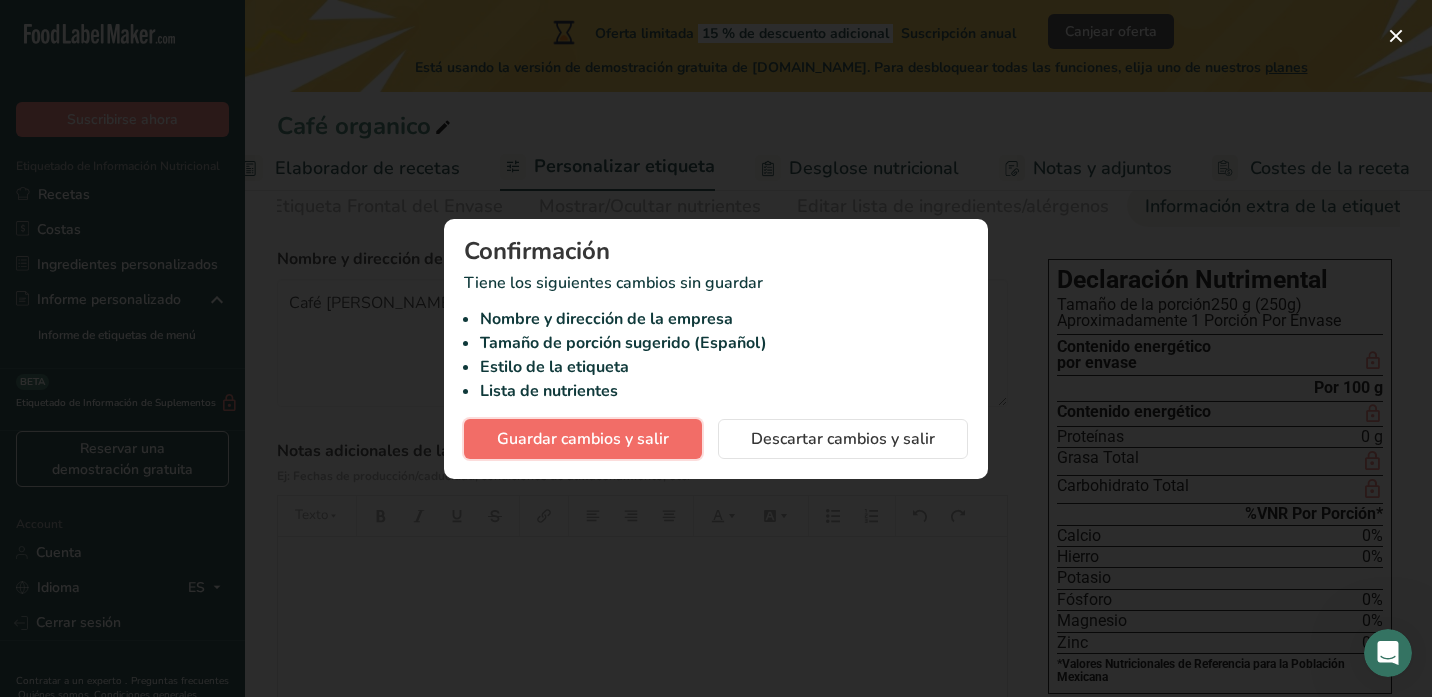 click on "Guardar cambios y salir" at bounding box center [583, 439] 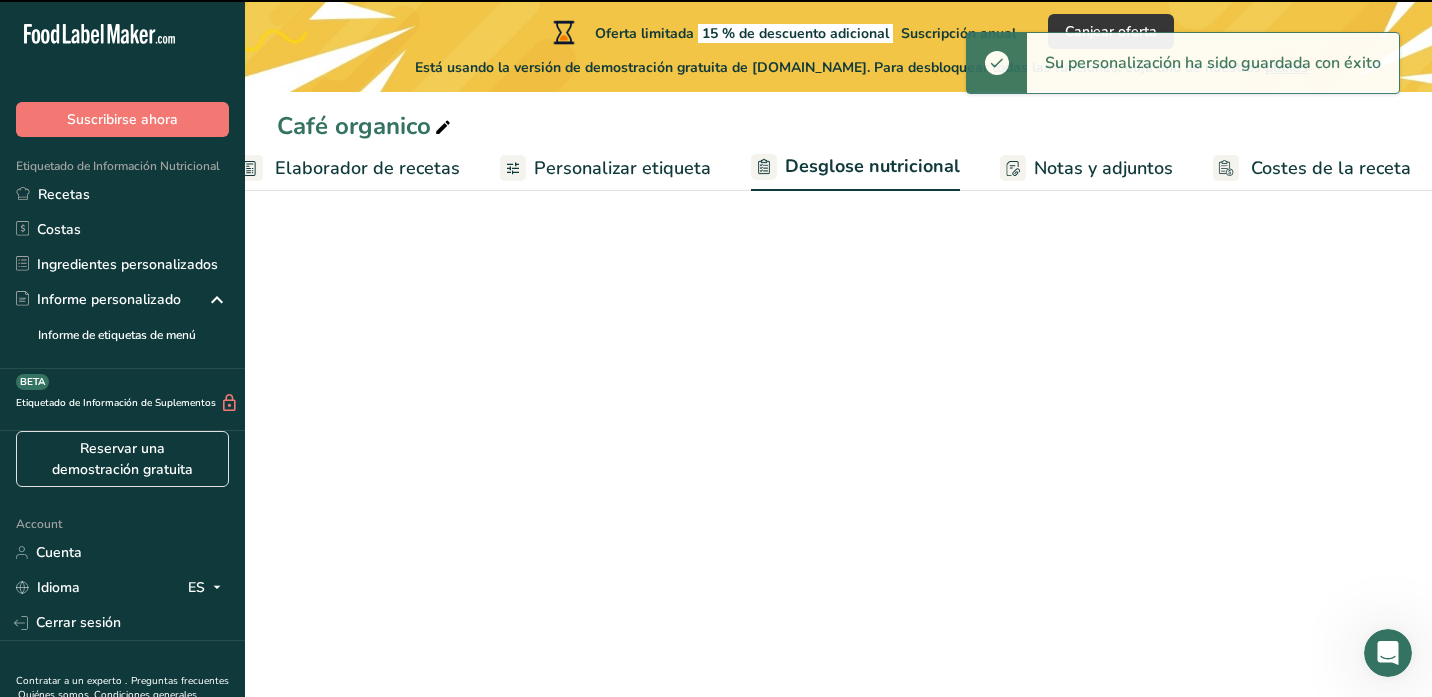 scroll, scrollTop: 0, scrollLeft: 311, axis: horizontal 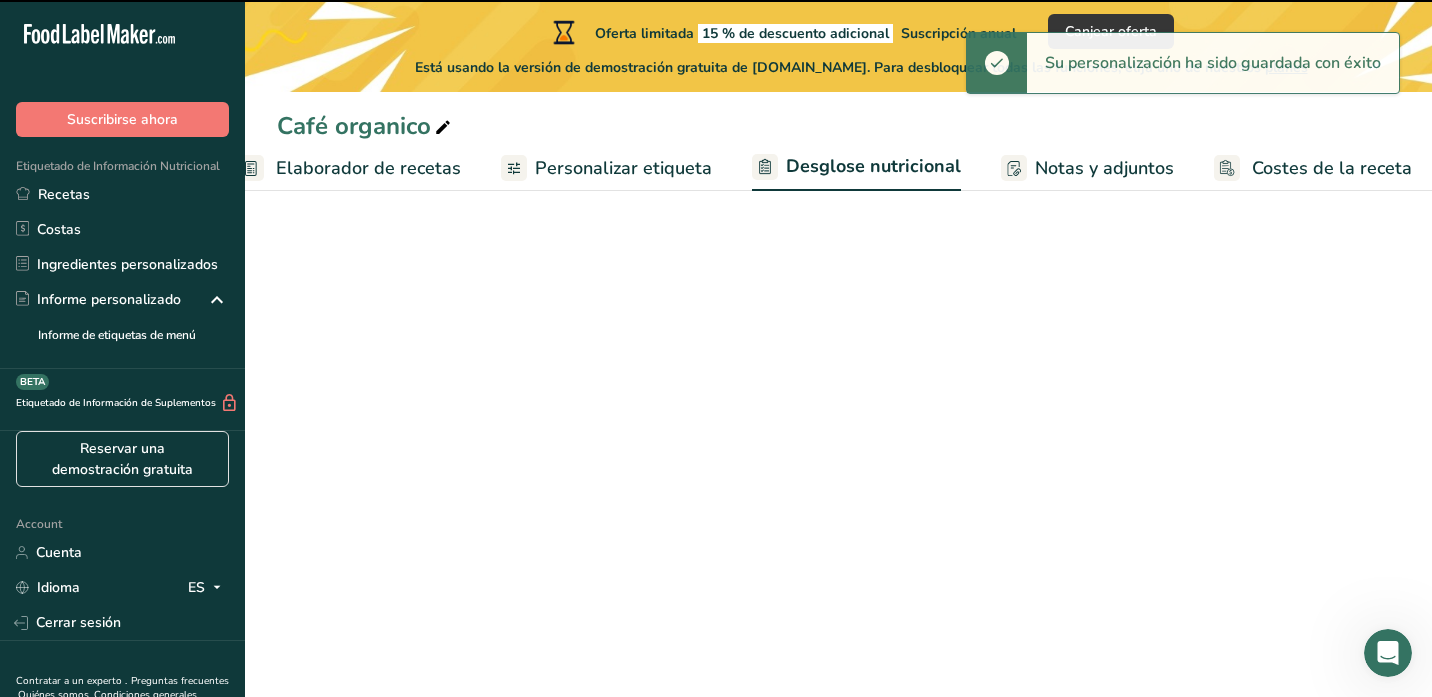 select on "Calories" 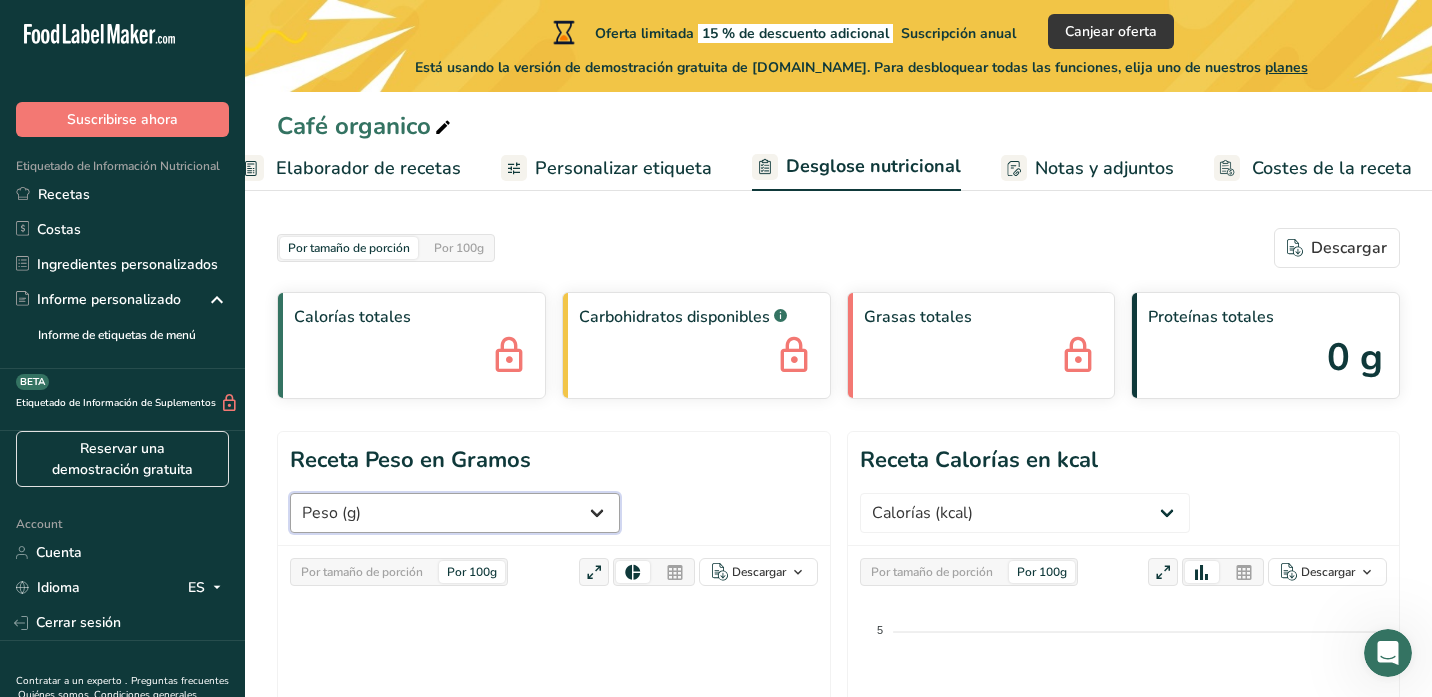 click on "Peso (g)
Calorías (kcal)
Energía KJ (kj)
Grasa Total (g)
Grasa Saturada (g)
Grasa Trans (g)
Colesterol (mg)
Sodio (mg)
Carbohidratos disponibles (g)
Fibra Dietética (g)
Azúcares Totales (g)
Azúcar Añadida (g)
Proteínas (g)
Vitamina D (mcg)
Vitamina A, RAE (mcg)
Vitamina C (mg)
[MEDICAL_DATA] (mg)
[MEDICAL_DATA] (mcg)
Tiamina (B1) (mg)
[GEOGRAPHIC_DATA] (mg)
[MEDICAL_DATA] (B3) (mg)
Vitamina B6 (mg)
Folato DFE (mcg)
ácido fólico (mcg)" at bounding box center [455, 513] 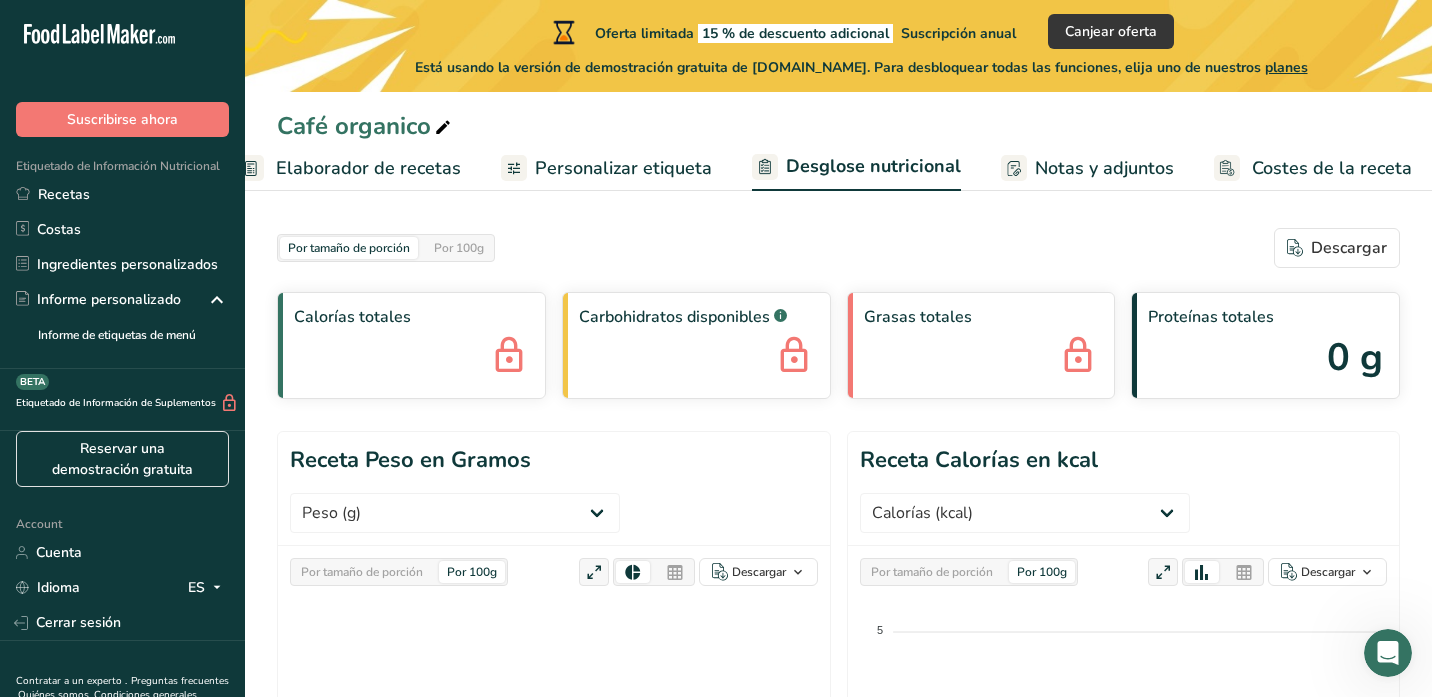 click on "Por 100g" at bounding box center (472, 572) 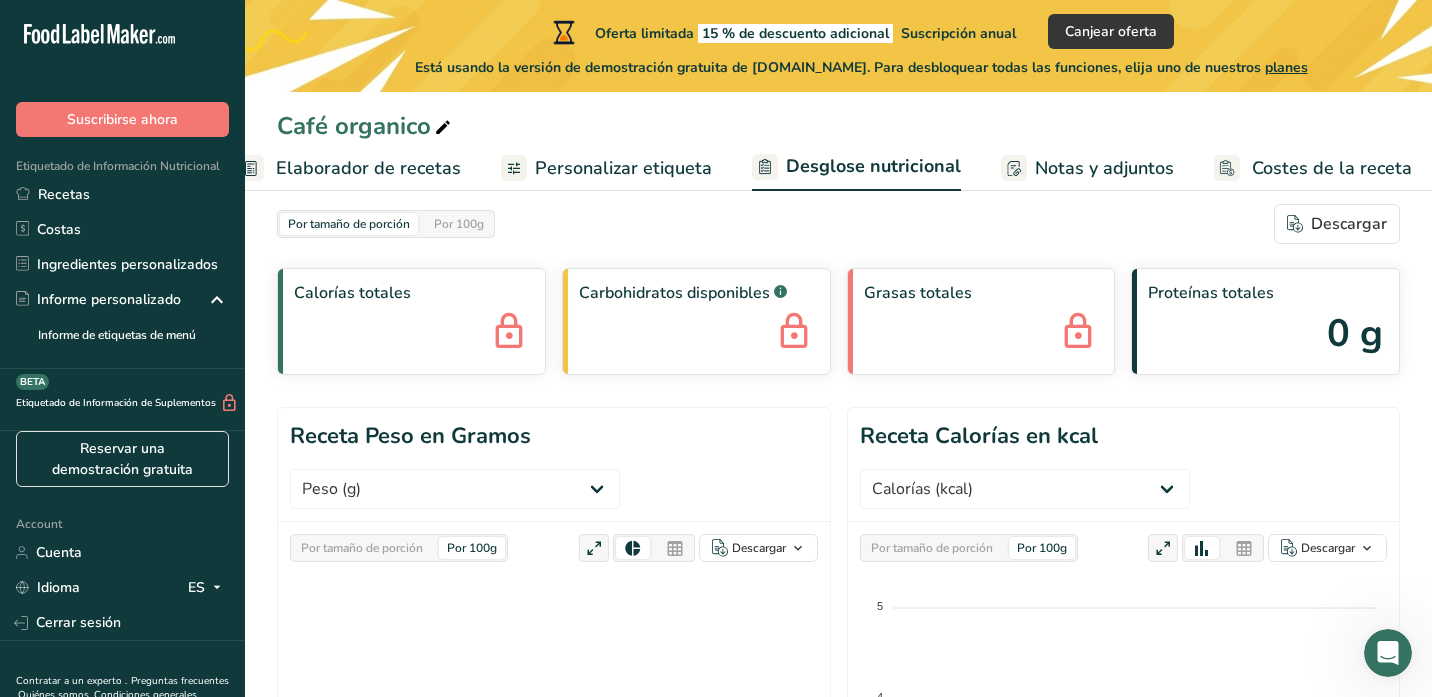 scroll, scrollTop: 0, scrollLeft: 0, axis: both 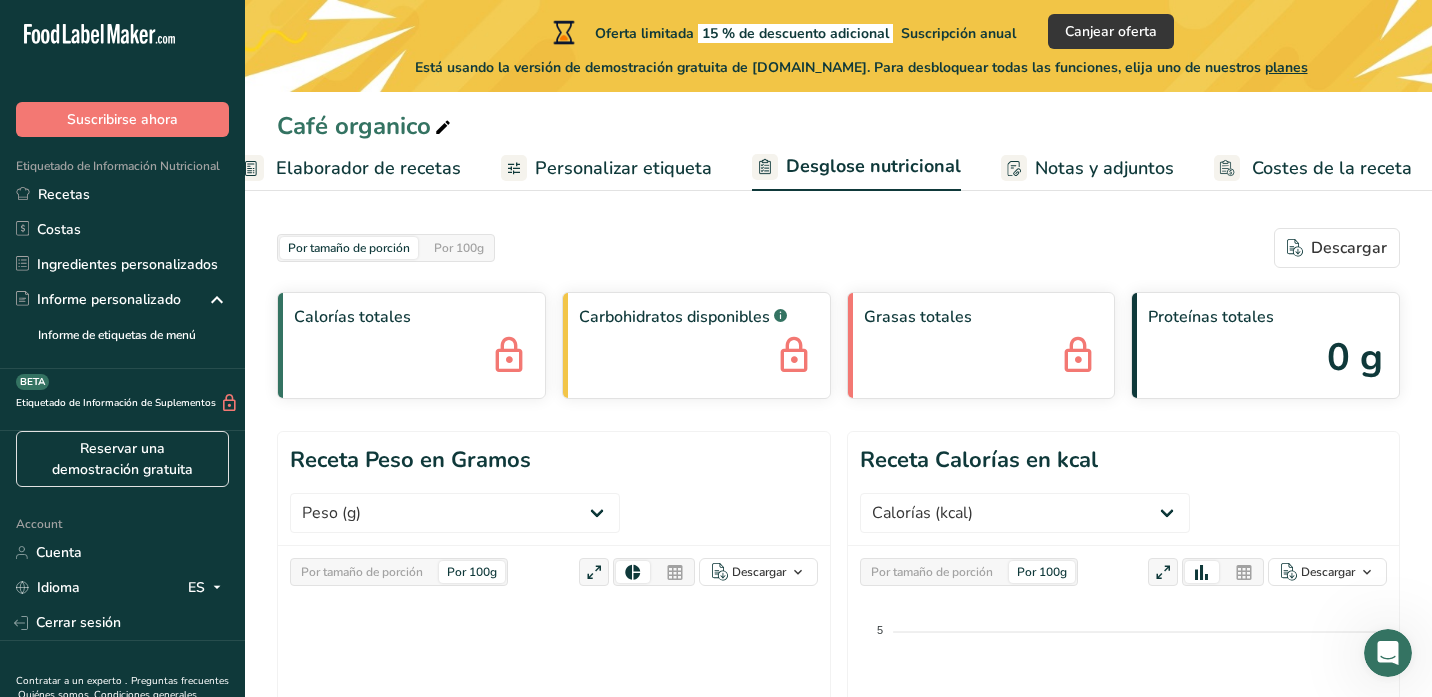 click on "Notas y adjuntos" at bounding box center (1104, 168) 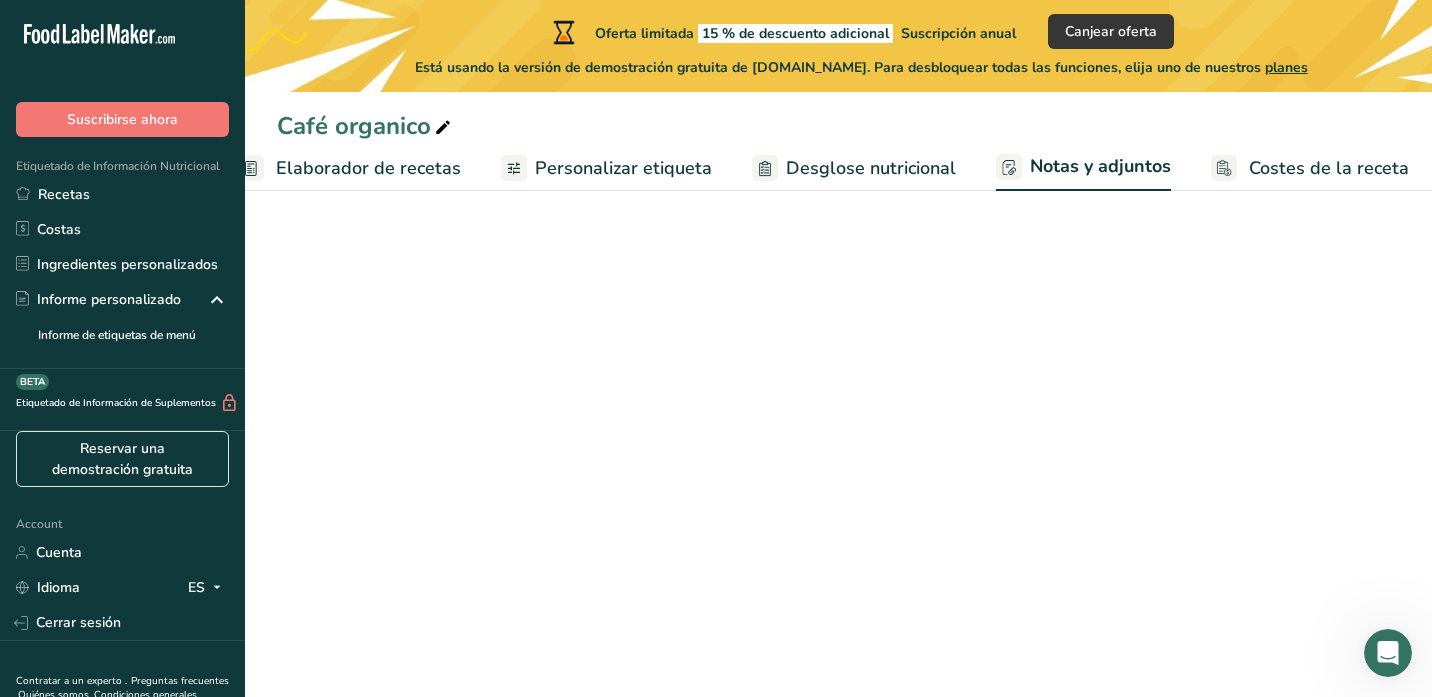 scroll, scrollTop: 0, scrollLeft: 311, axis: horizontal 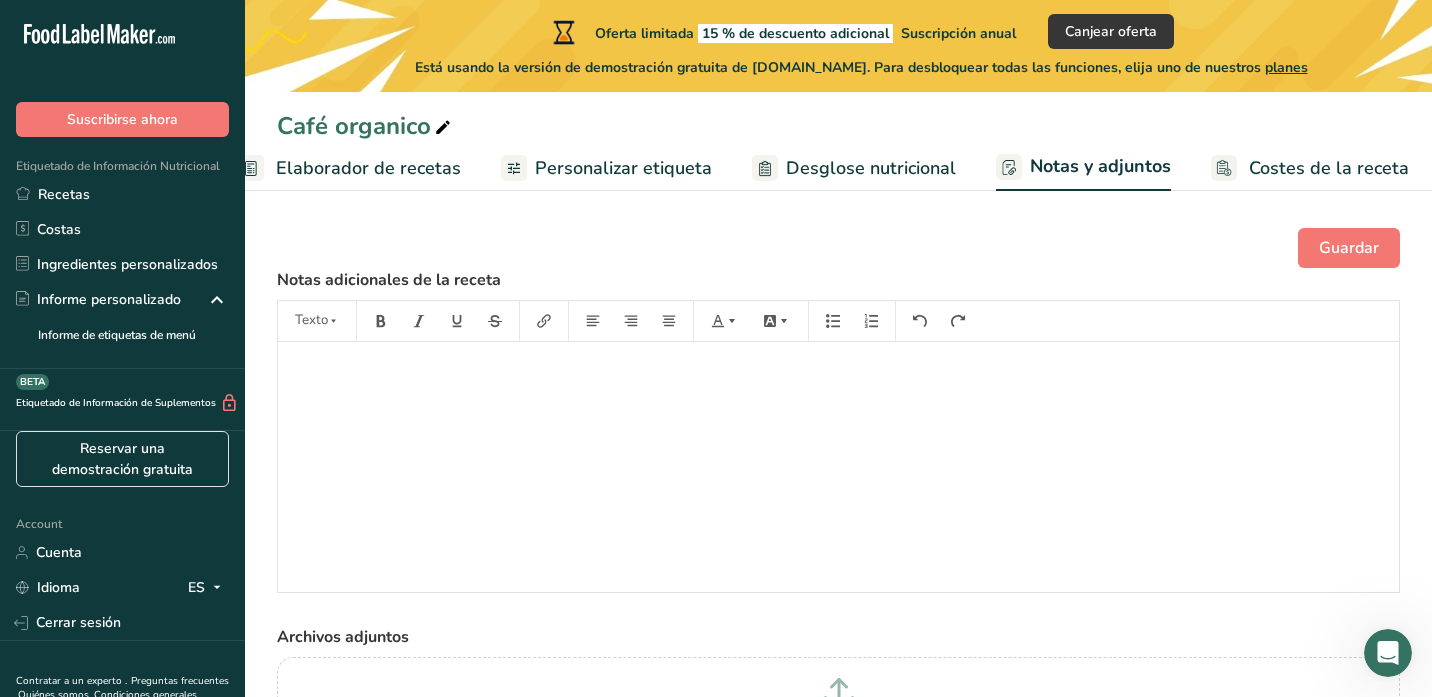 click on "Costes de la receta" at bounding box center [1310, 168] 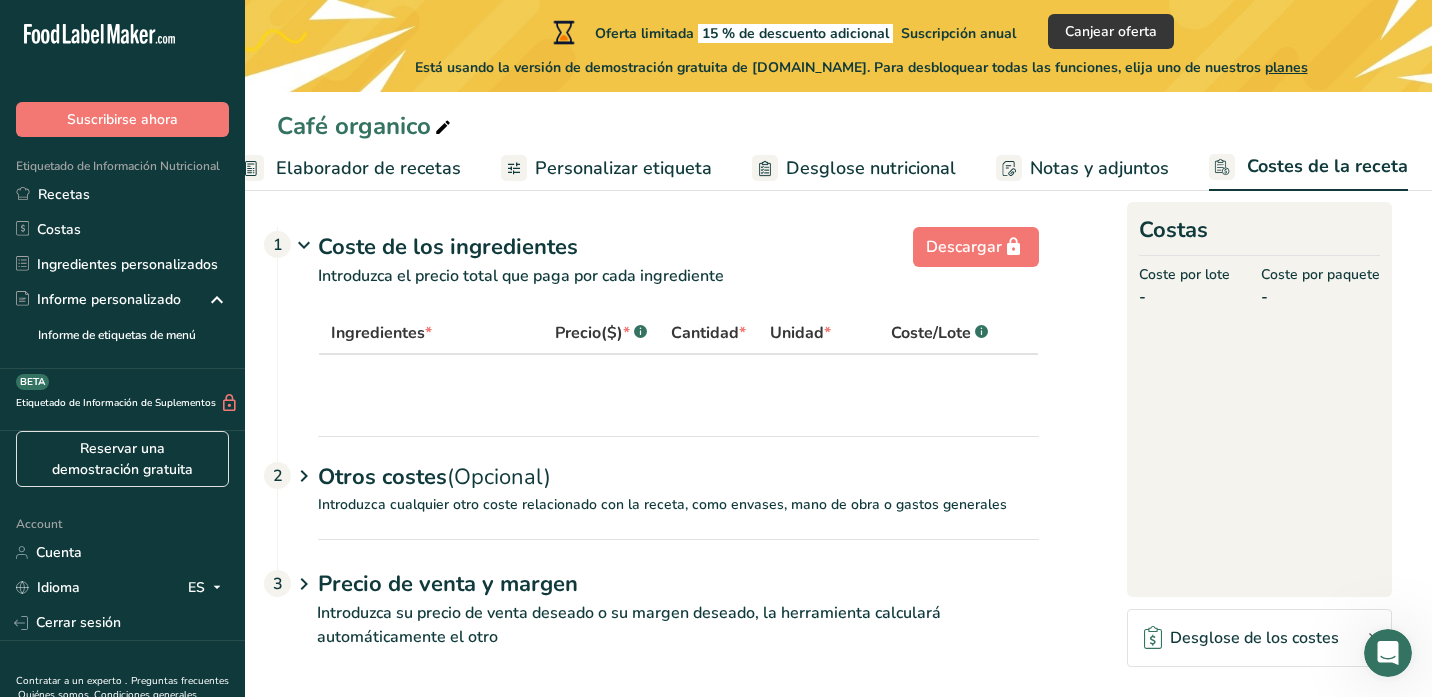 scroll, scrollTop: 0, scrollLeft: 0, axis: both 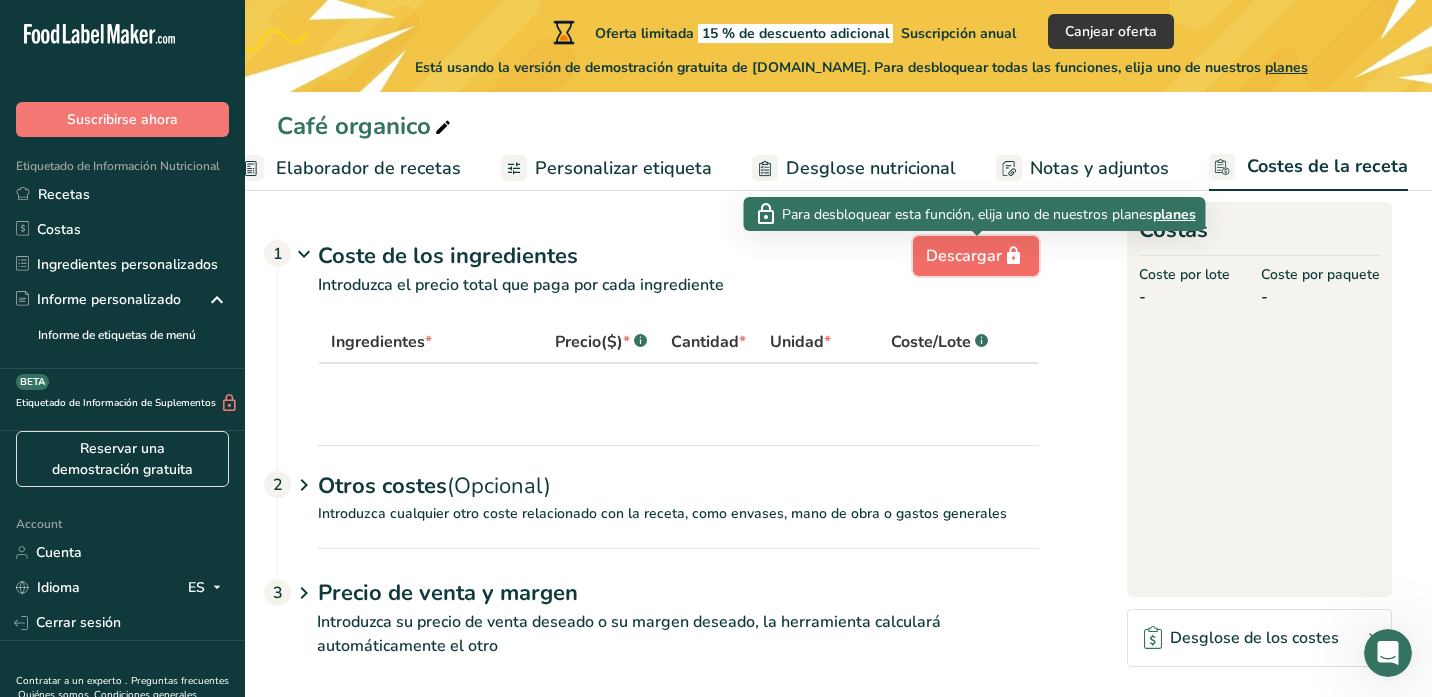 click on "Descargar" at bounding box center (976, 256) 